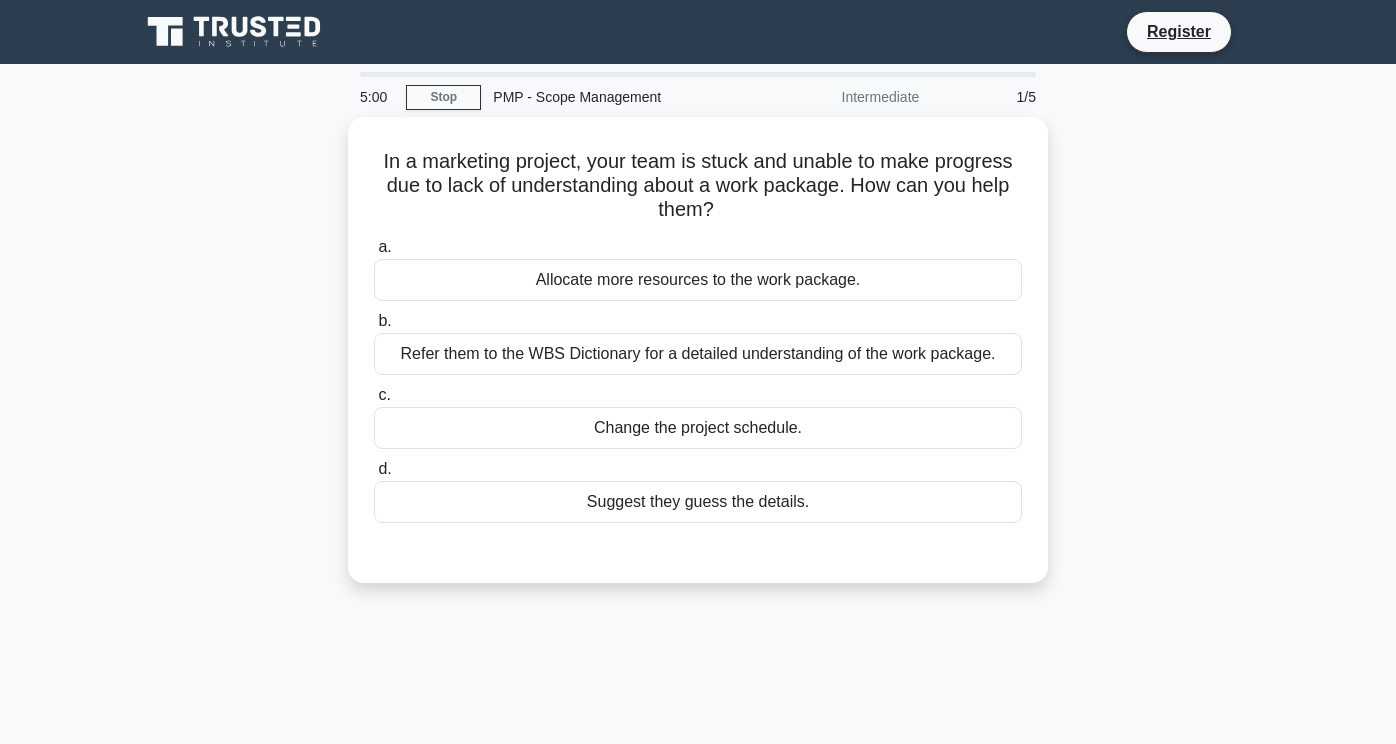 scroll, scrollTop: 0, scrollLeft: 0, axis: both 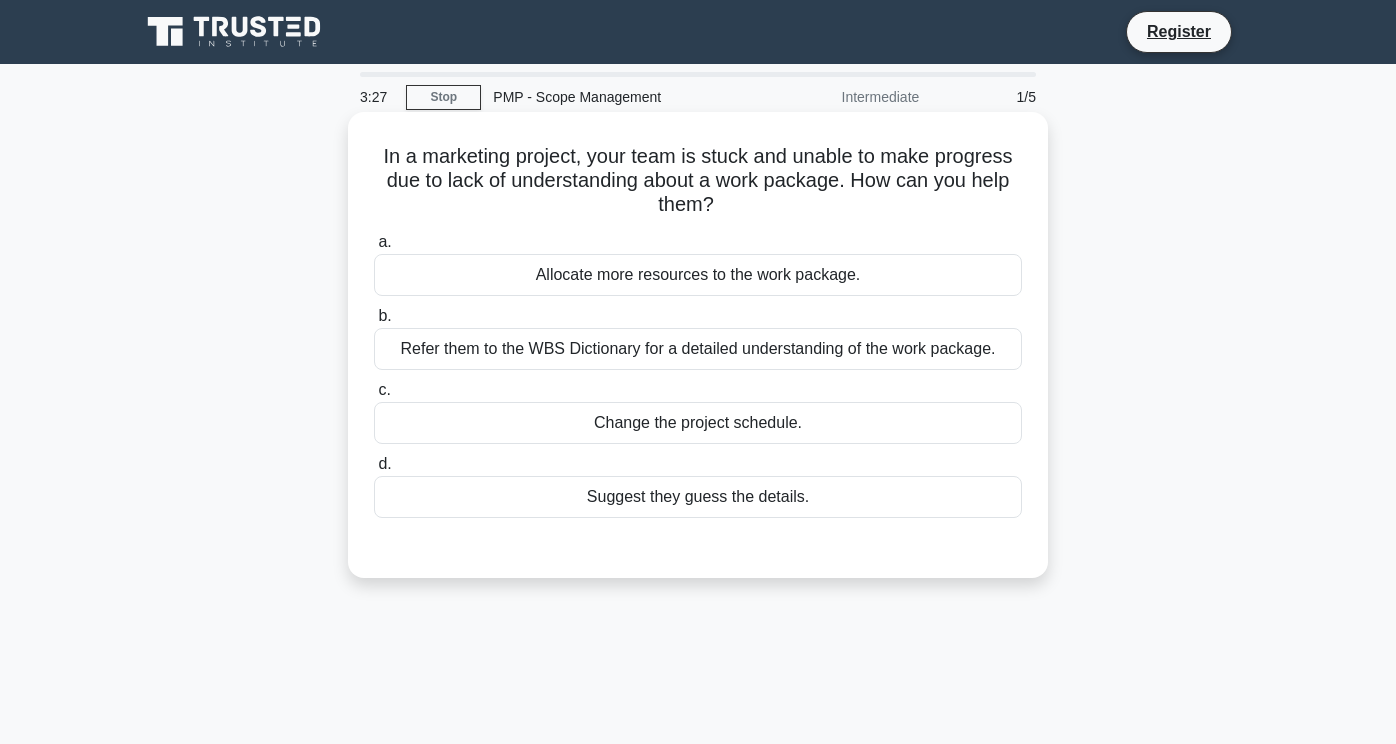 click on "Refer them to the WBS Dictionary for a detailed understanding of the work package." at bounding box center [698, 349] 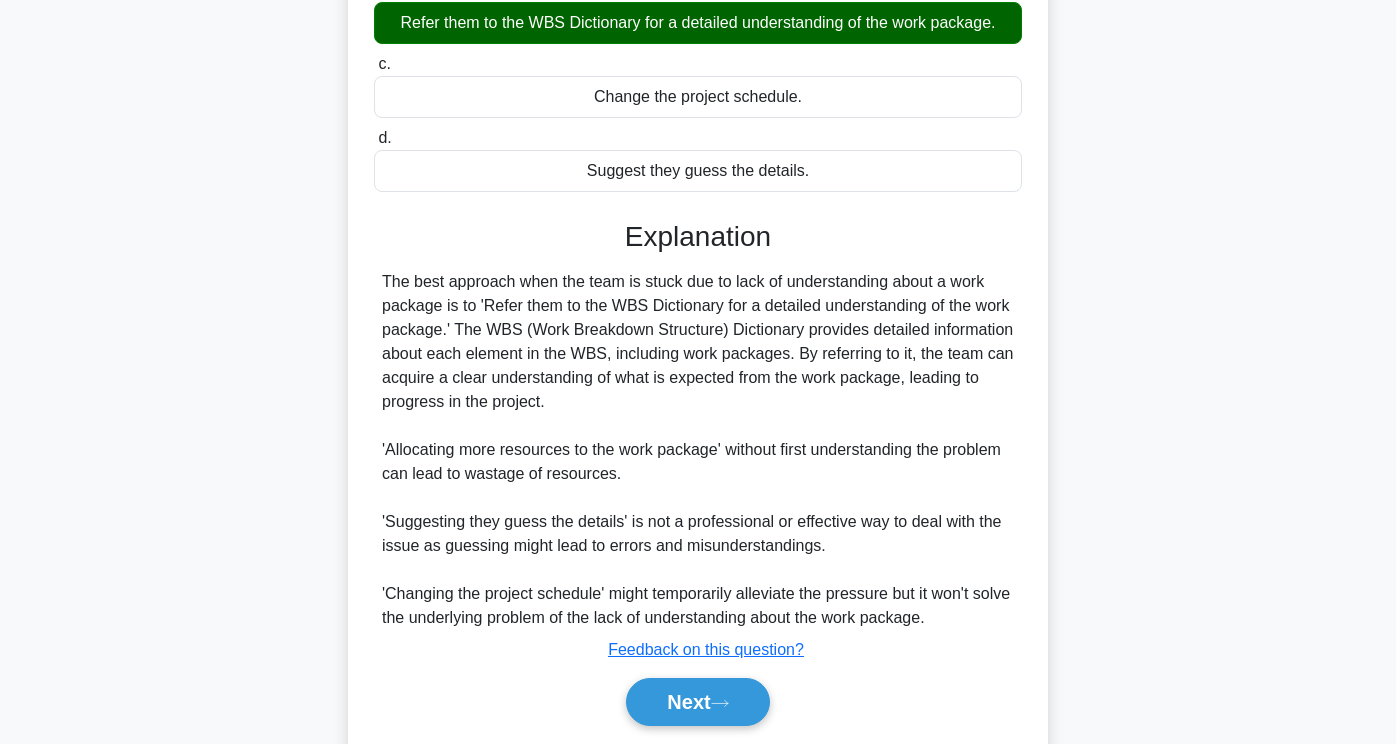 scroll, scrollTop: 393, scrollLeft: 0, axis: vertical 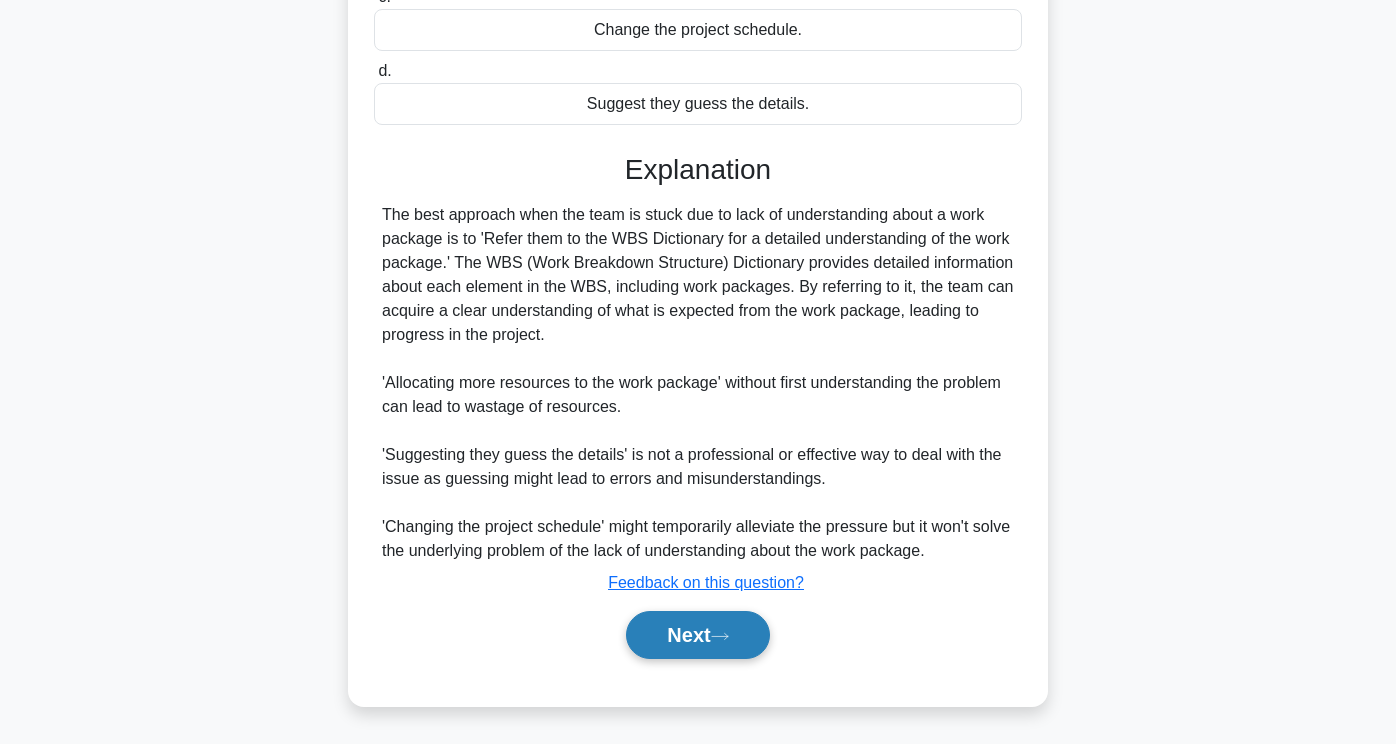 click on "Next" at bounding box center (697, 635) 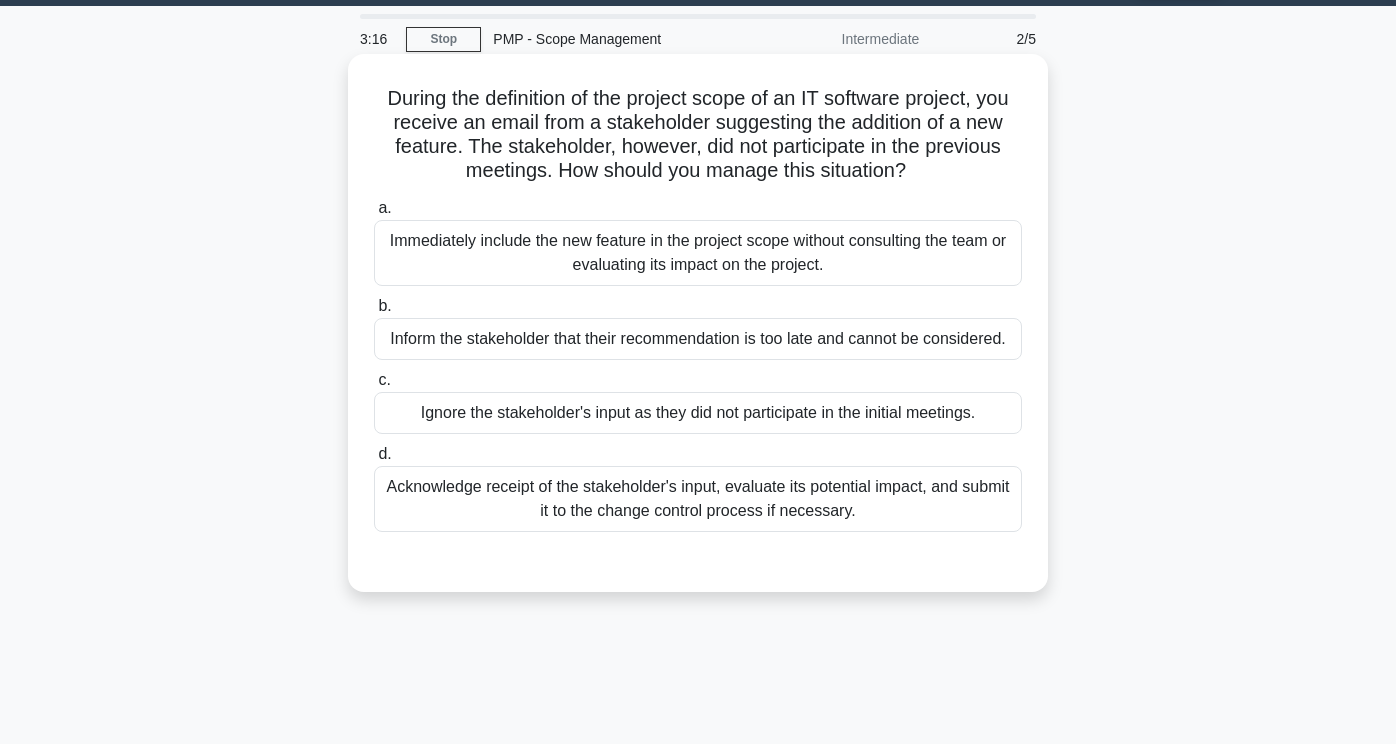 scroll, scrollTop: 0, scrollLeft: 0, axis: both 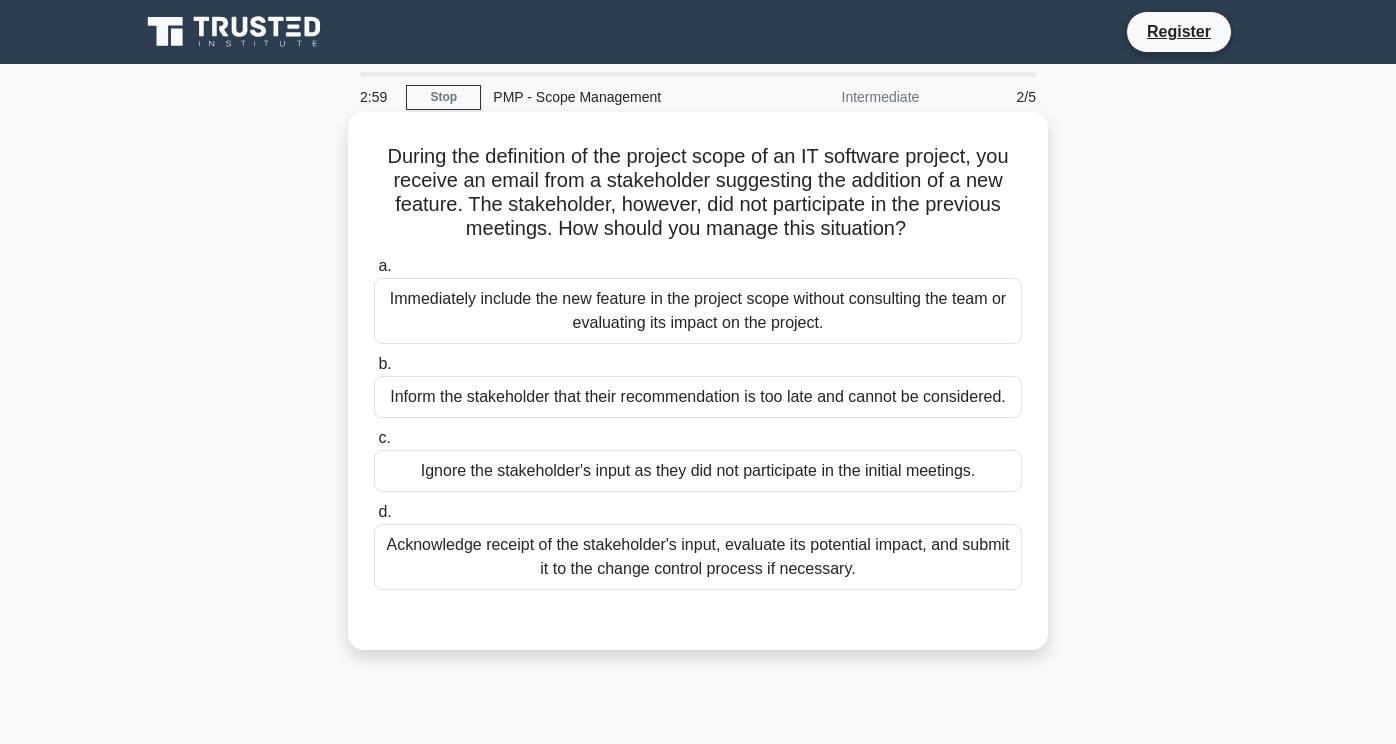 click on "Acknowledge receipt of the stakeholder's input, evaluate its potential impact, and submit it to the change control process if necessary." at bounding box center [698, 557] 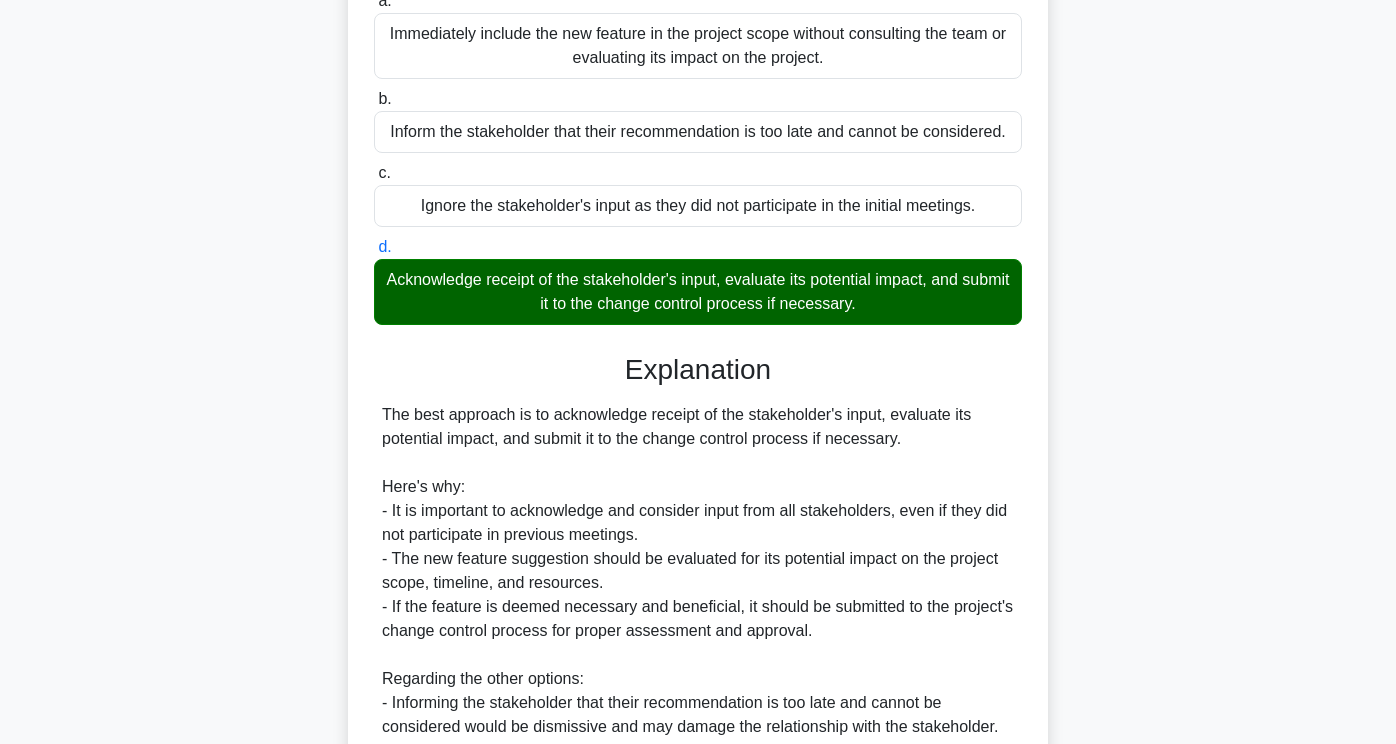 scroll, scrollTop: 537, scrollLeft: 0, axis: vertical 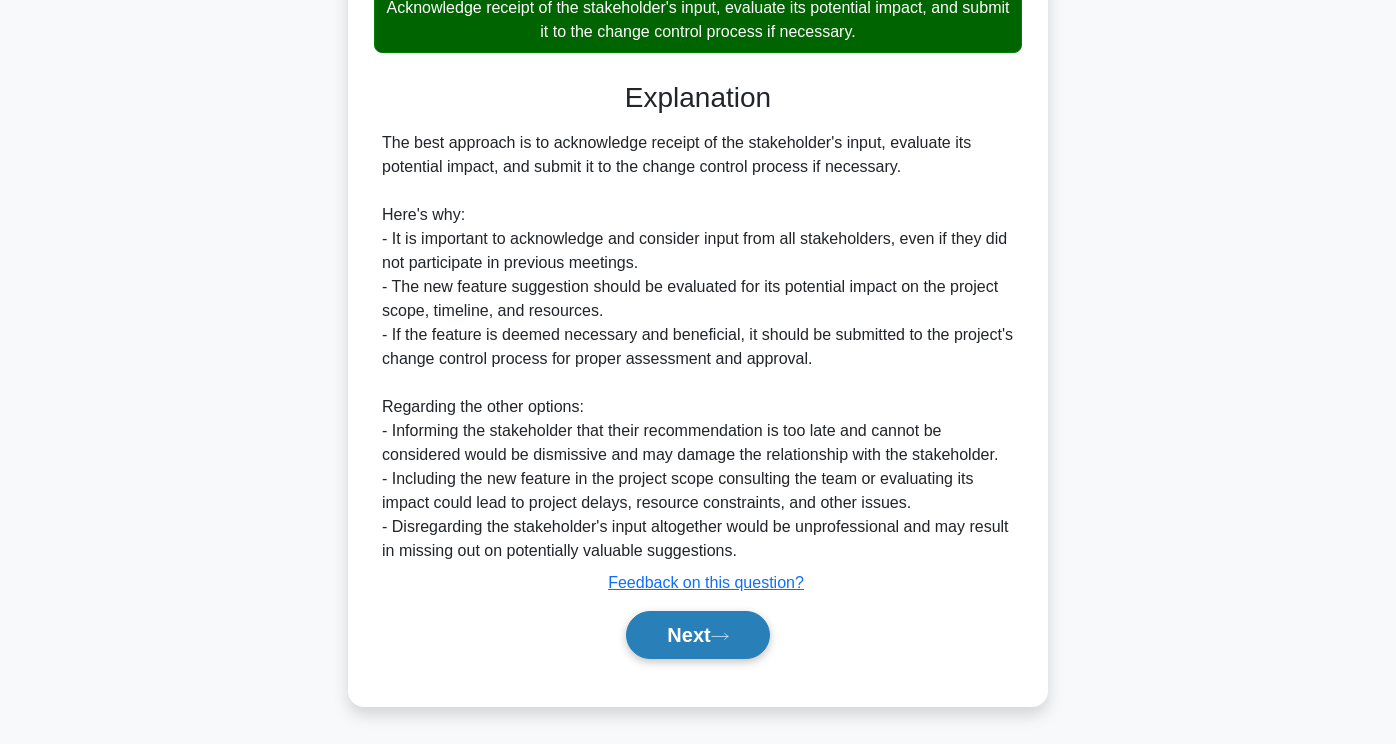click on "Next" at bounding box center [697, 635] 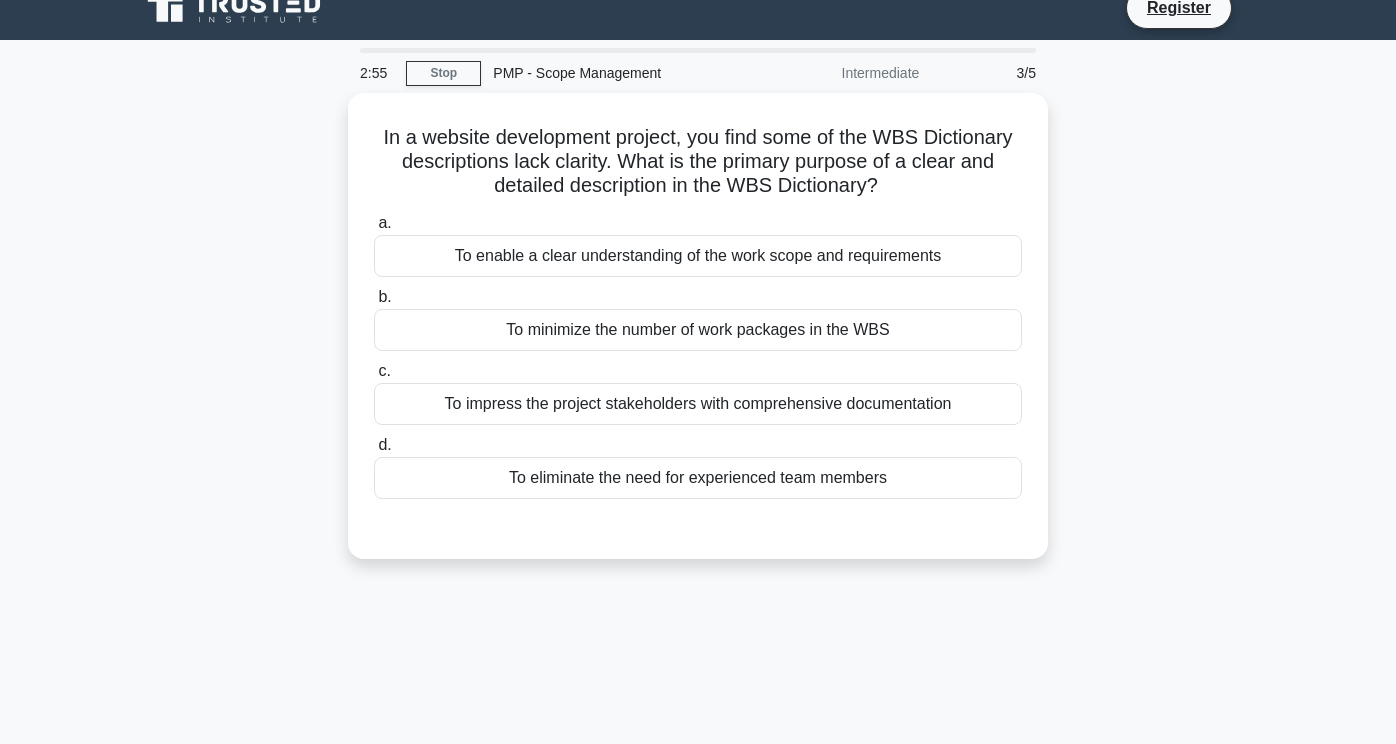 scroll, scrollTop: 0, scrollLeft: 0, axis: both 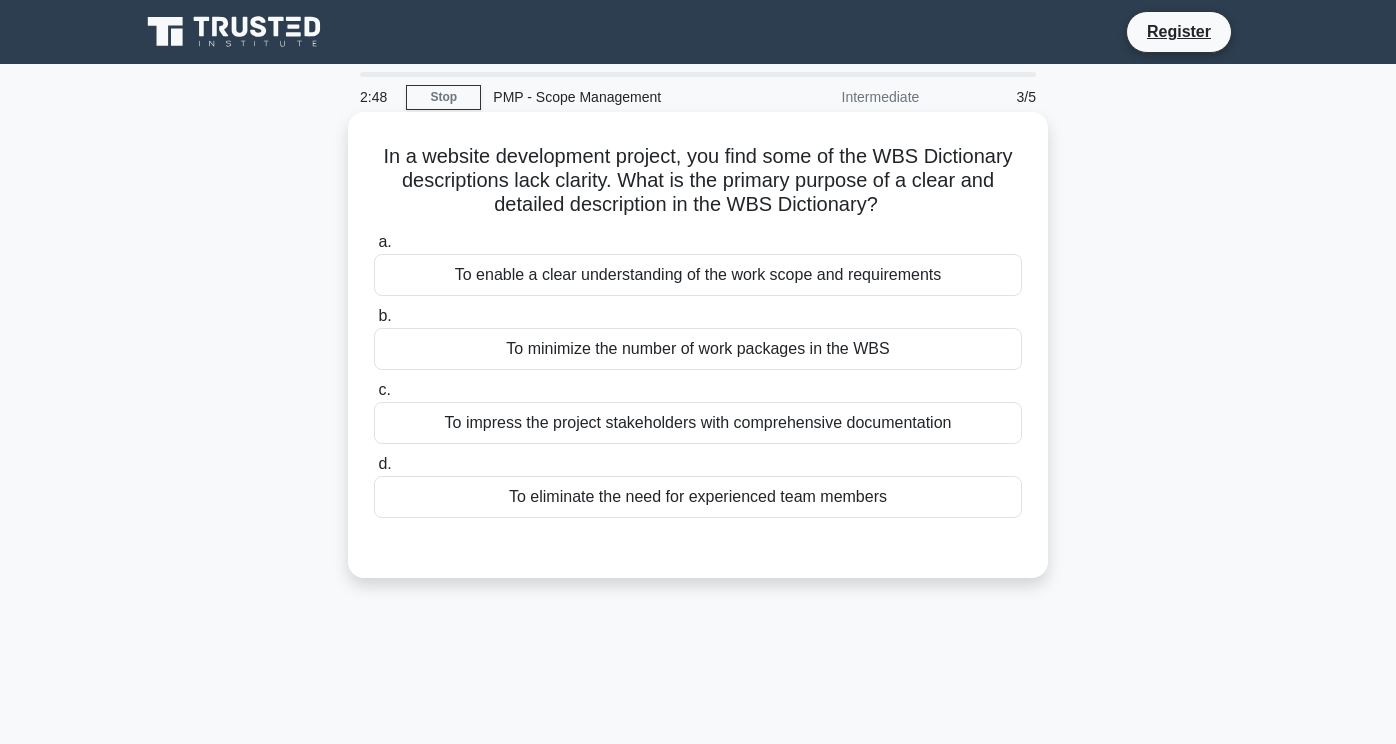 click on "To enable a clear understanding of the work scope and requirements" at bounding box center (698, 275) 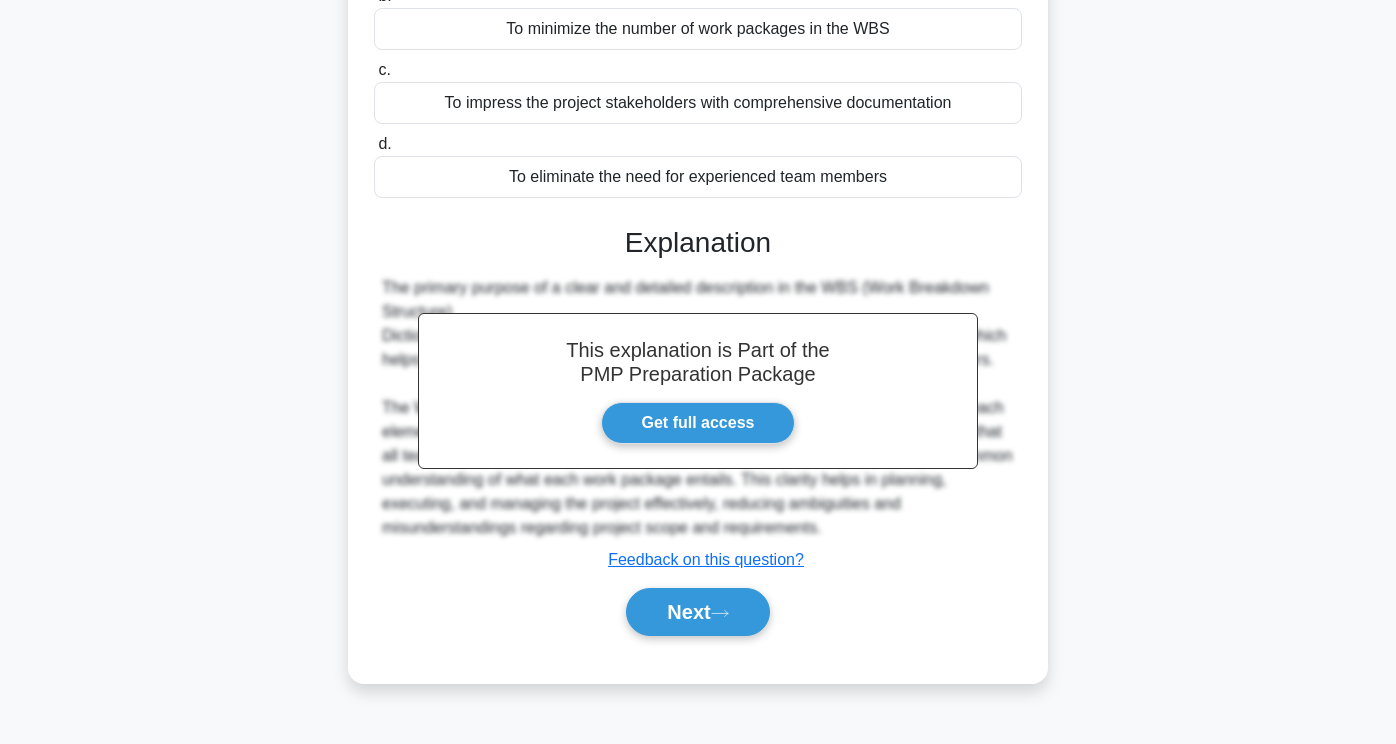 scroll, scrollTop: 315, scrollLeft: 0, axis: vertical 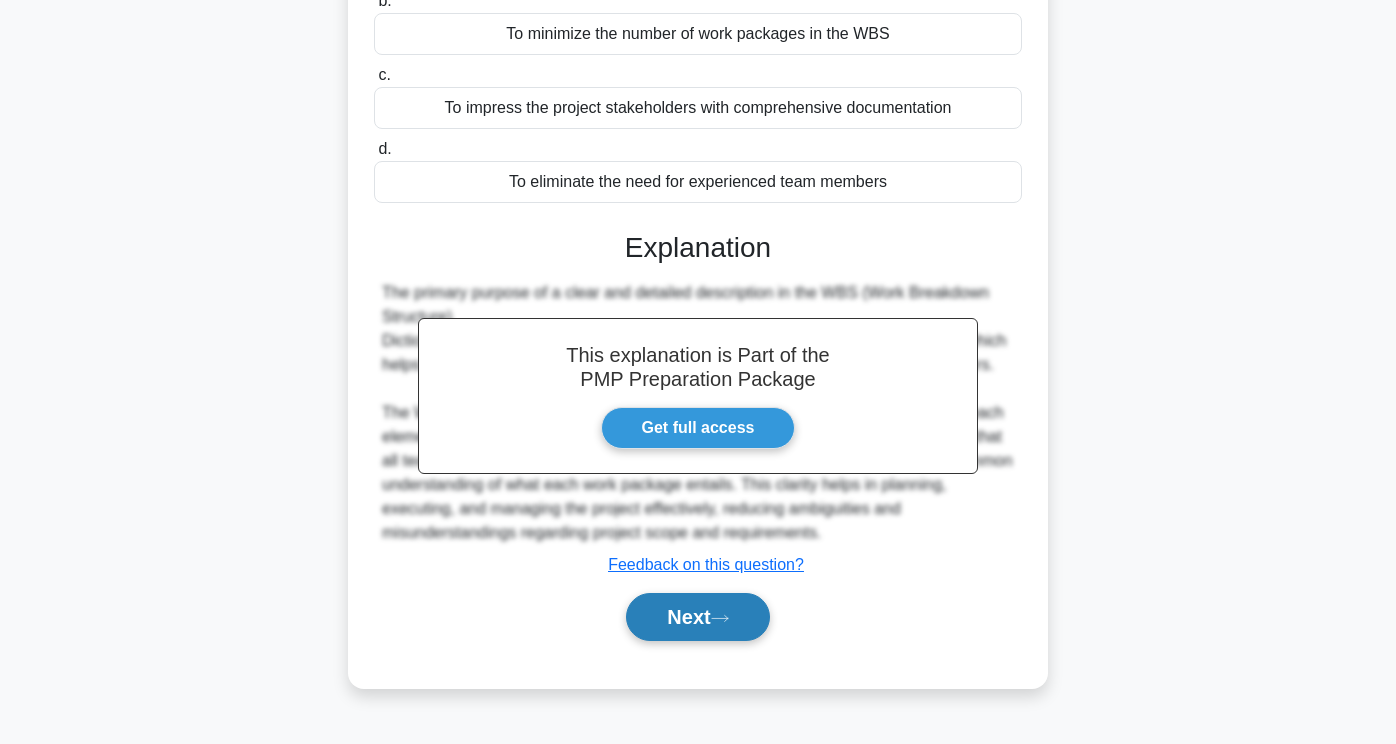 click 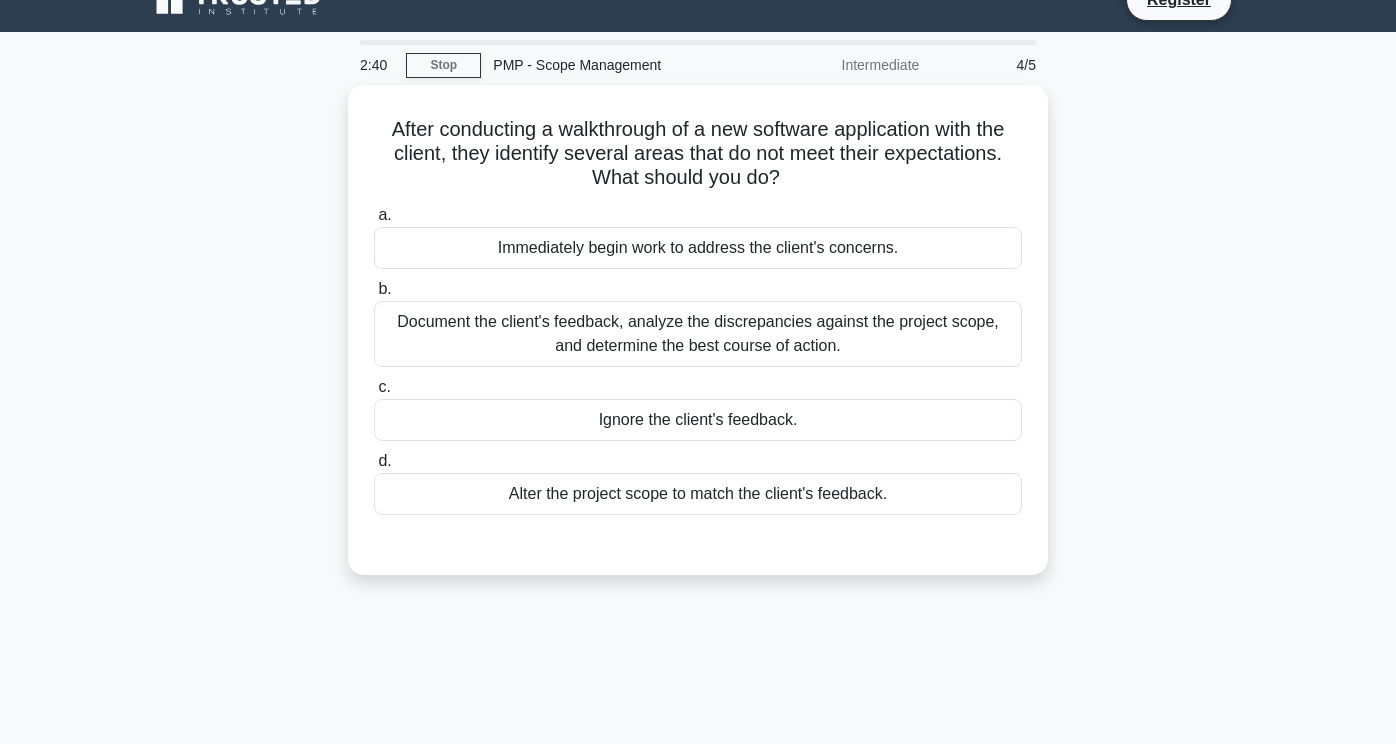 scroll, scrollTop: 26, scrollLeft: 0, axis: vertical 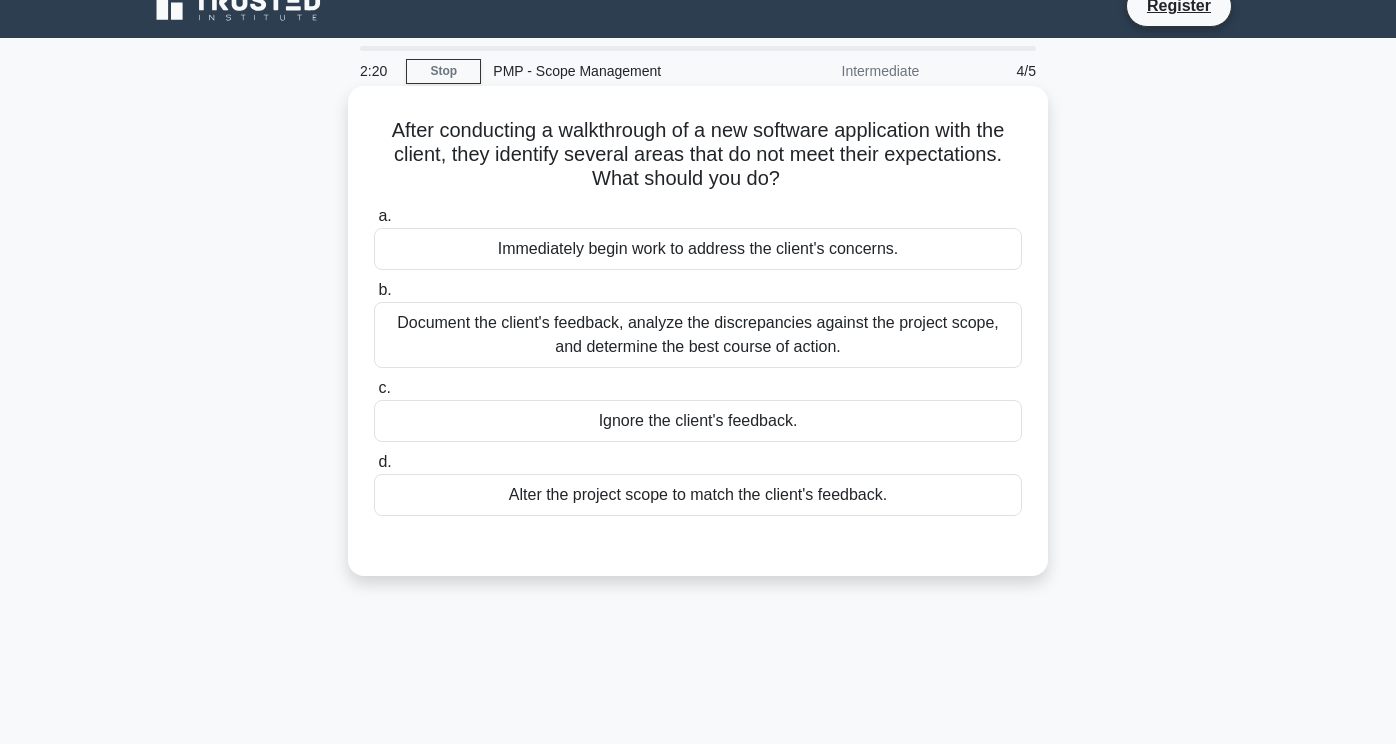 click on "Document the client's feedback, analyze the discrepancies against the project scope, and determine the best course of action." at bounding box center [698, 335] 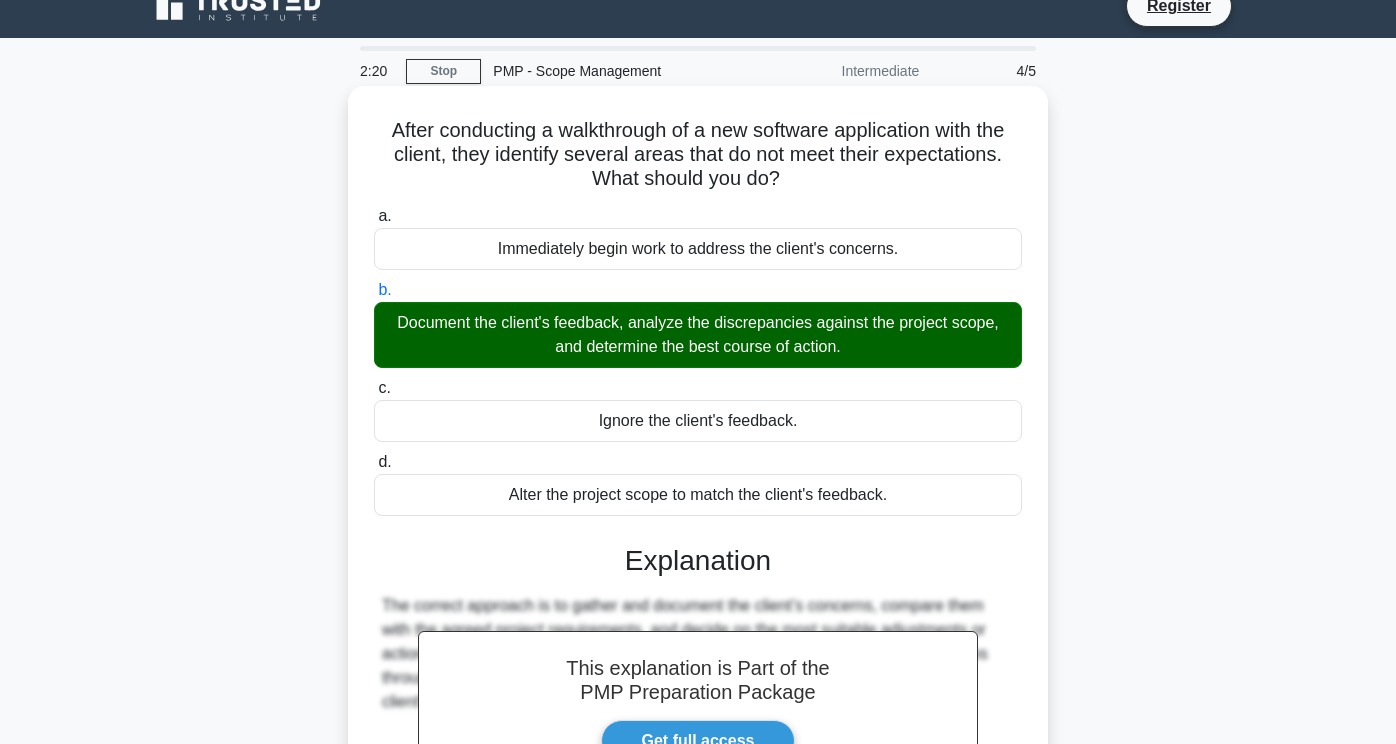 scroll, scrollTop: 336, scrollLeft: 0, axis: vertical 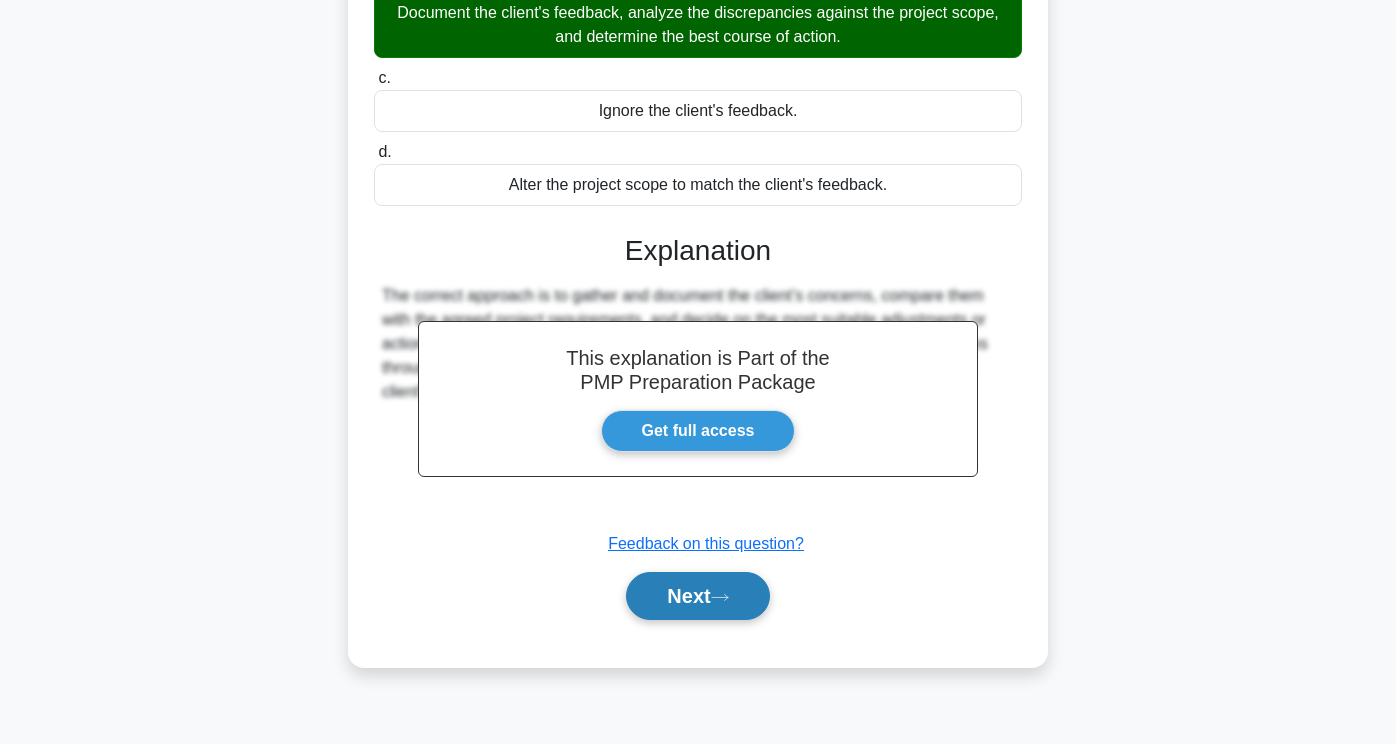click on "Next" at bounding box center [697, 596] 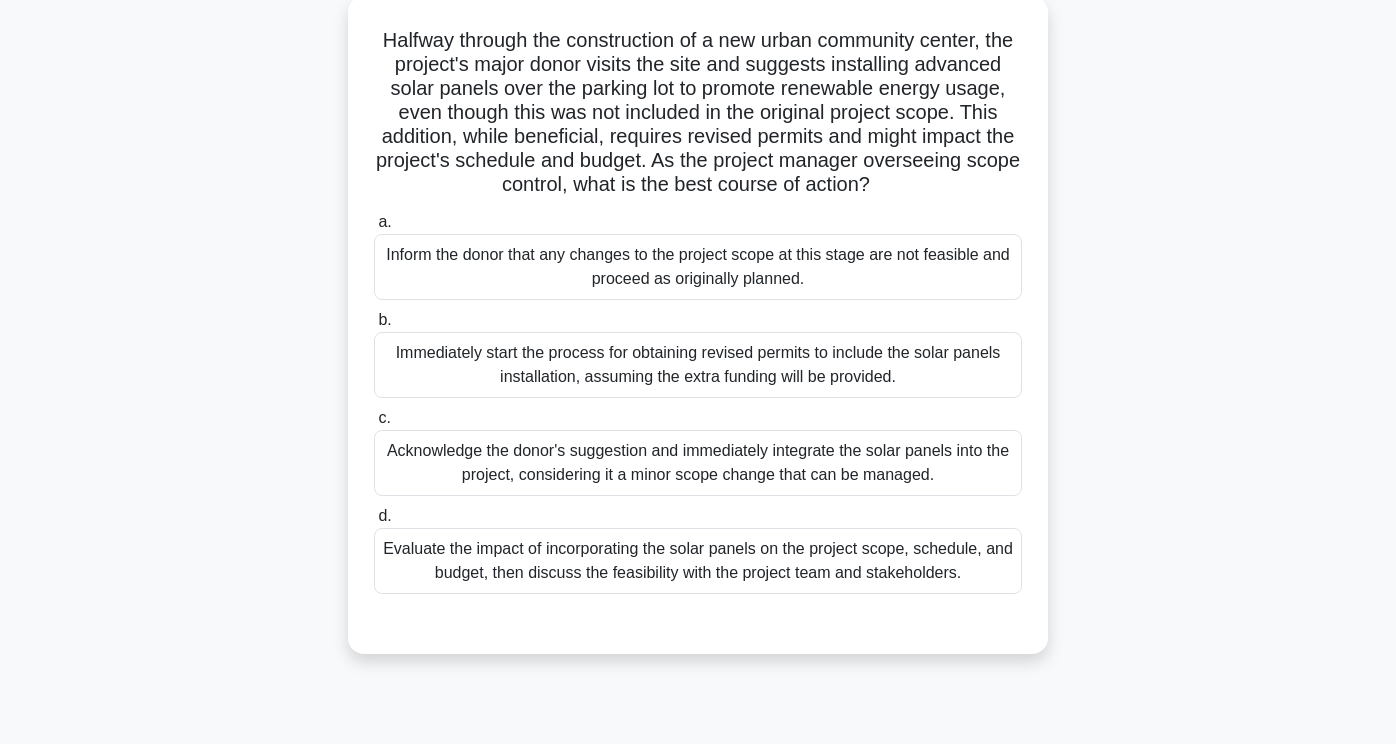 scroll, scrollTop: 115, scrollLeft: 0, axis: vertical 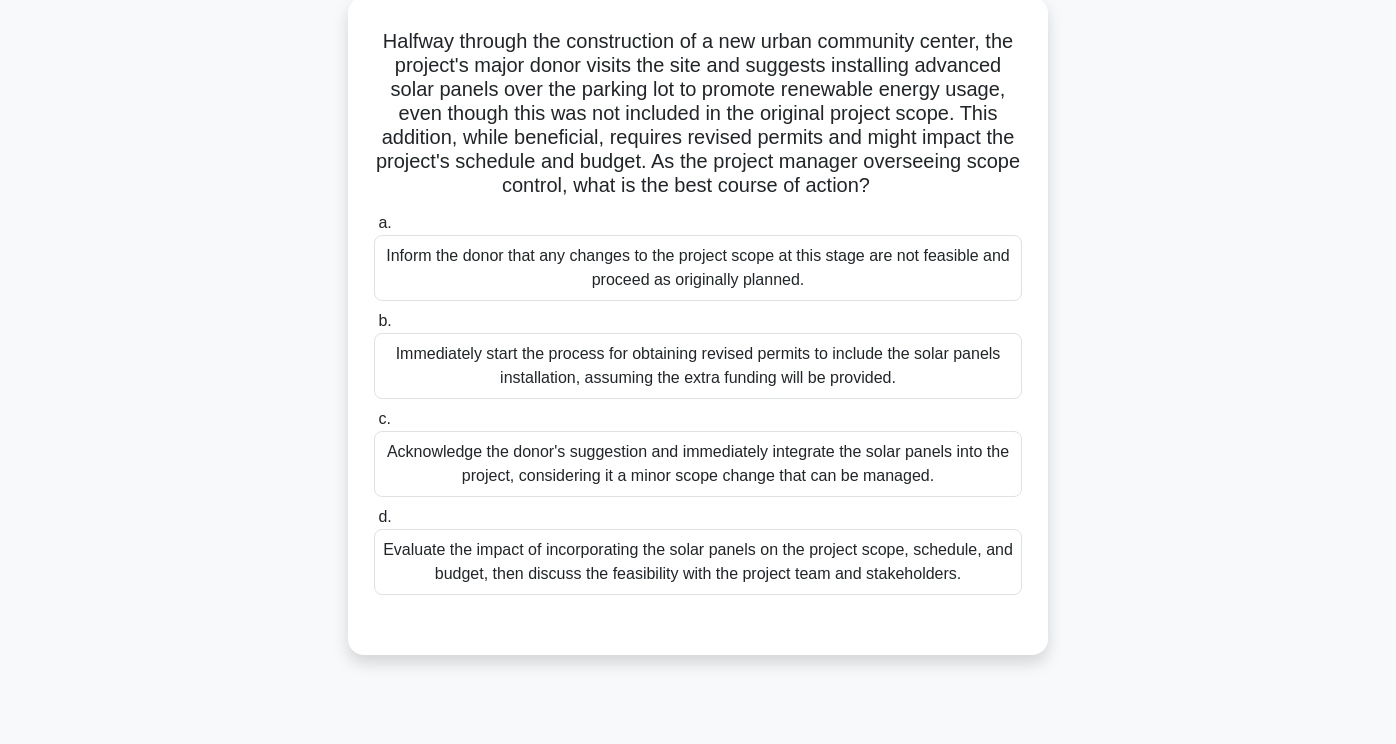 click on "Evaluate the impact of incorporating the solar panels on the project scope, schedule, and budget, then discuss the feasibility with the project team and stakeholders." at bounding box center (698, 562) 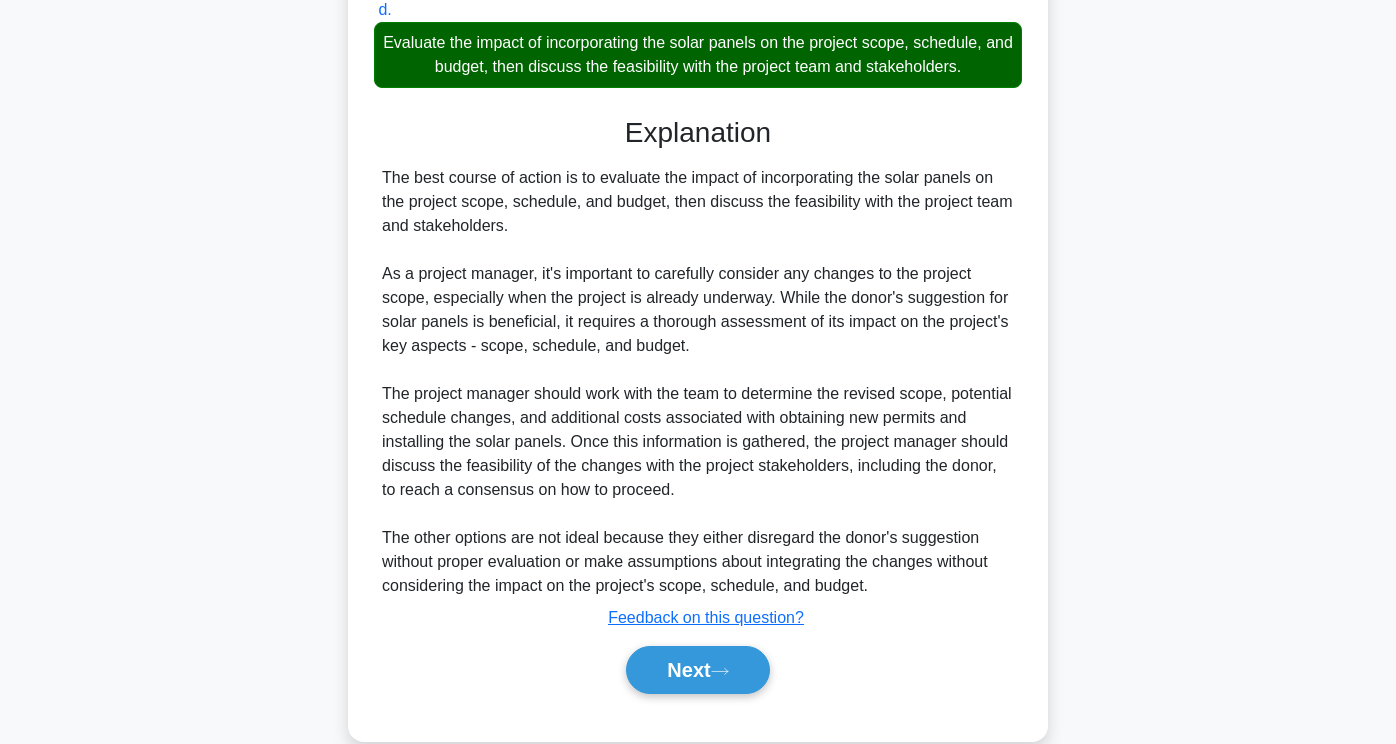 scroll, scrollTop: 624, scrollLeft: 0, axis: vertical 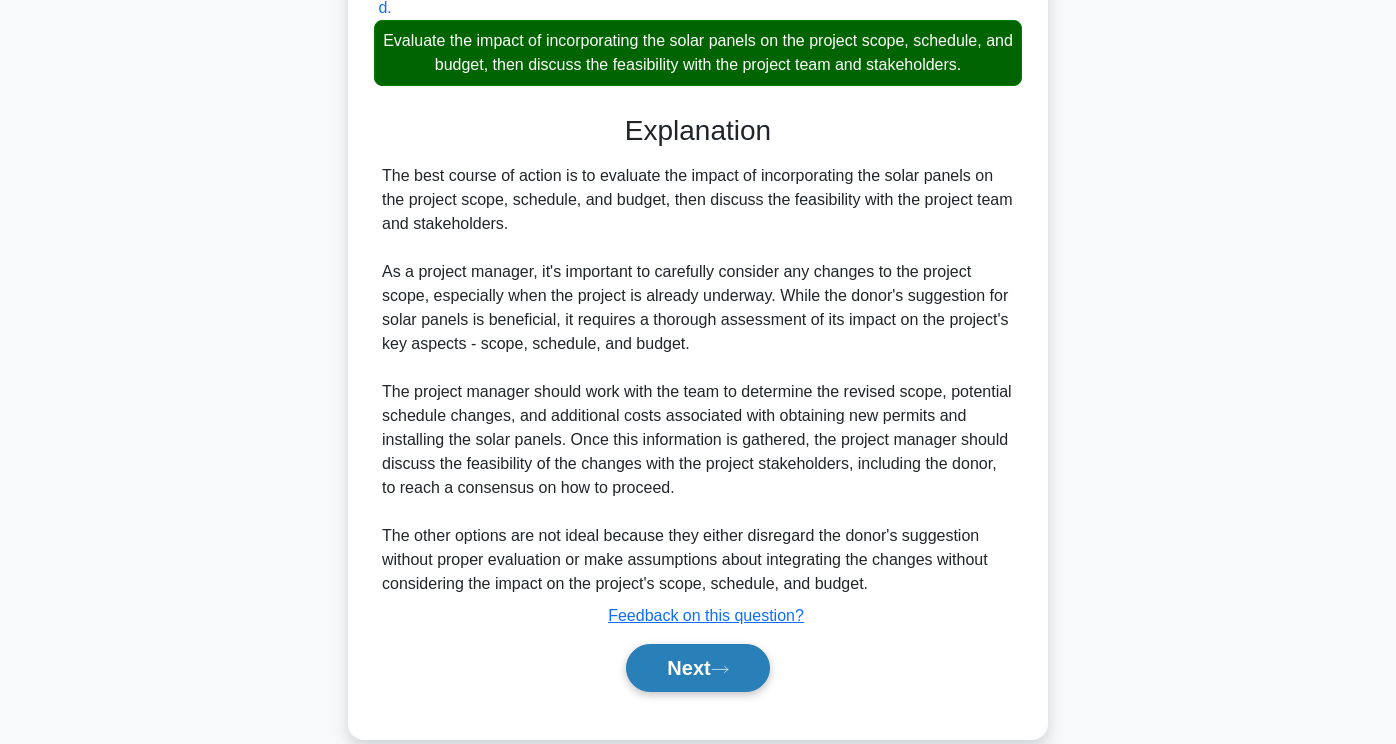 click on "Next" at bounding box center (697, 668) 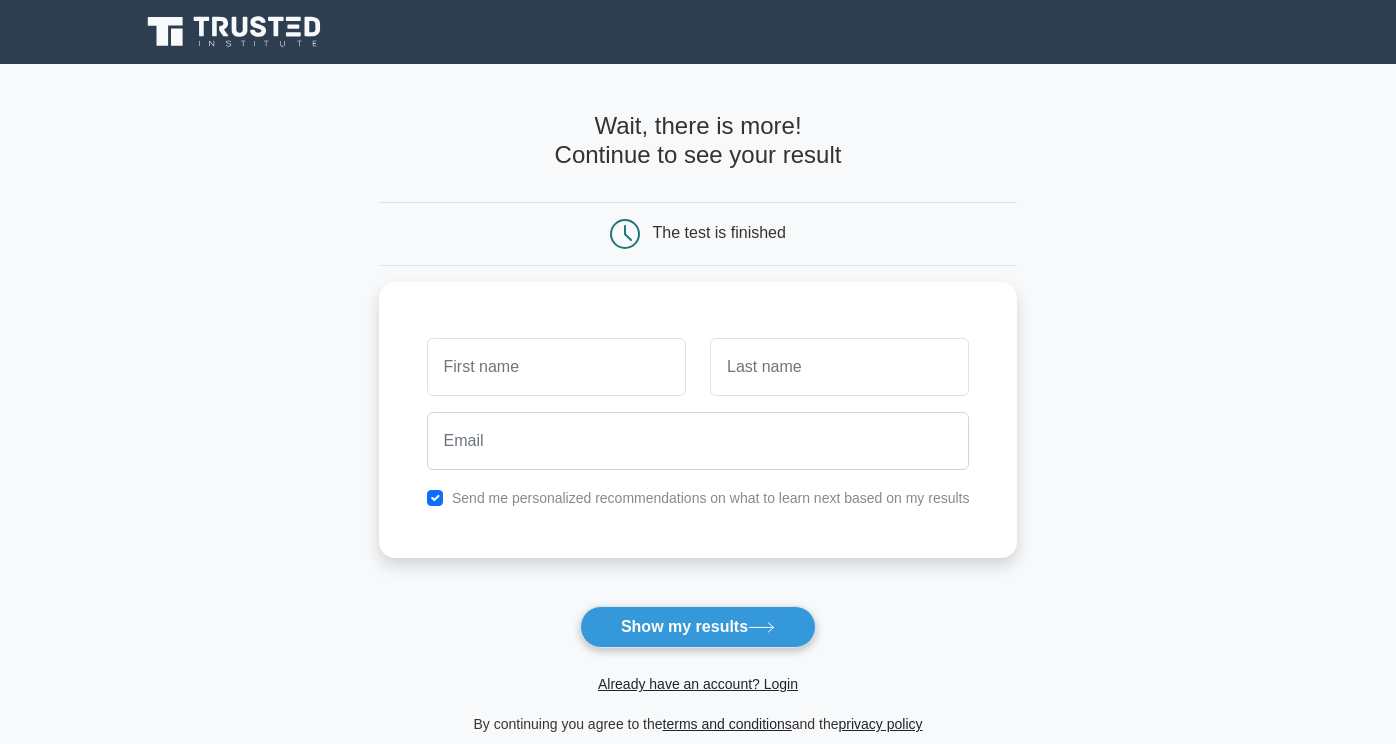 scroll, scrollTop: 0, scrollLeft: 0, axis: both 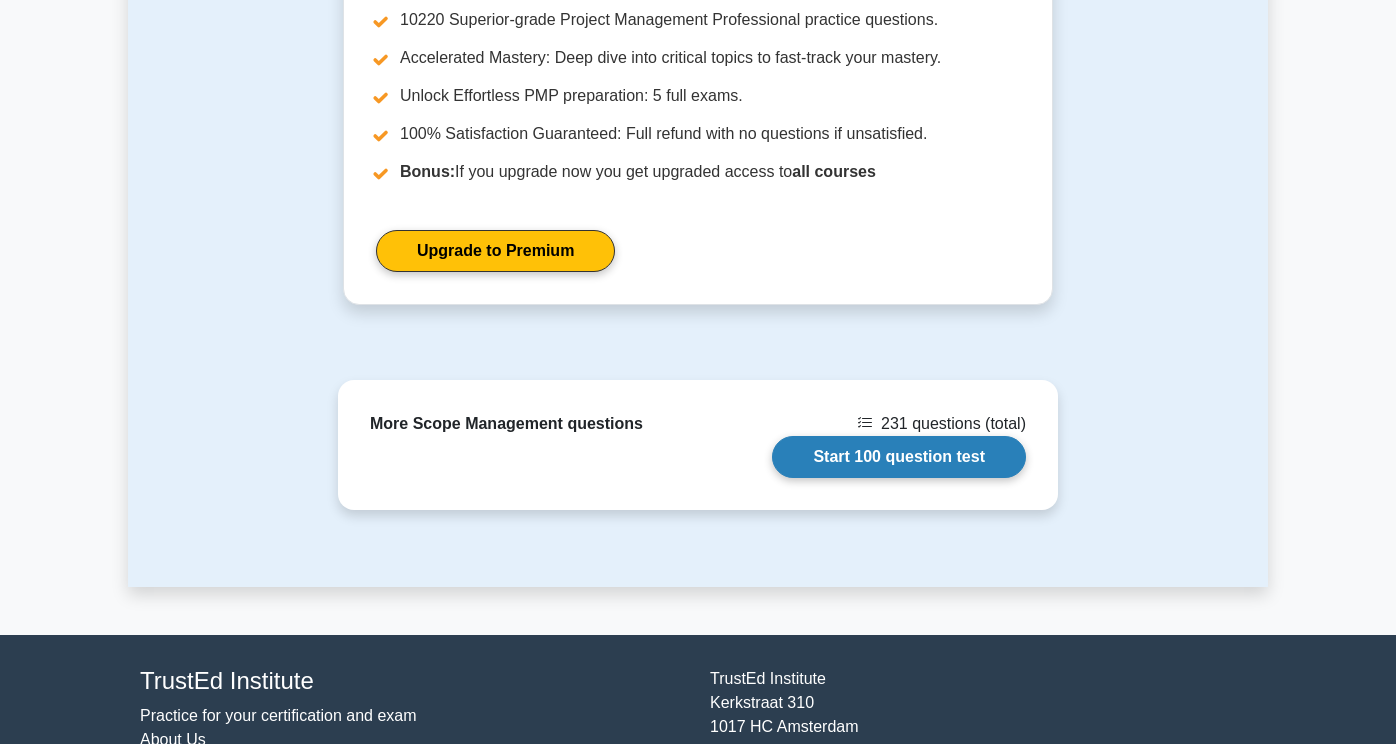 click on "Start 100 question test" at bounding box center (899, 457) 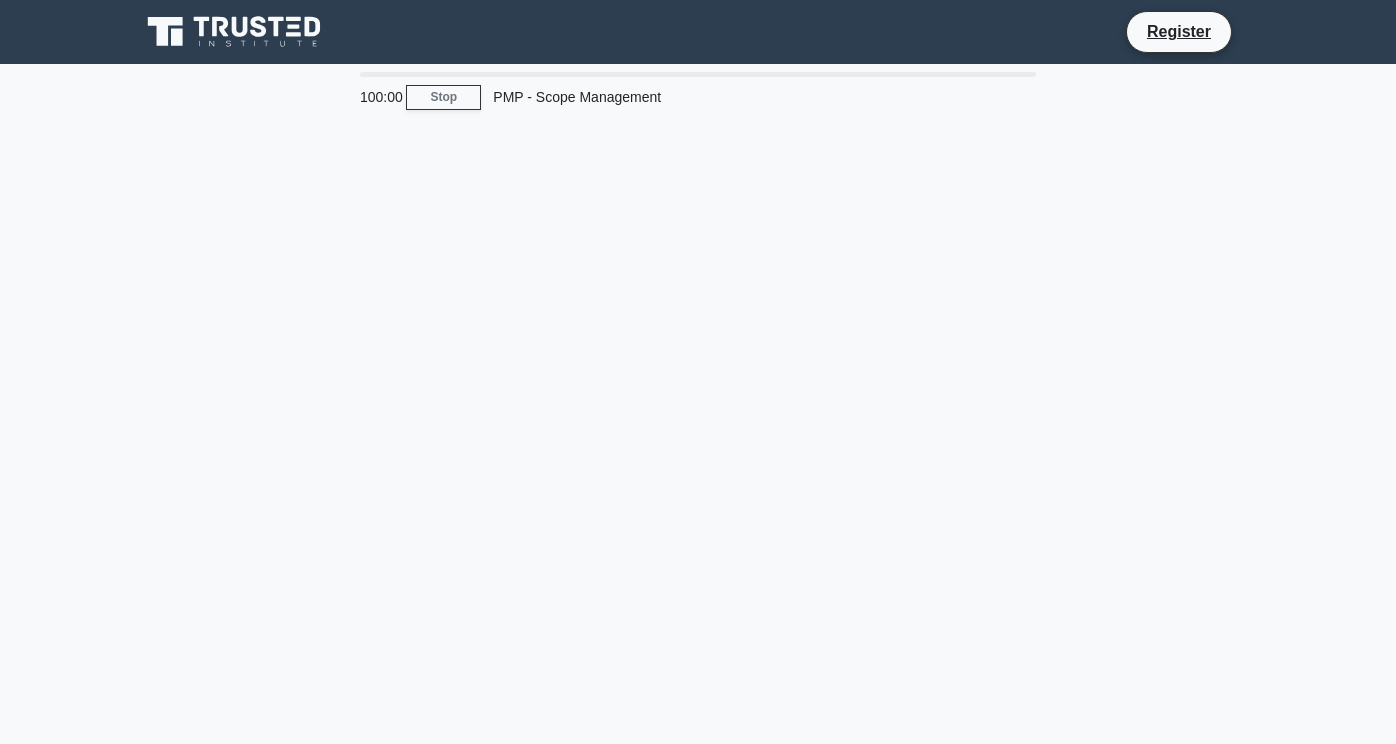 scroll, scrollTop: 0, scrollLeft: 0, axis: both 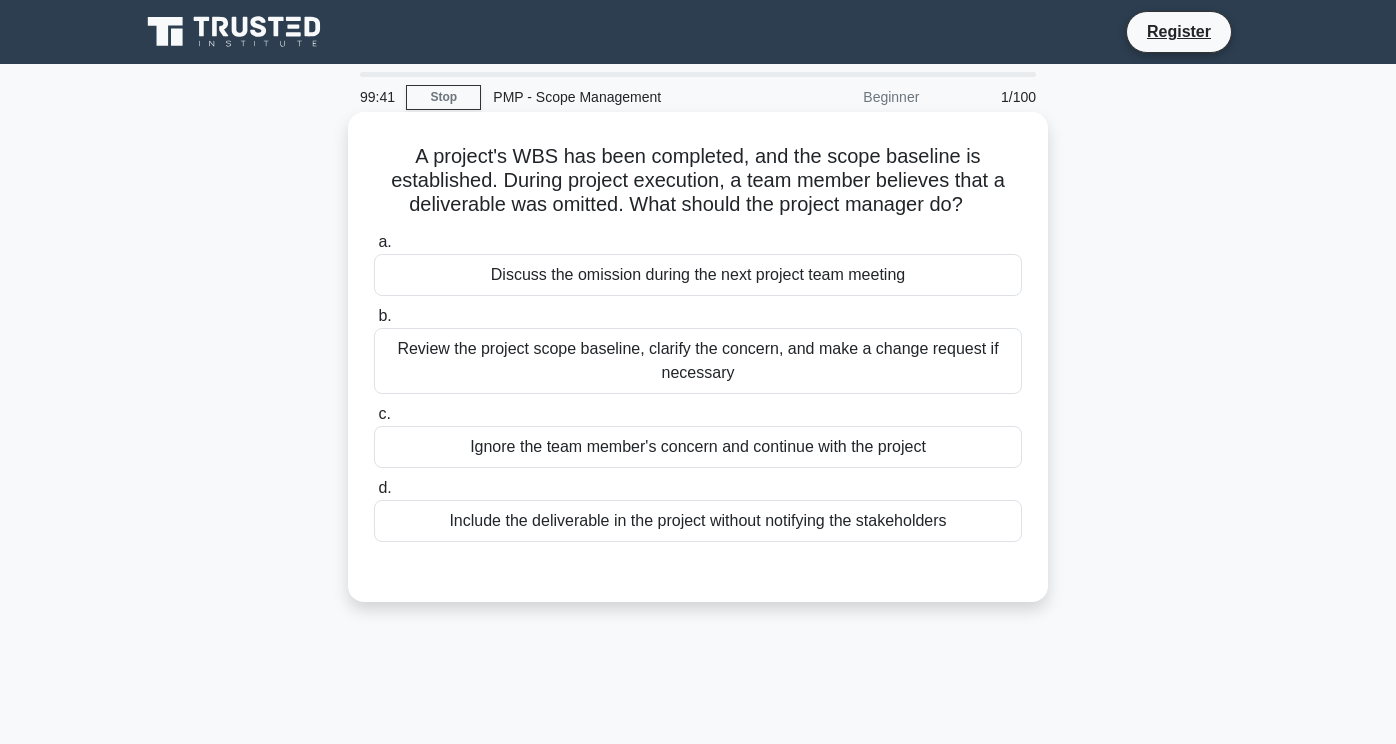 click on "Review the project scope baseline, clarify the concern, and make a change request if necessary" at bounding box center (698, 361) 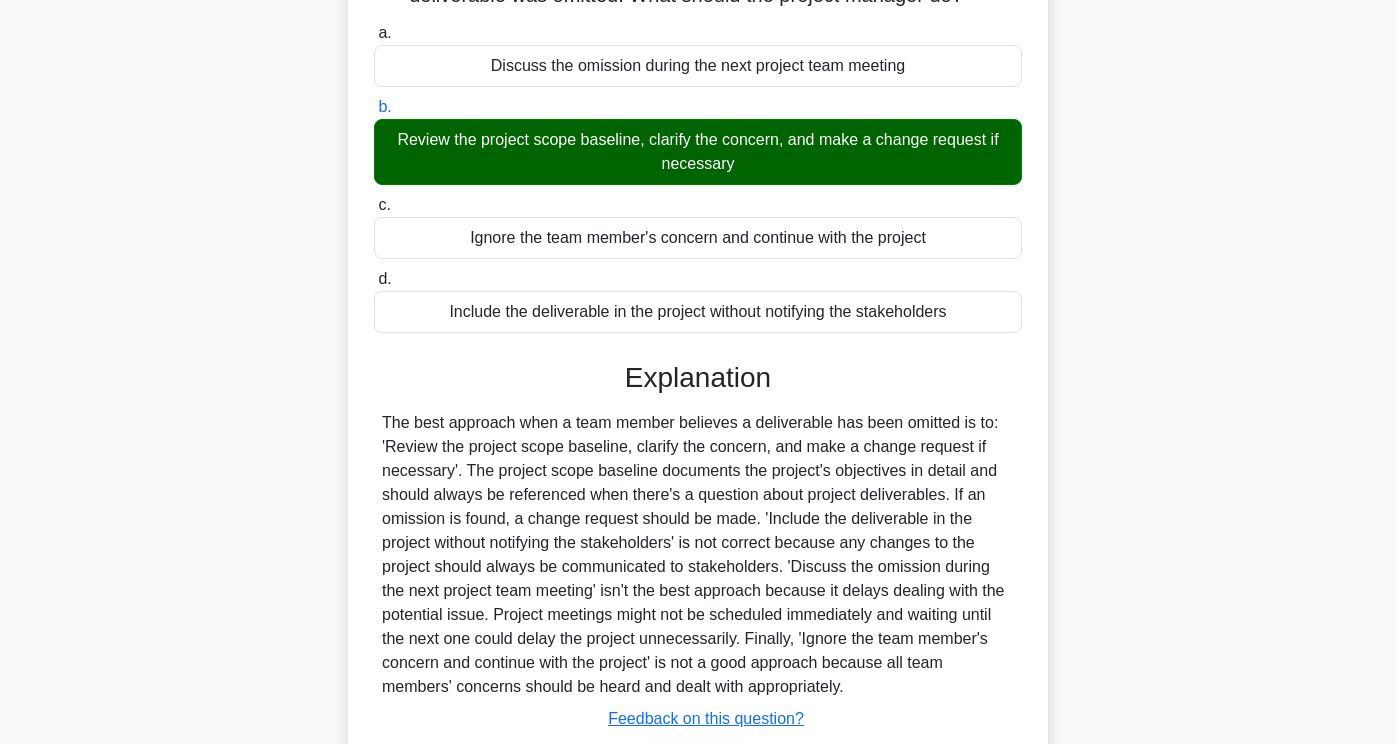 scroll, scrollTop: 345, scrollLeft: 0, axis: vertical 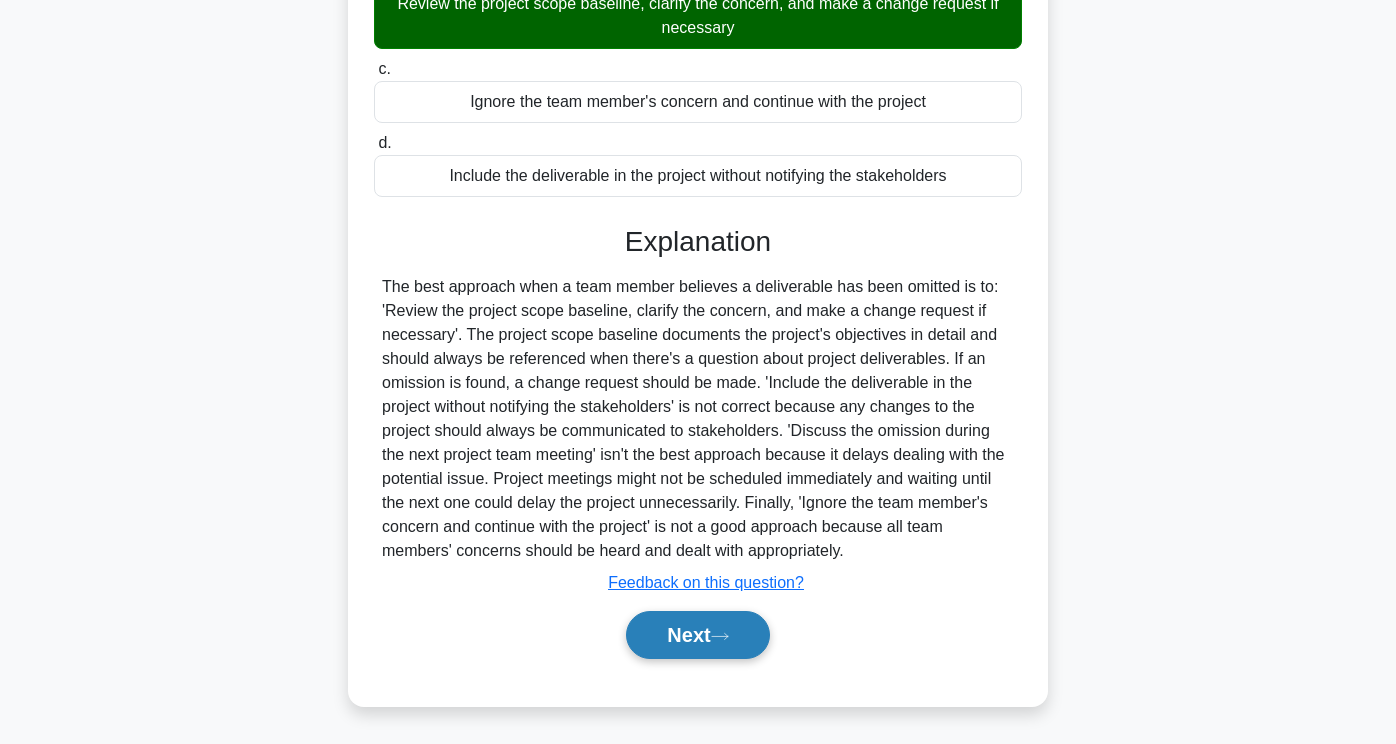 click on "Next" at bounding box center [697, 635] 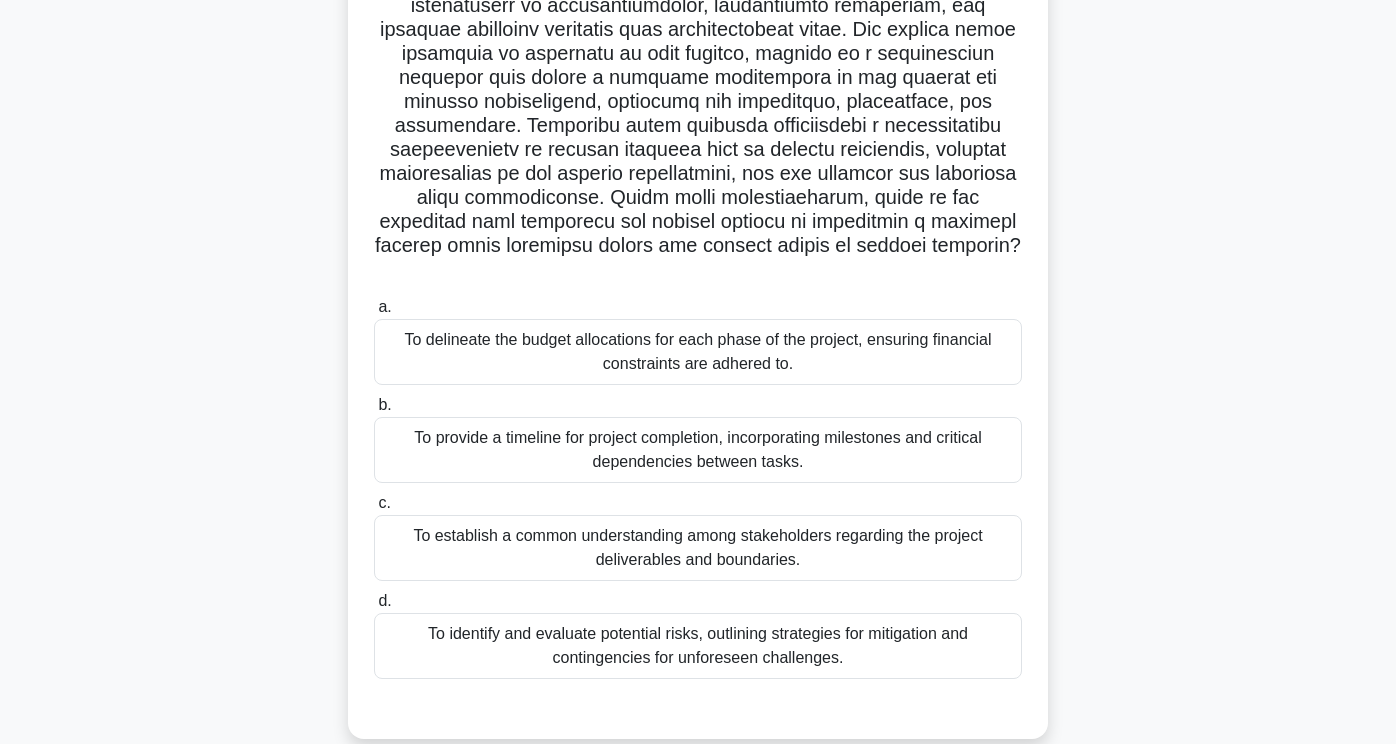 scroll, scrollTop: 253, scrollLeft: 0, axis: vertical 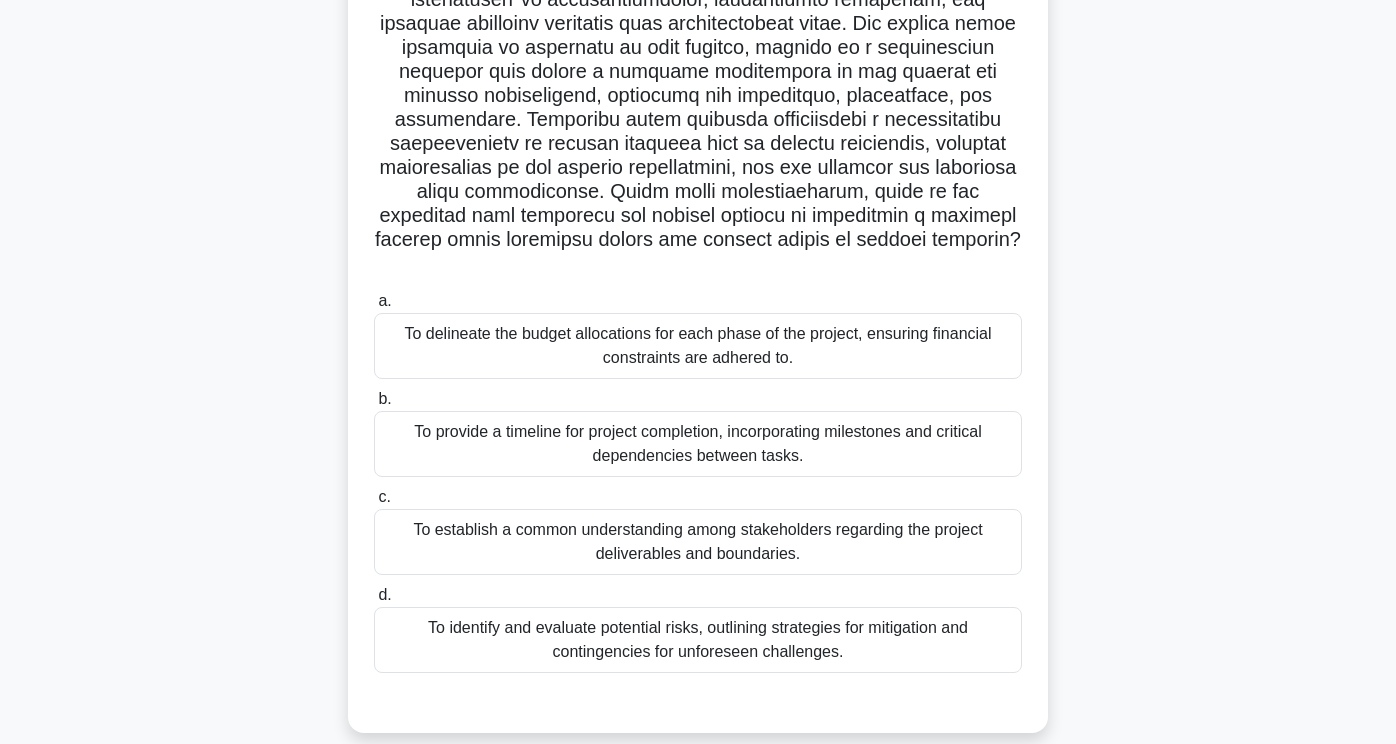 click on "To provide a timeline for project completion, incorporating milestones and critical dependencies between tasks." at bounding box center [698, 444] 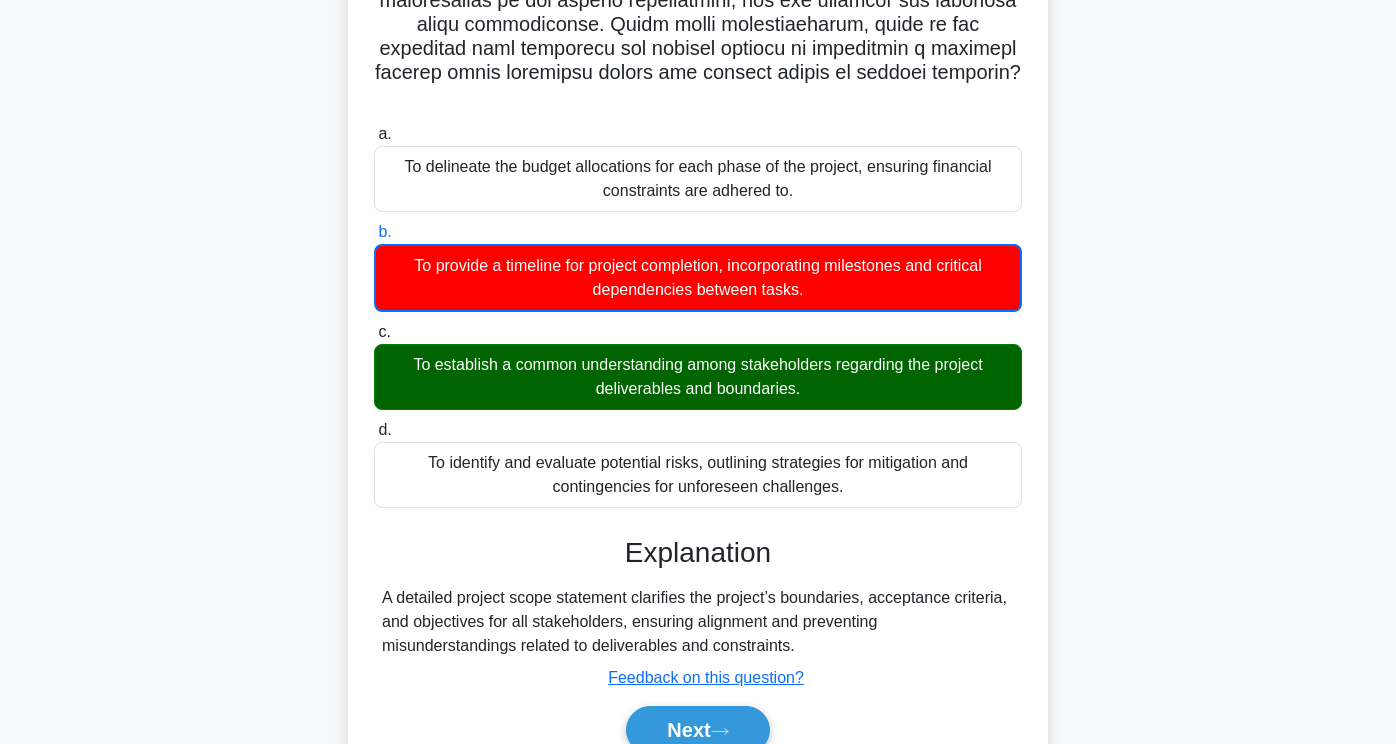 scroll, scrollTop: 491, scrollLeft: 0, axis: vertical 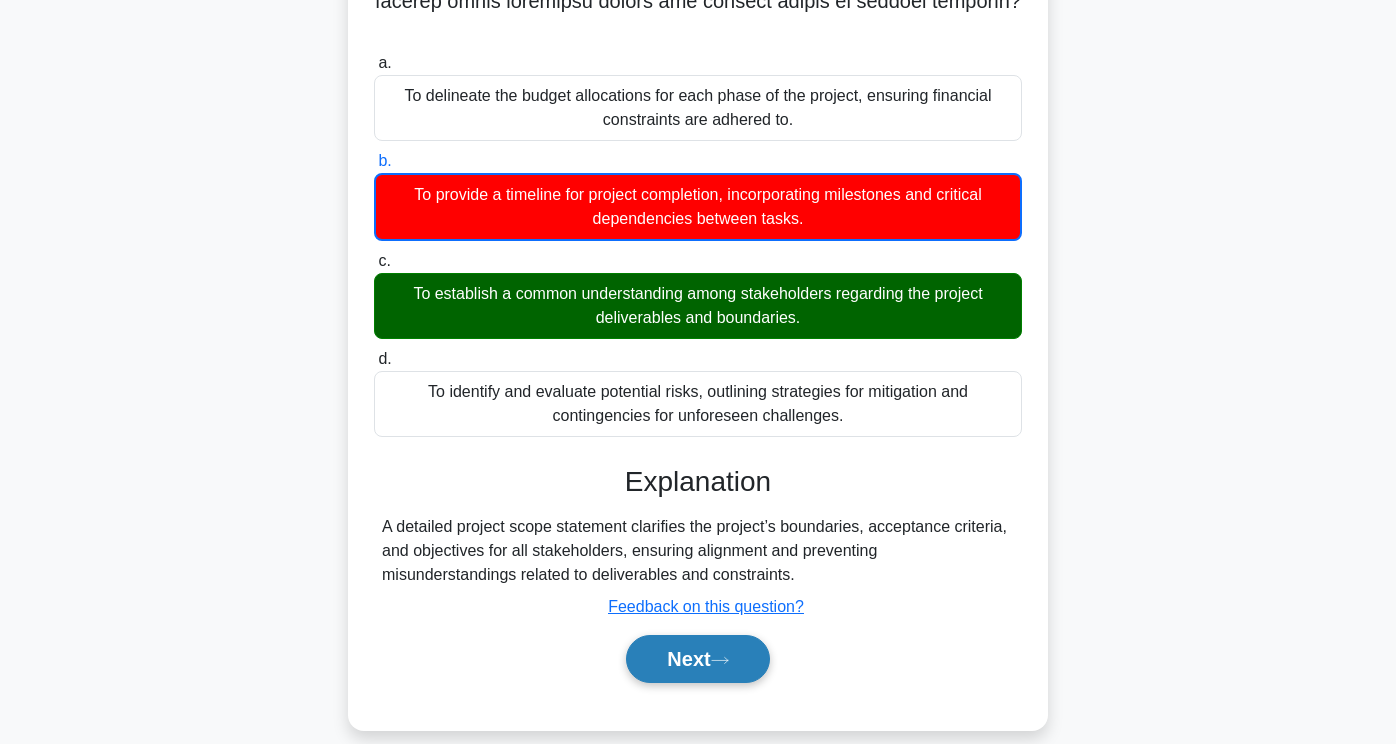 click on "Next" at bounding box center [697, 659] 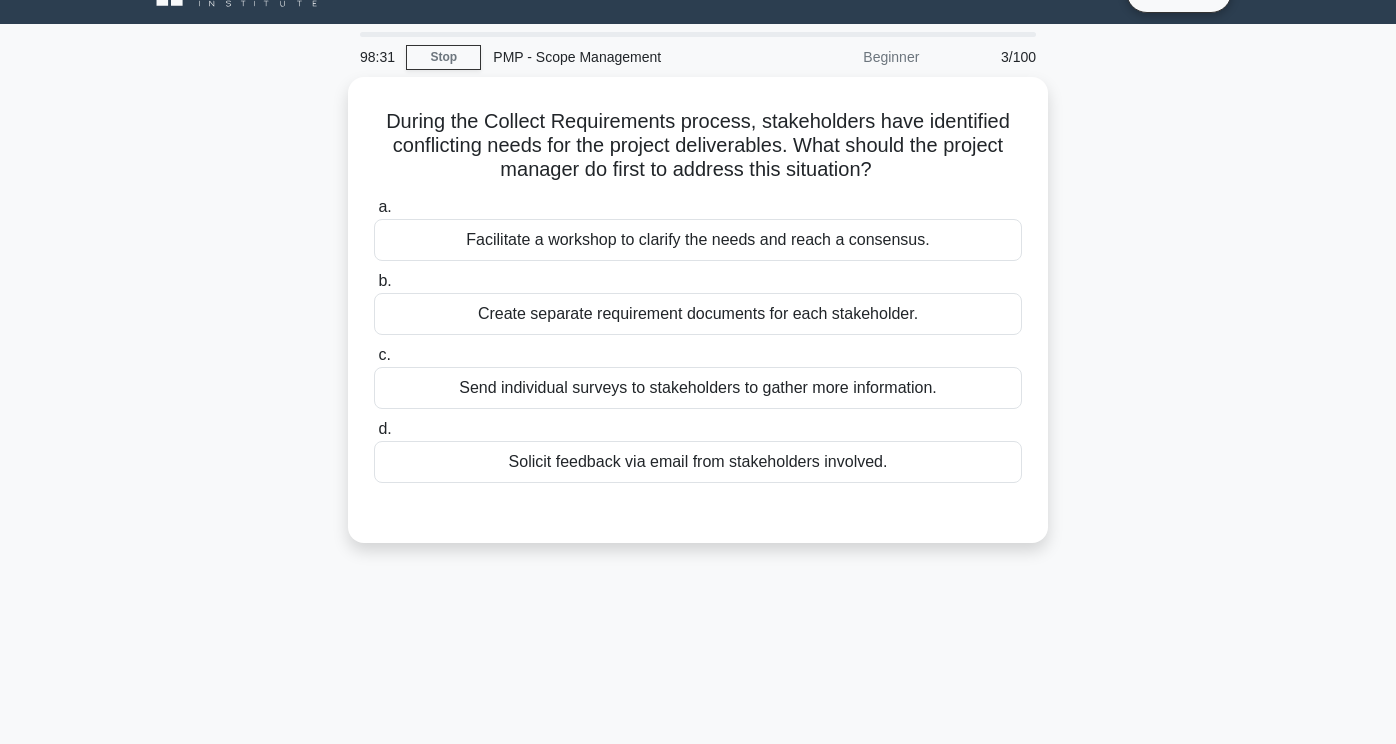 scroll, scrollTop: 0, scrollLeft: 0, axis: both 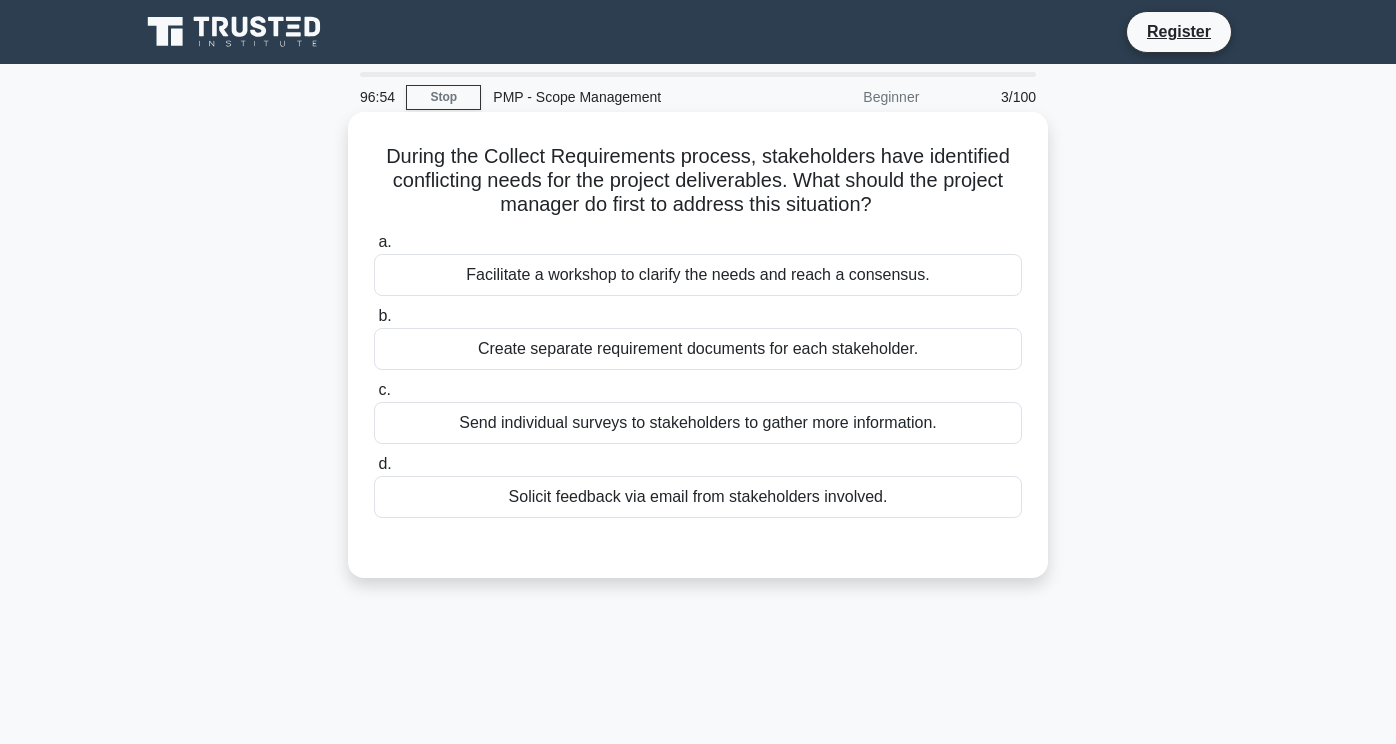 drag, startPoint x: 734, startPoint y: 354, endPoint x: 745, endPoint y: 304, distance: 51.1957 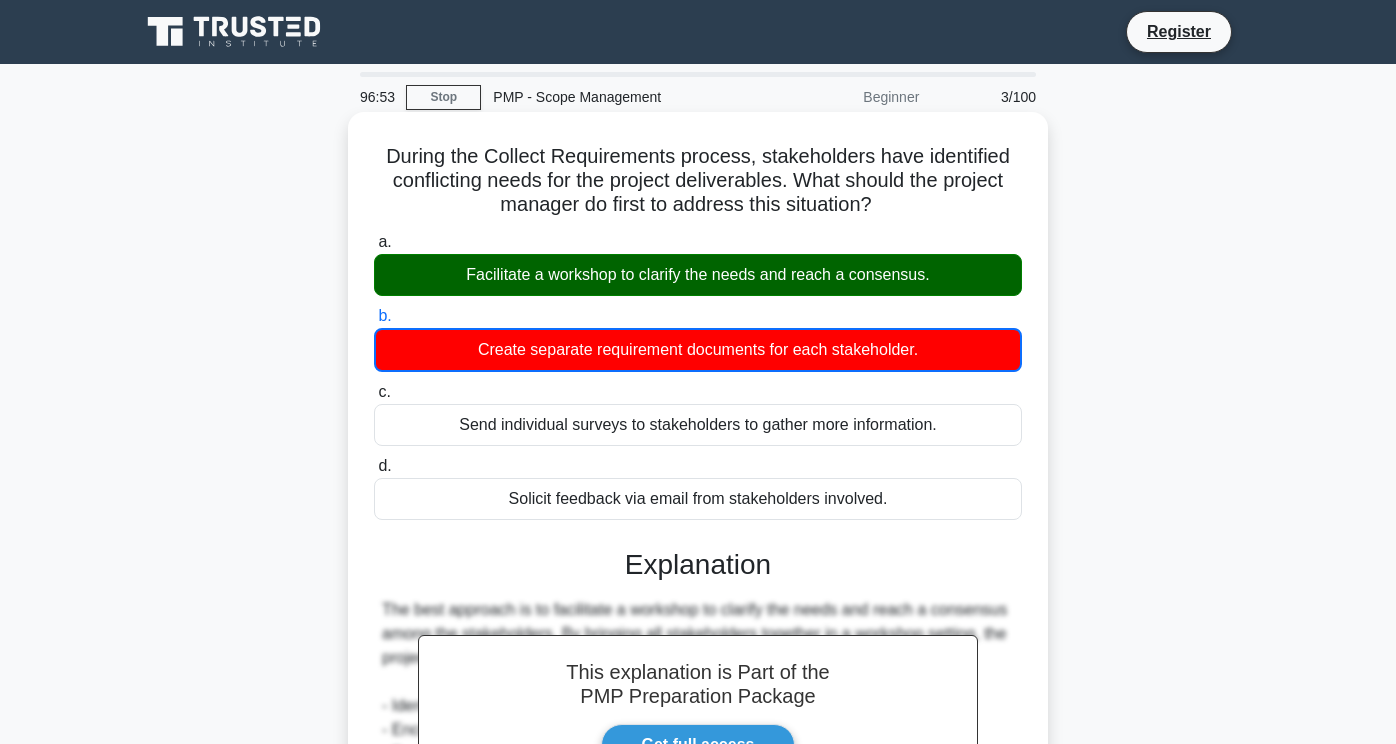 click on "Facilitate a workshop to clarify the needs and reach a consensus." at bounding box center [698, 275] 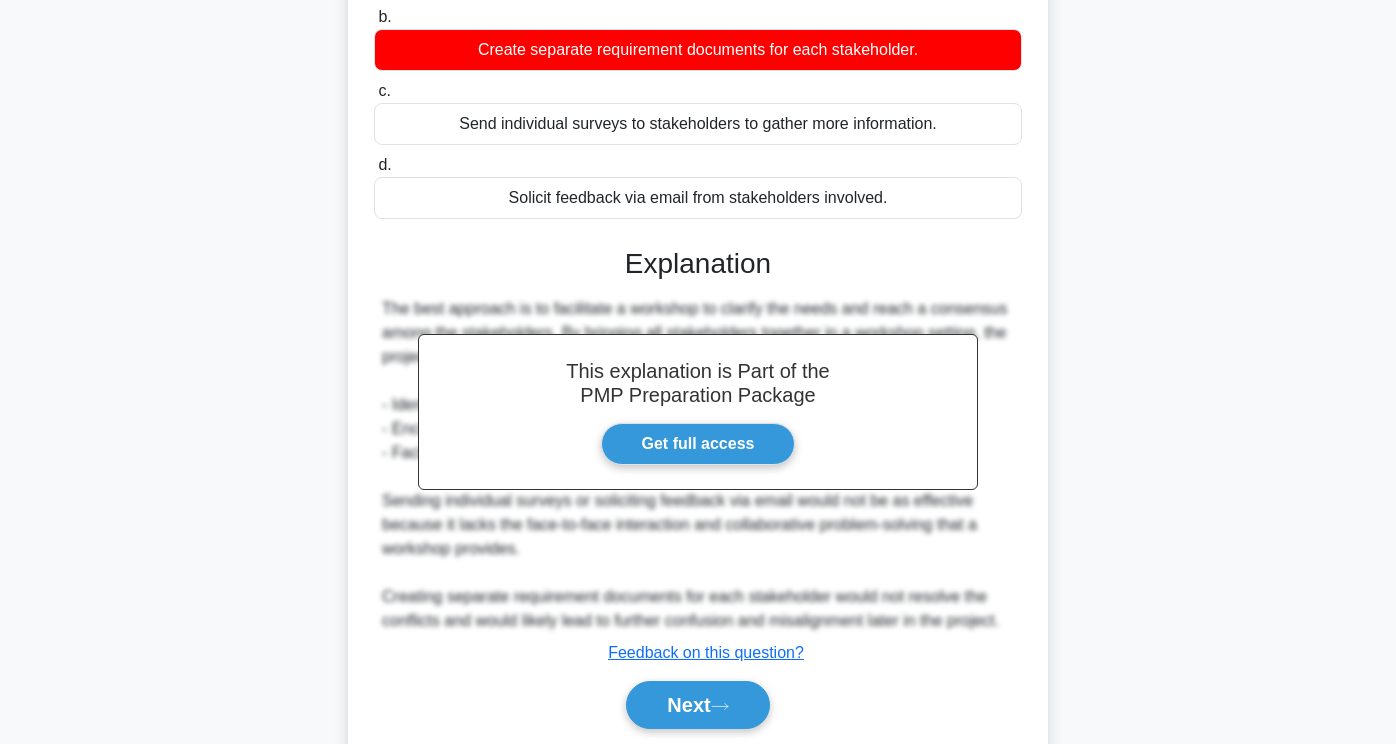 scroll, scrollTop: 369, scrollLeft: 0, axis: vertical 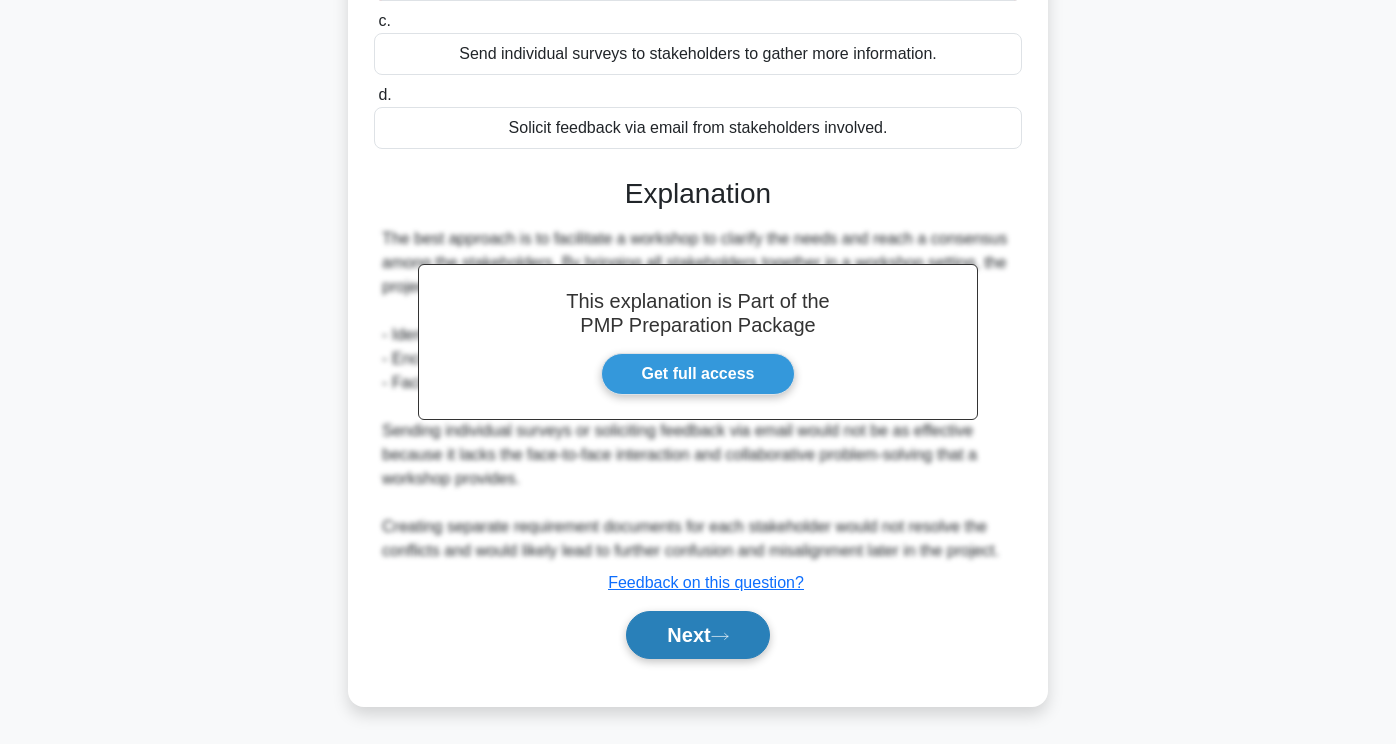 click on "Next" at bounding box center [697, 635] 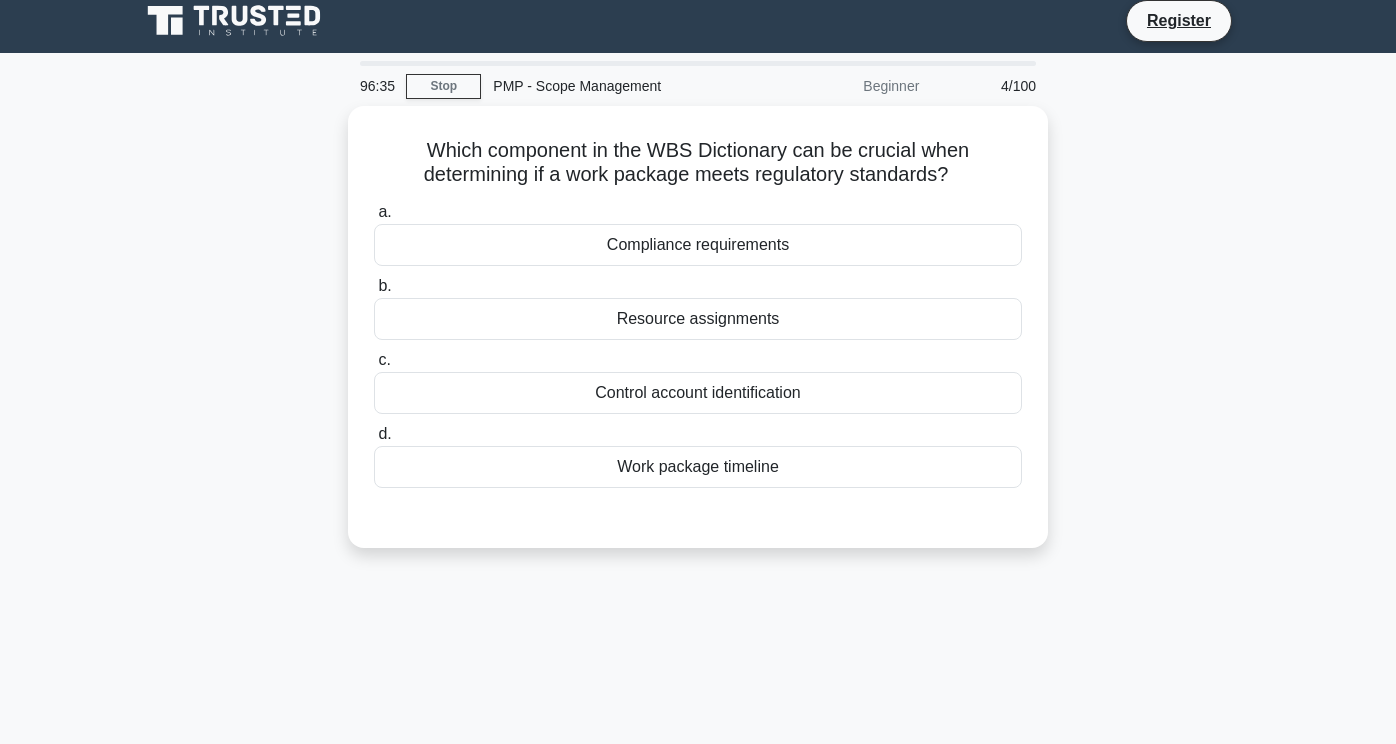 scroll, scrollTop: 10, scrollLeft: 0, axis: vertical 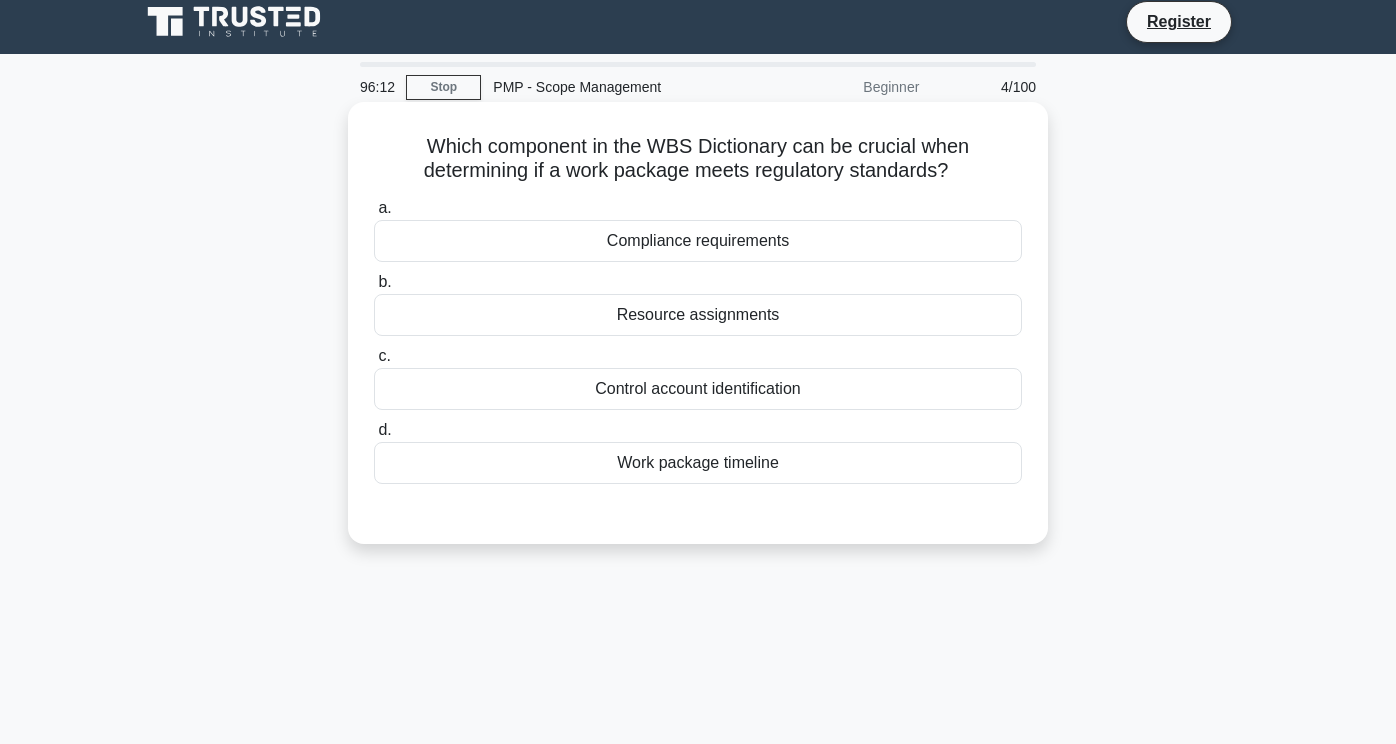 click on "Compliance requirements" at bounding box center (698, 241) 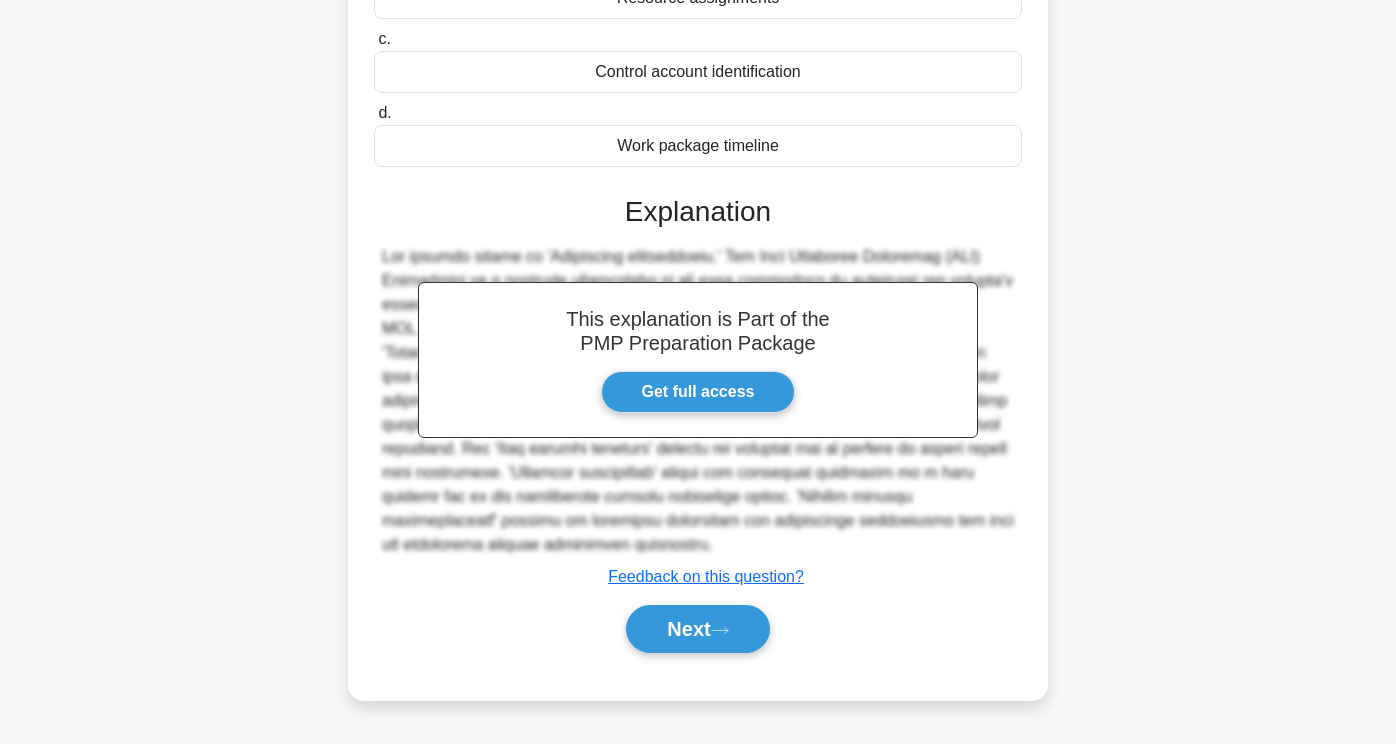scroll, scrollTop: 336, scrollLeft: 0, axis: vertical 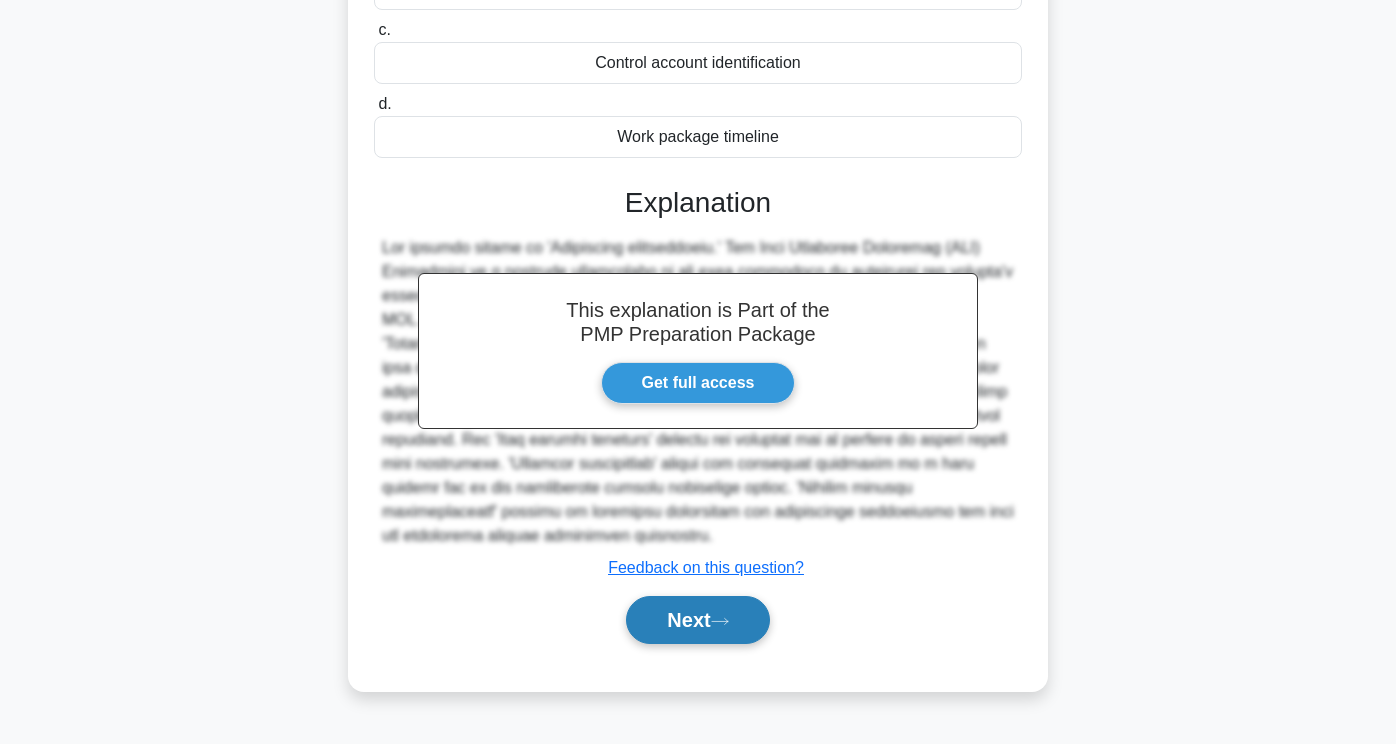 click on "Next" at bounding box center (697, 620) 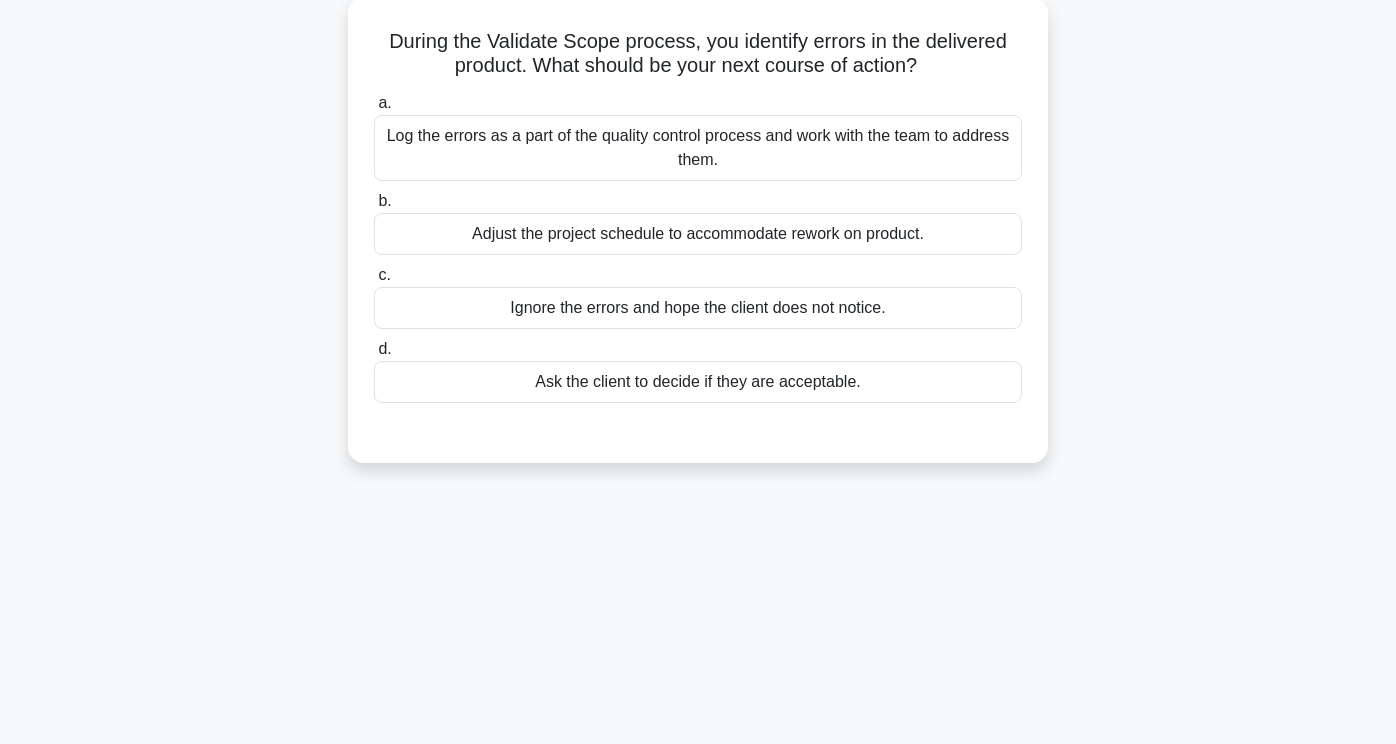 scroll, scrollTop: 0, scrollLeft: 0, axis: both 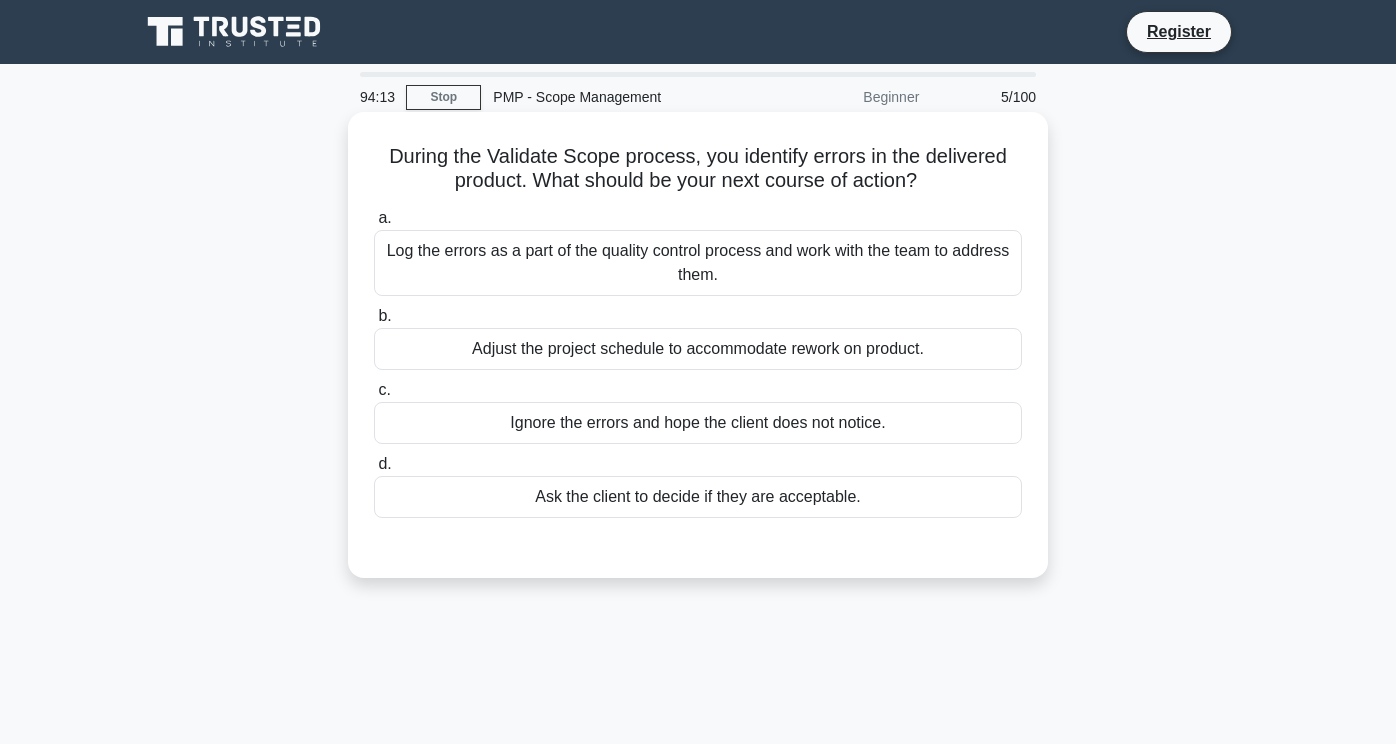 click on "Log the errors as a part of the quality control process and work with the team to address them." at bounding box center [698, 263] 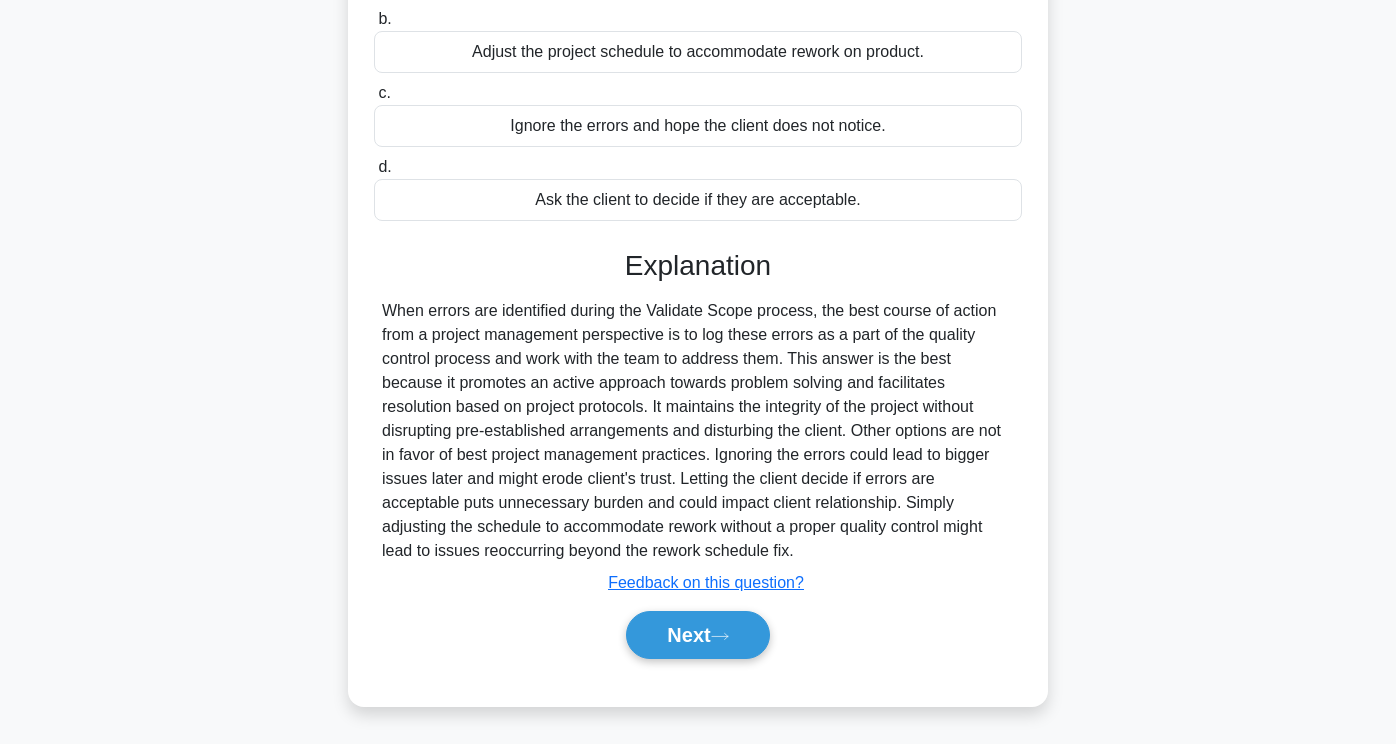 scroll, scrollTop: 336, scrollLeft: 0, axis: vertical 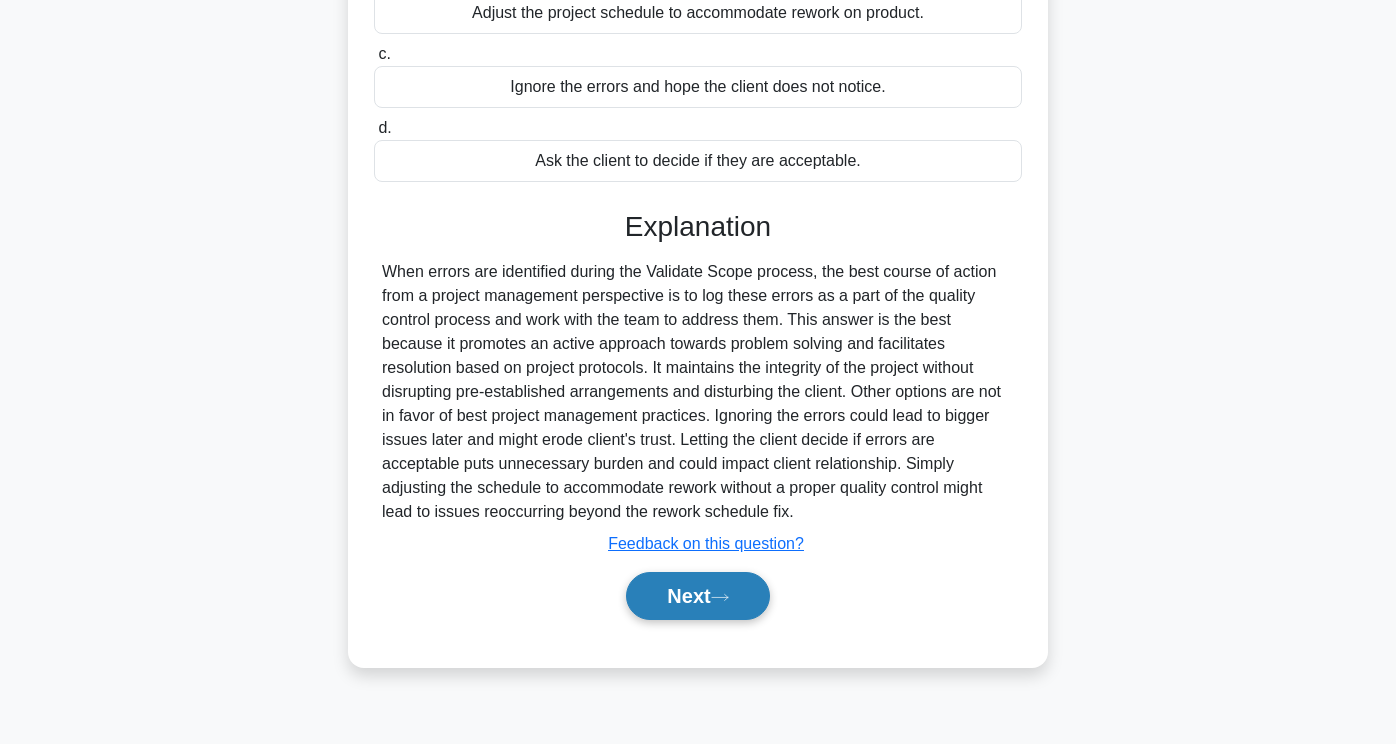 click on "Next" at bounding box center (697, 596) 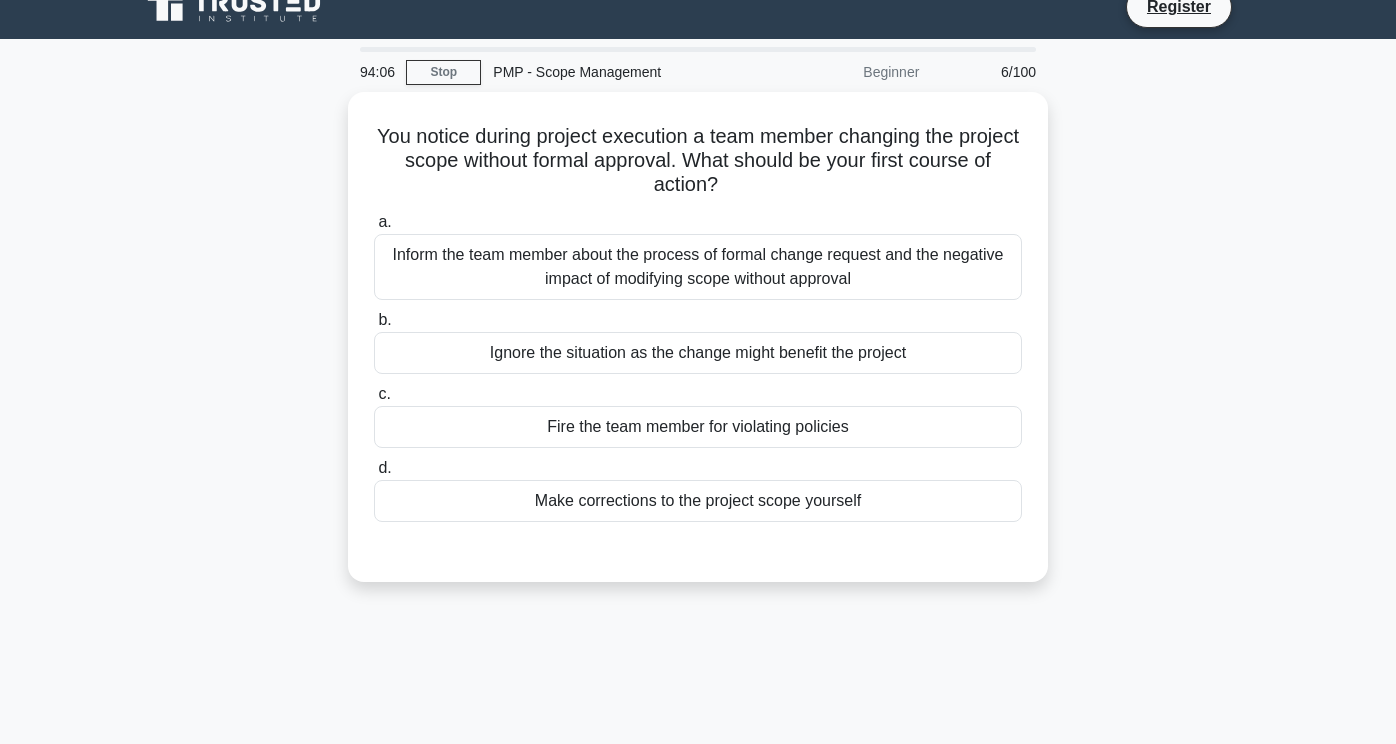scroll, scrollTop: 26, scrollLeft: 0, axis: vertical 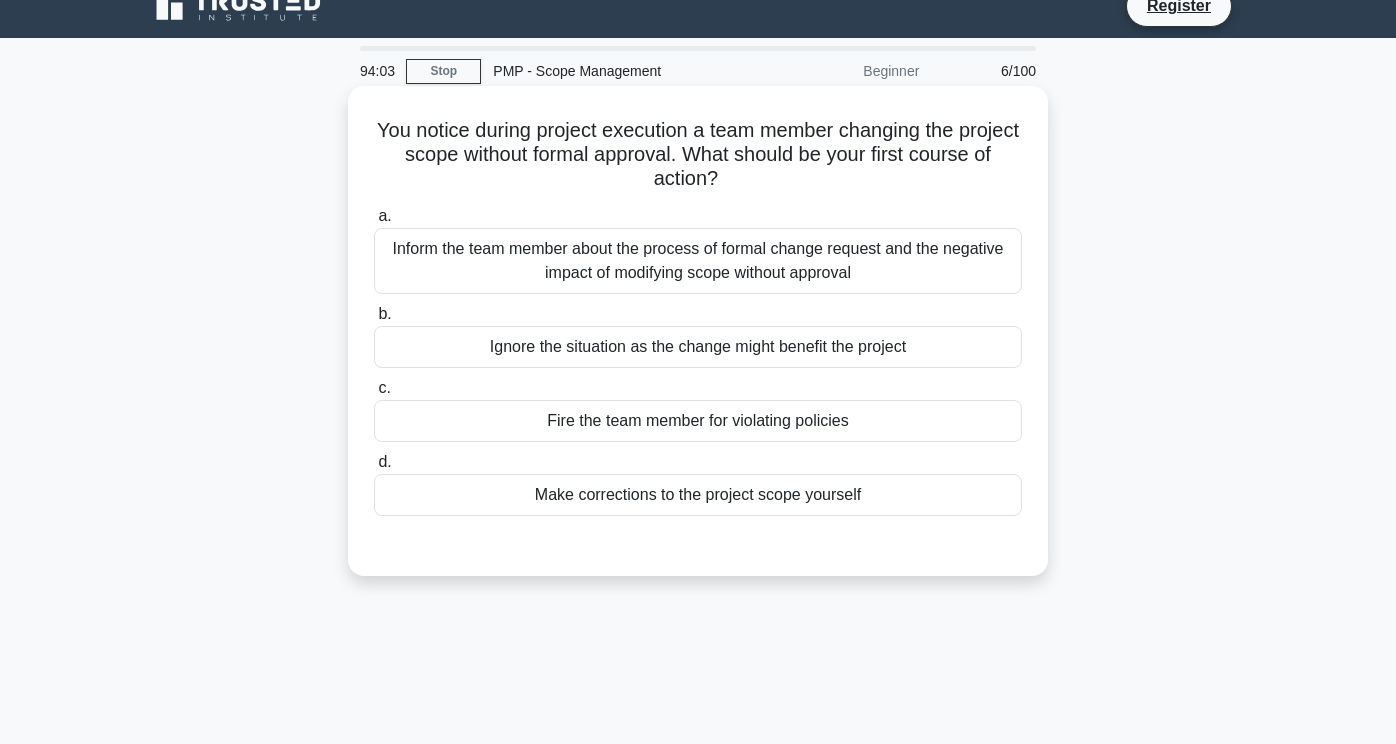 click on "Inform the team member about the process of formal change request and the negative impact of modifying scope without approval" at bounding box center (698, 261) 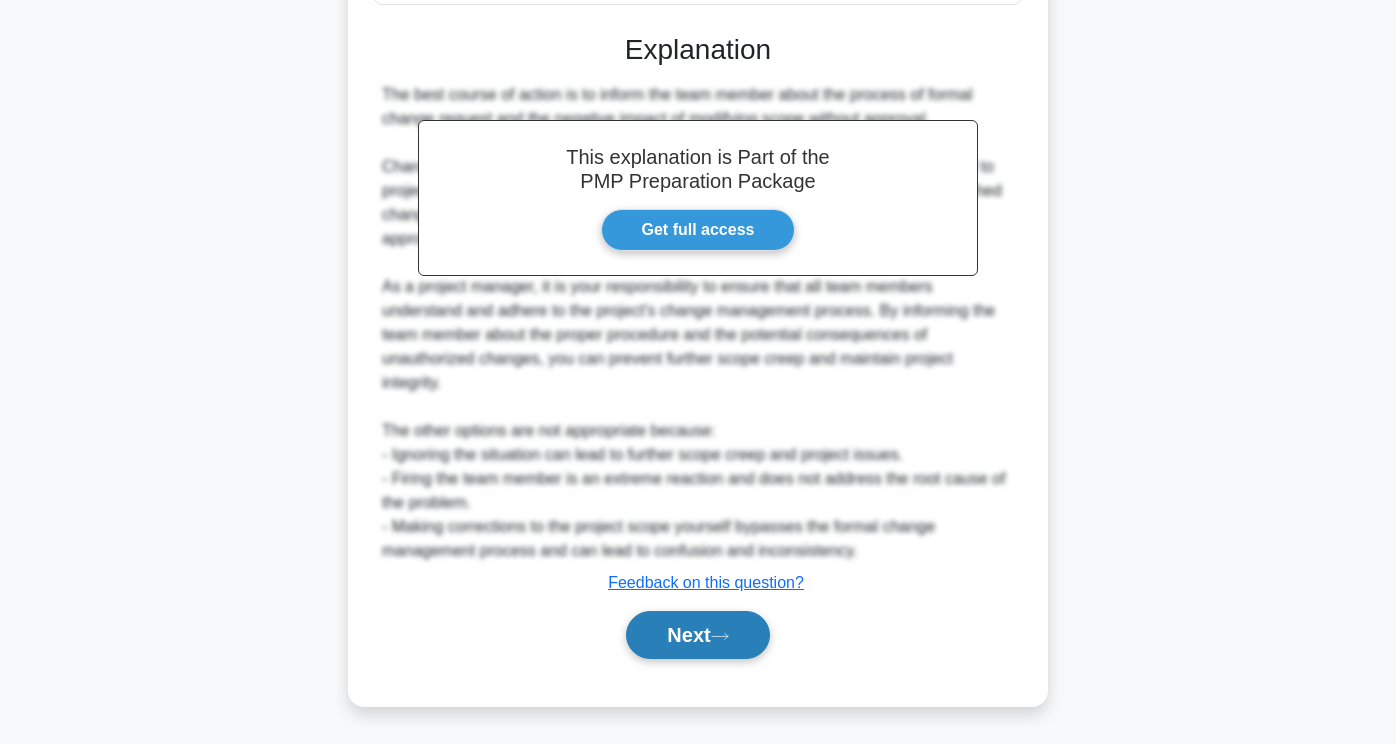 click on "Next" at bounding box center (697, 635) 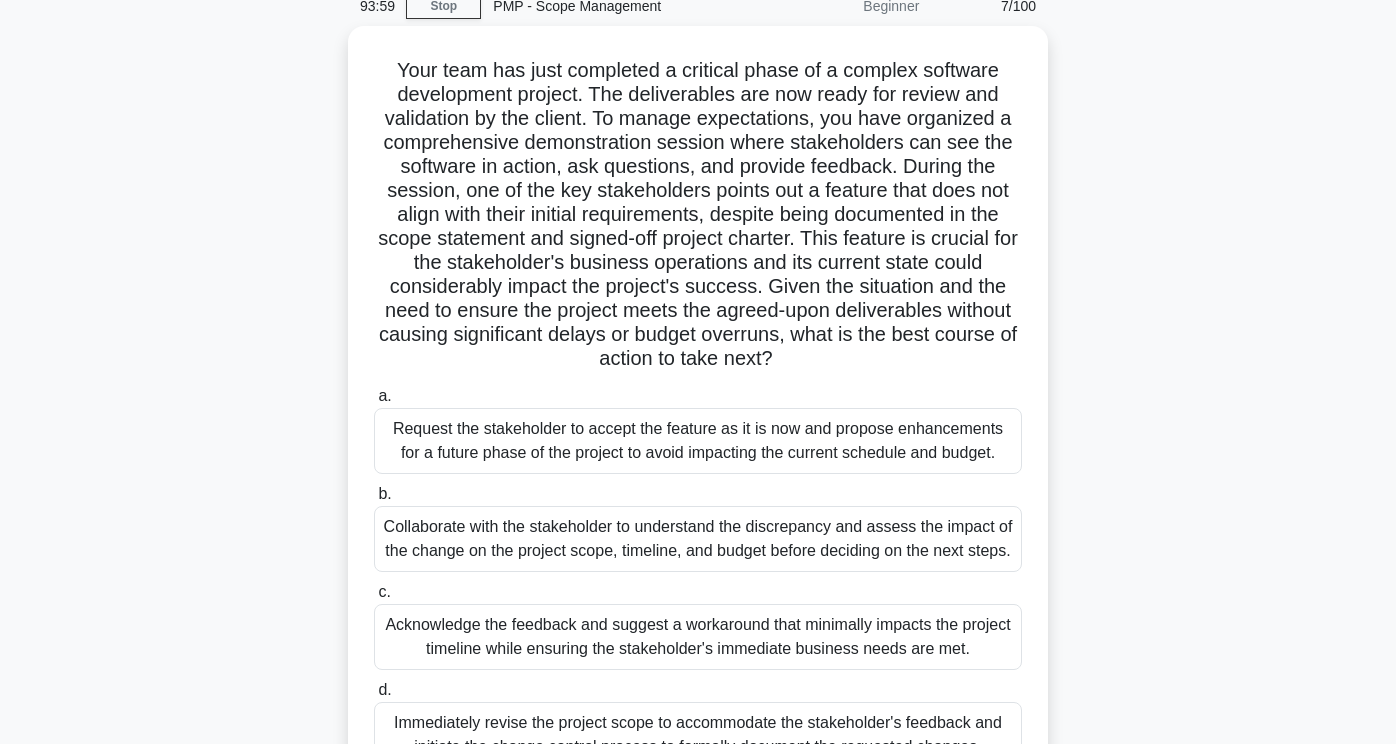 scroll, scrollTop: 0, scrollLeft: 0, axis: both 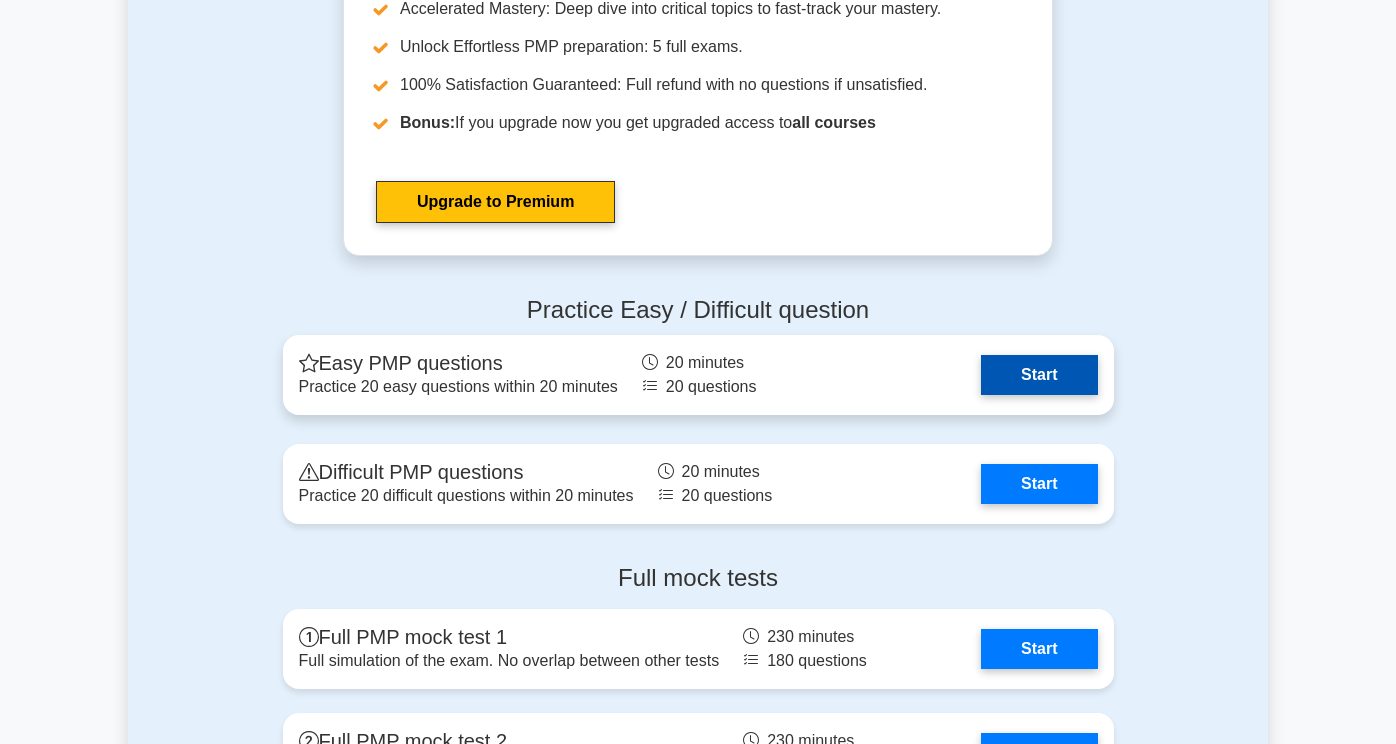 click on "Start" at bounding box center (1039, 375) 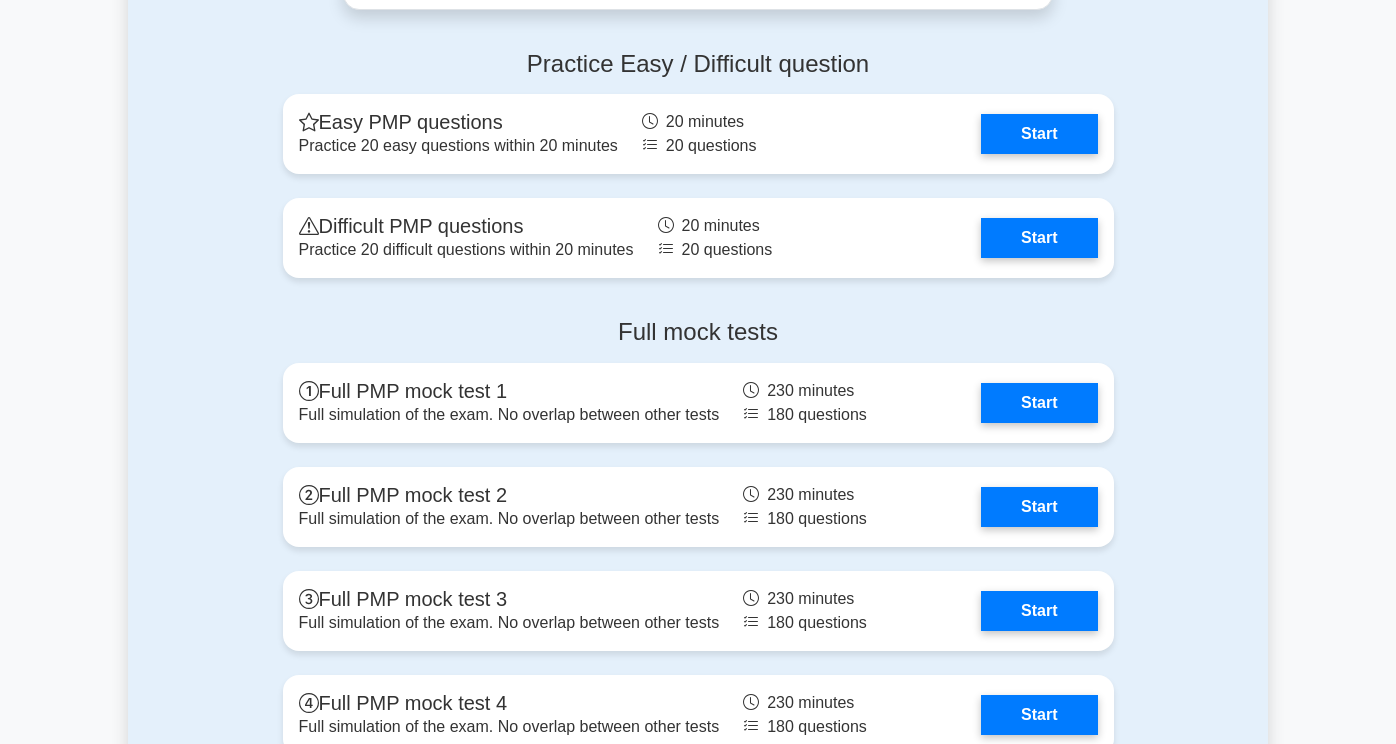 scroll, scrollTop: 5594, scrollLeft: 0, axis: vertical 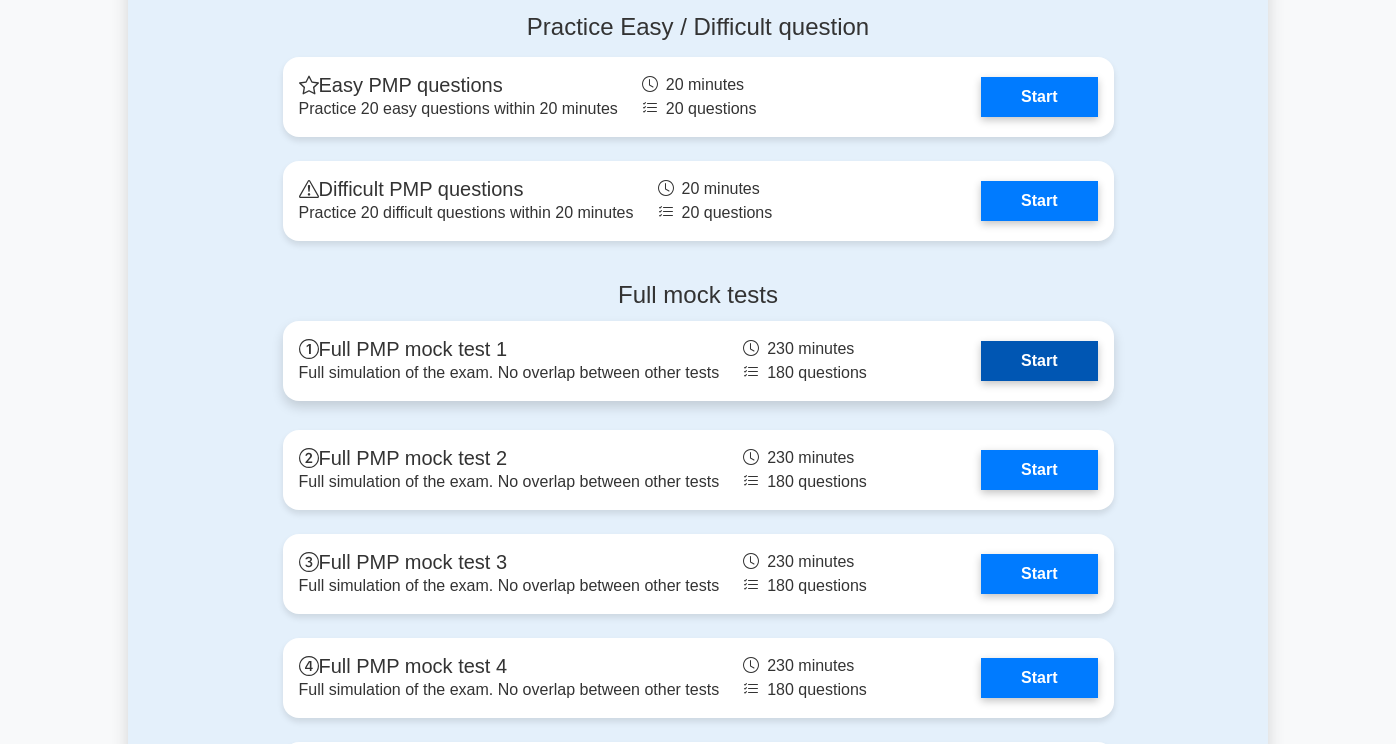 click on "Start" at bounding box center (1039, 361) 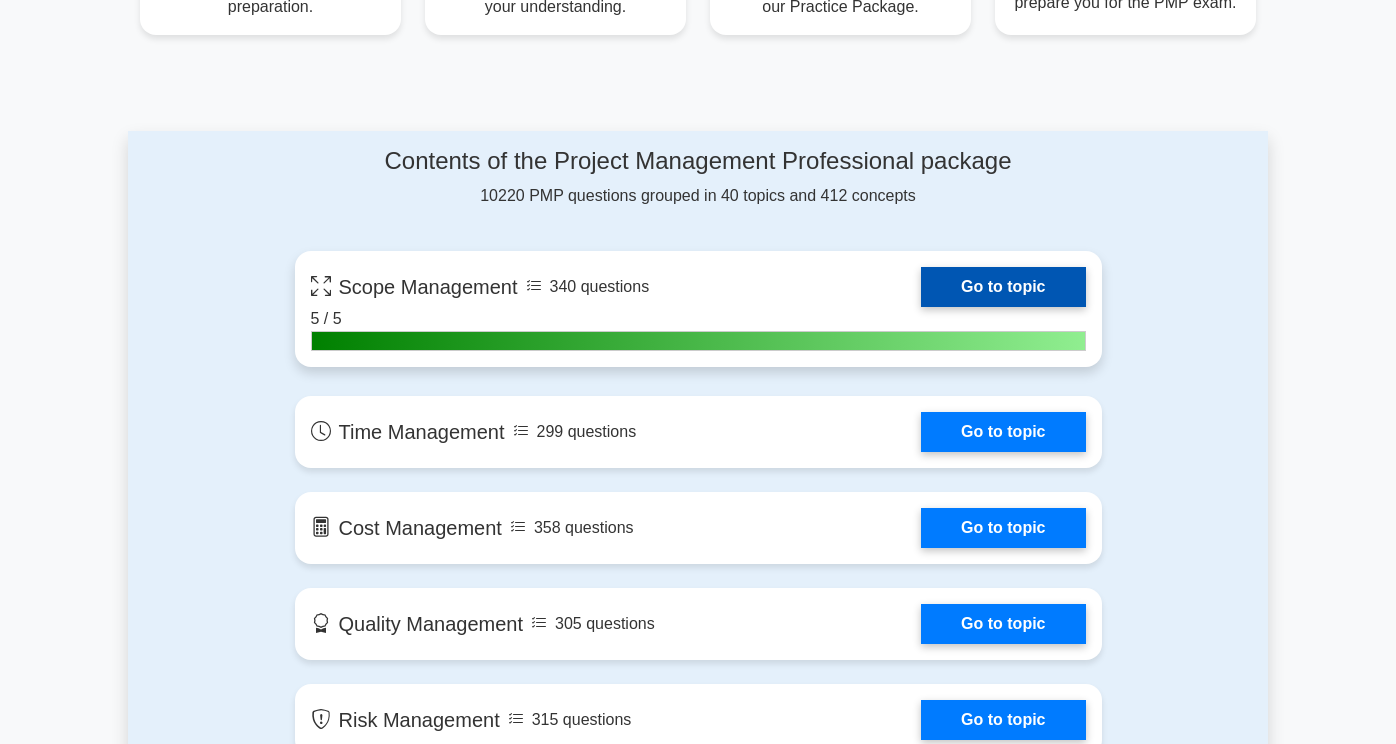 scroll, scrollTop: 1044, scrollLeft: 0, axis: vertical 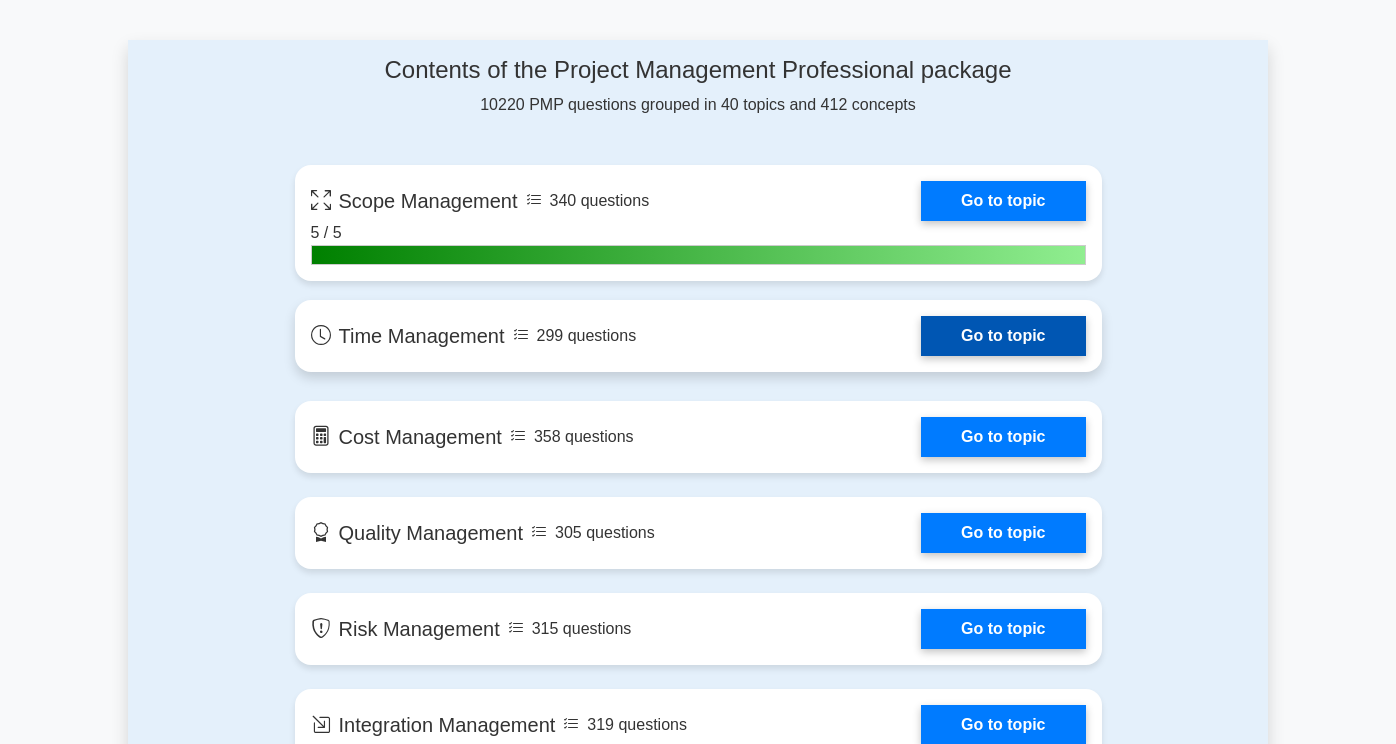 click on "Go to topic" at bounding box center (1003, 336) 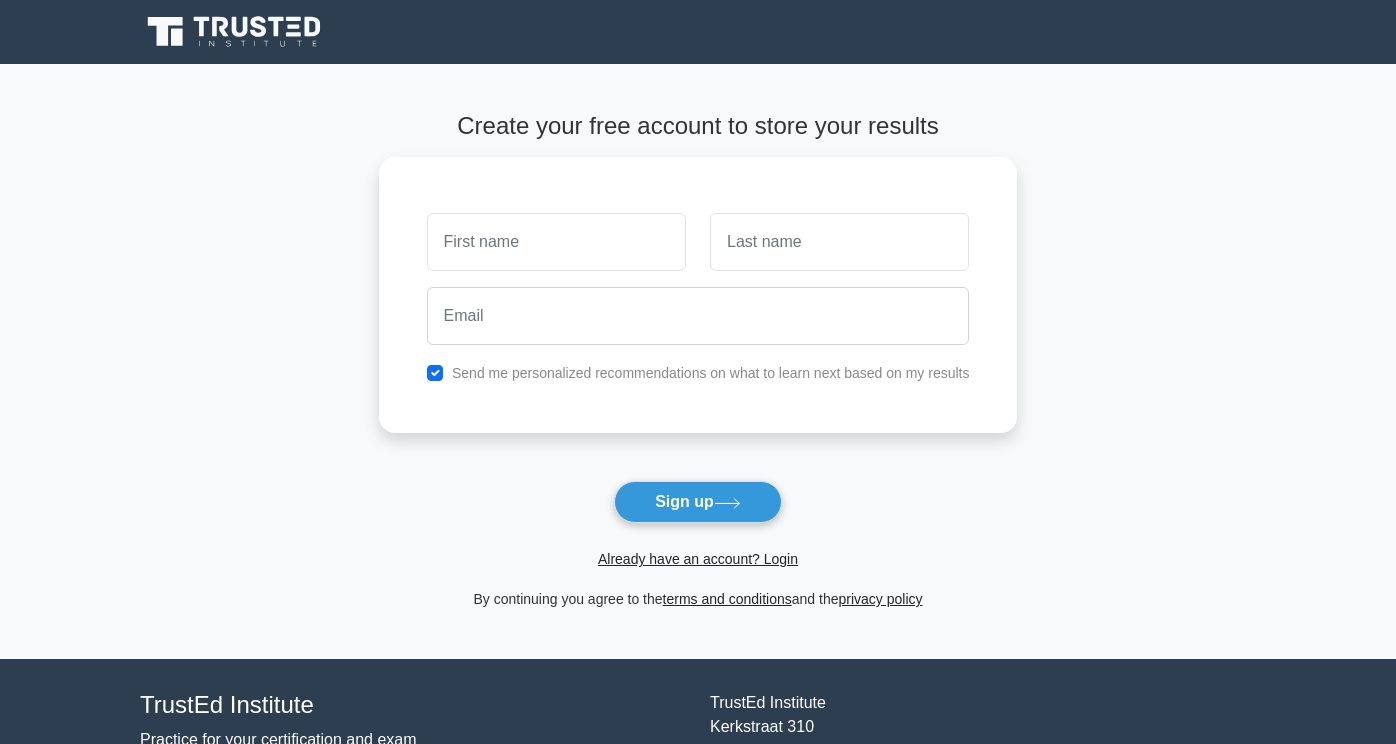scroll, scrollTop: 0, scrollLeft: 0, axis: both 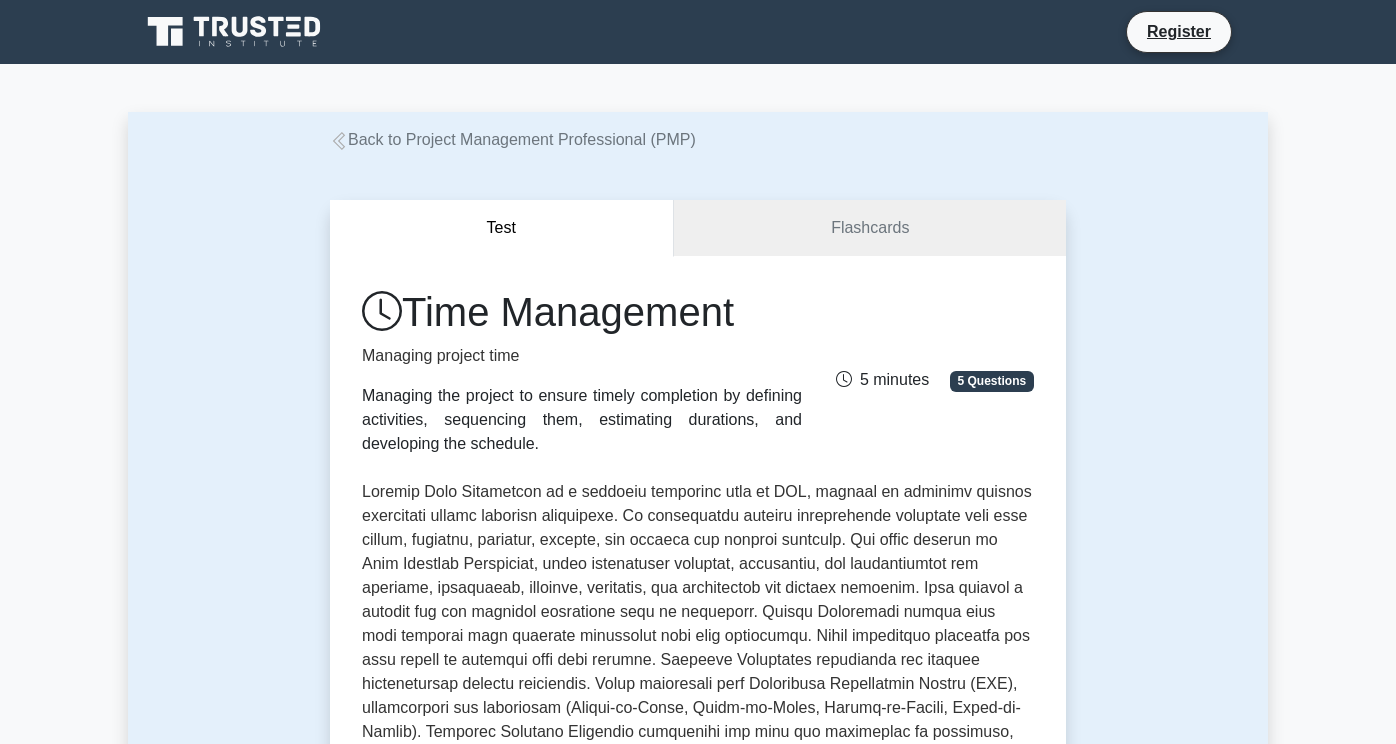 click on "Back to Project Management Professional (PMP)" at bounding box center [513, 139] 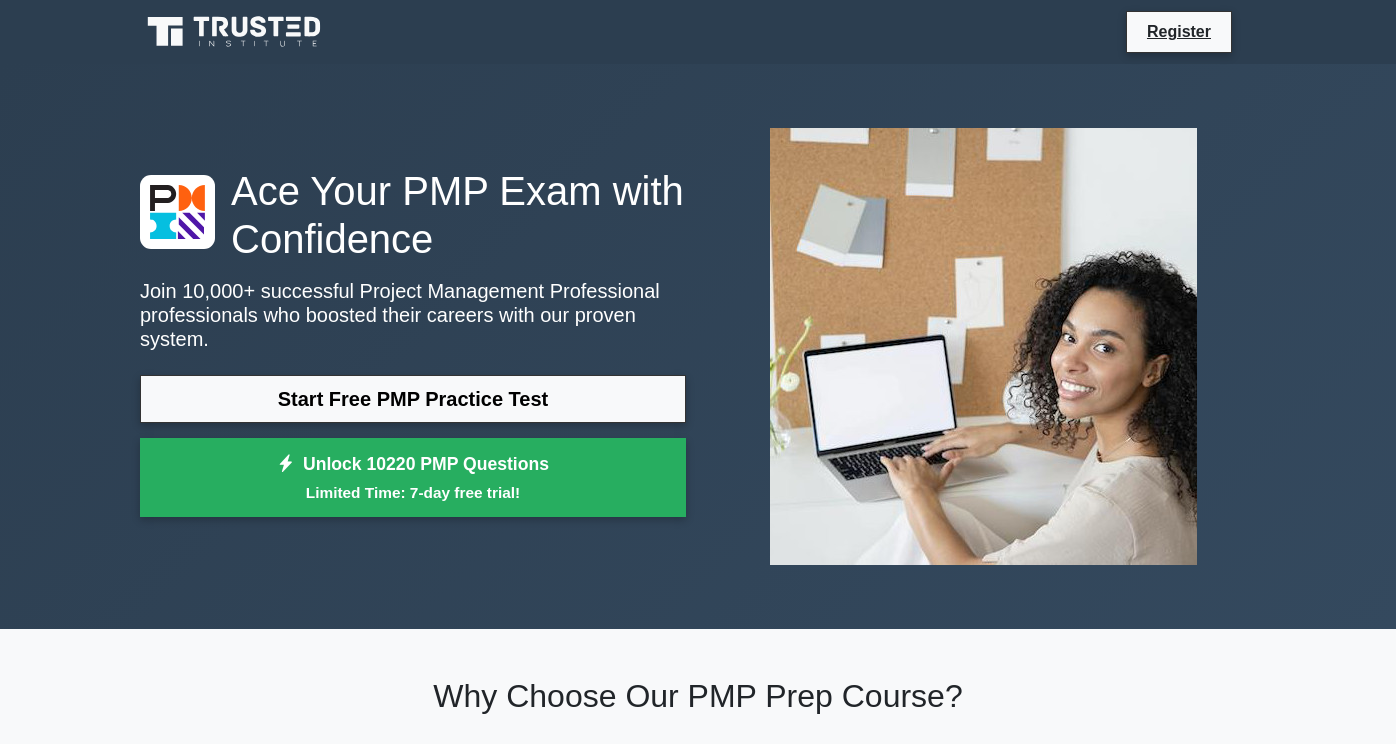 scroll, scrollTop: 0, scrollLeft: 0, axis: both 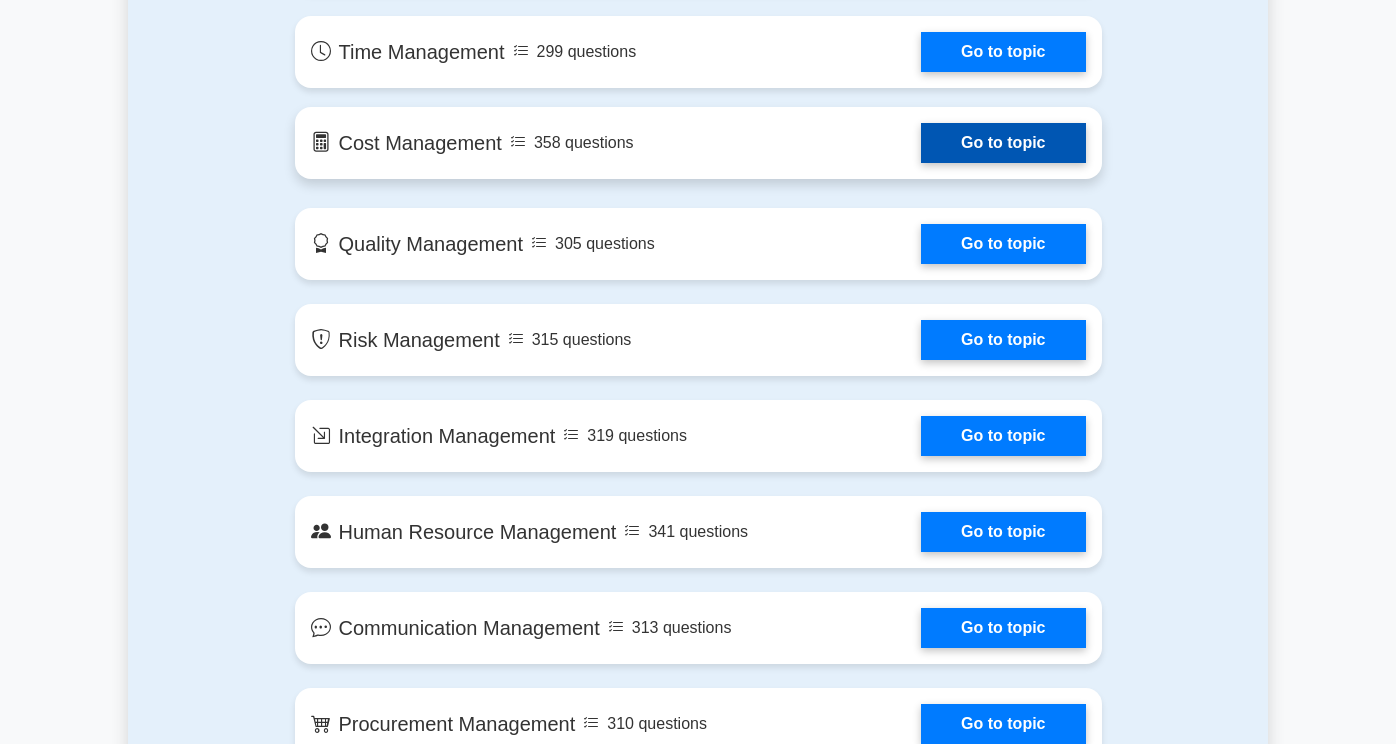 click on "Go to topic" at bounding box center [1003, 143] 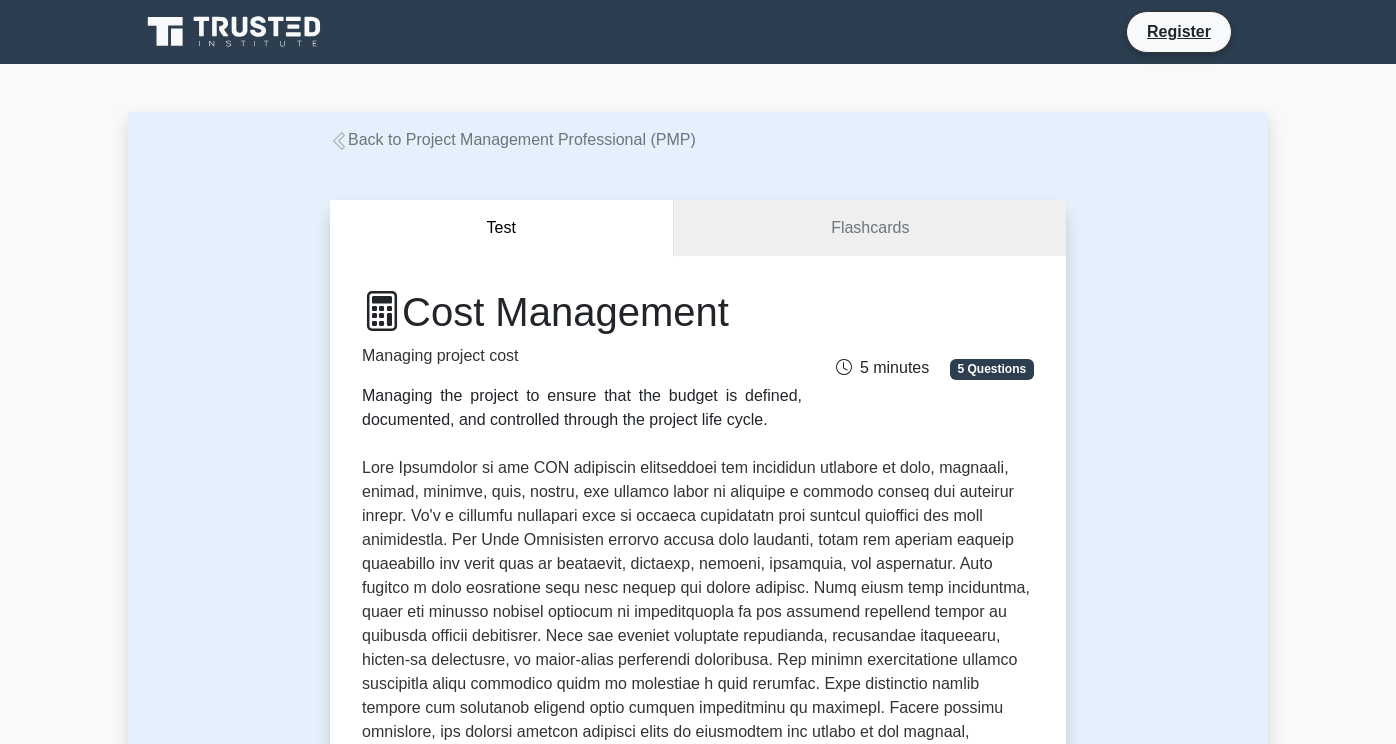 scroll, scrollTop: 0, scrollLeft: 0, axis: both 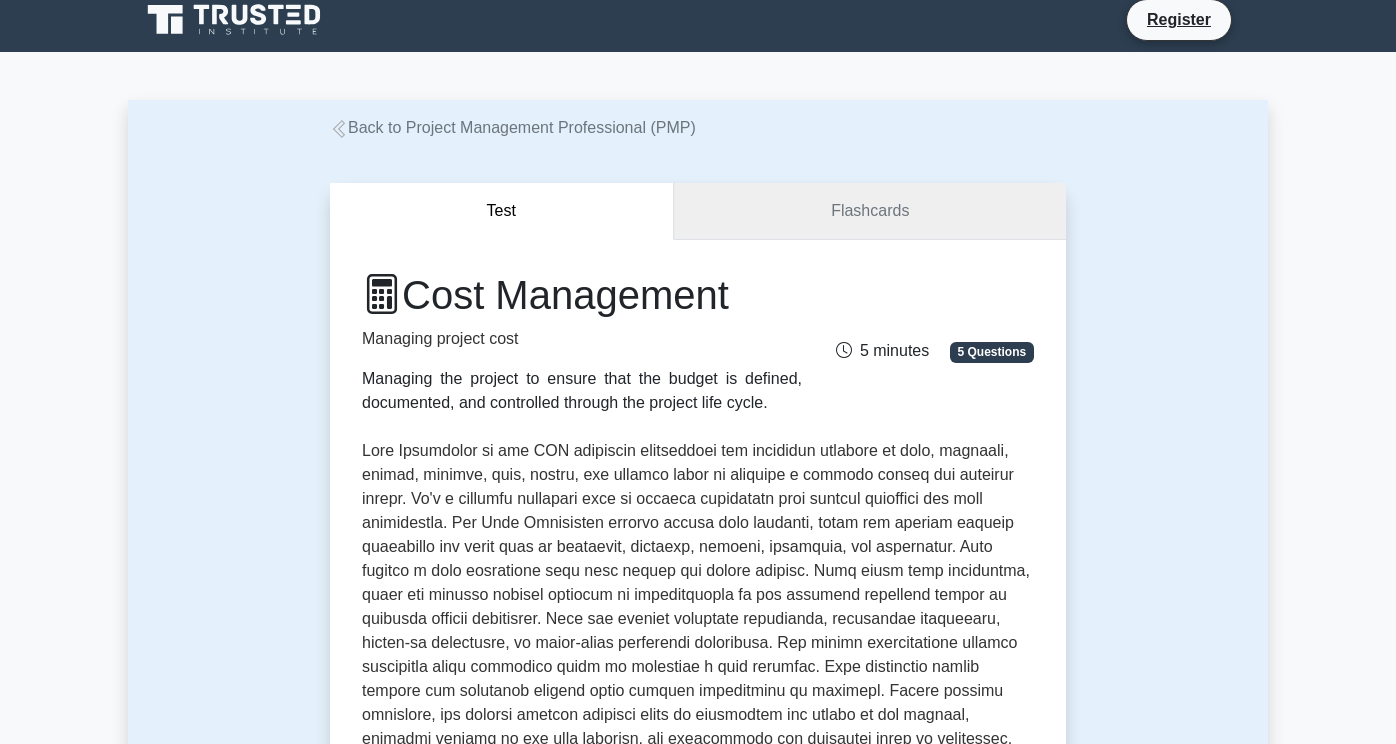 click on "Flashcards" at bounding box center (870, 211) 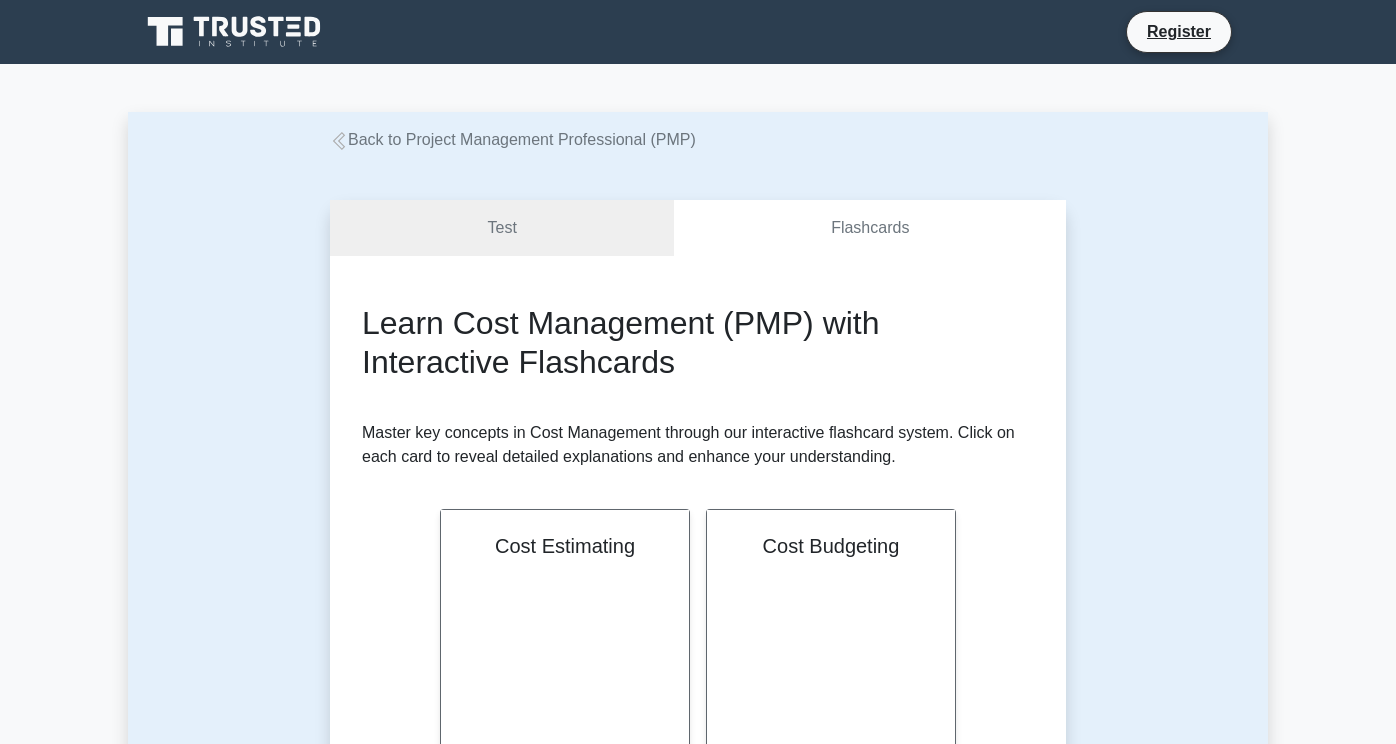 scroll, scrollTop: 0, scrollLeft: 0, axis: both 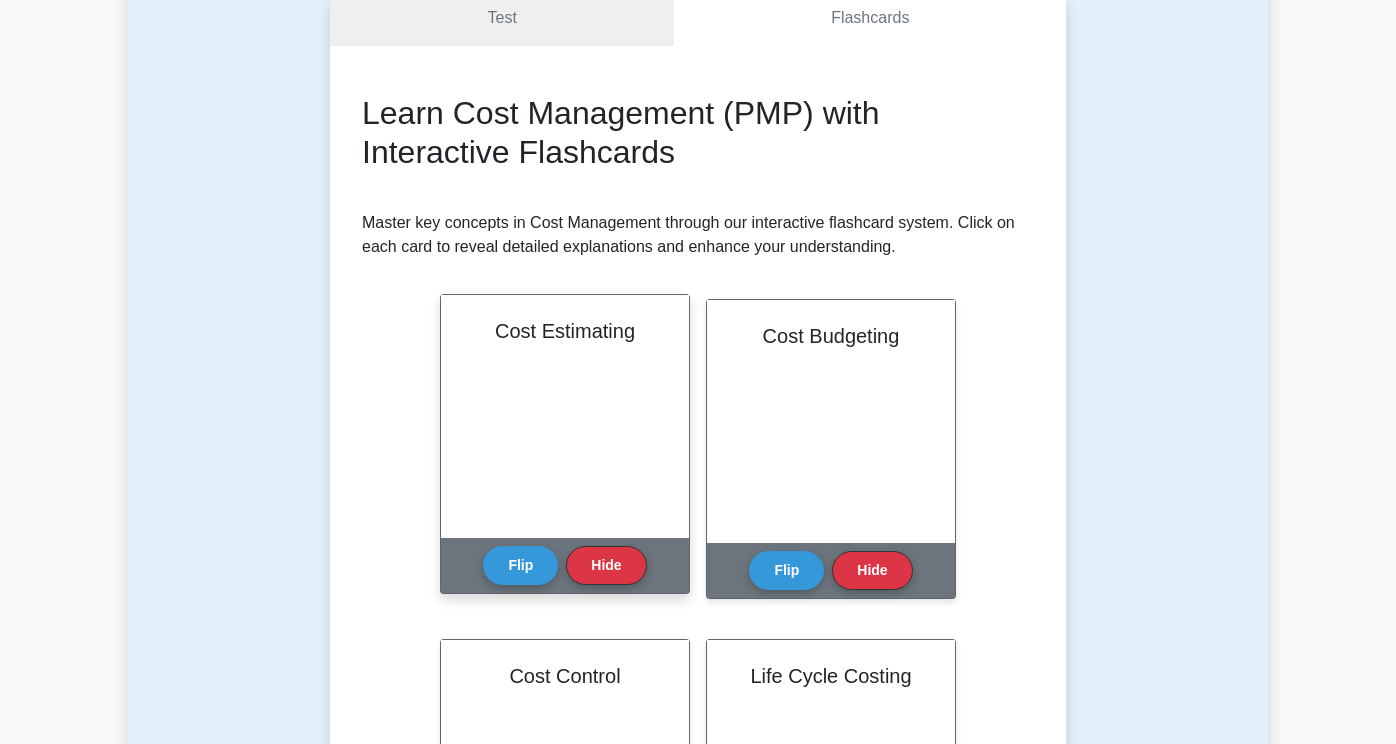 click on "Cost Estimating" at bounding box center [565, 416] 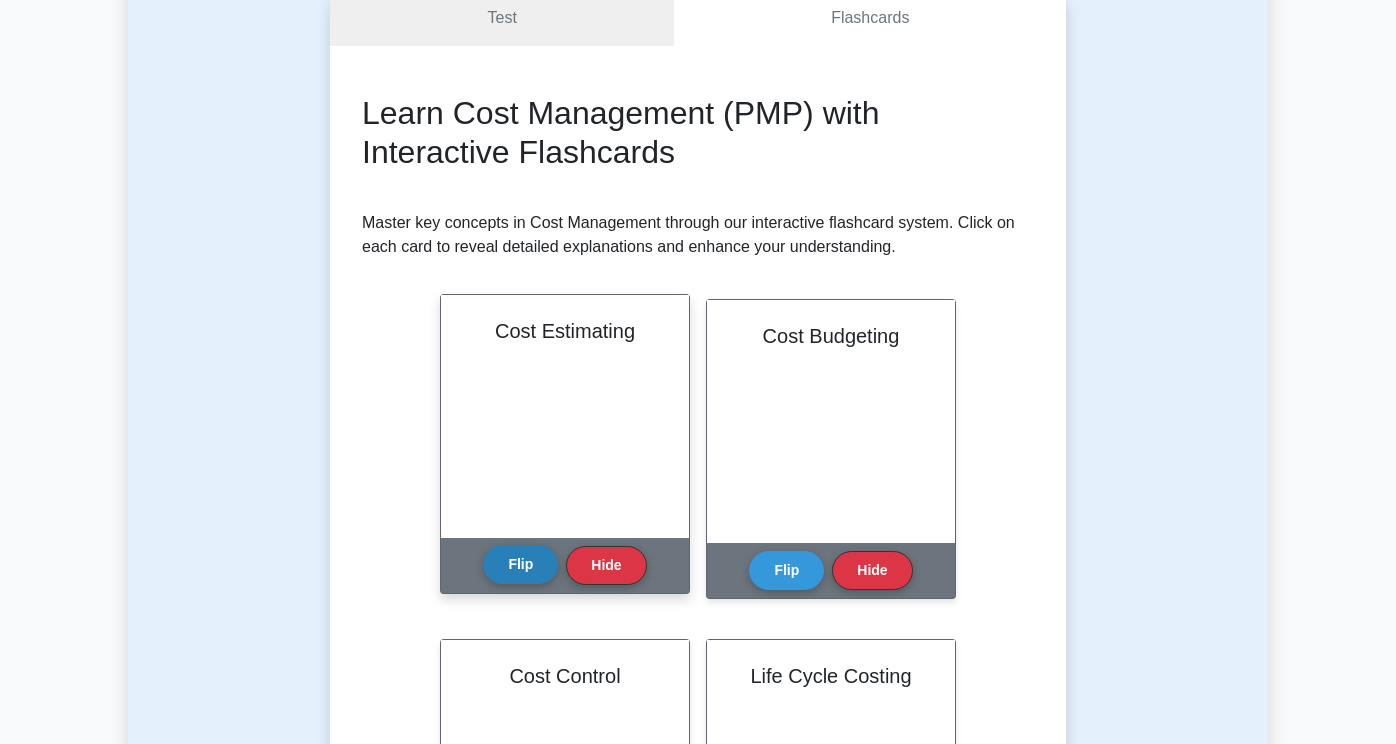 click on "Flip" at bounding box center [520, 564] 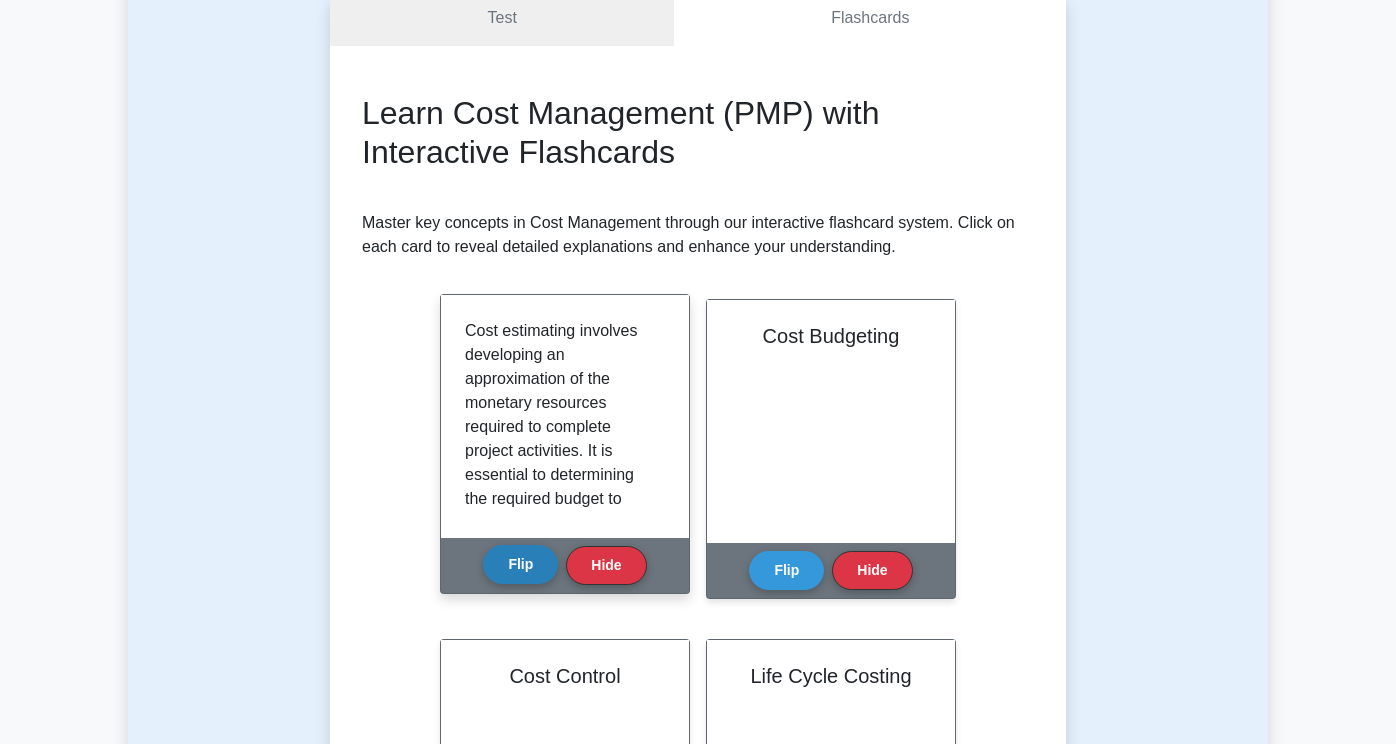 scroll, scrollTop: 258, scrollLeft: 0, axis: vertical 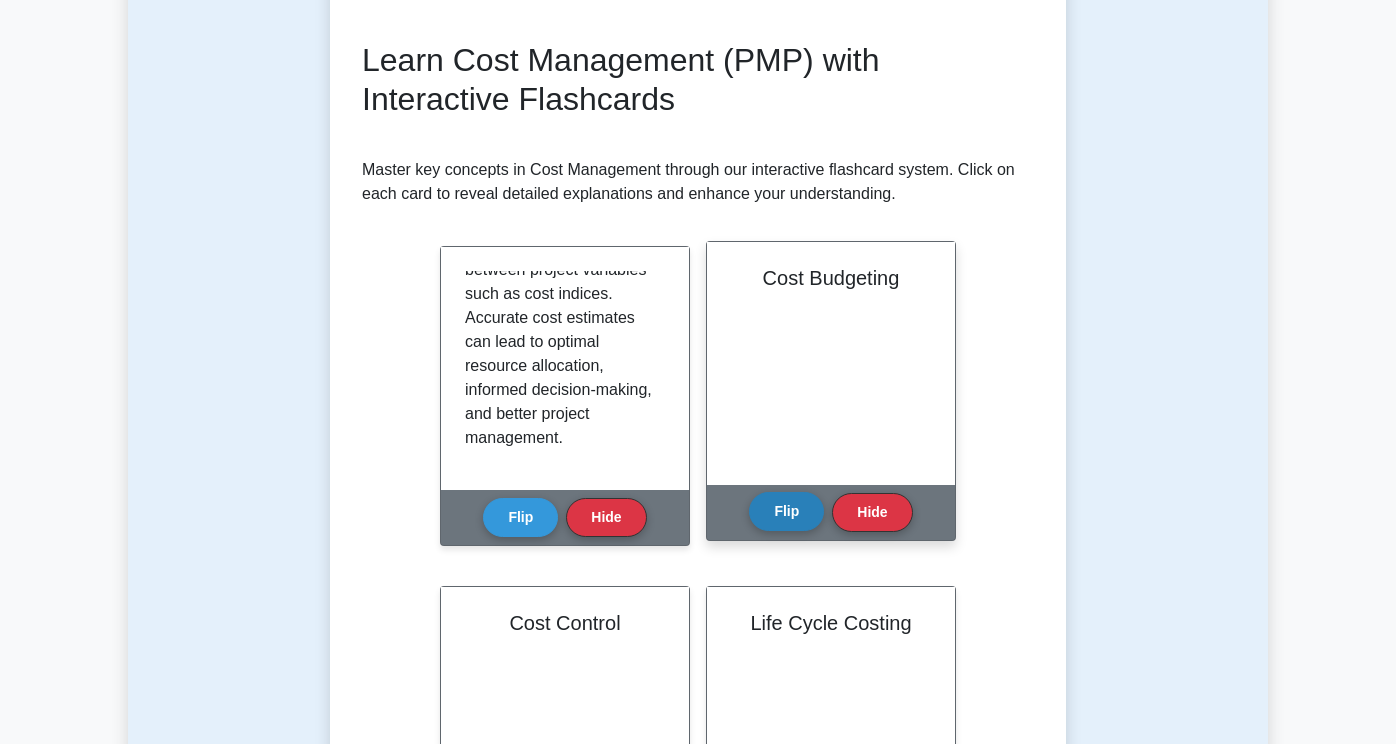 click on "Flip" at bounding box center [786, 511] 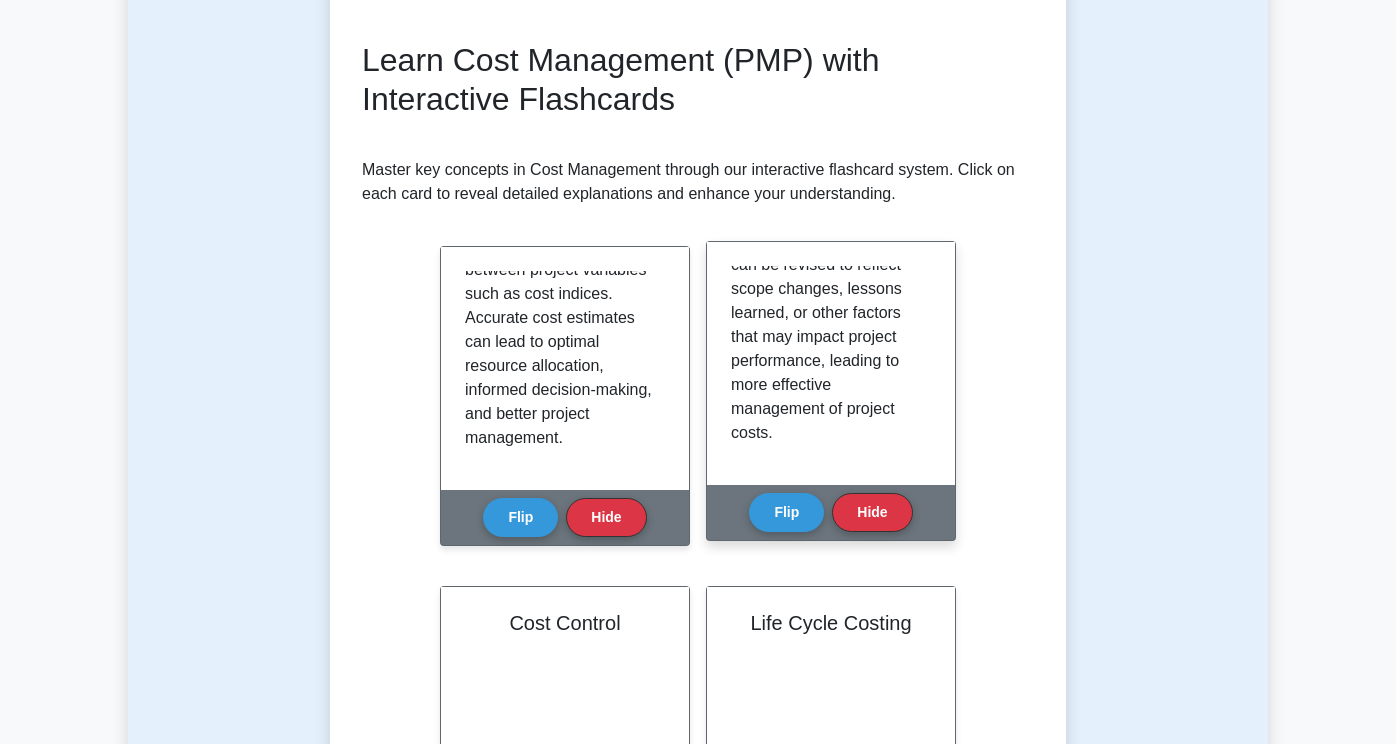 scroll, scrollTop: 517, scrollLeft: 0, axis: vertical 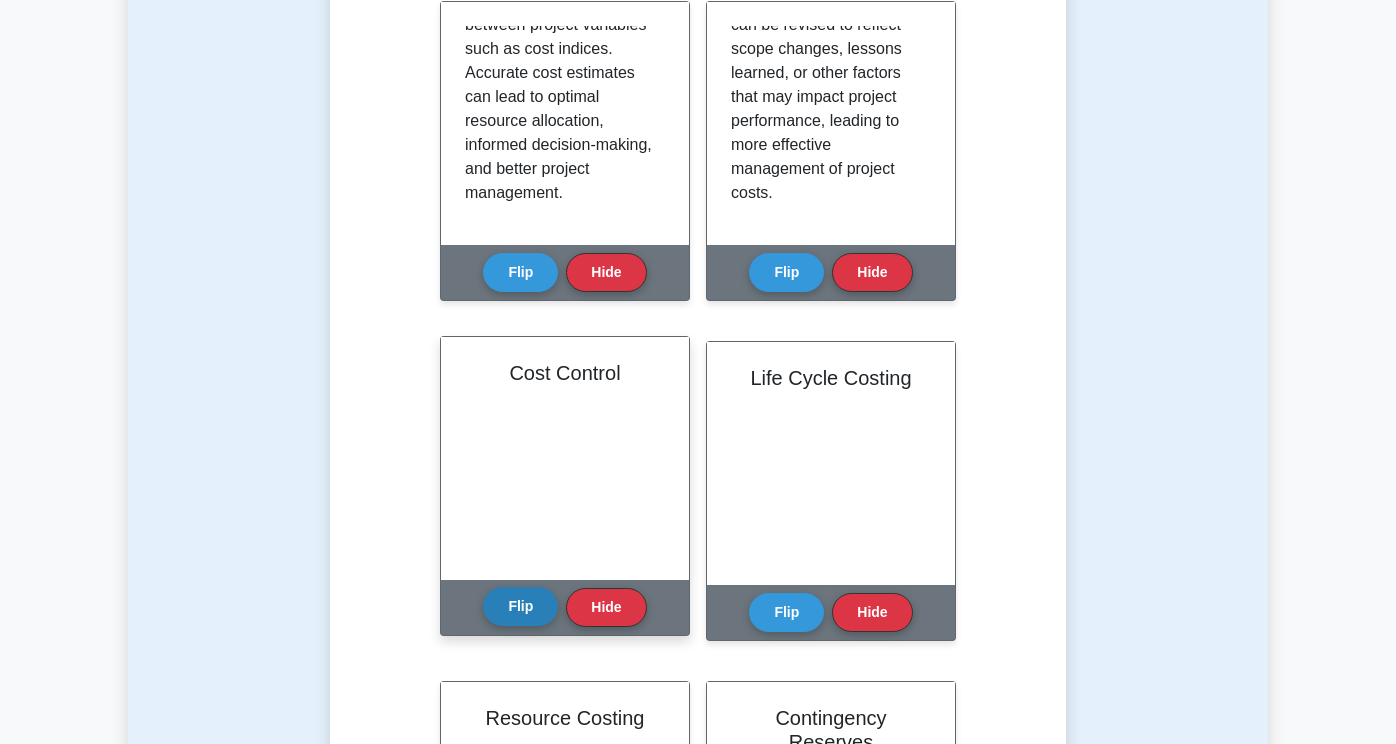 click on "Flip" at bounding box center (520, 606) 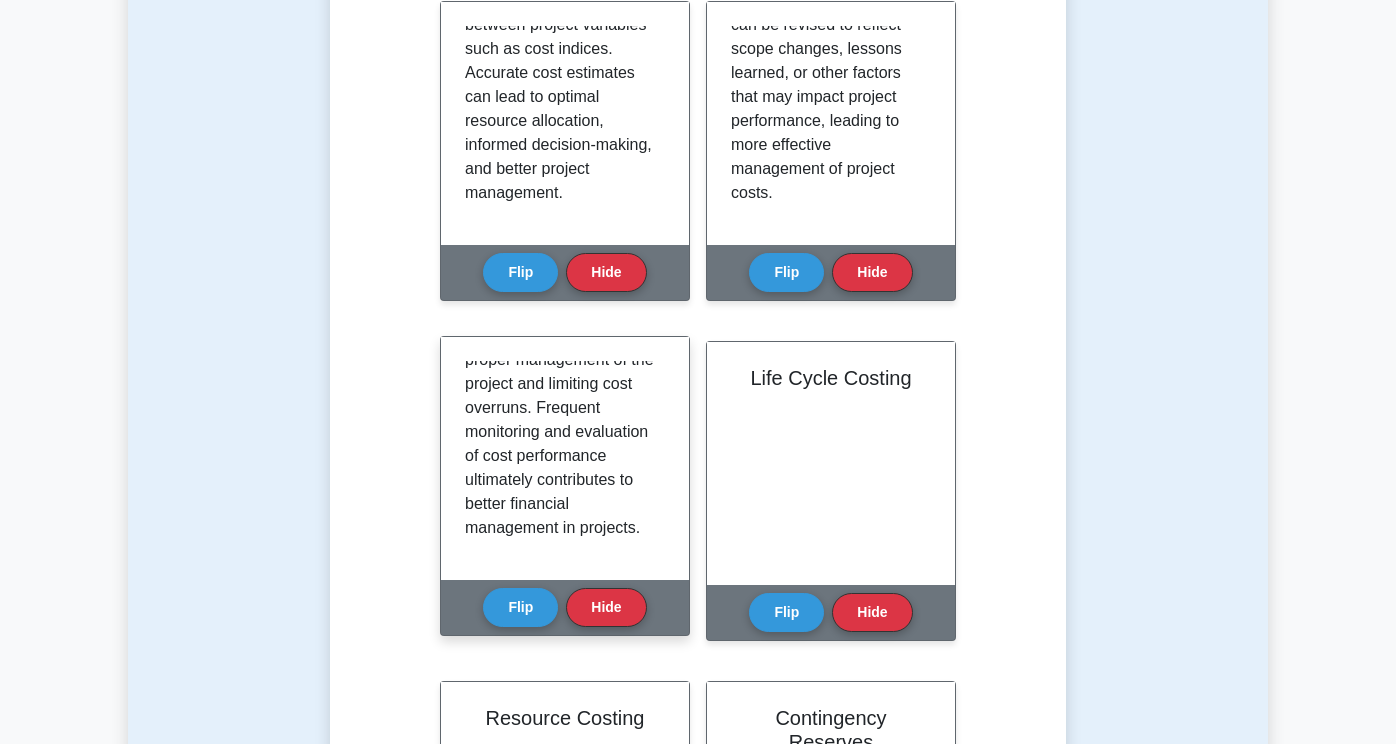scroll, scrollTop: 493, scrollLeft: 0, axis: vertical 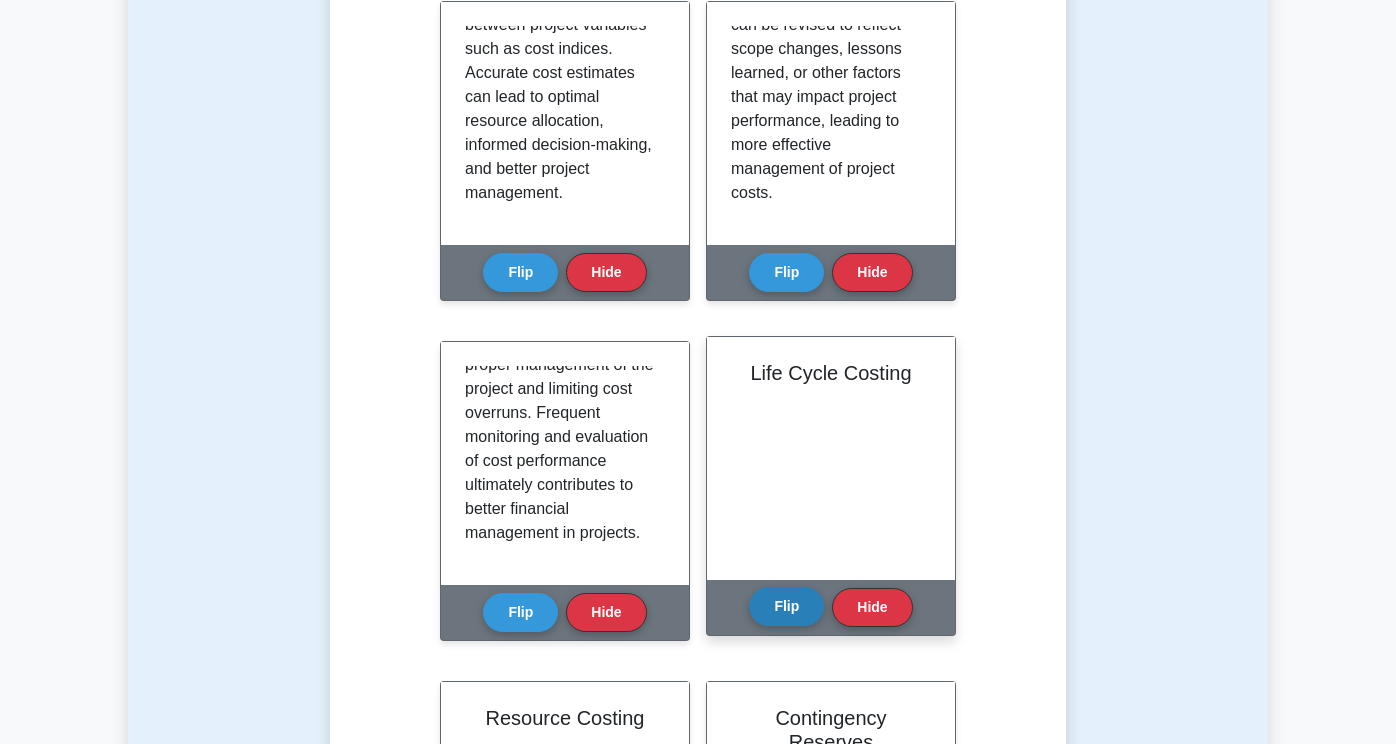 click on "Flip" at bounding box center (786, 606) 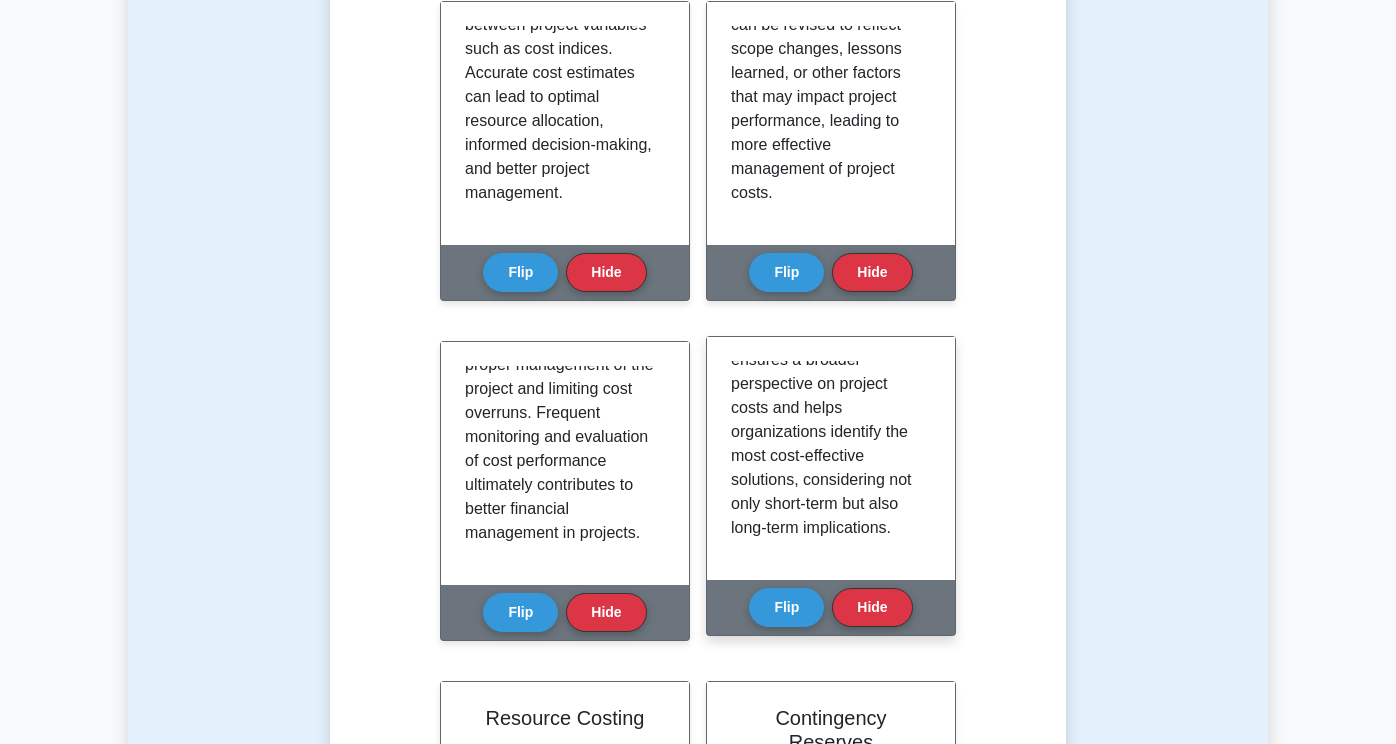 scroll, scrollTop: 469, scrollLeft: 0, axis: vertical 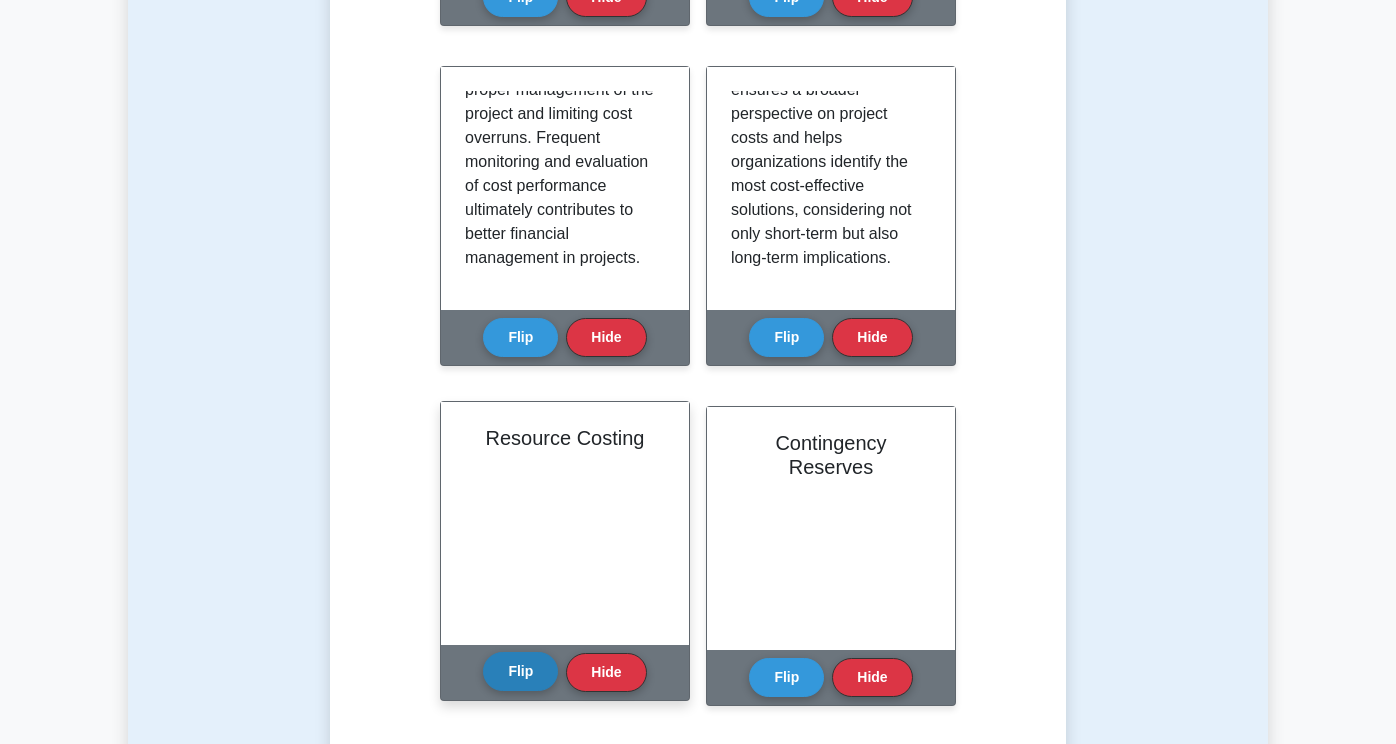 click on "Flip" at bounding box center [520, 671] 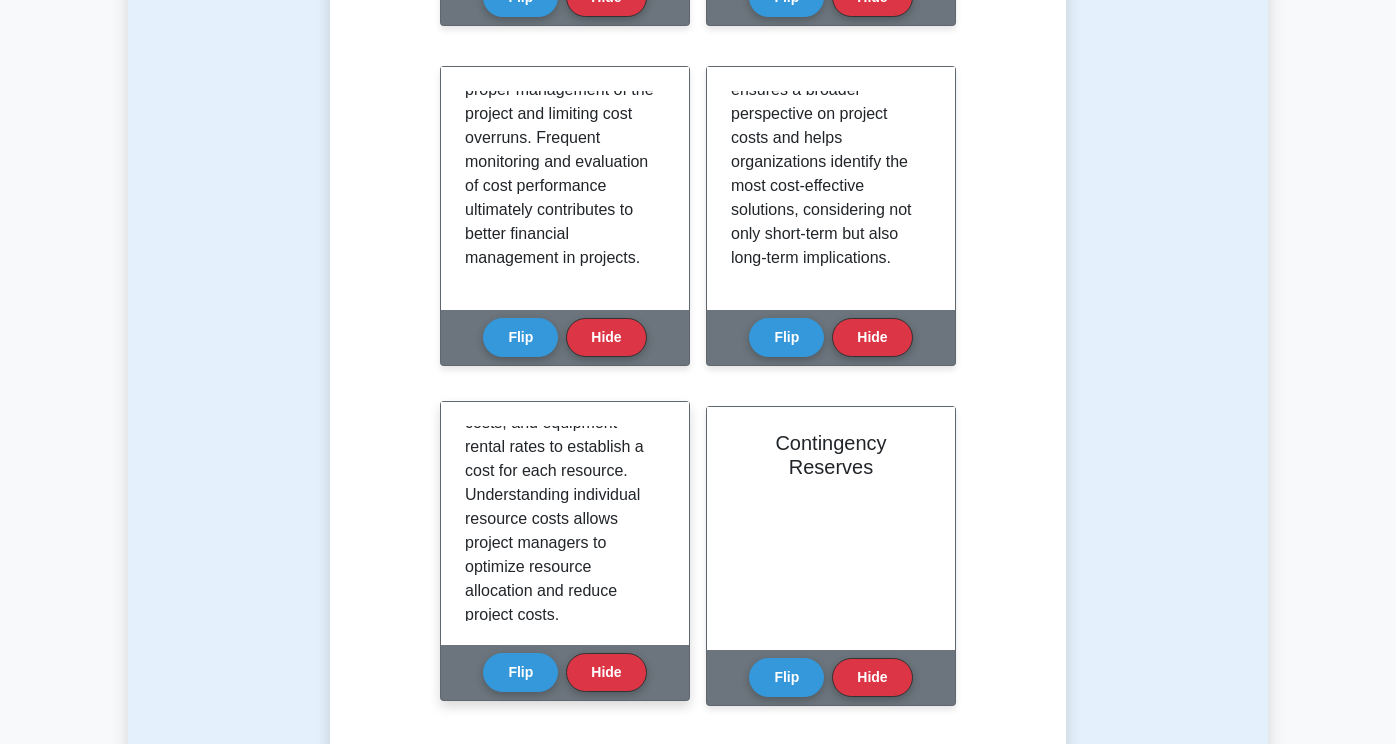 scroll, scrollTop: 421, scrollLeft: 0, axis: vertical 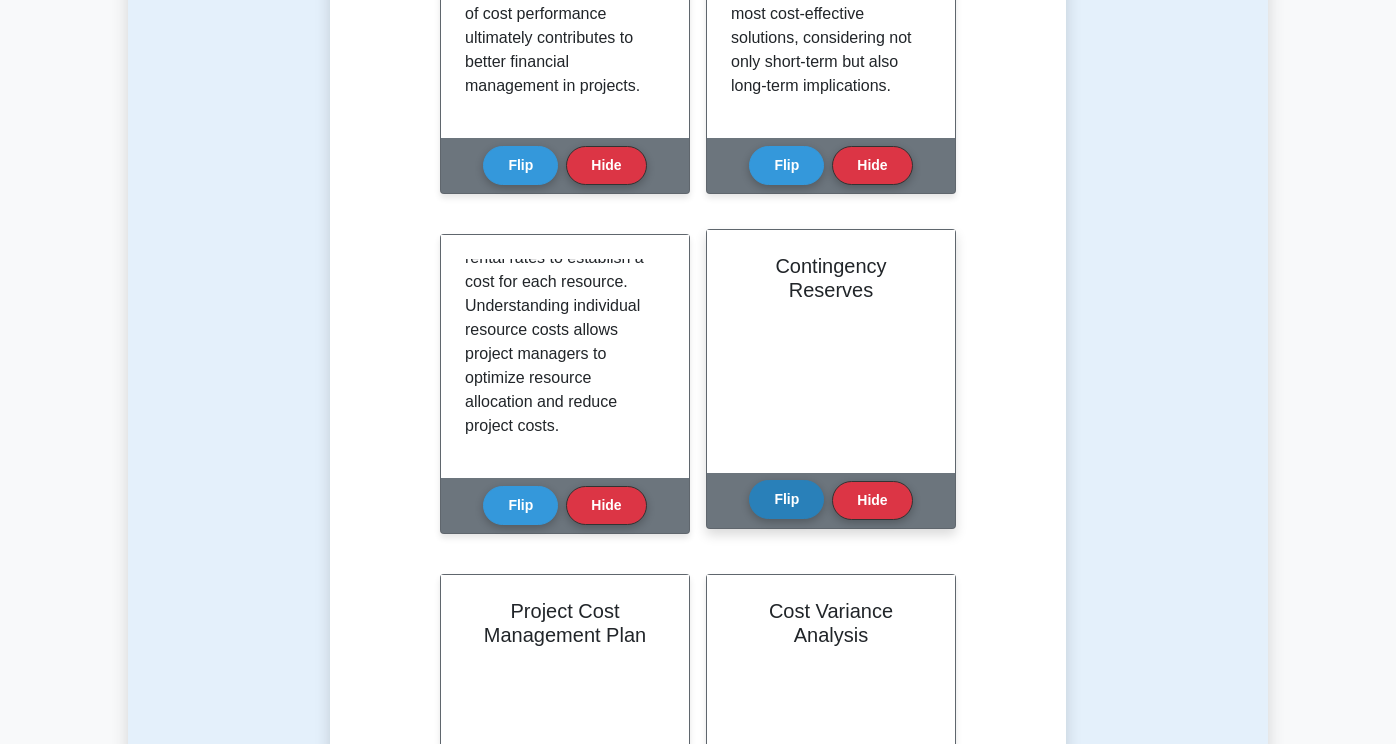 click on "Flip" at bounding box center (786, 499) 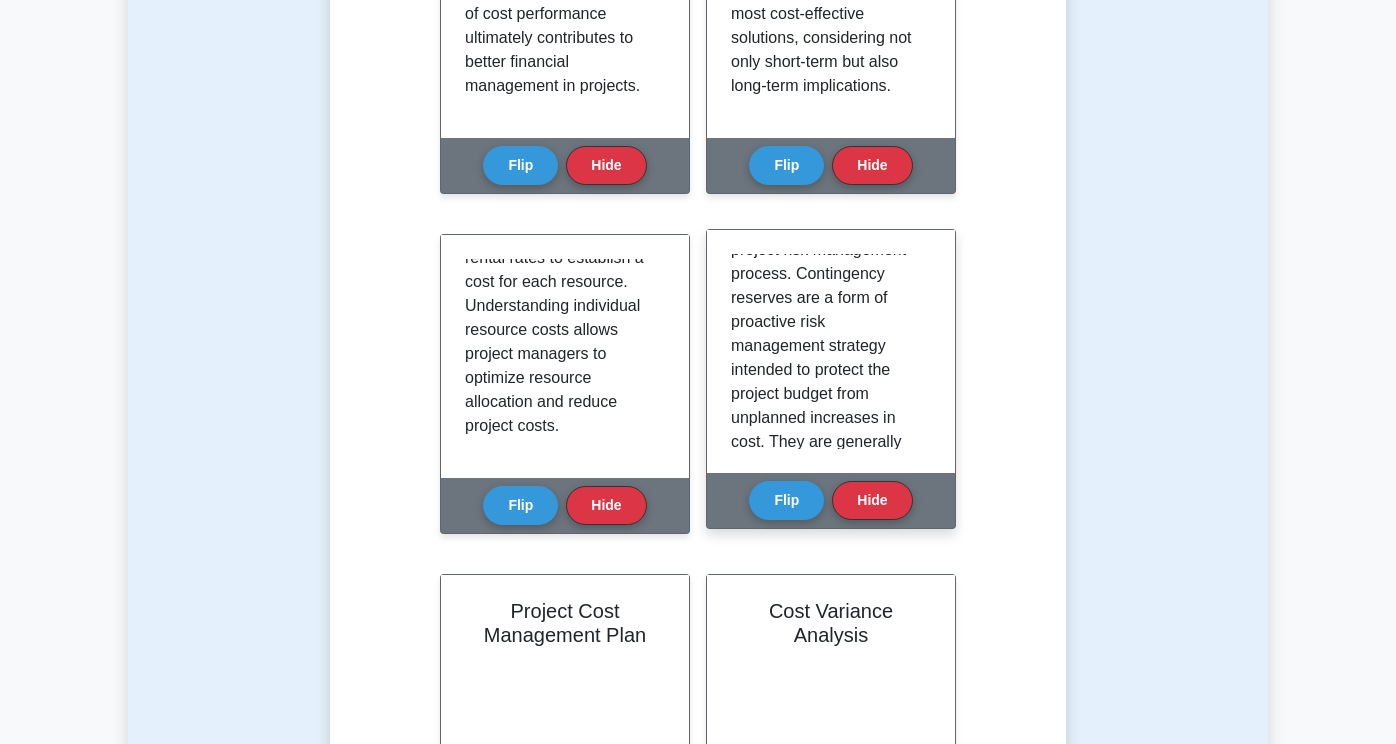 scroll, scrollTop: 245, scrollLeft: 0, axis: vertical 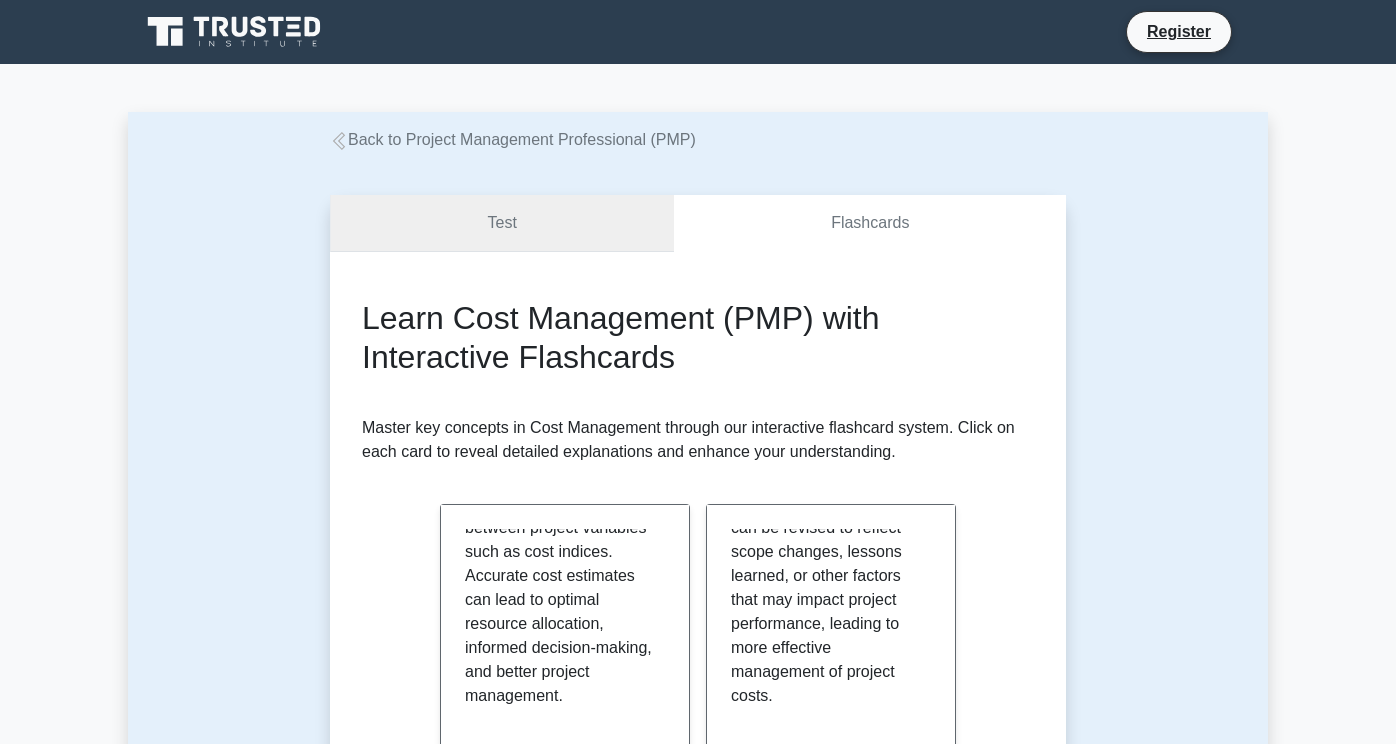 click on "Test" at bounding box center [502, 223] 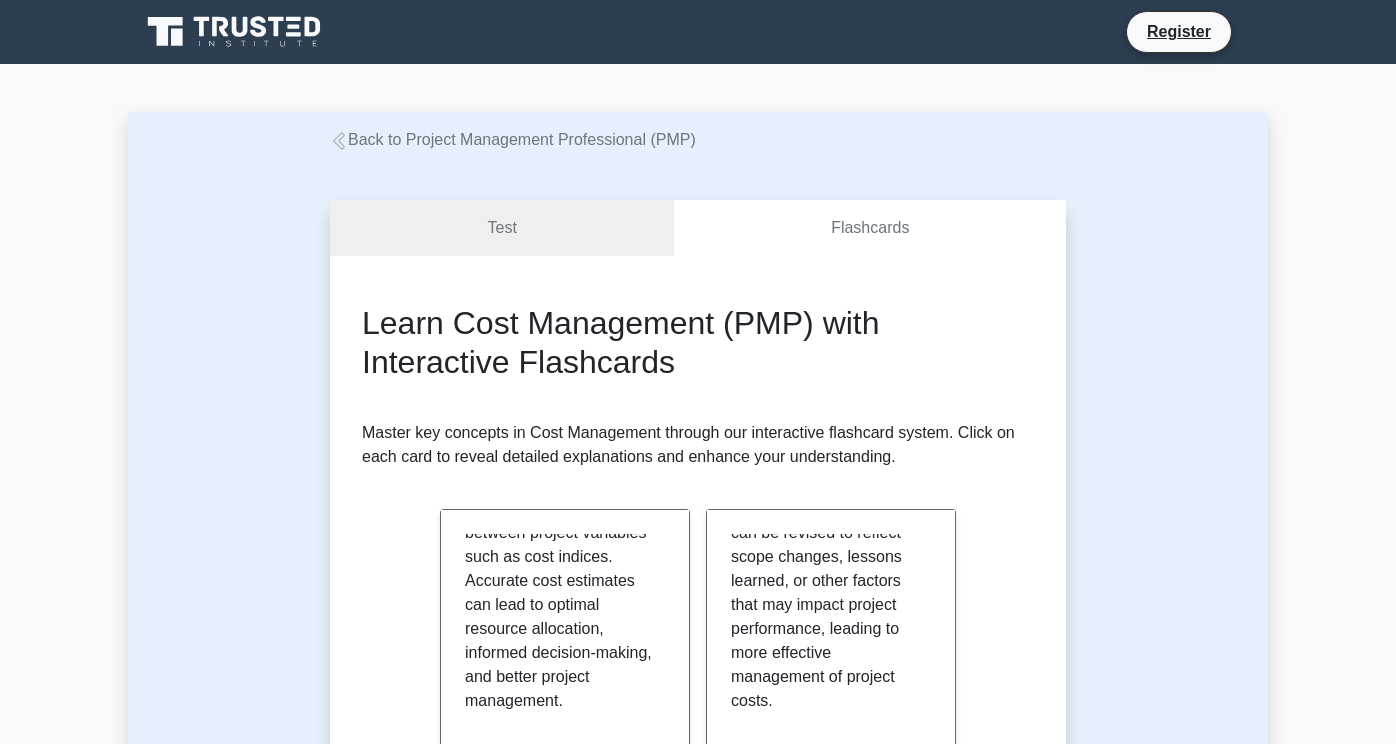 click 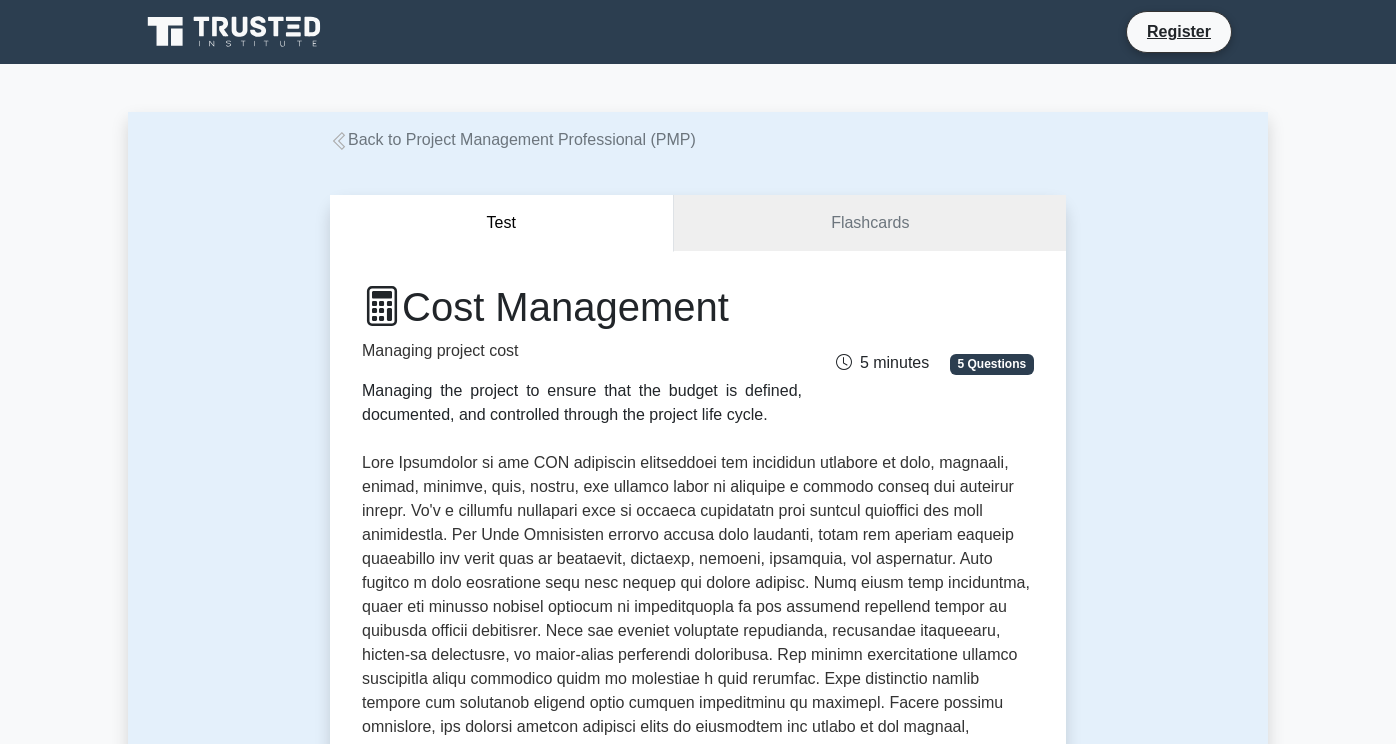 scroll, scrollTop: 0, scrollLeft: 0, axis: both 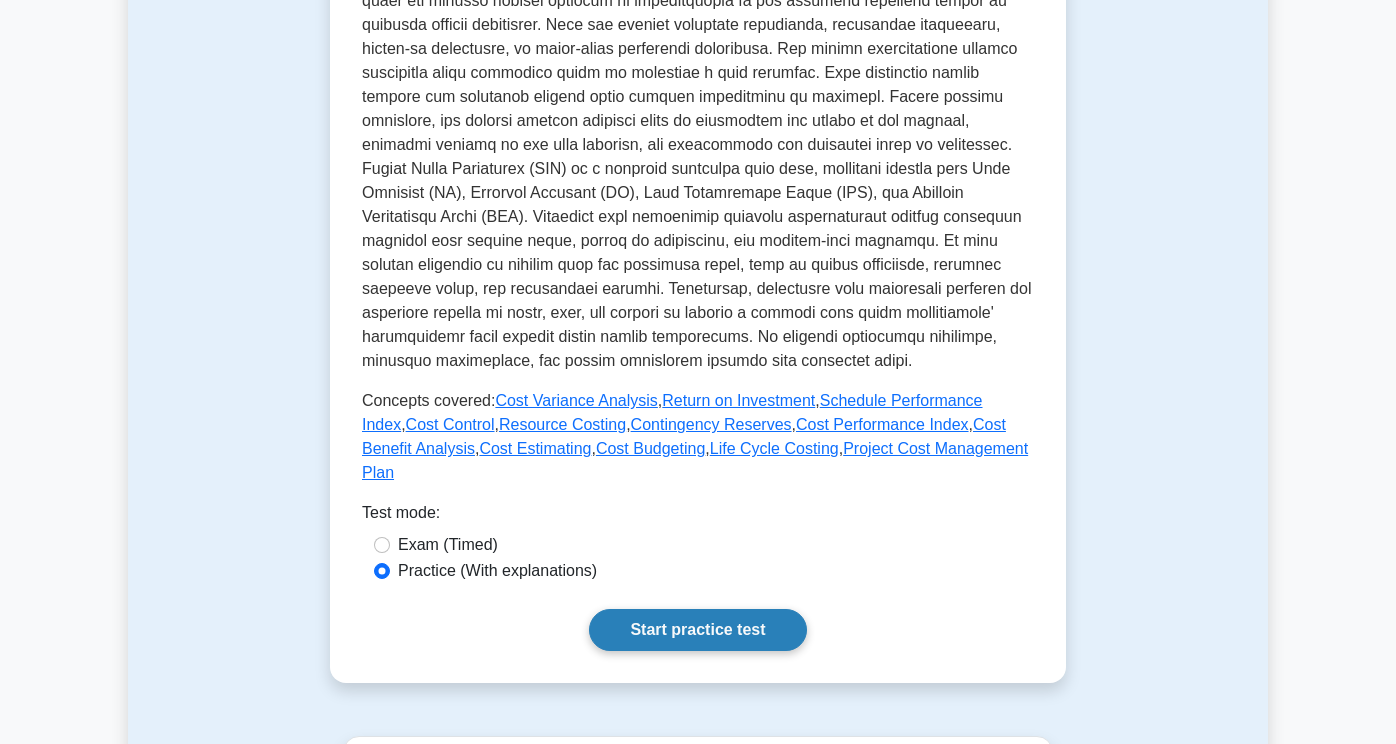 click on "Start practice test" at bounding box center [697, 630] 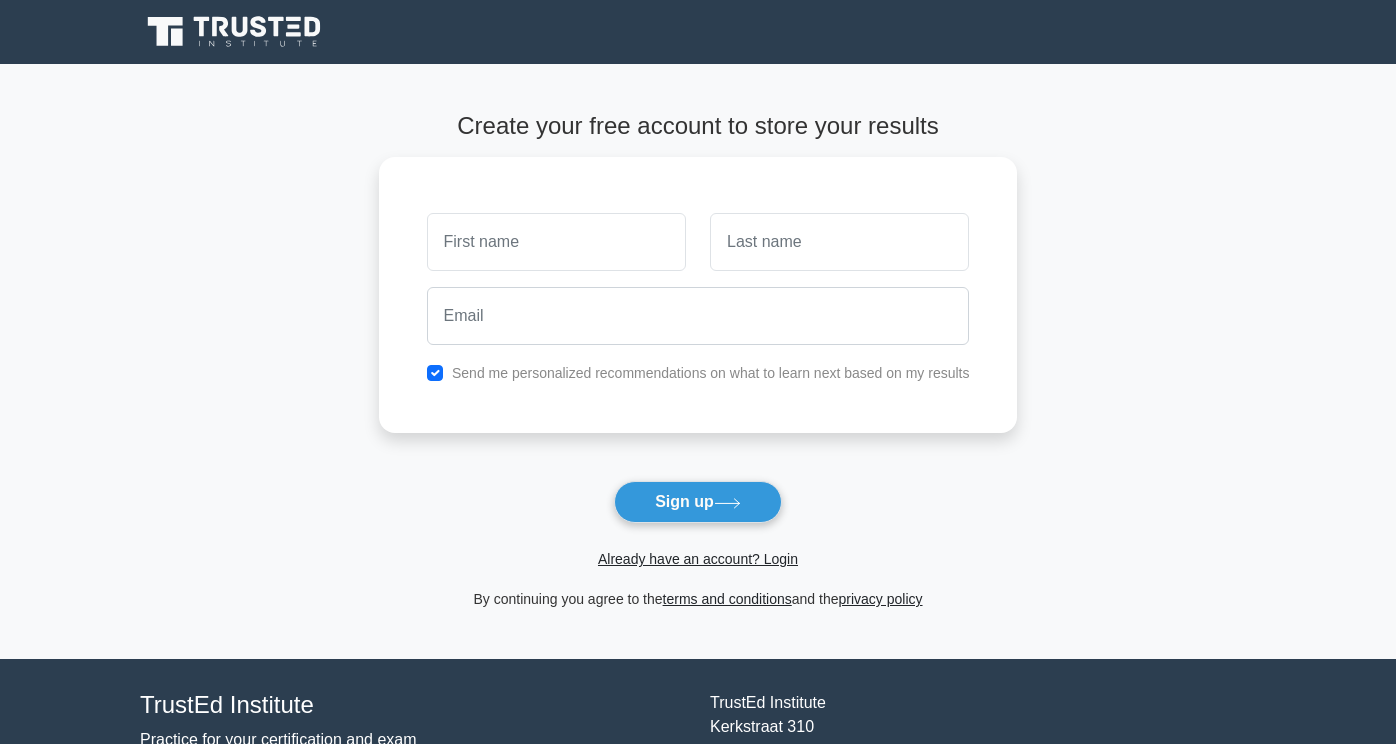 scroll, scrollTop: 0, scrollLeft: 0, axis: both 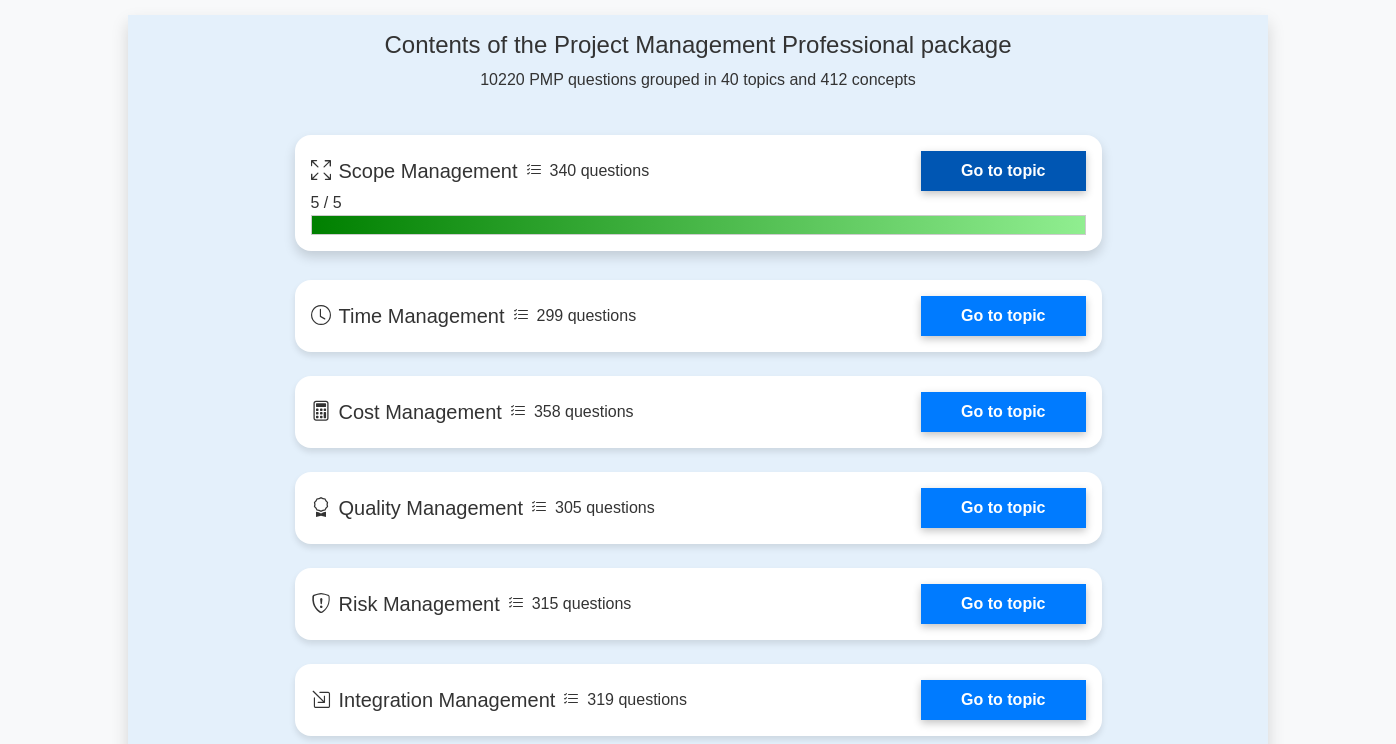 click on "Go to topic" at bounding box center [1003, 171] 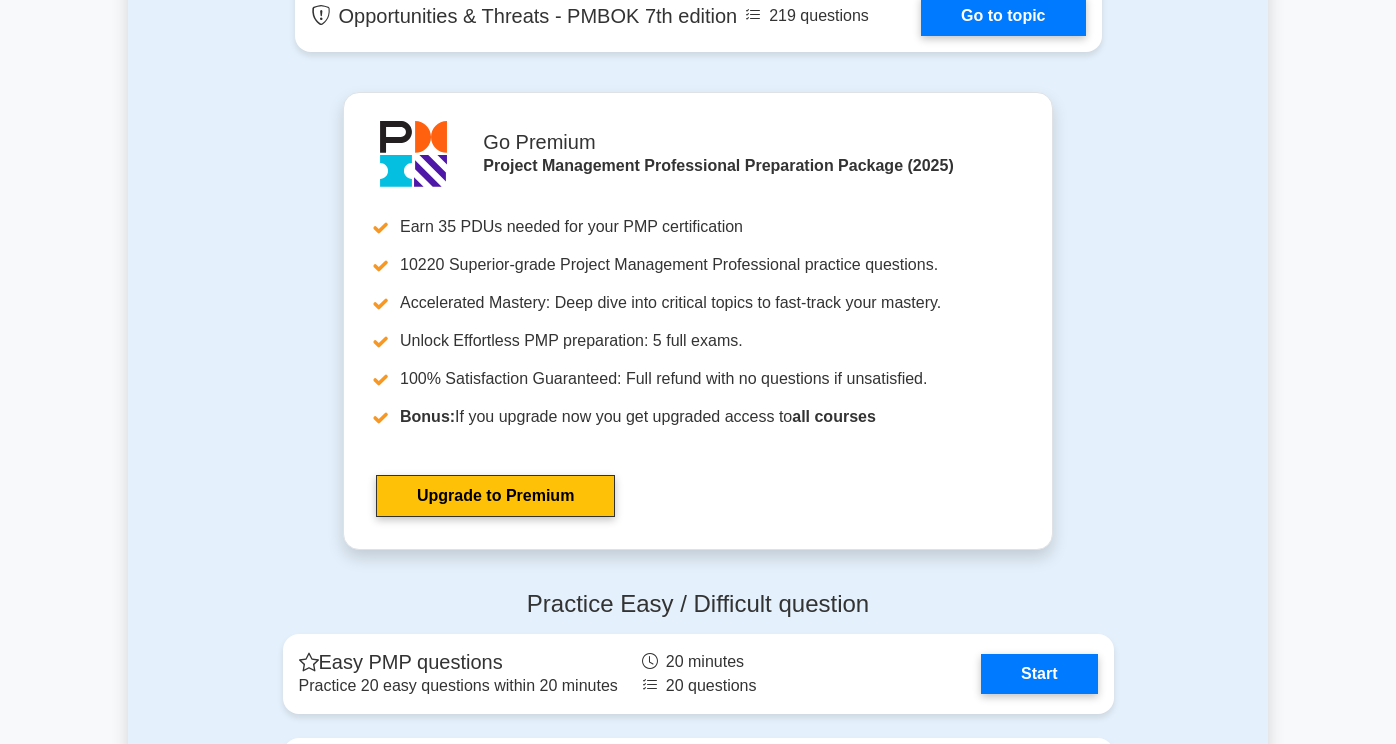 scroll, scrollTop: 5035, scrollLeft: 0, axis: vertical 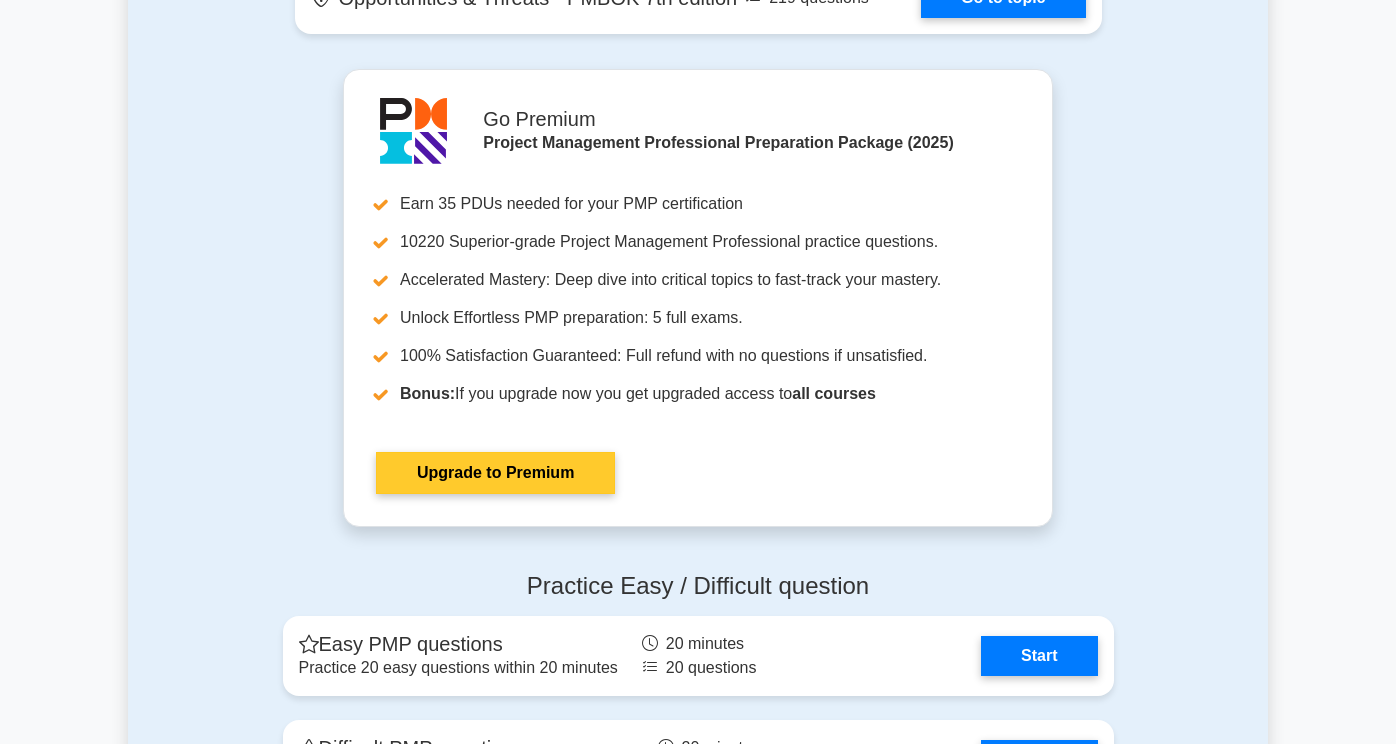 click on "Upgrade to Premium" at bounding box center [495, 473] 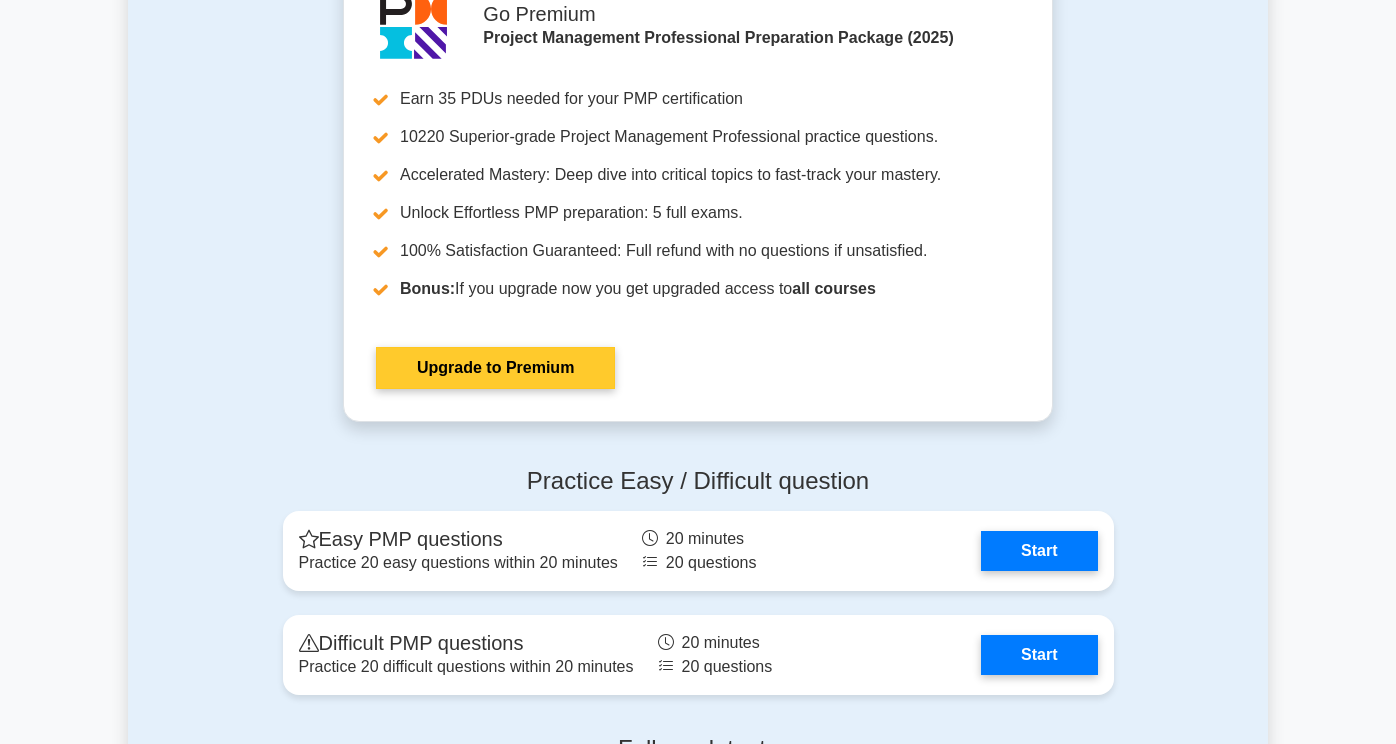 scroll, scrollTop: 5161, scrollLeft: 0, axis: vertical 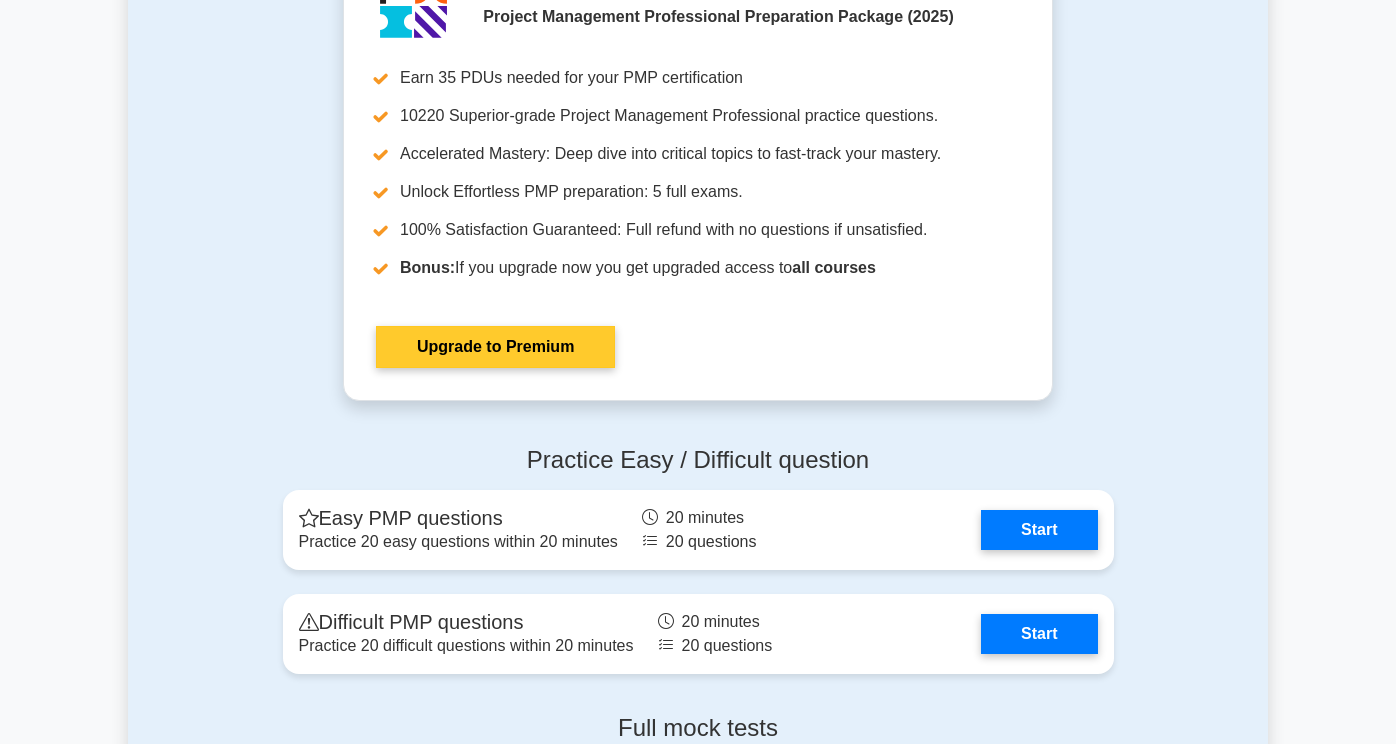 click on "Upgrade to Premium" at bounding box center (495, 347) 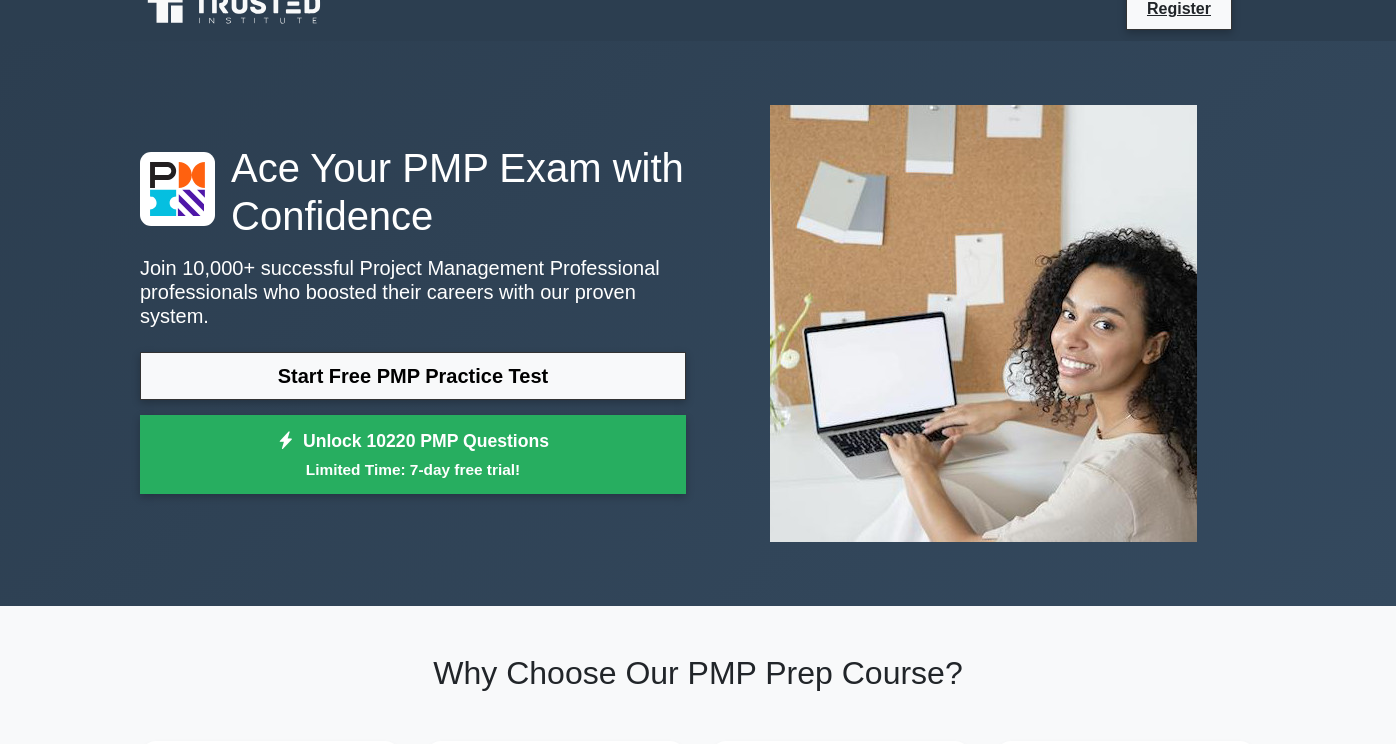 scroll, scrollTop: 0, scrollLeft: 0, axis: both 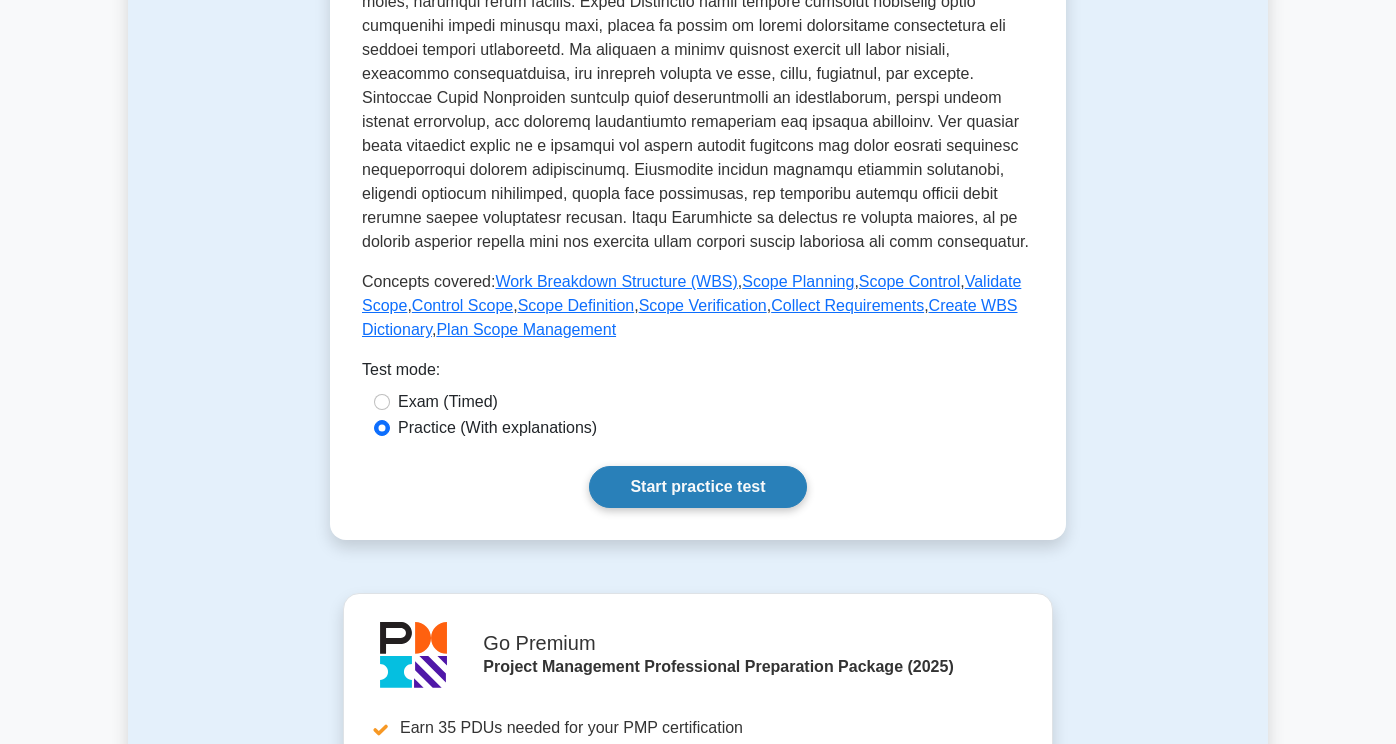 click on "Start practice test" at bounding box center (697, 487) 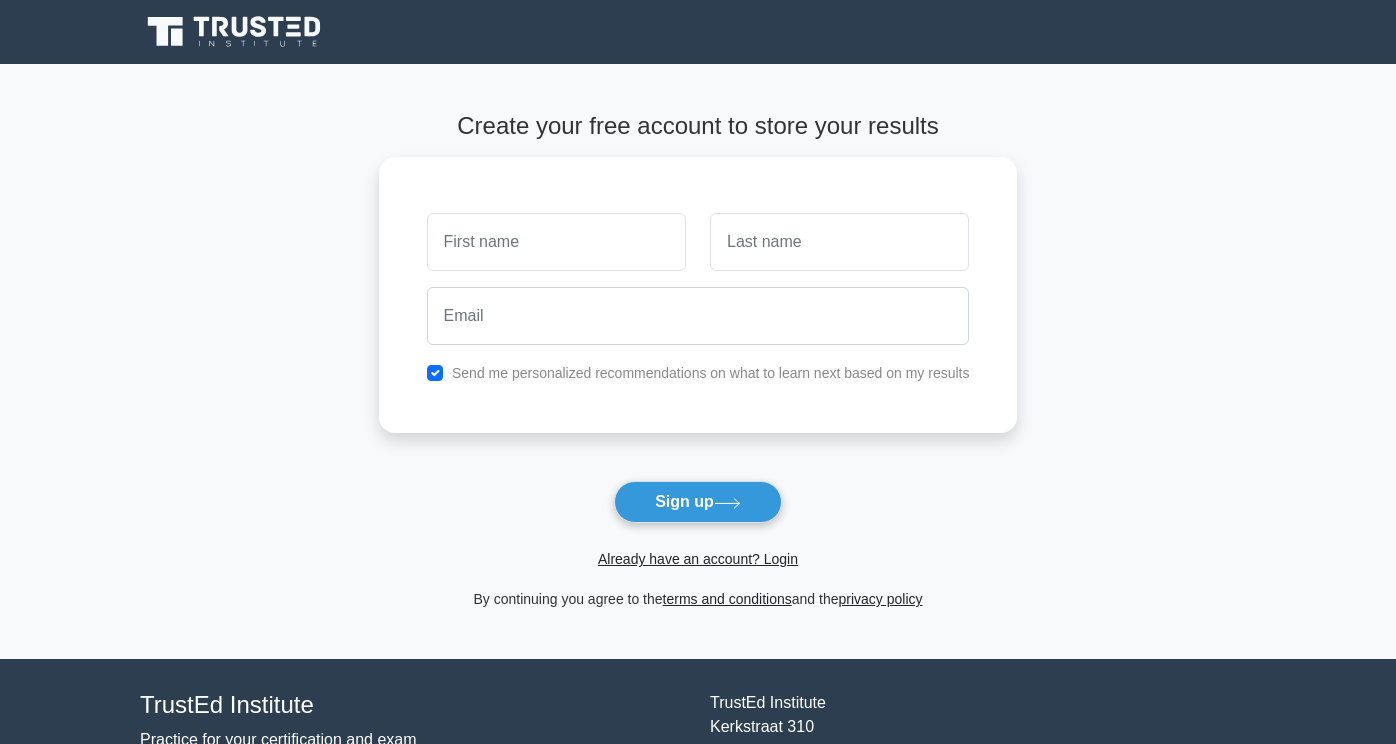 scroll, scrollTop: 0, scrollLeft: 0, axis: both 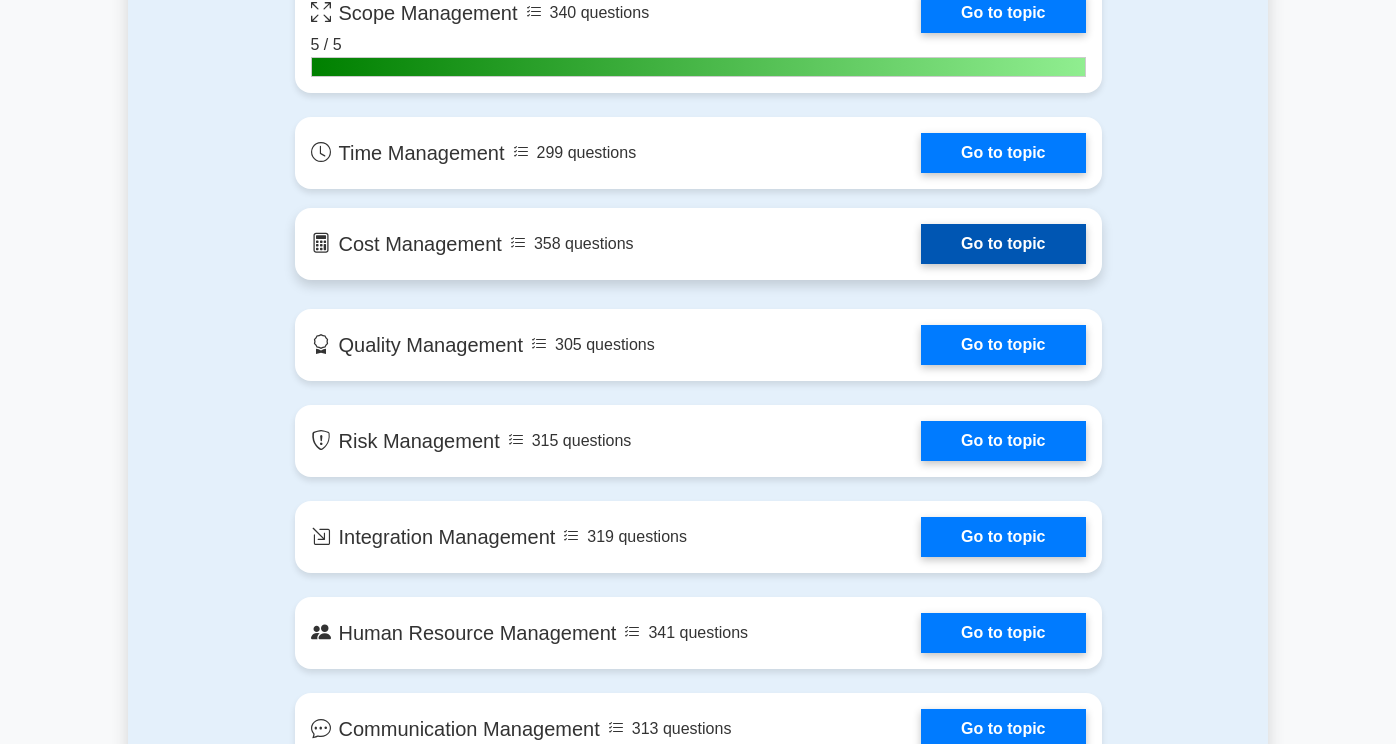 click on "Go to topic" at bounding box center [1003, 244] 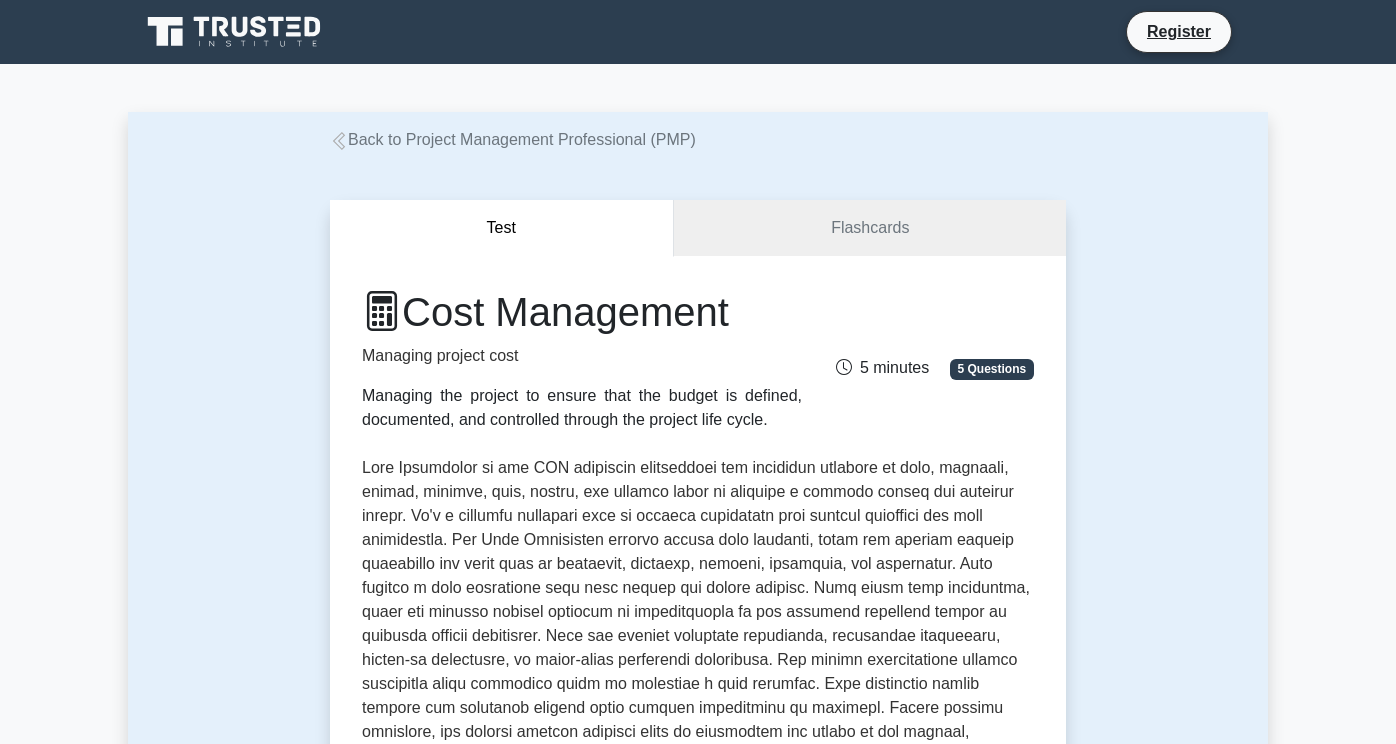 scroll, scrollTop: 0, scrollLeft: 0, axis: both 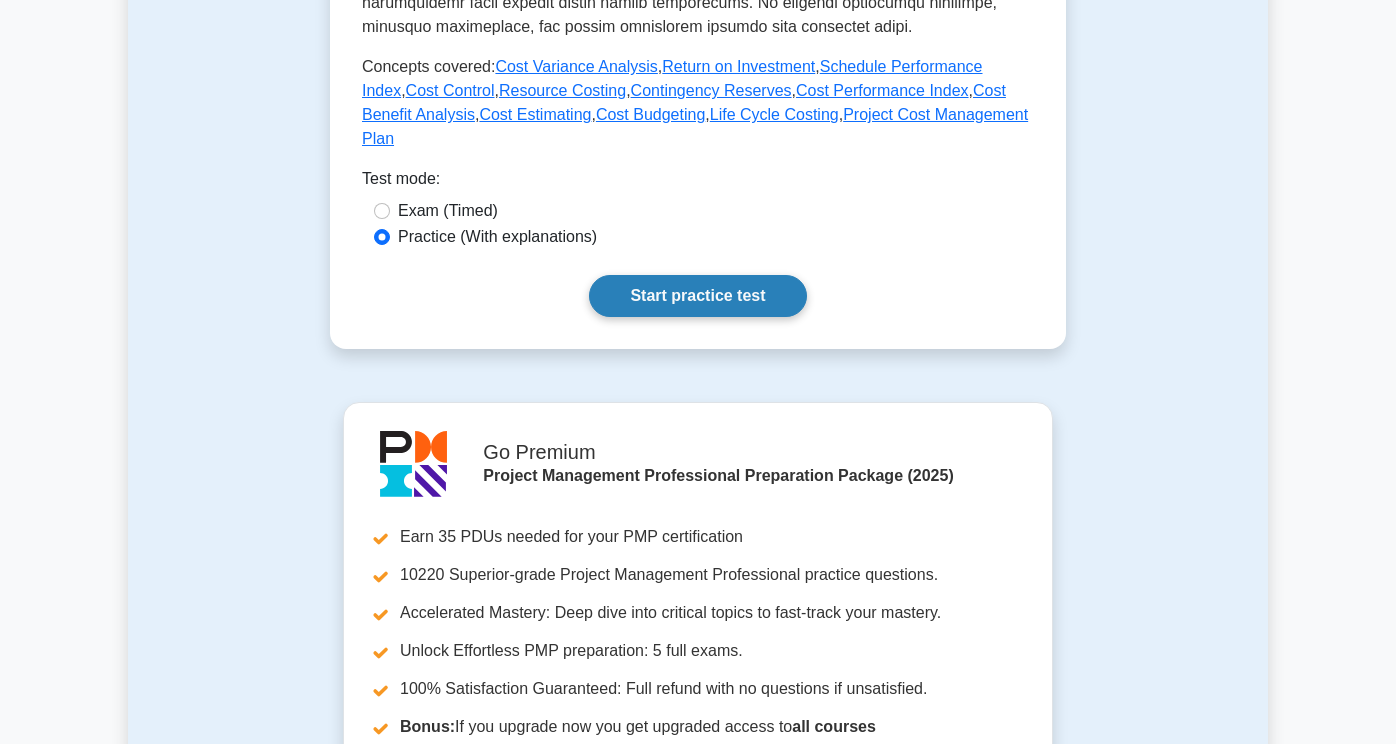 click on "Start practice test" at bounding box center [697, 296] 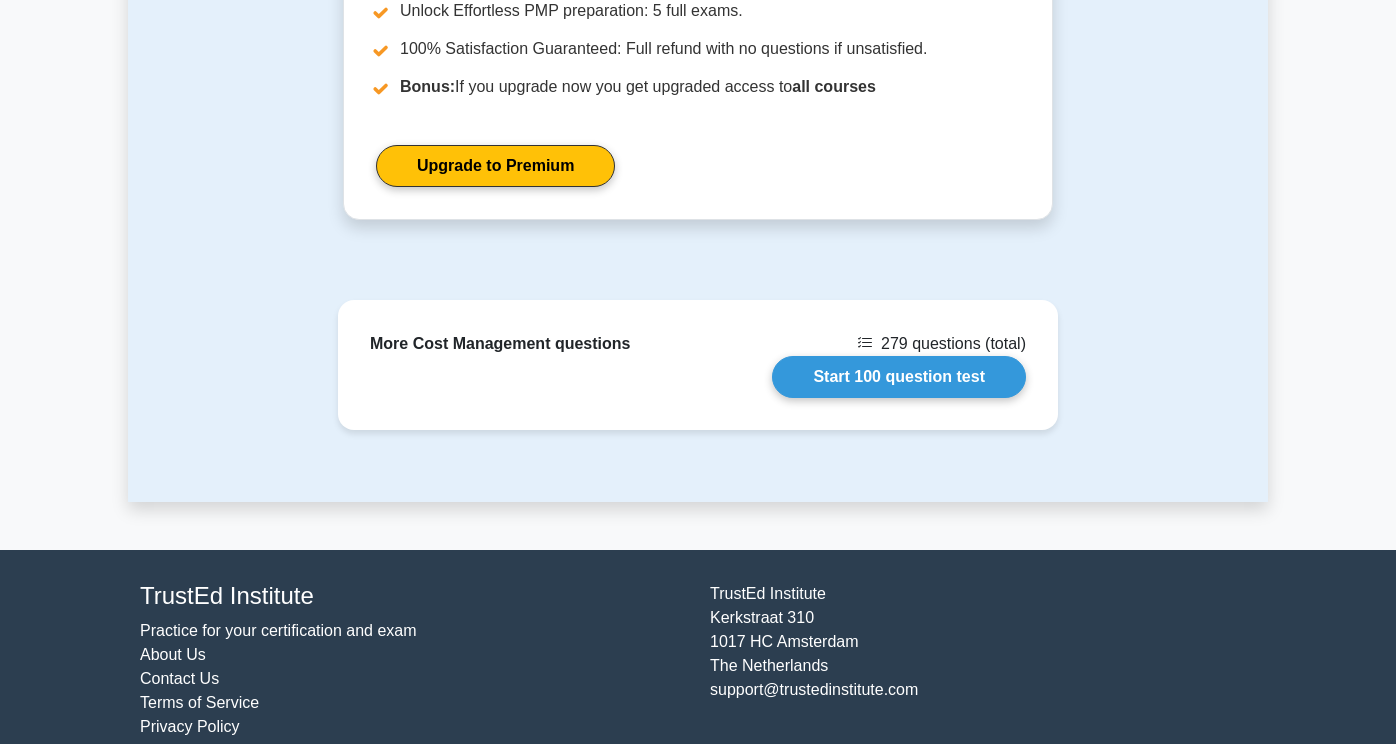 scroll, scrollTop: 1607, scrollLeft: 0, axis: vertical 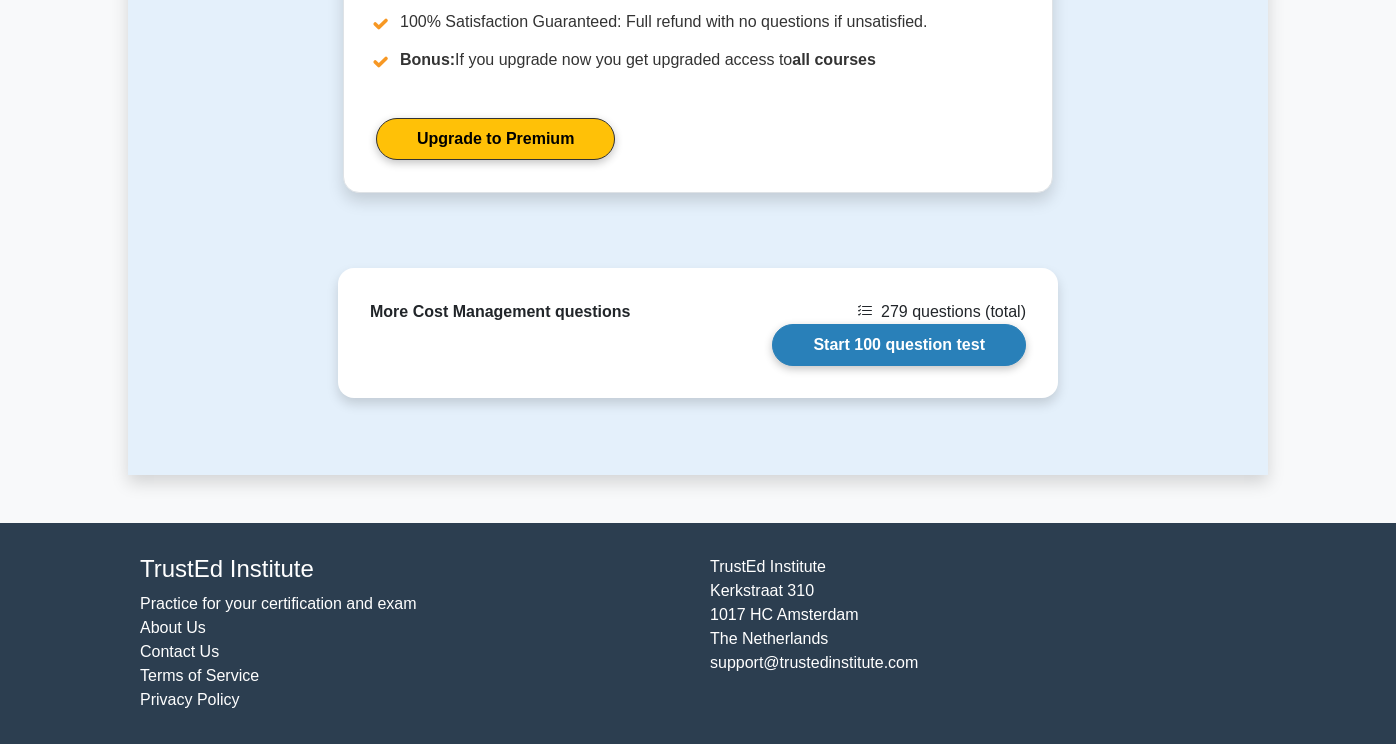 click on "Start 100 question test" at bounding box center [899, 345] 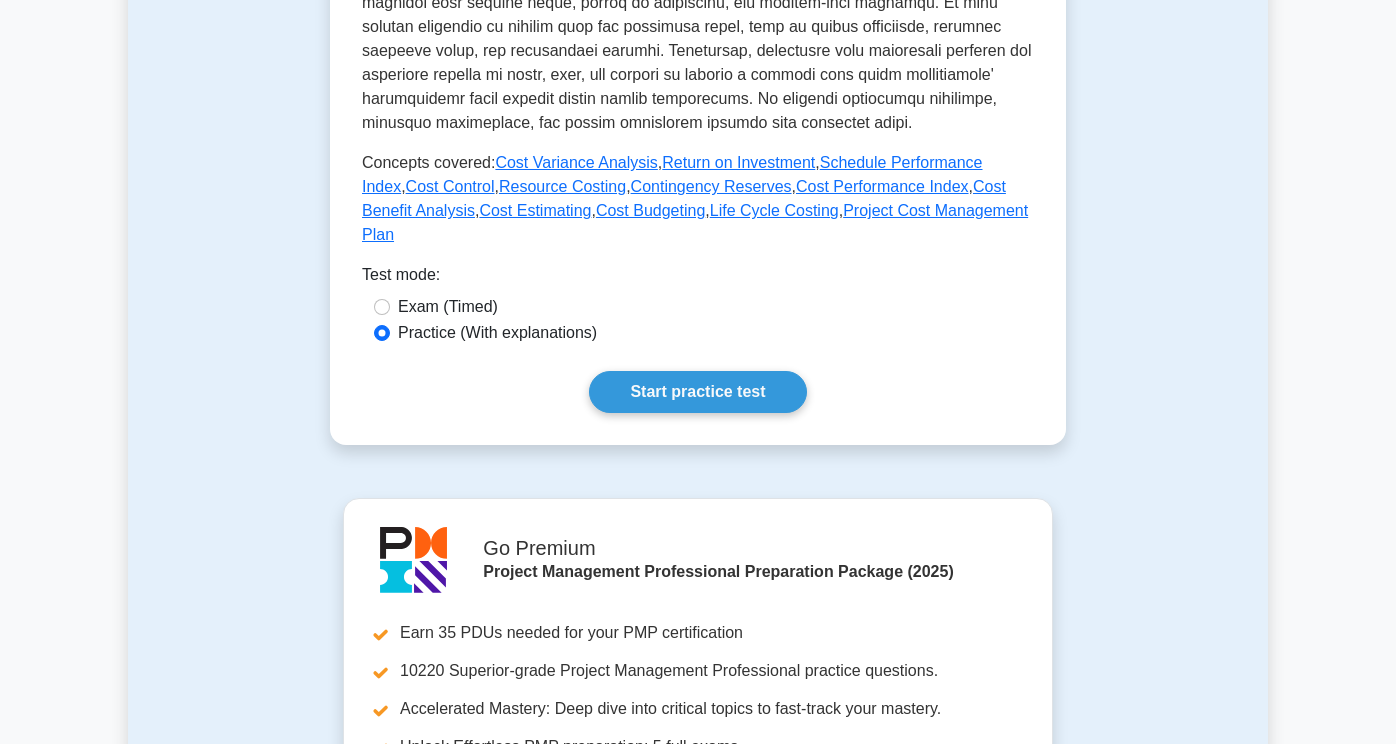scroll, scrollTop: 879, scrollLeft: 0, axis: vertical 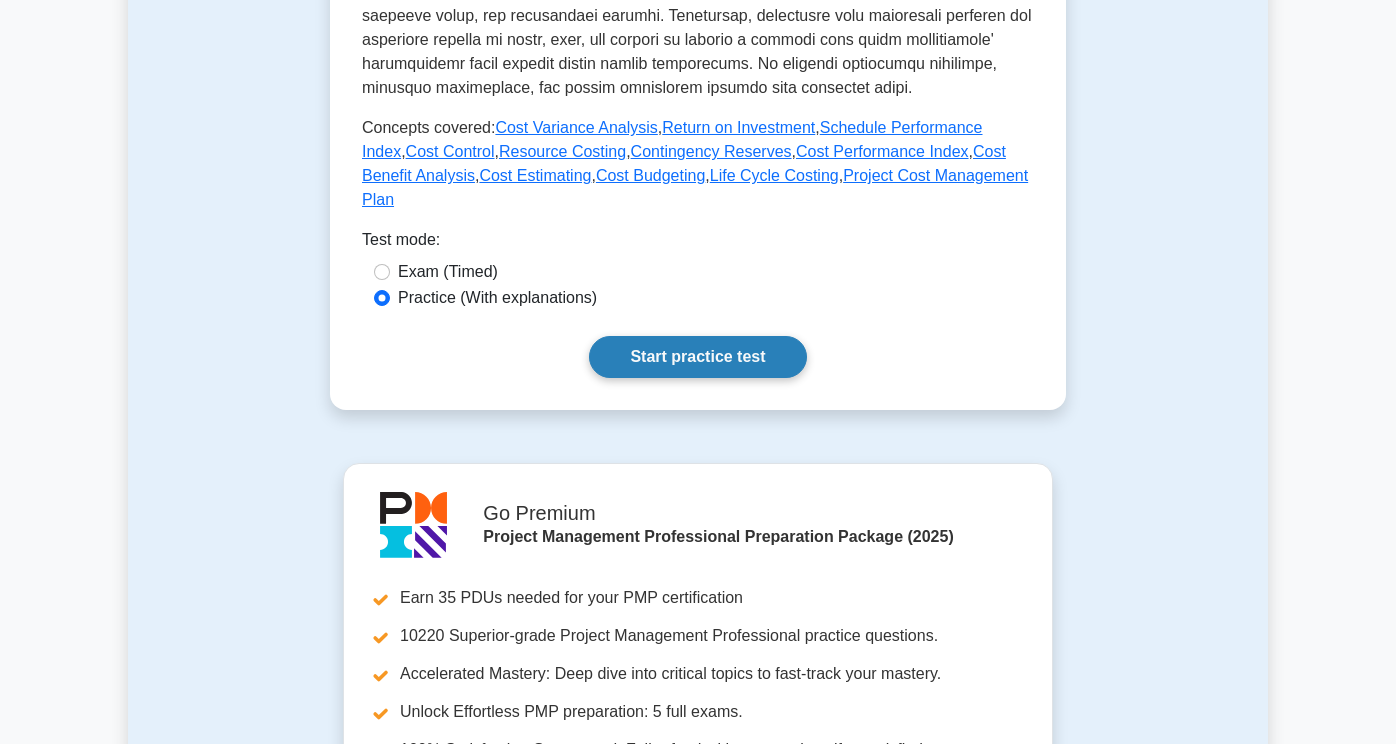 click on "Start practice test" at bounding box center [697, 357] 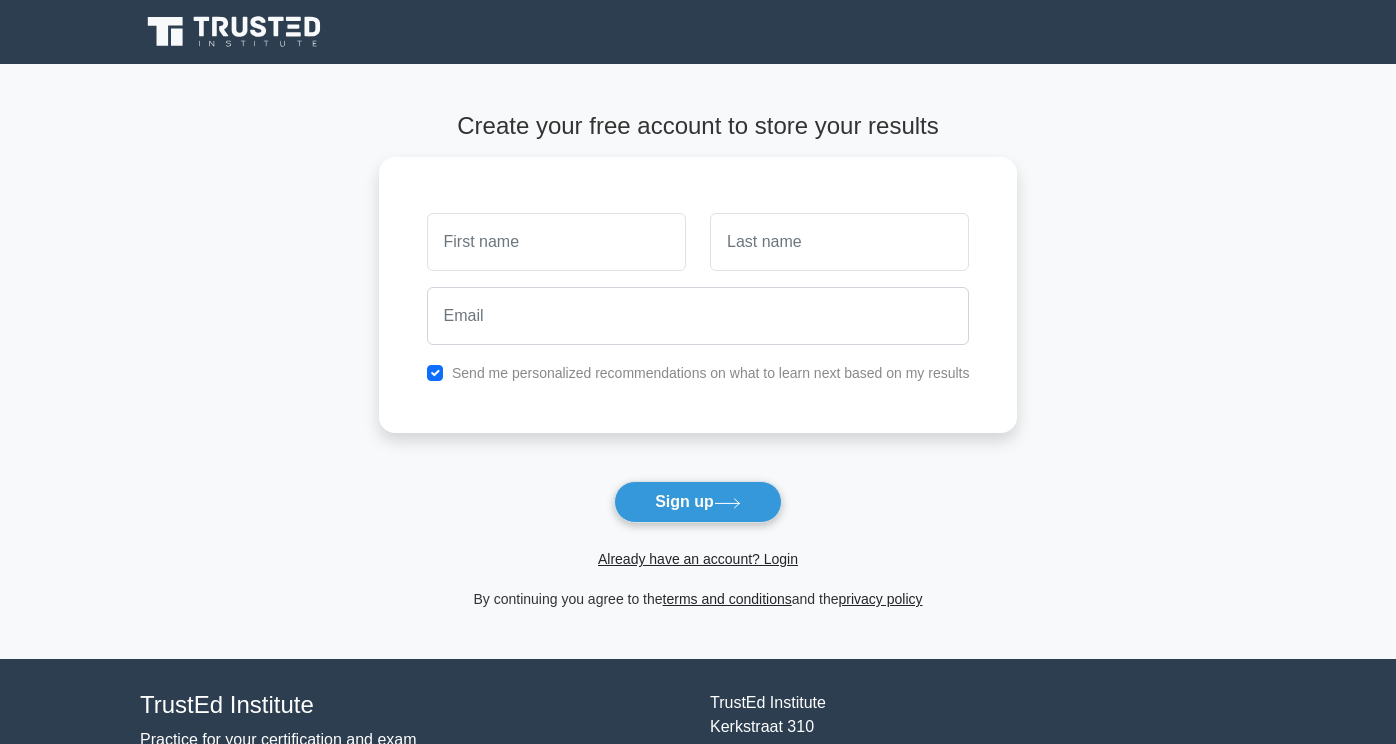 scroll, scrollTop: 0, scrollLeft: 0, axis: both 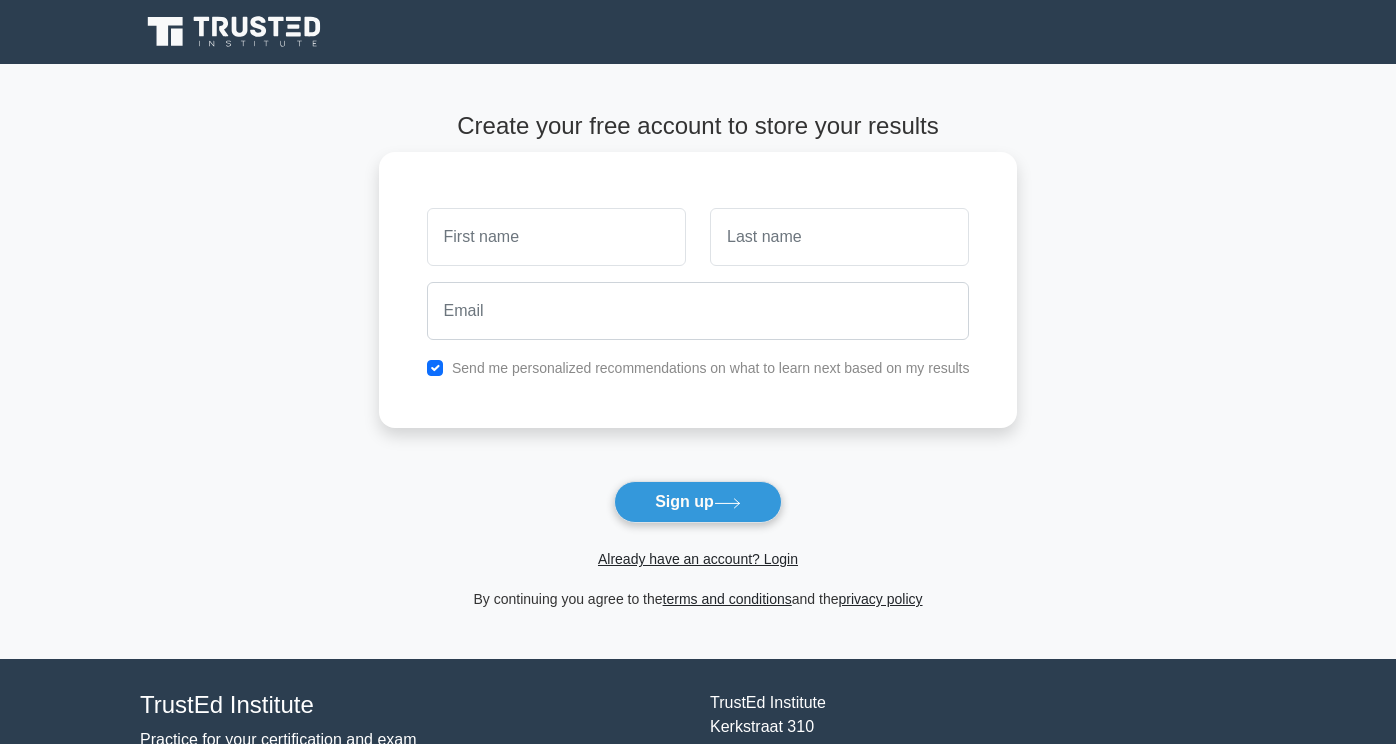 click at bounding box center [556, 237] 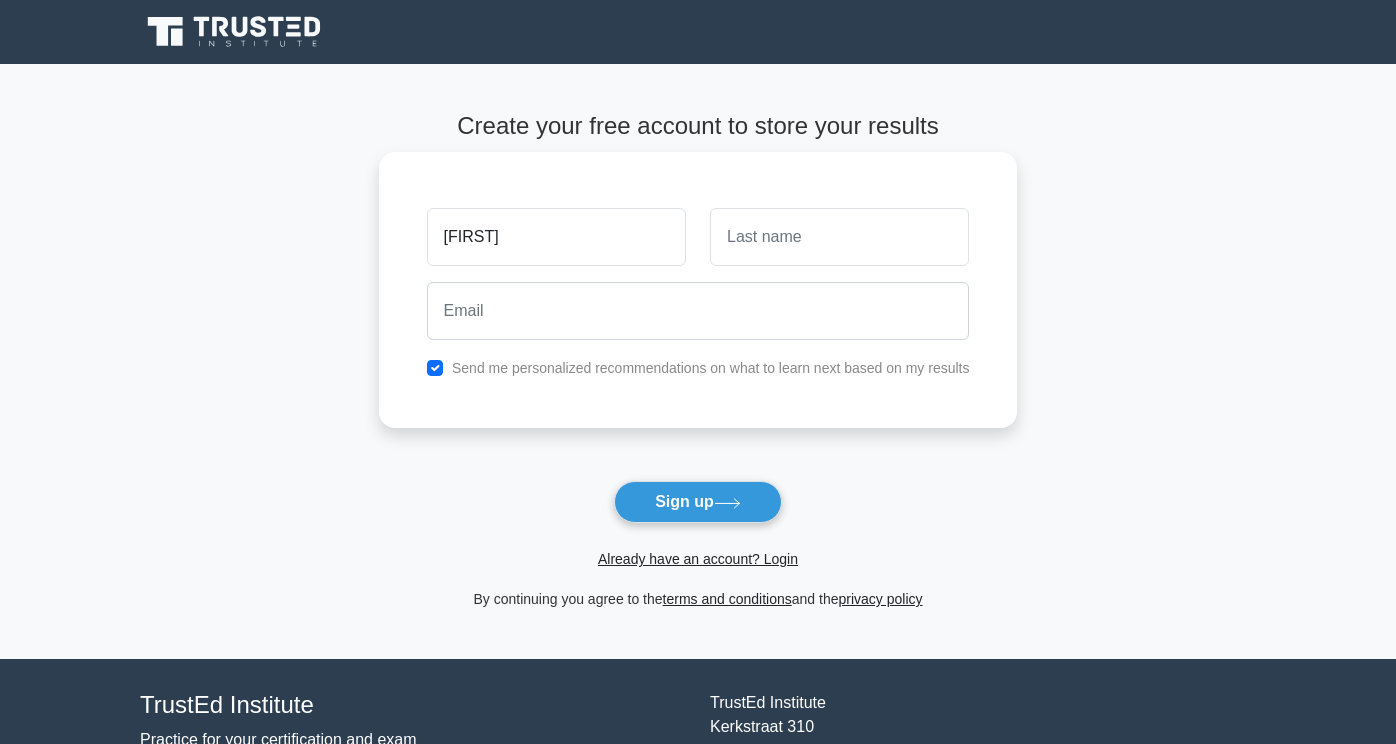 type on "[FIRST]" 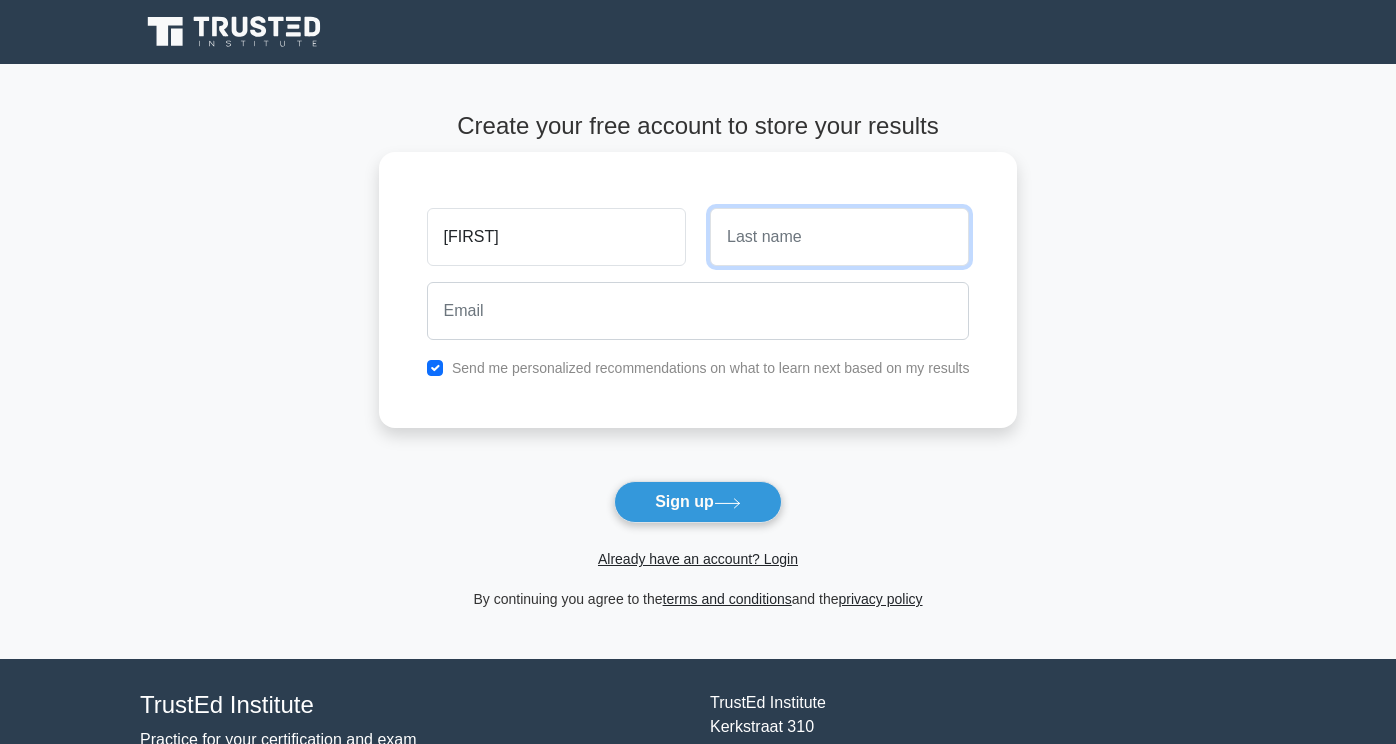 click at bounding box center [839, 237] 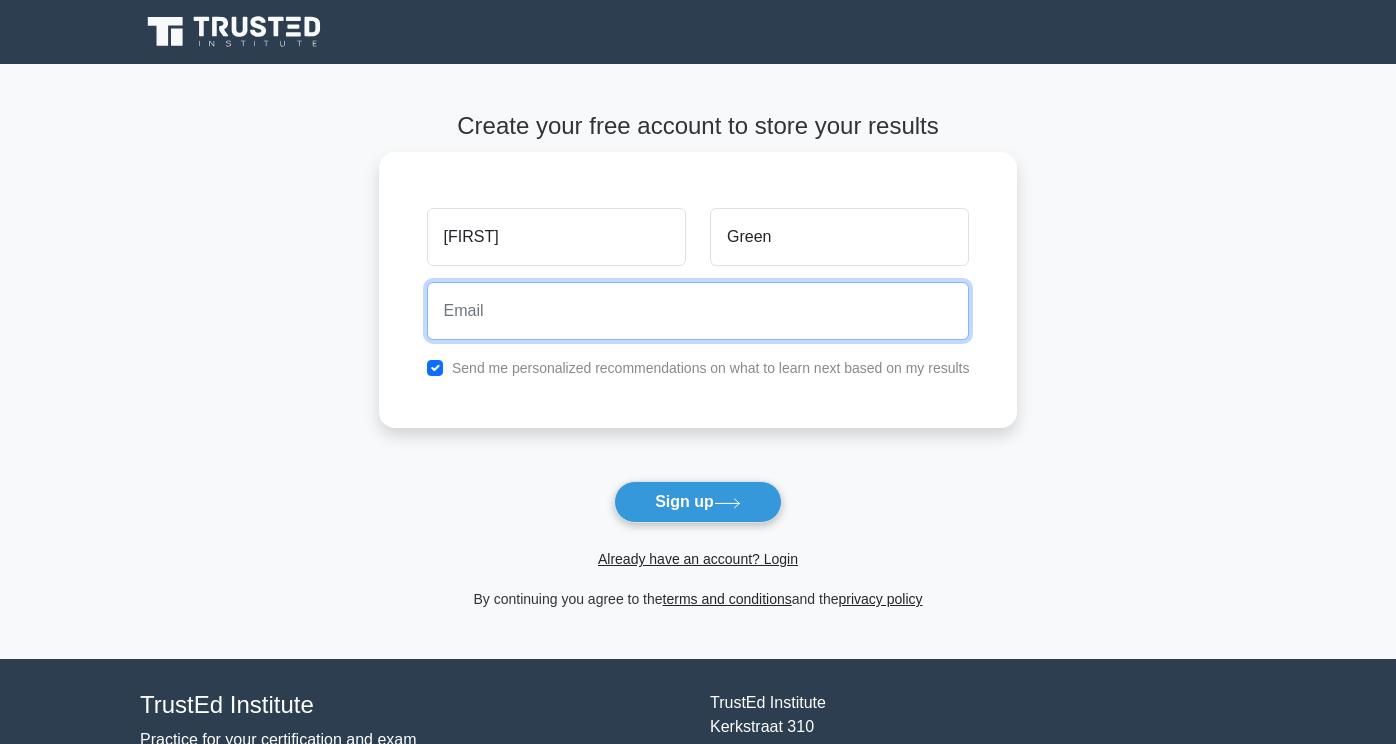 click at bounding box center (698, 311) 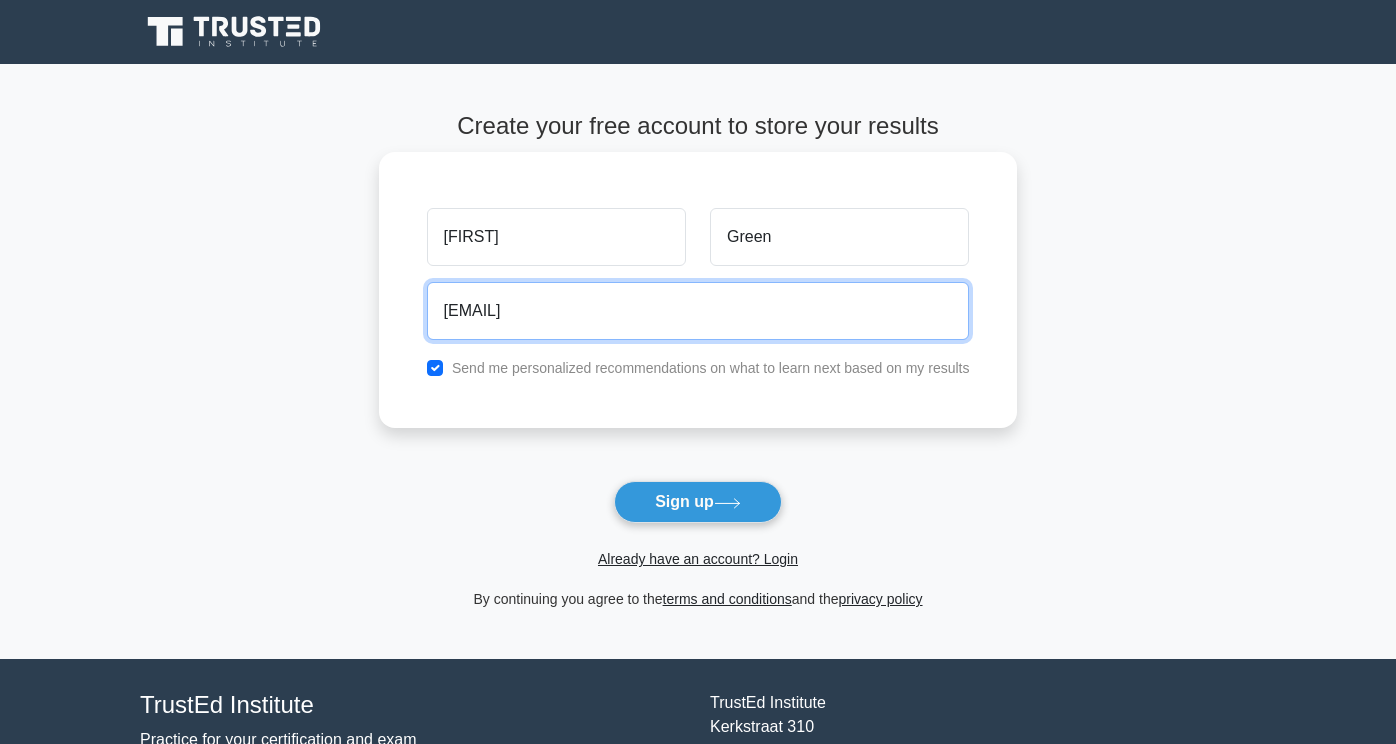 click on "ameliaarden98@gmail.com" at bounding box center [698, 311] 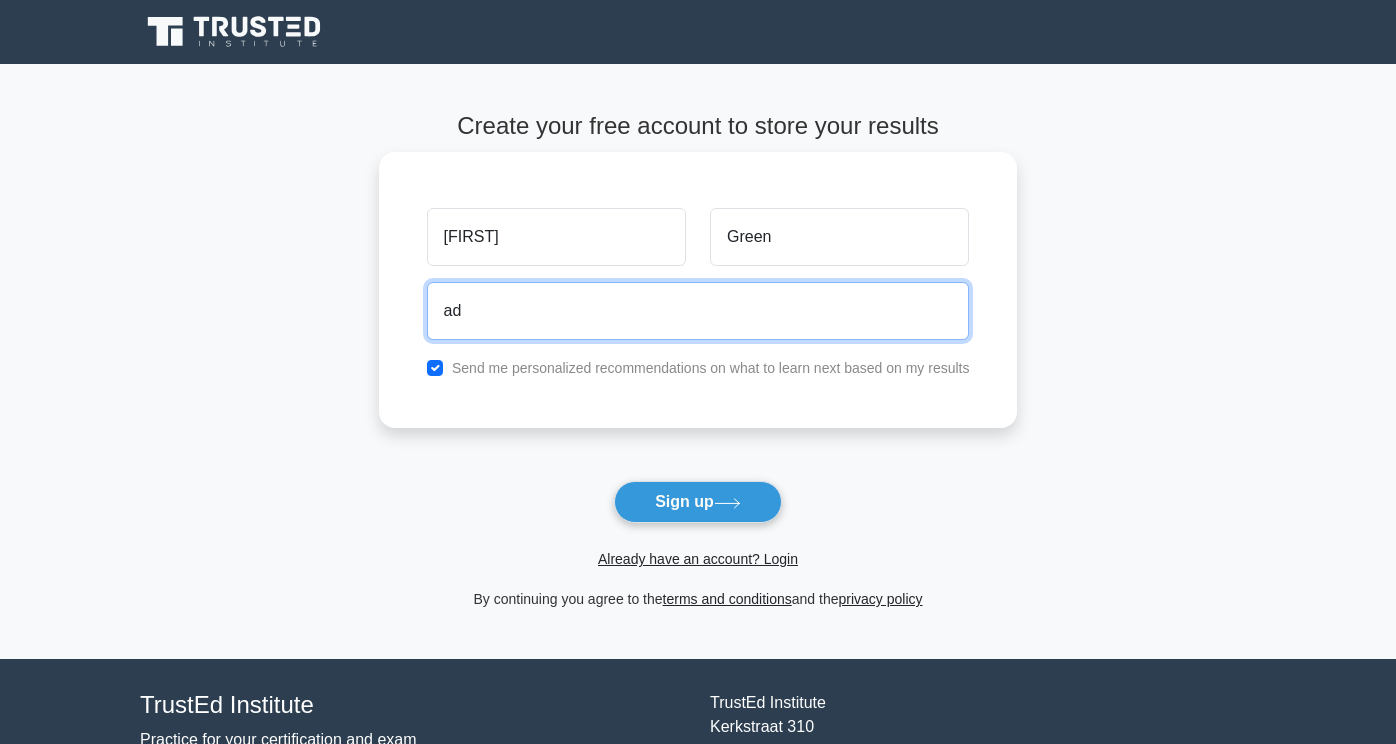 type on "adroitatlas@gmail.com" 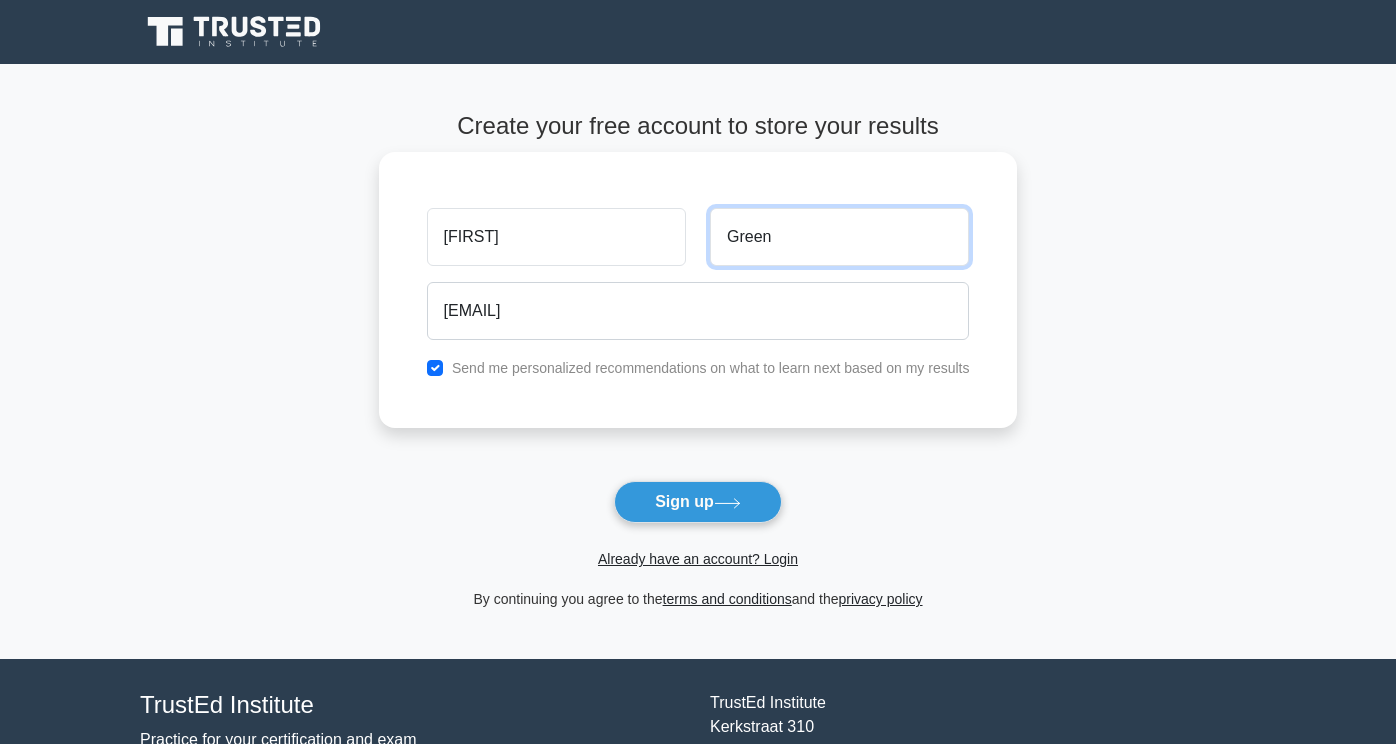 click on "Green" at bounding box center (839, 237) 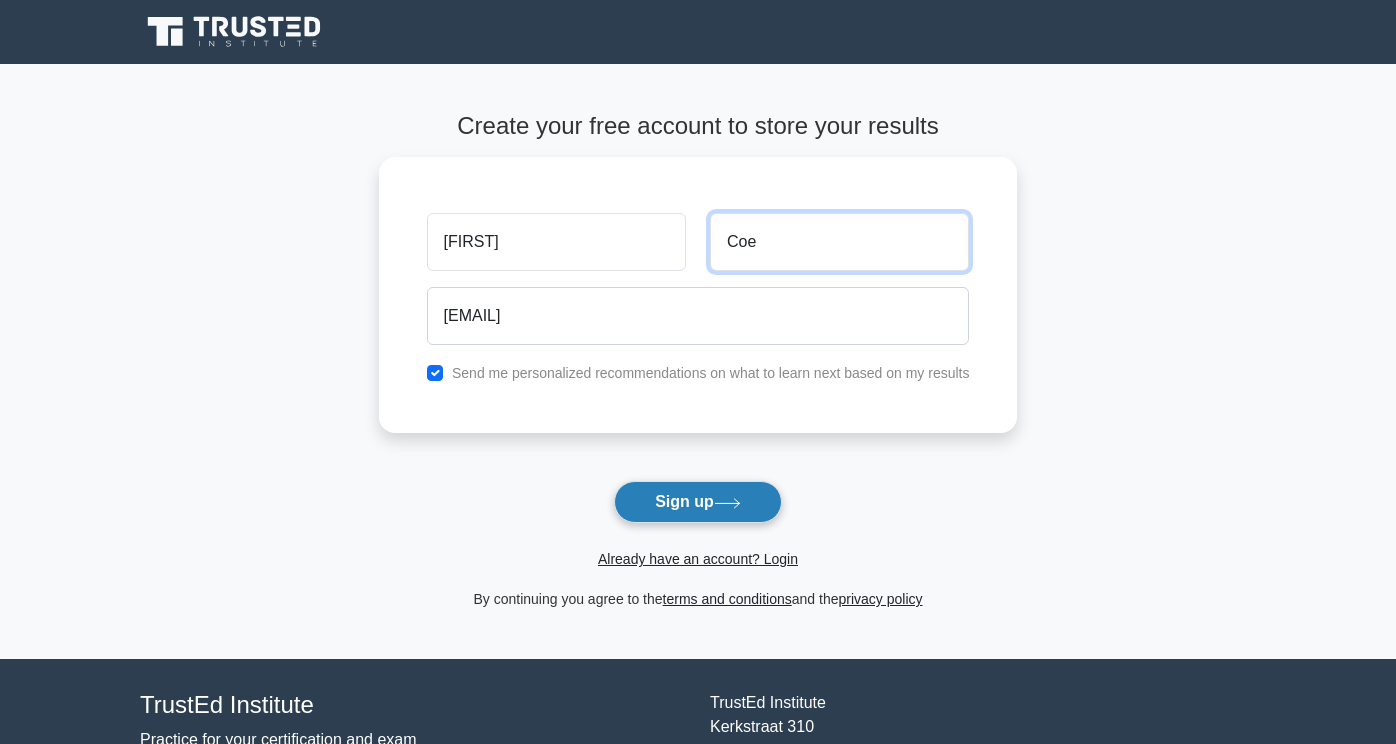 type on "Coe" 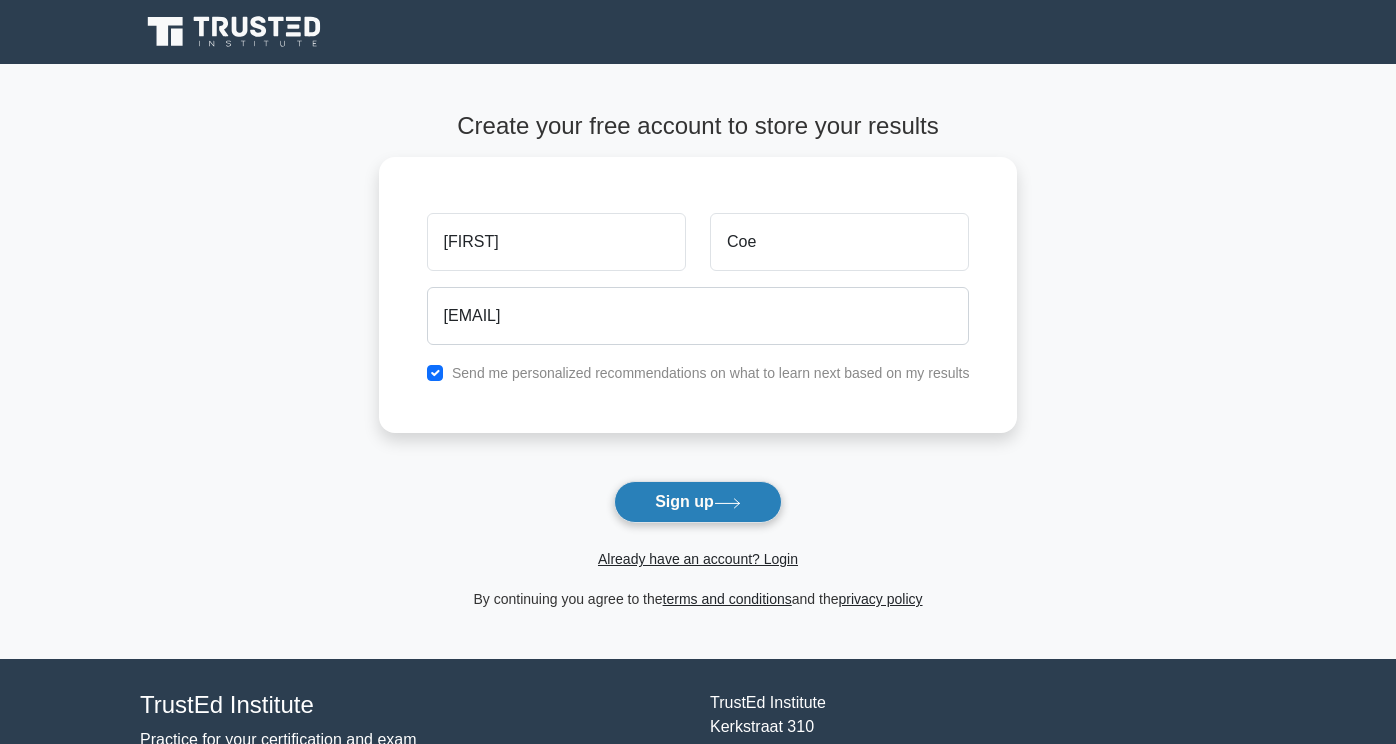 click on "Sign up" at bounding box center (698, 502) 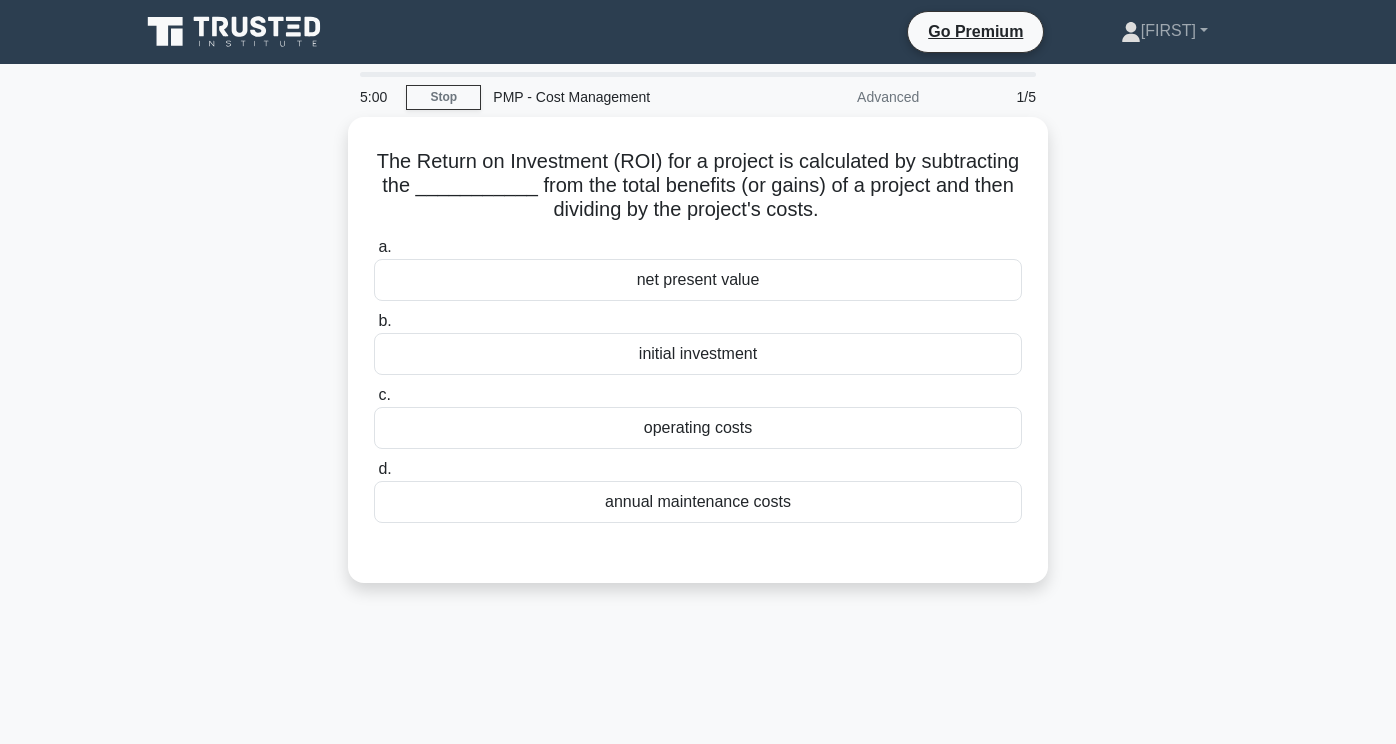scroll, scrollTop: 0, scrollLeft: 0, axis: both 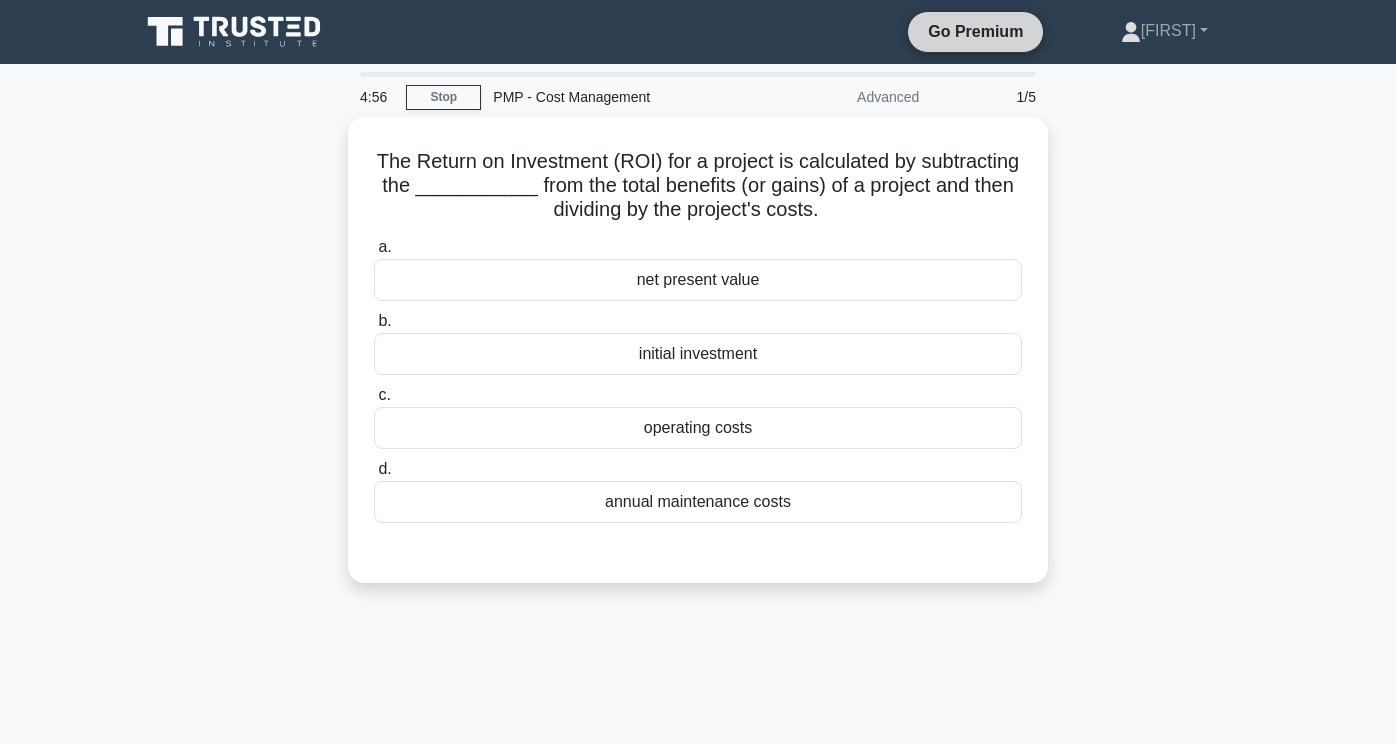 click on "Go Premium" at bounding box center [975, 31] 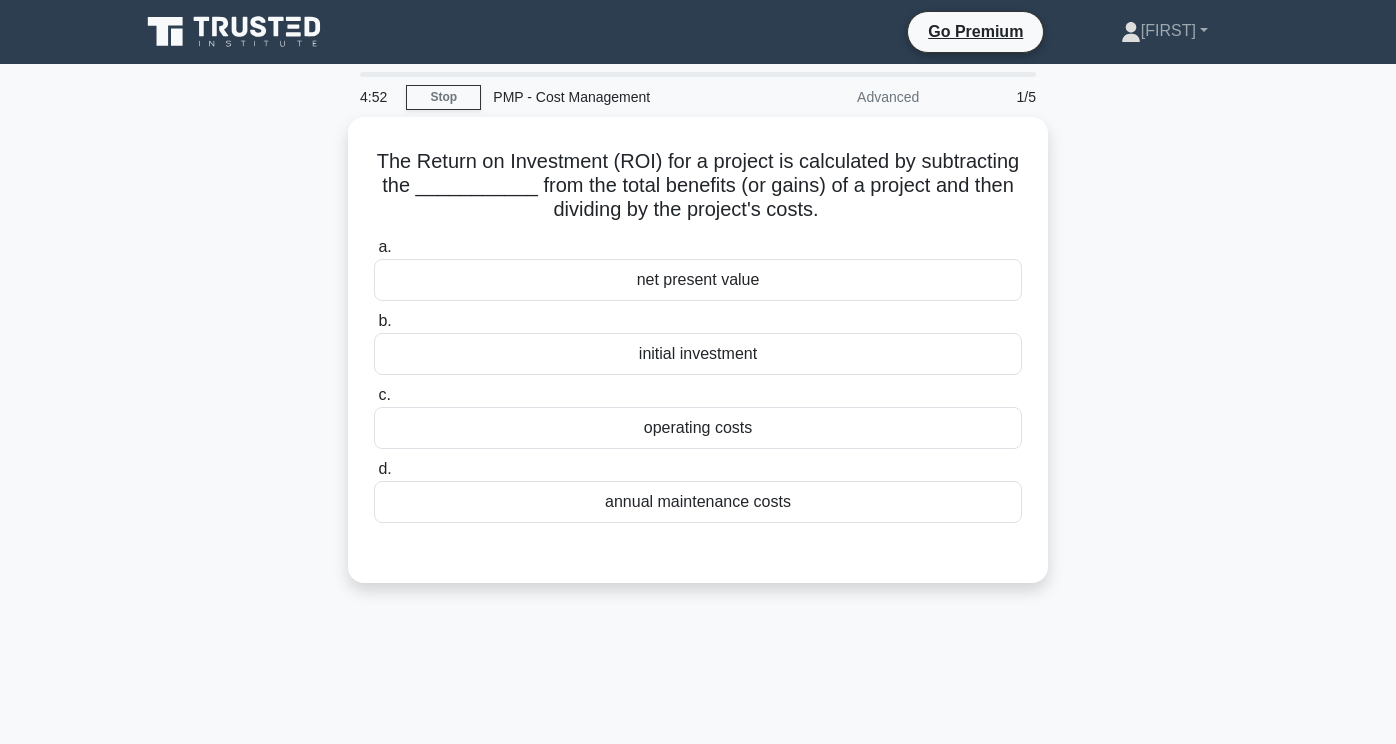 click 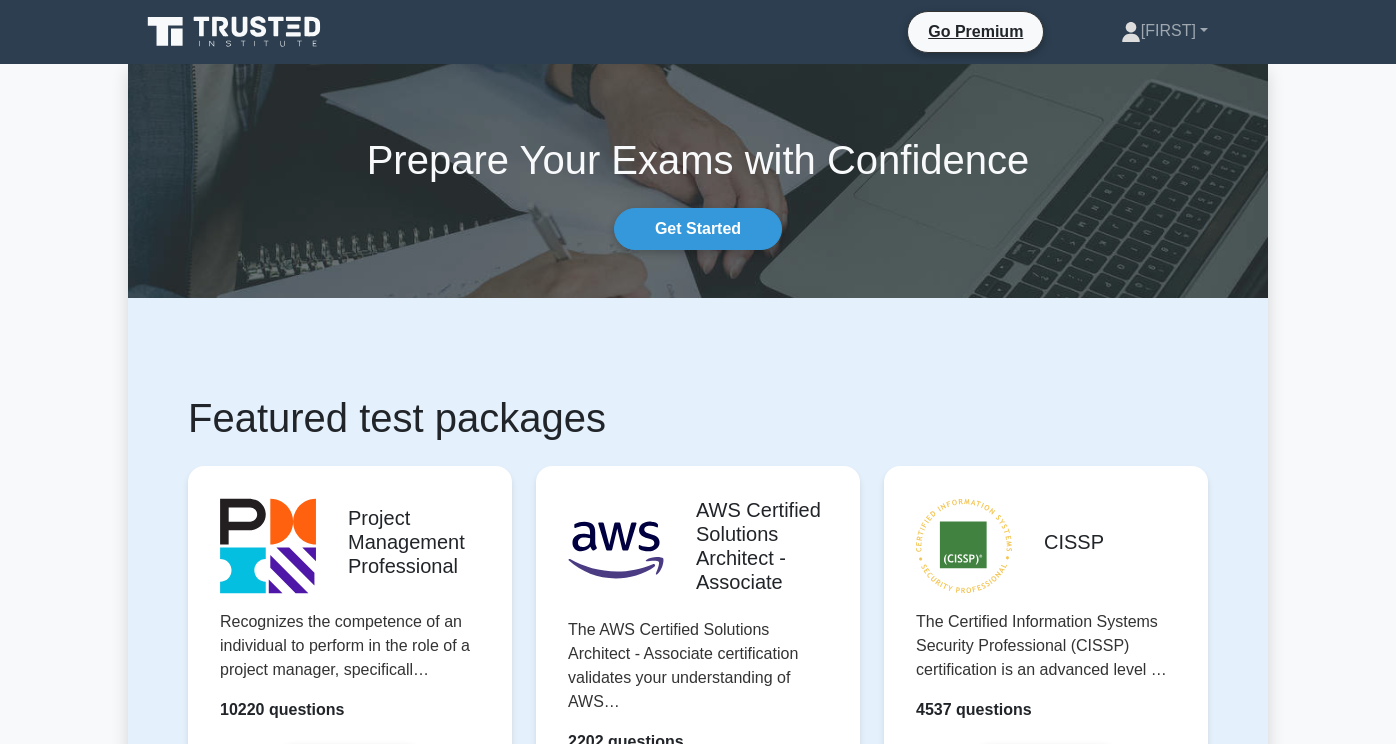 scroll, scrollTop: 0, scrollLeft: 0, axis: both 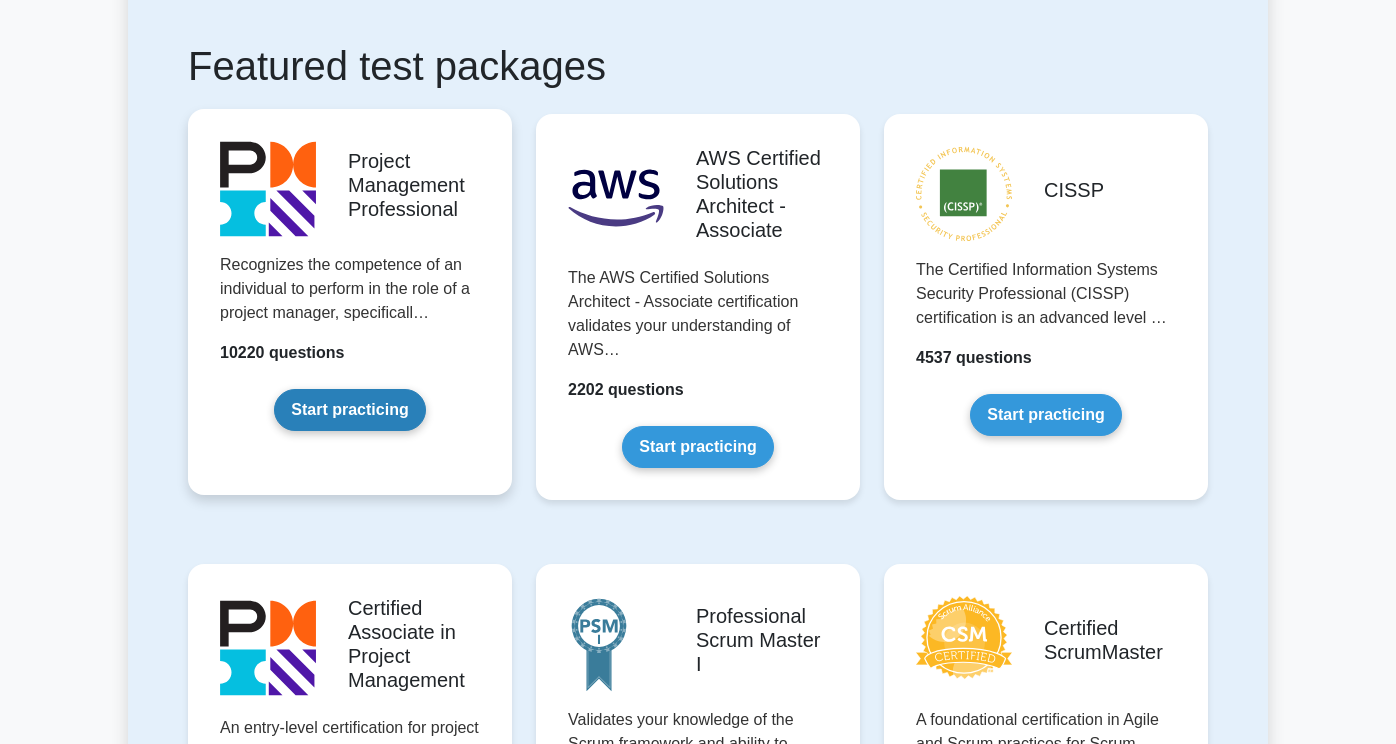 click on "Start practicing" at bounding box center (349, 410) 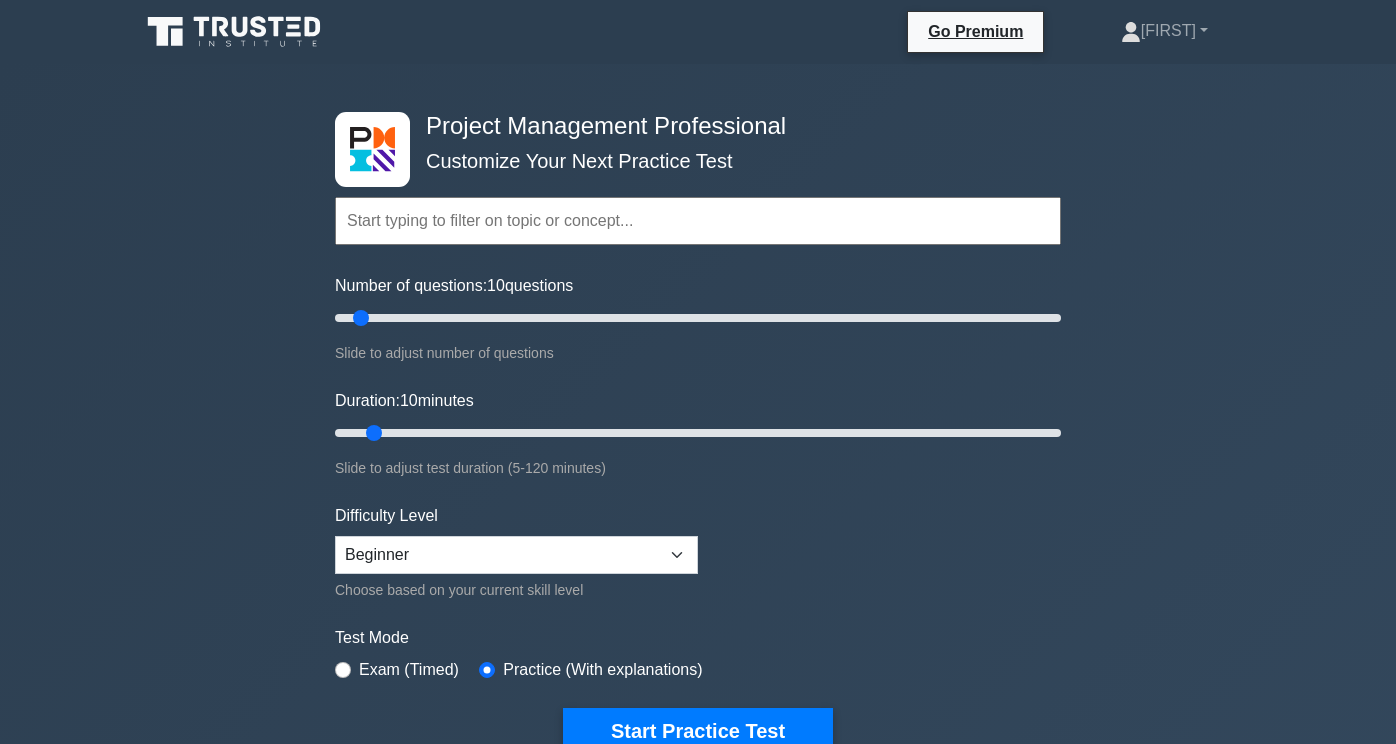 scroll, scrollTop: 0, scrollLeft: 0, axis: both 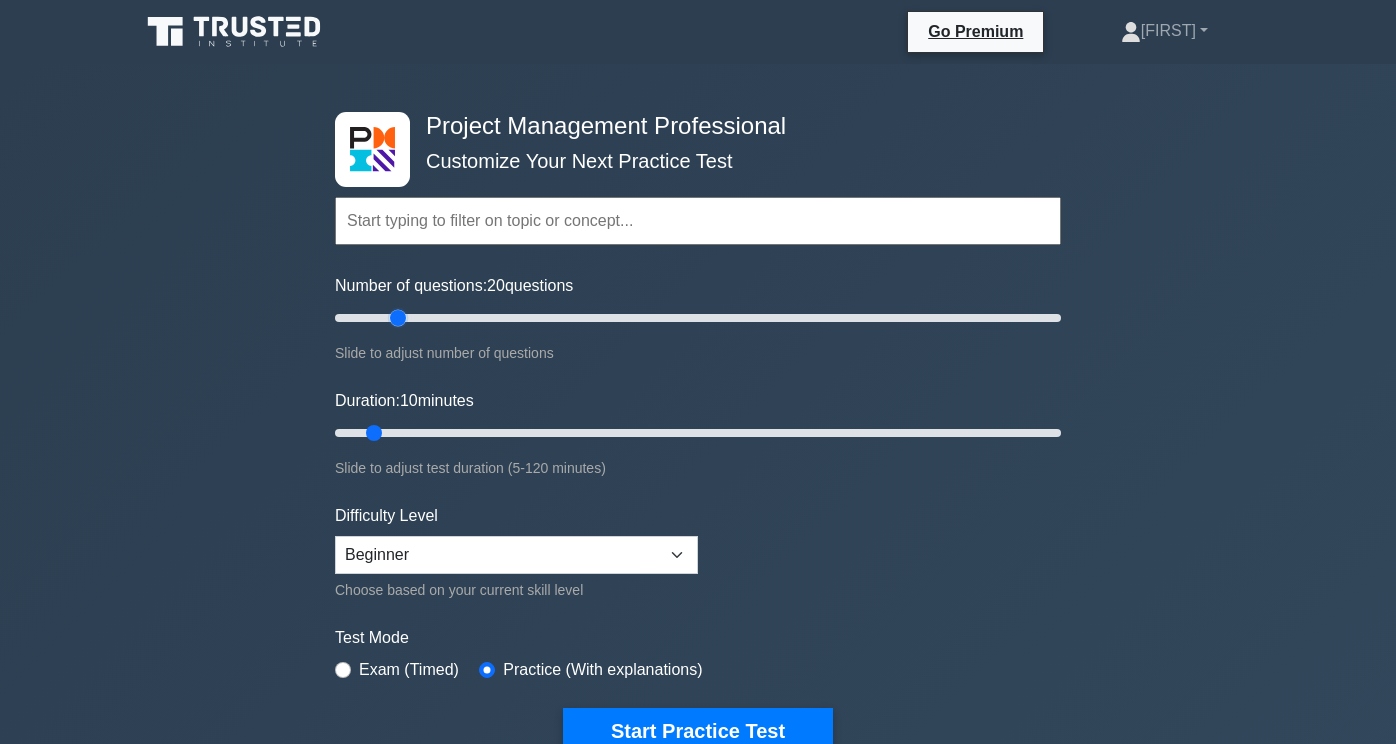 drag, startPoint x: 359, startPoint y: 320, endPoint x: 393, endPoint y: 320, distance: 34 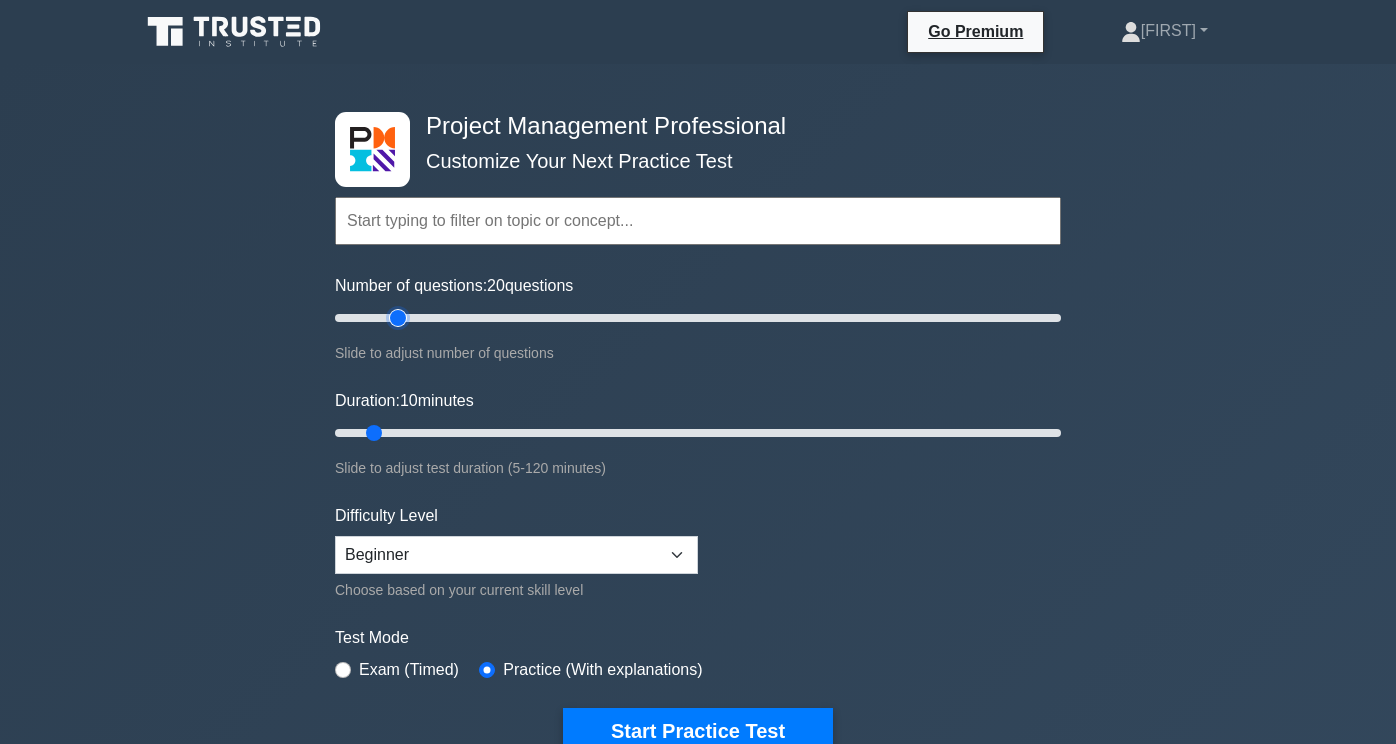 type on "20" 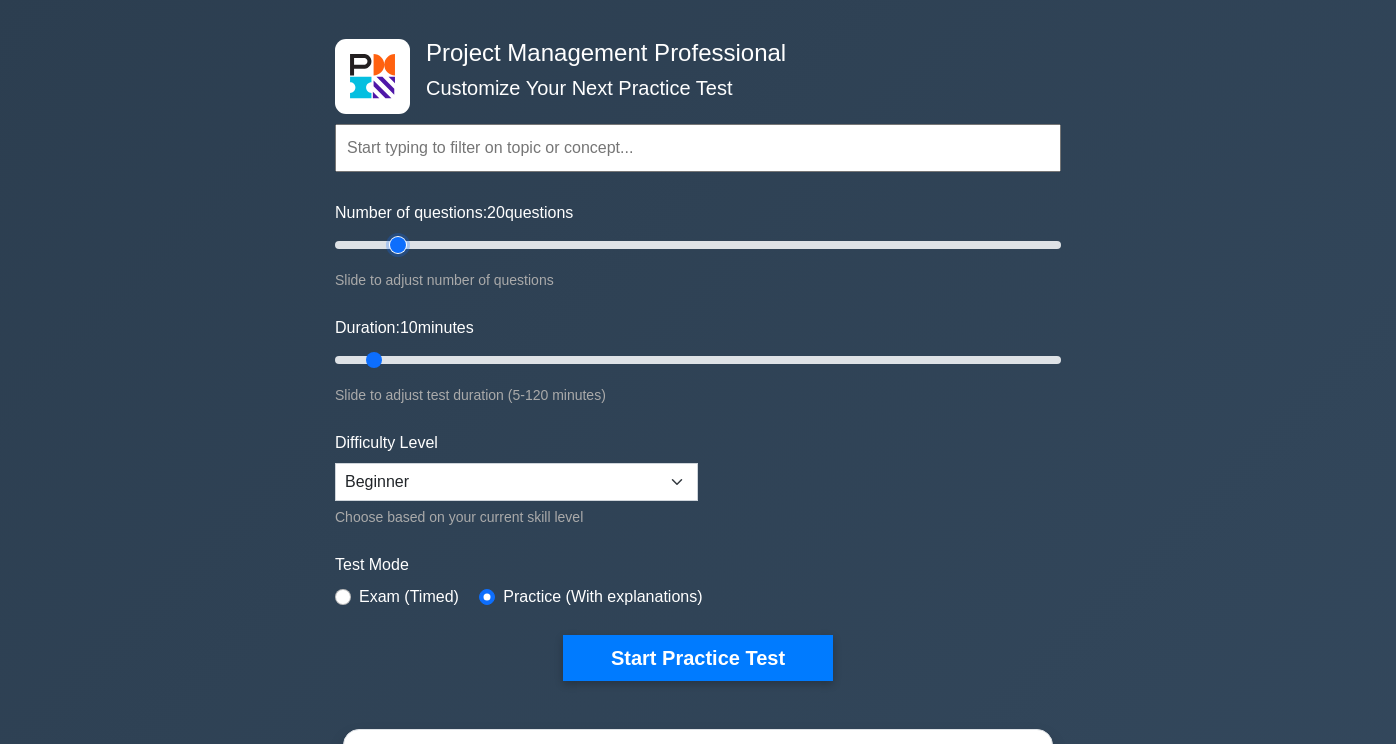 scroll, scrollTop: 74, scrollLeft: 0, axis: vertical 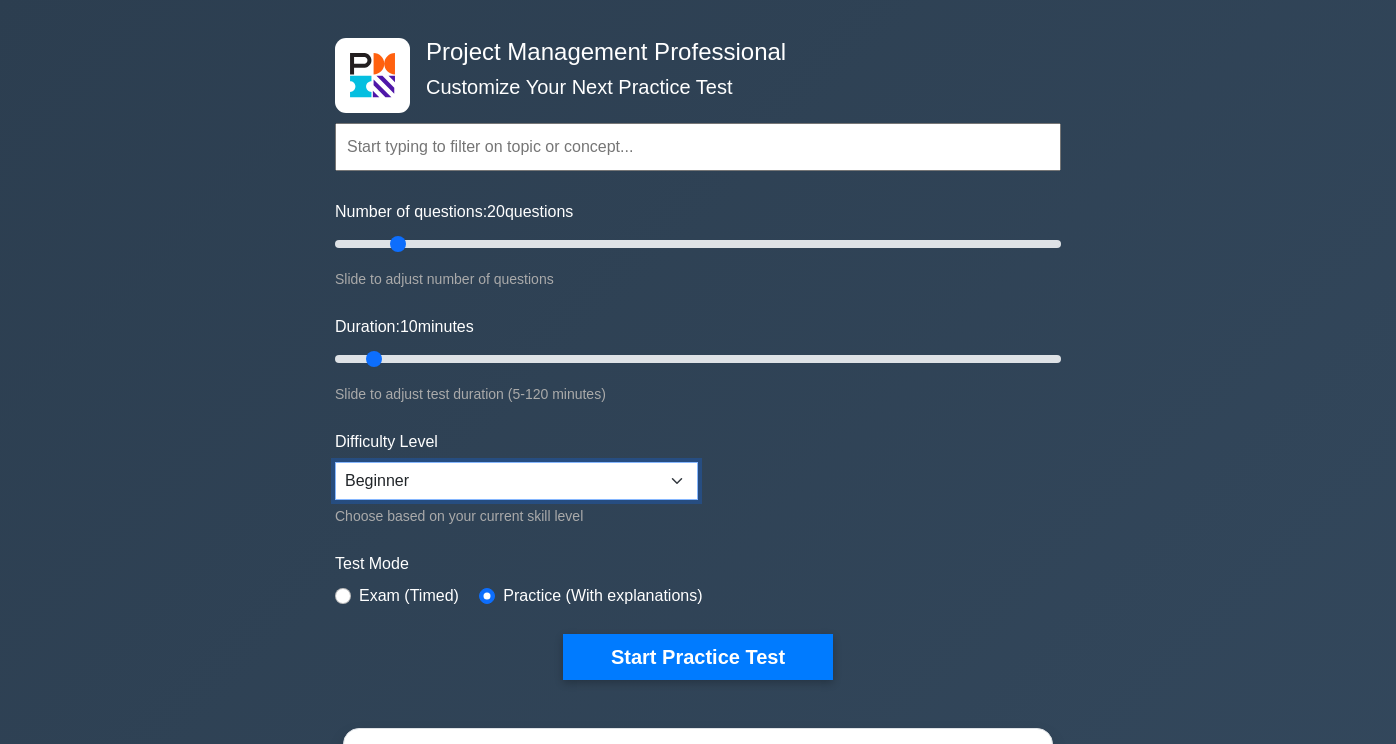 click on "Beginner
Intermediate
Expert" at bounding box center [516, 481] 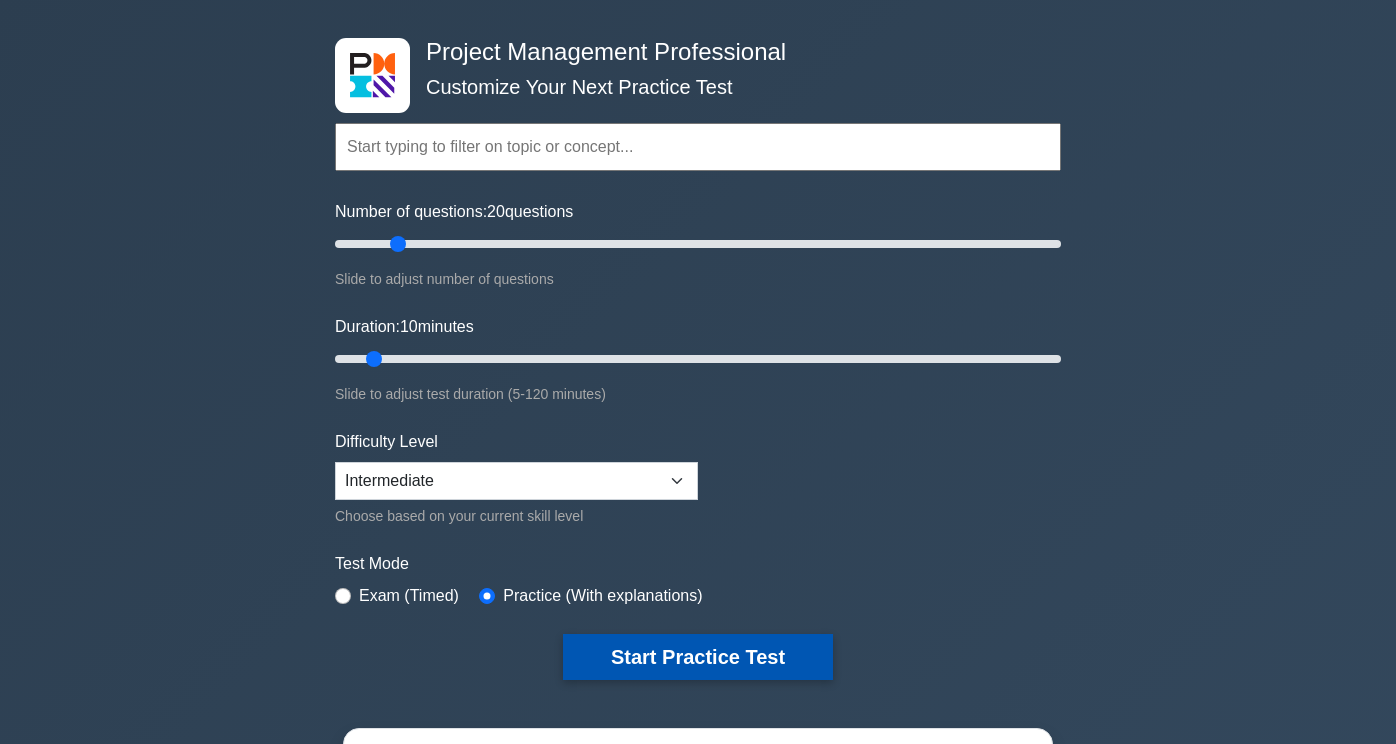 click on "Start Practice Test" at bounding box center [698, 657] 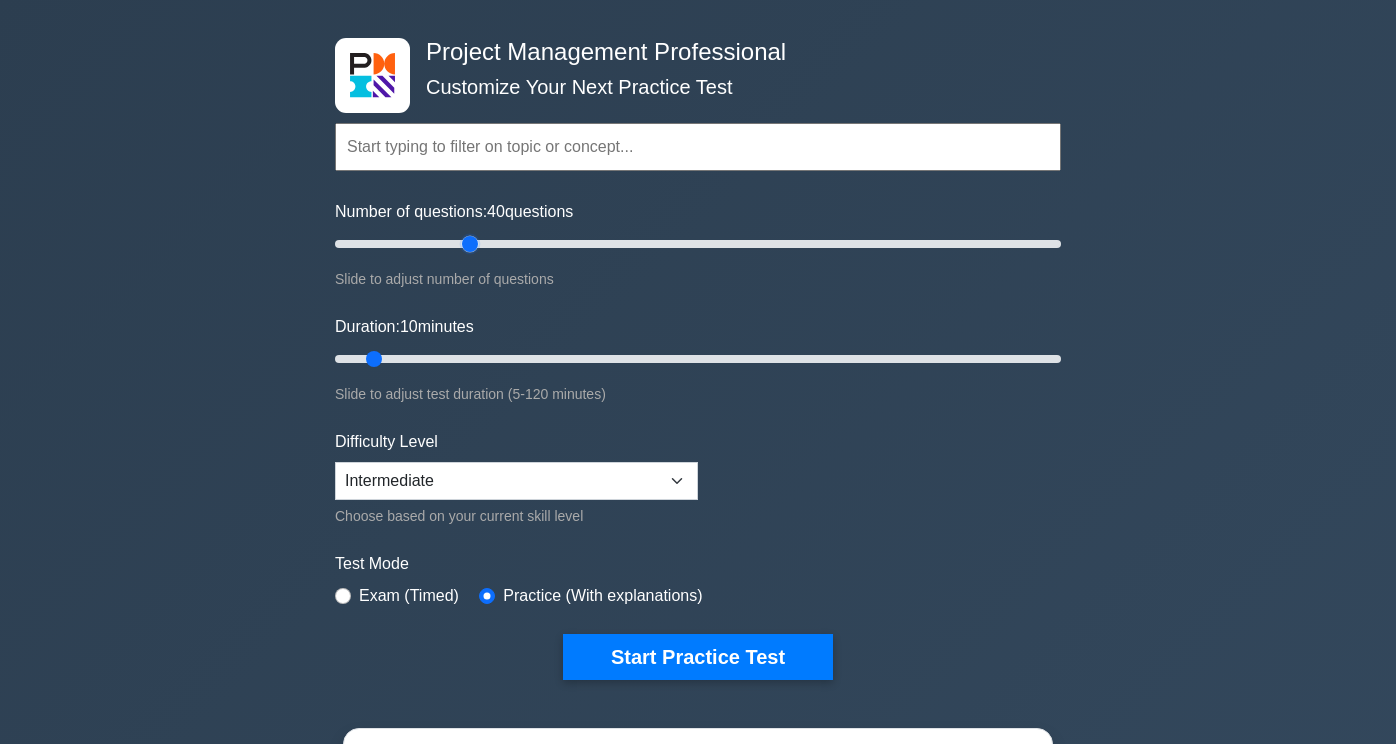 type on "40" 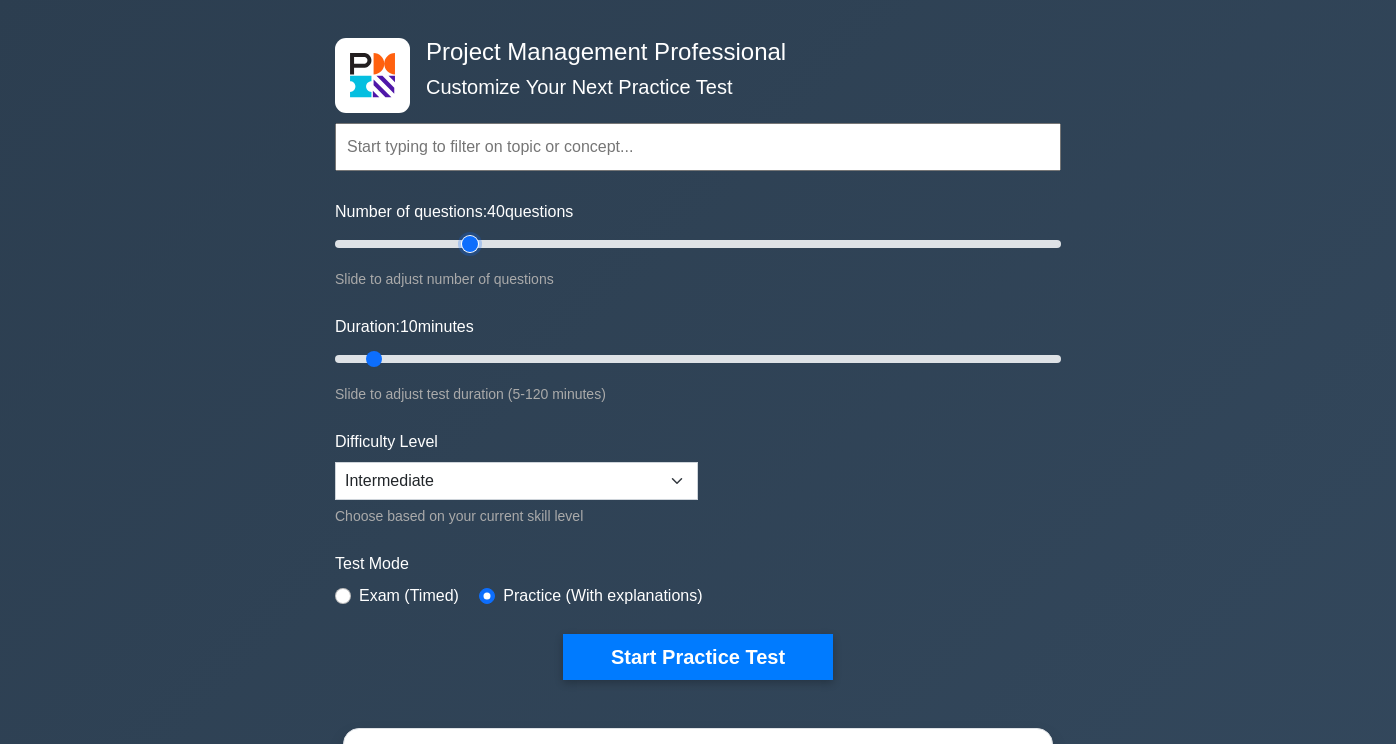 drag, startPoint x: 400, startPoint y: 245, endPoint x: 467, endPoint y: 249, distance: 67.11929 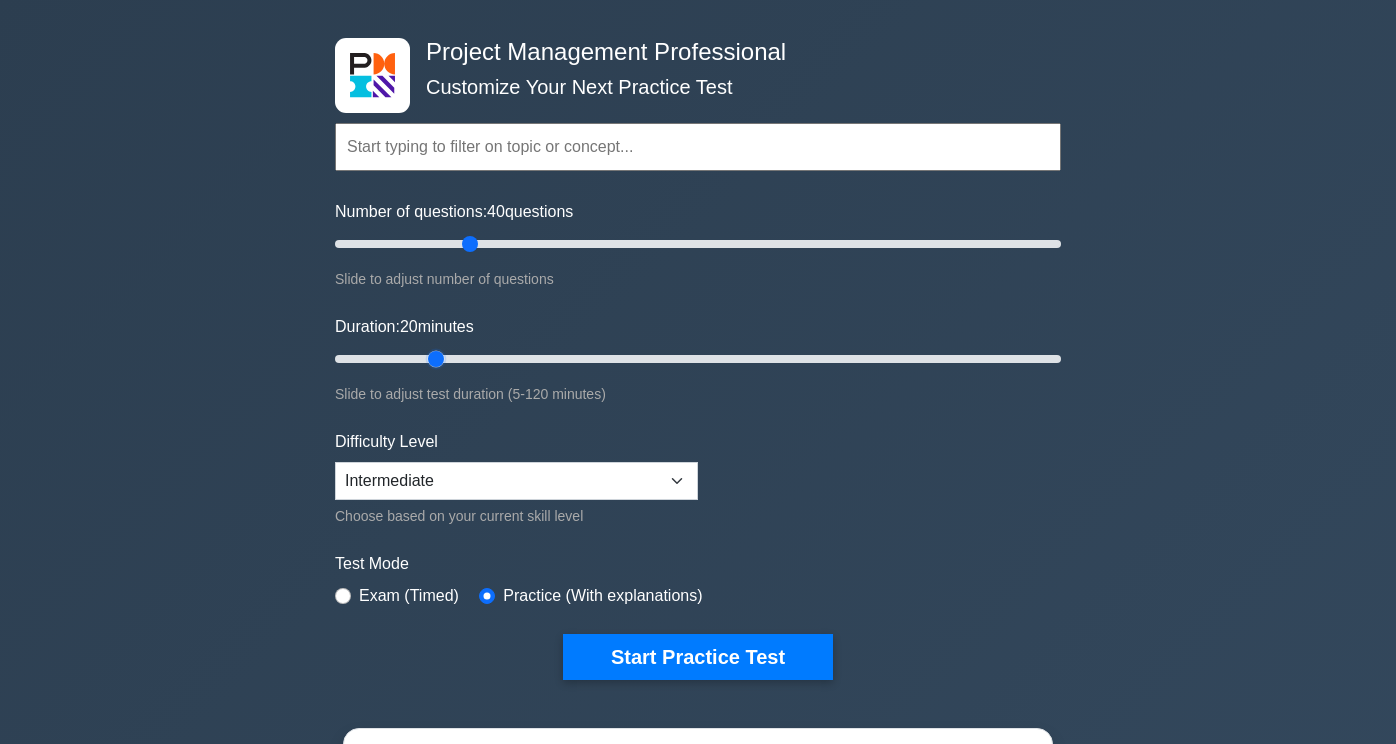 drag, startPoint x: 371, startPoint y: 365, endPoint x: 438, endPoint y: 371, distance: 67.26812 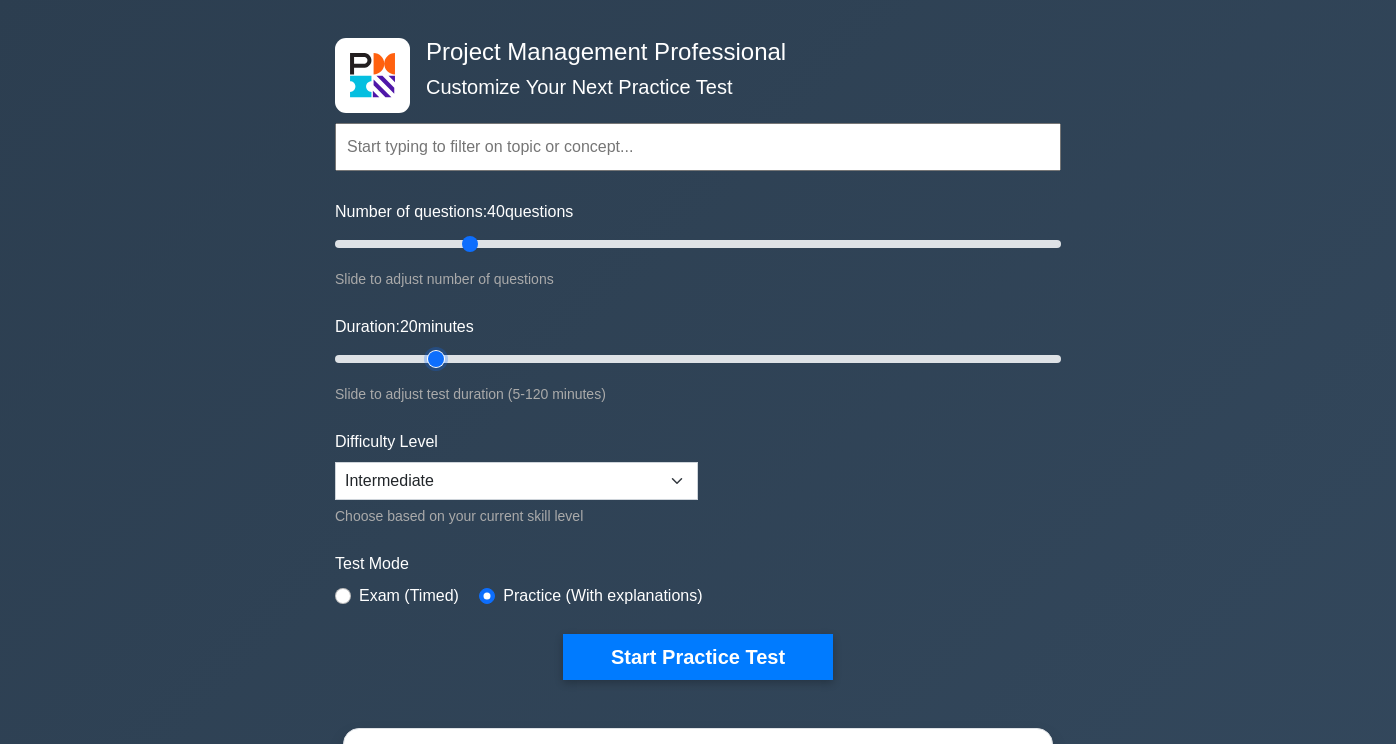 type on "20" 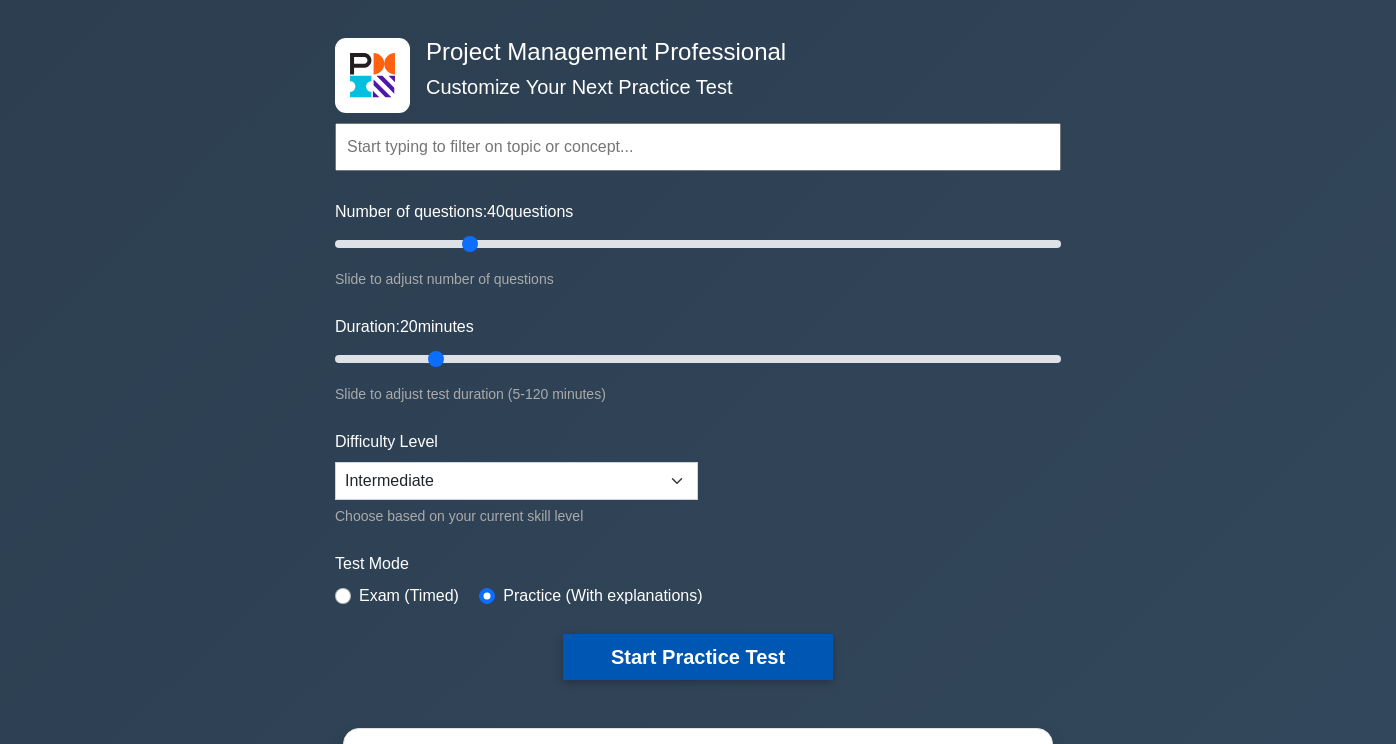 click on "Start Practice Test" at bounding box center [698, 657] 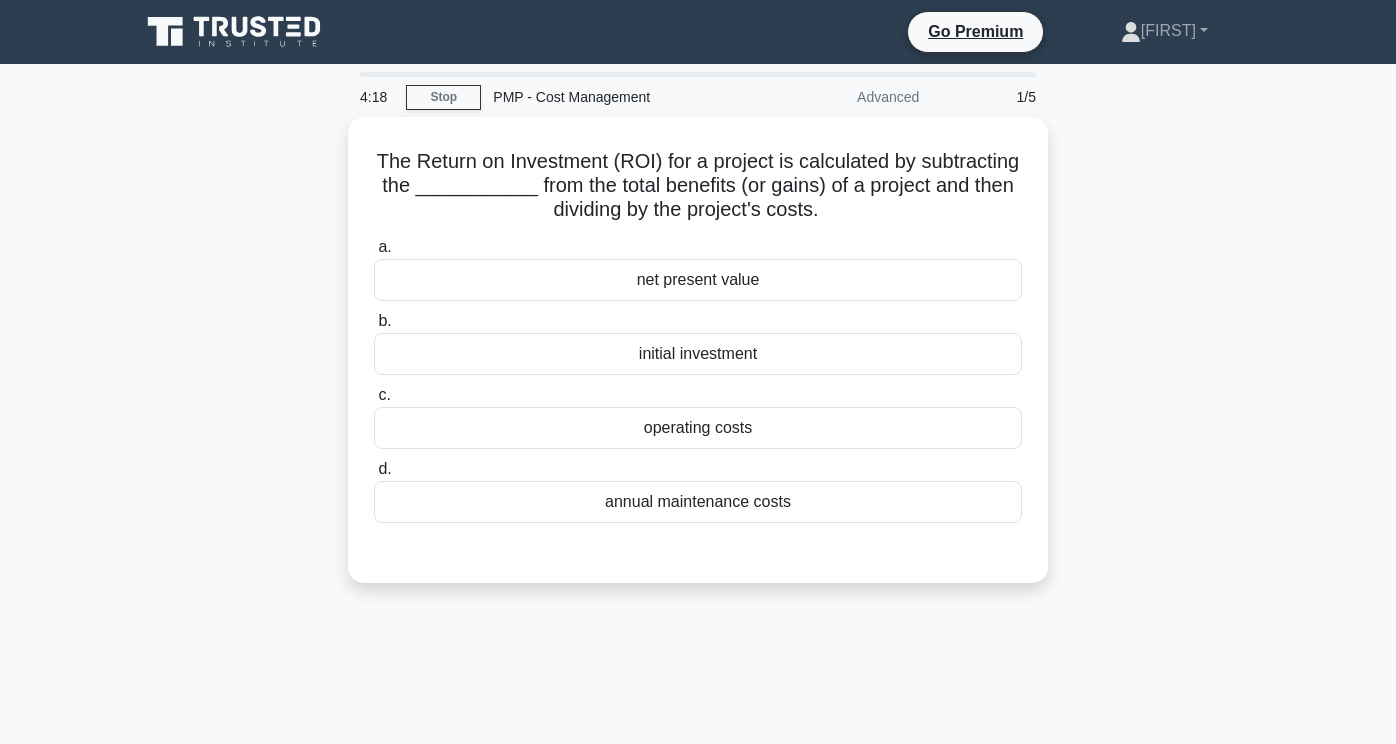 scroll, scrollTop: 0, scrollLeft: 0, axis: both 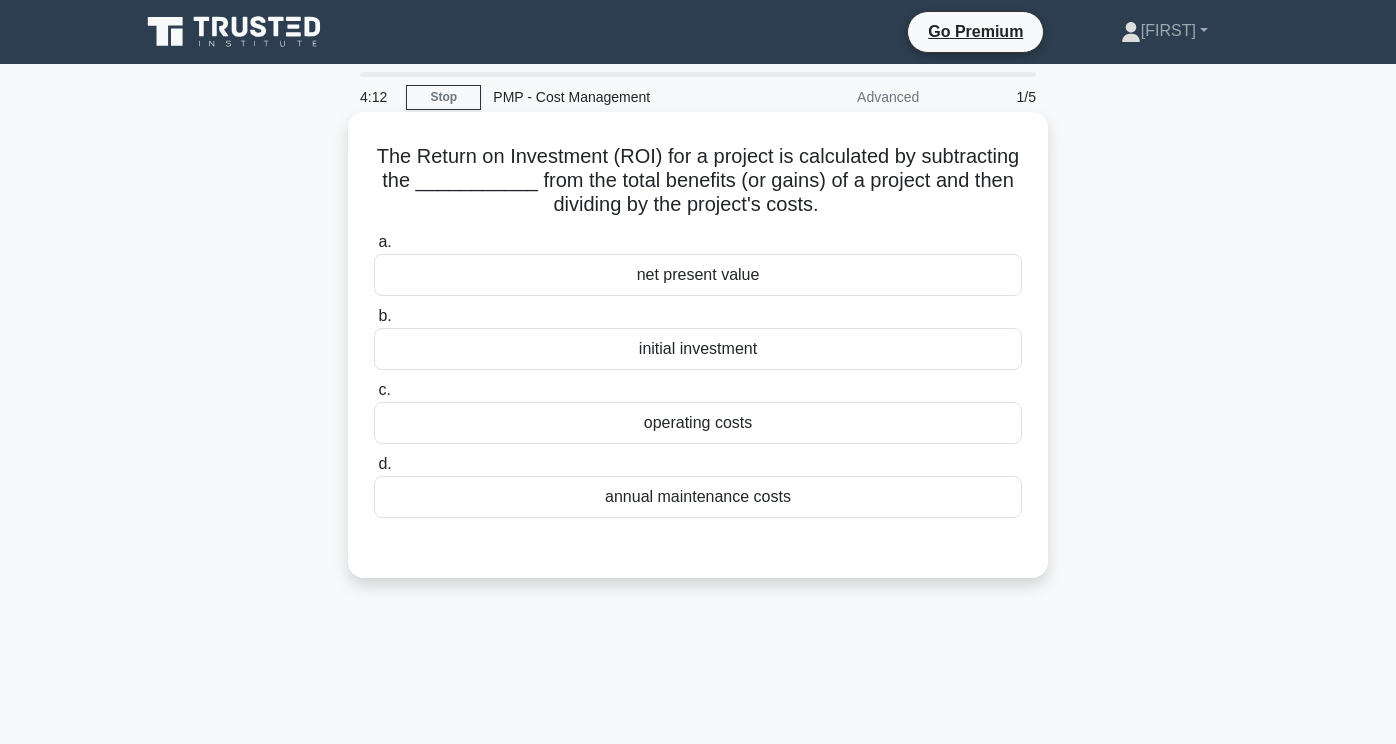 click on "operating costs" at bounding box center [698, 423] 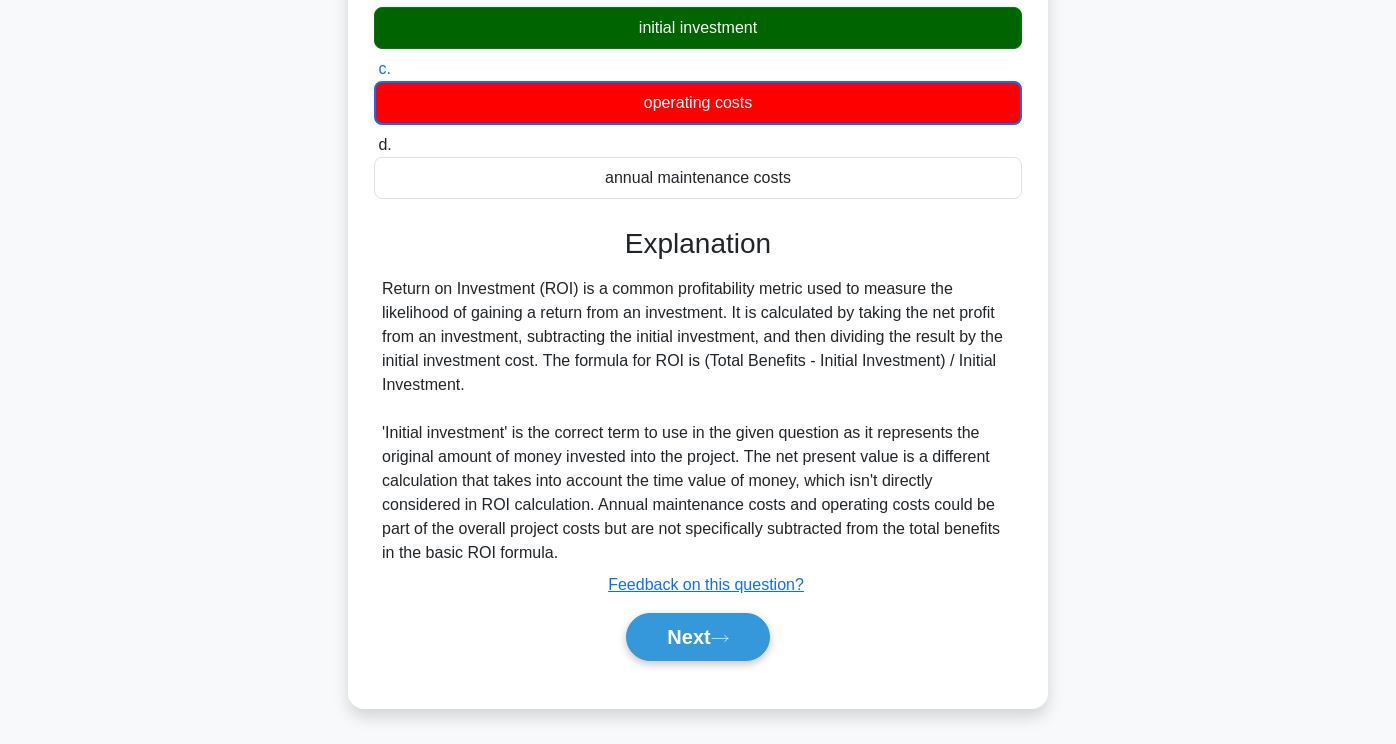 scroll, scrollTop: 336, scrollLeft: 0, axis: vertical 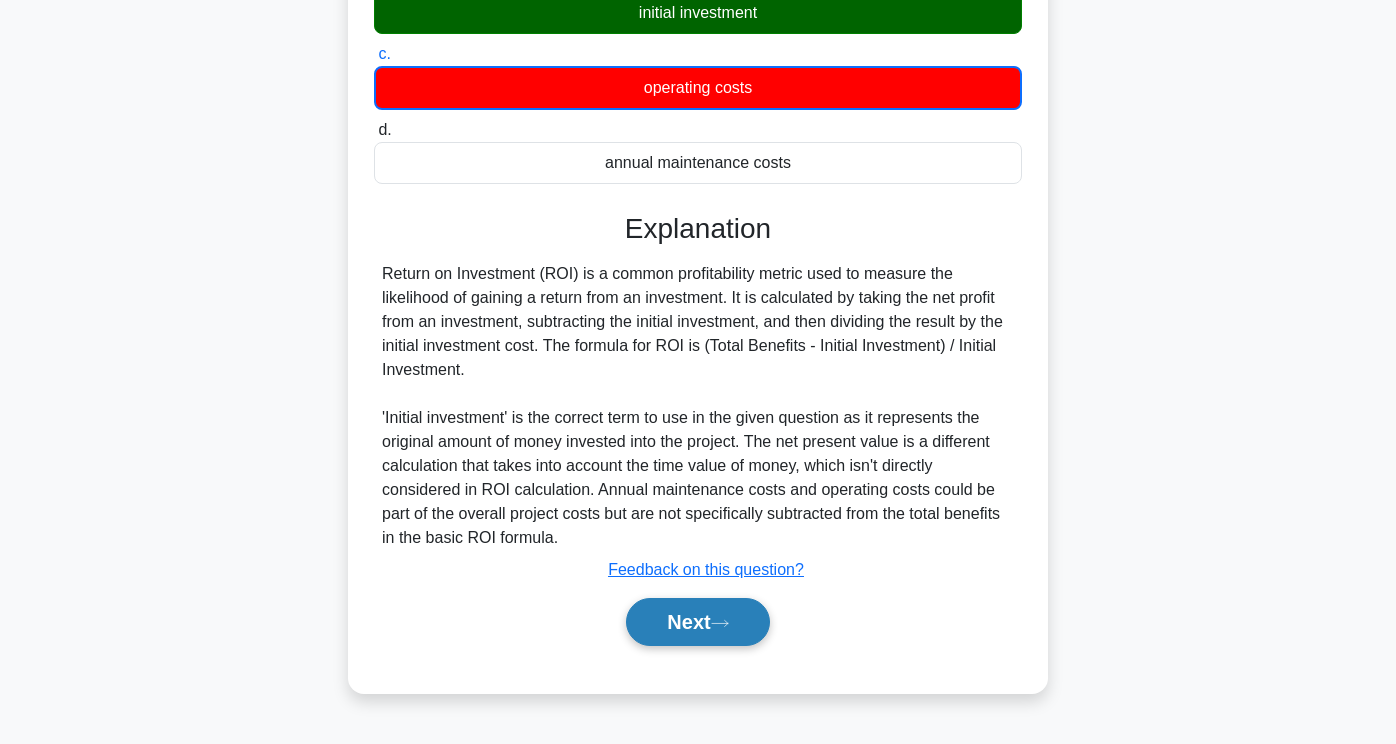 click on "Next" at bounding box center (697, 622) 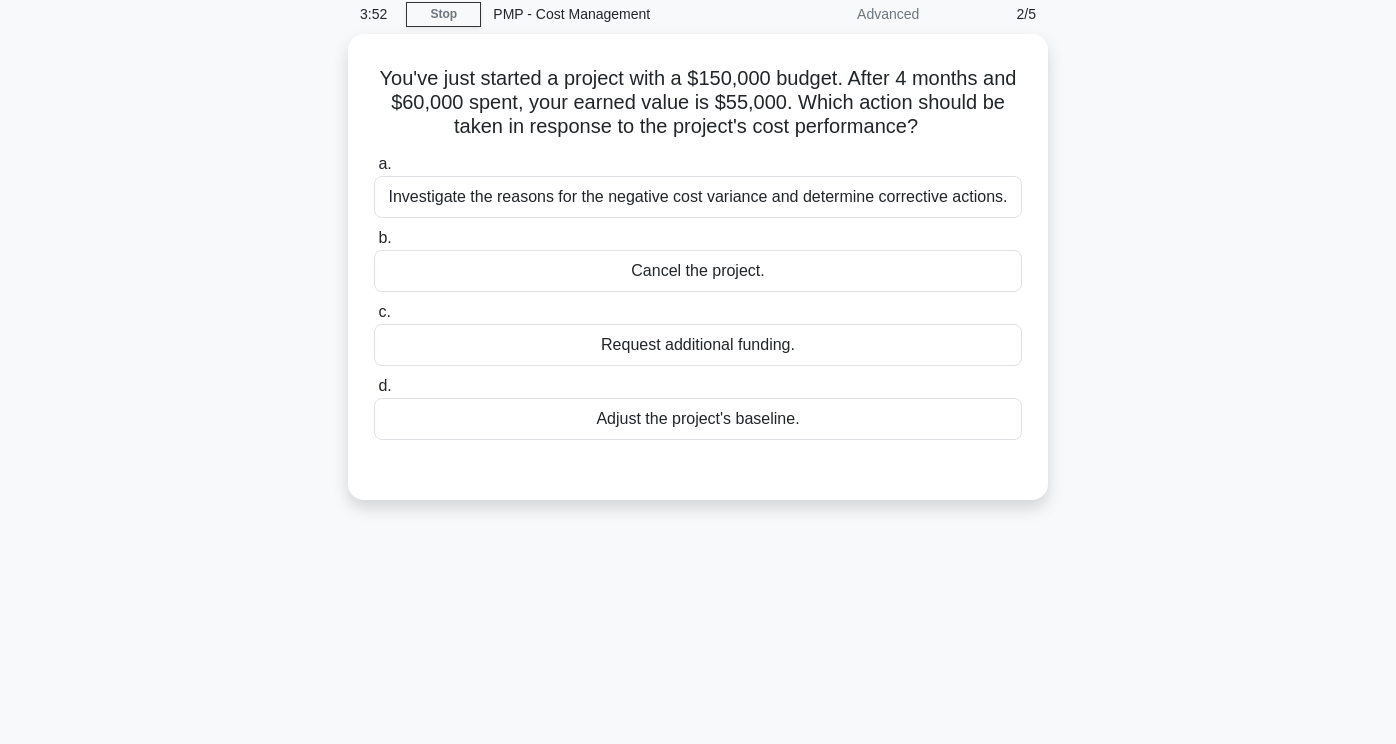 scroll, scrollTop: 45, scrollLeft: 0, axis: vertical 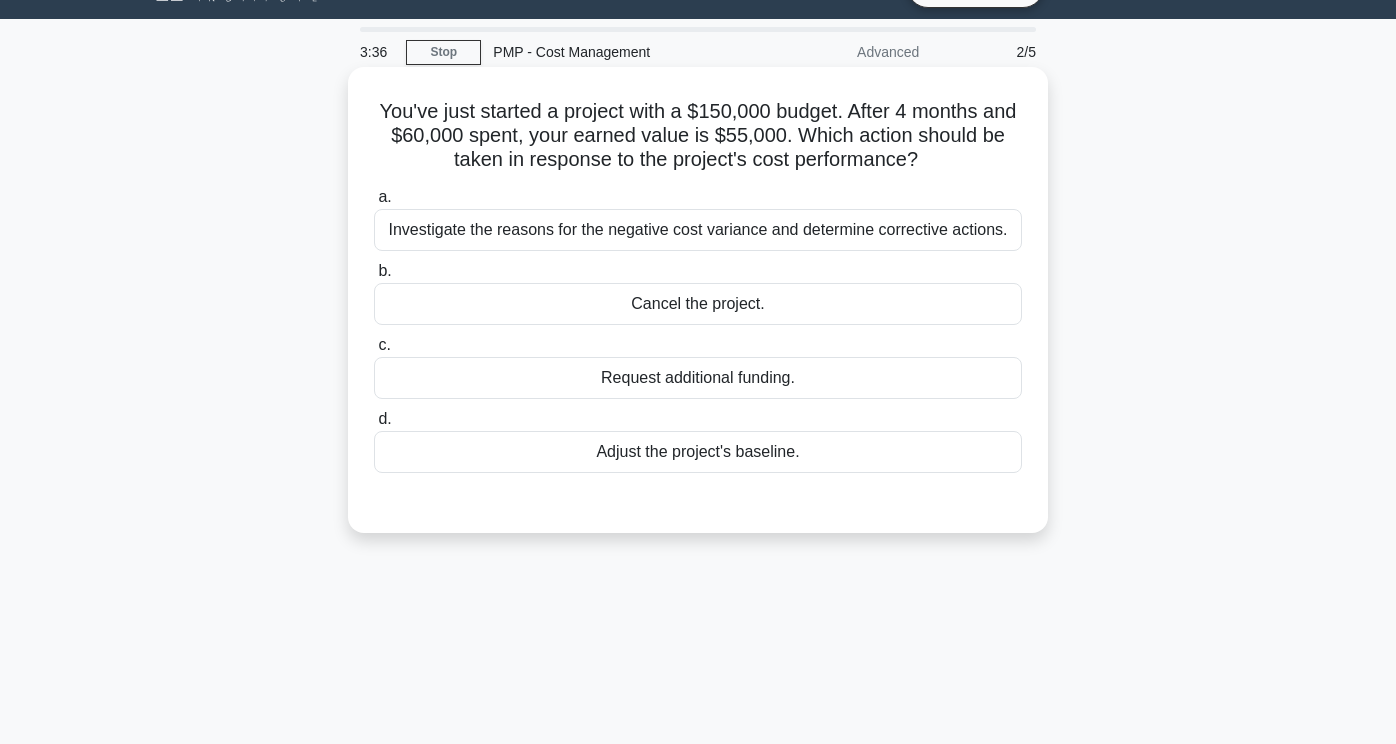 click on "Investigate the reasons for the negative cost variance and determine corrective actions." at bounding box center [698, 230] 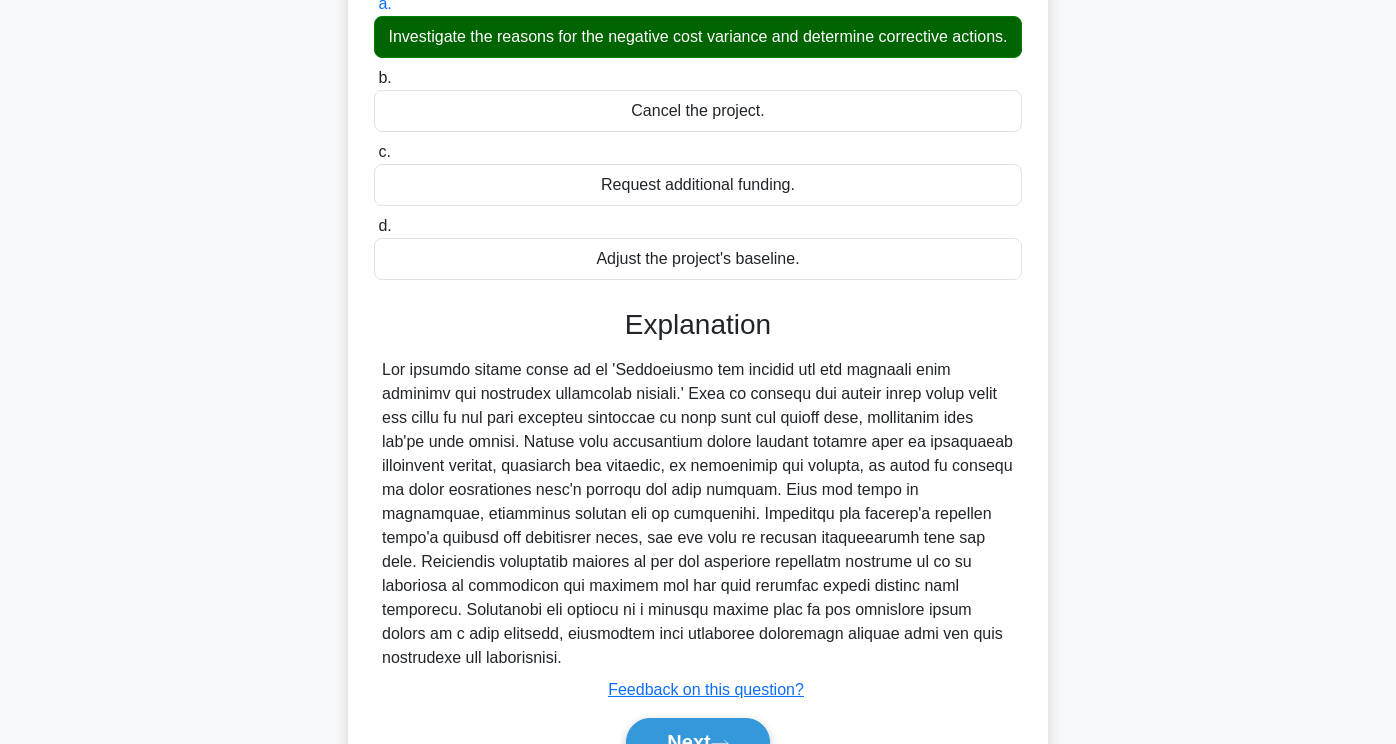 scroll, scrollTop: 336, scrollLeft: 0, axis: vertical 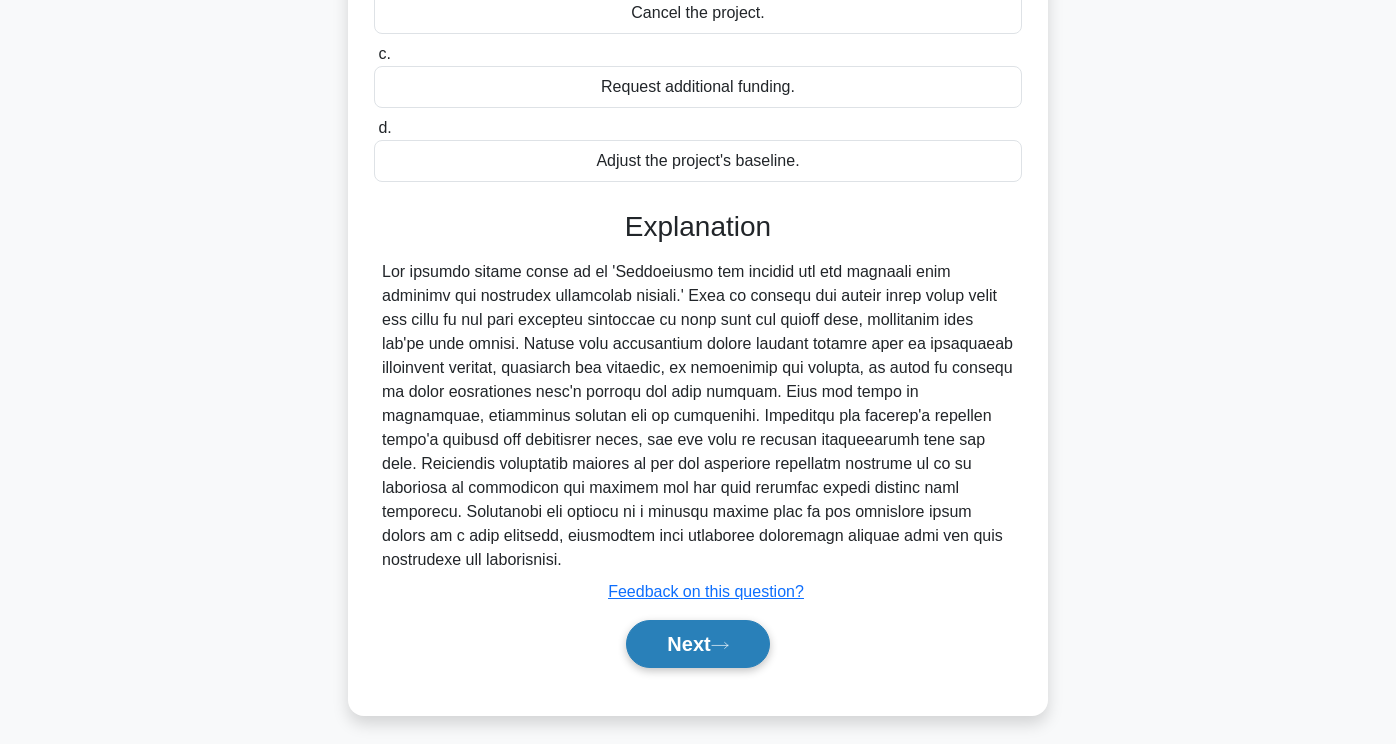 click on "Next" at bounding box center [697, 644] 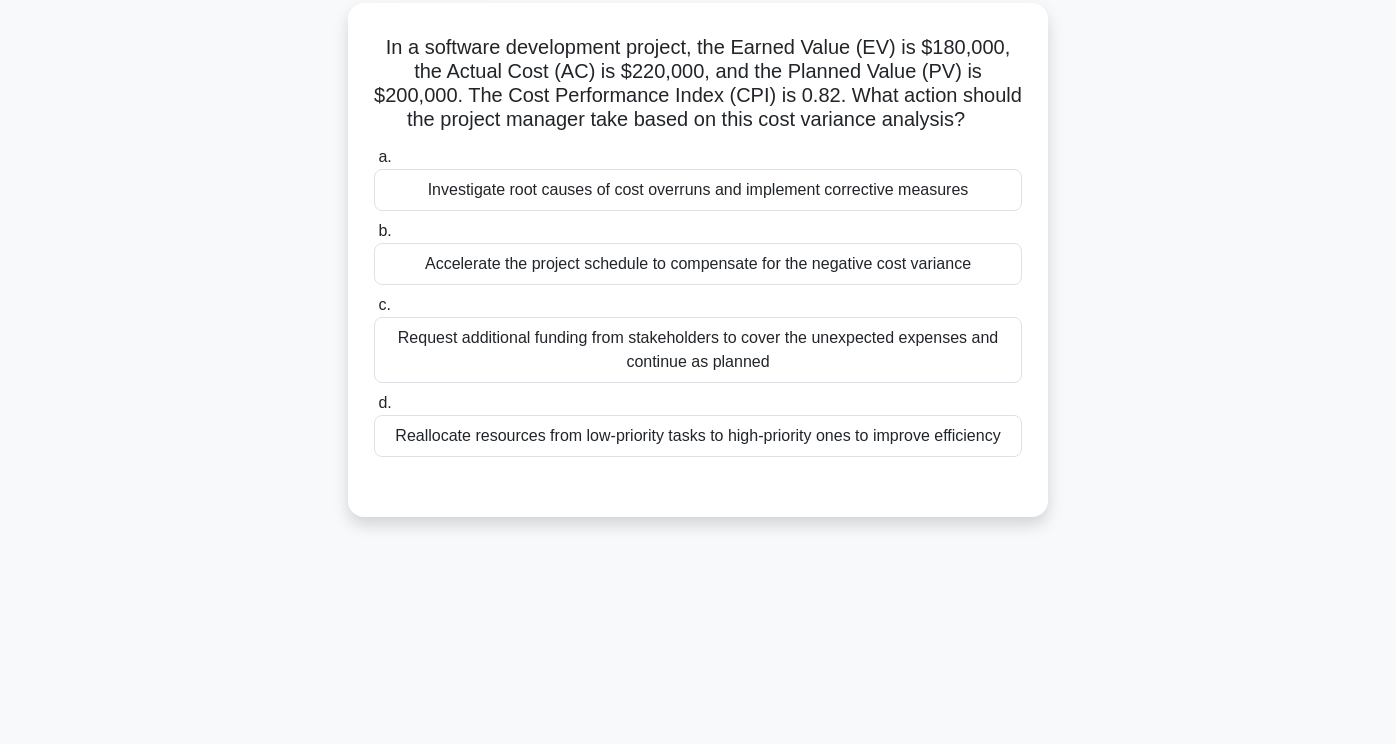 scroll, scrollTop: 108, scrollLeft: 0, axis: vertical 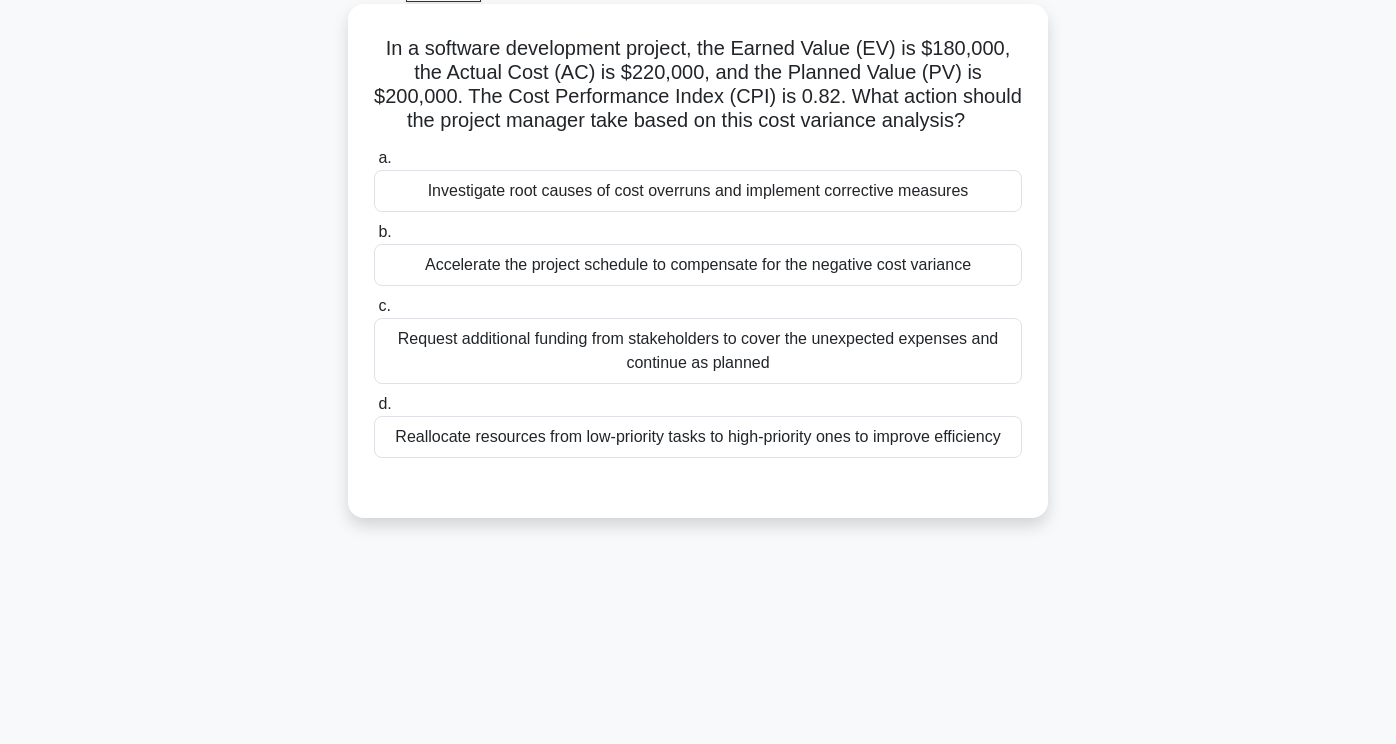 click on "Investigate root causes of cost overruns and implement corrective measures" at bounding box center [698, 191] 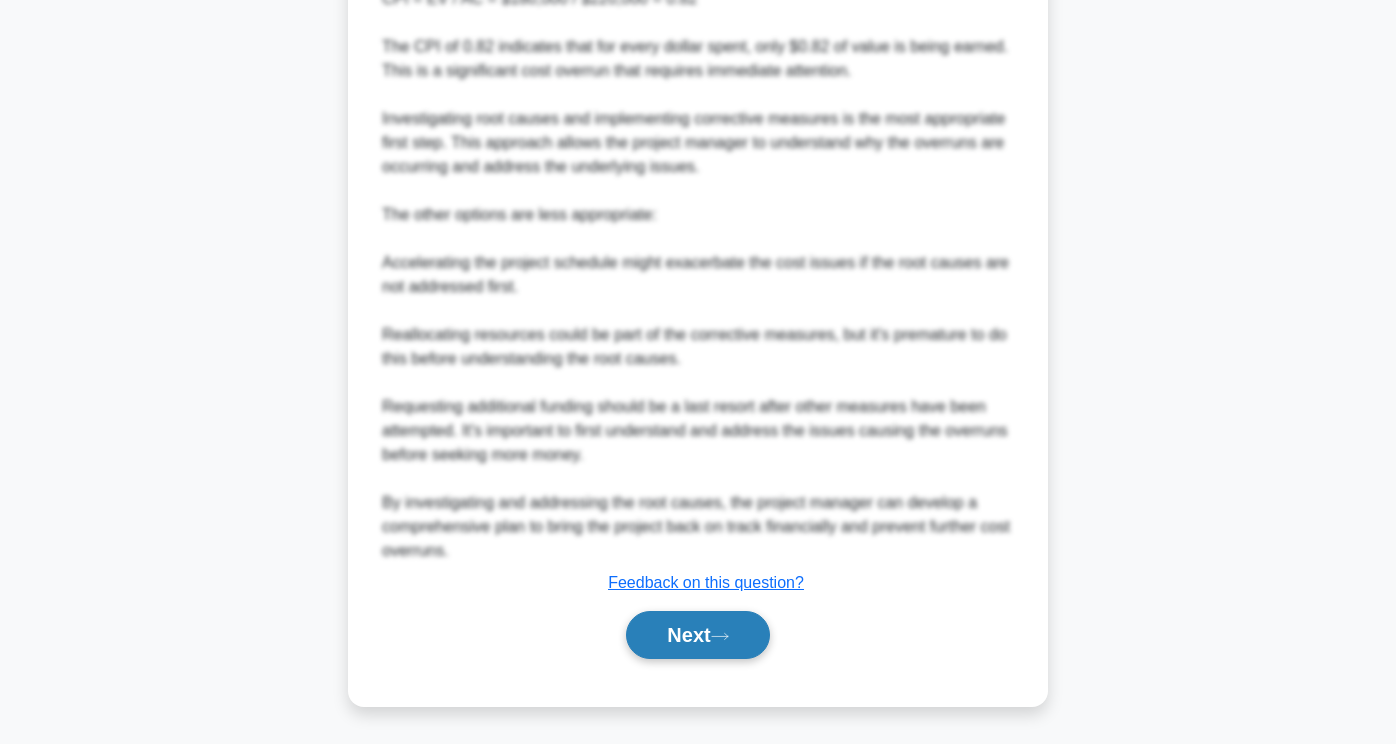 click on "Next" at bounding box center [697, 635] 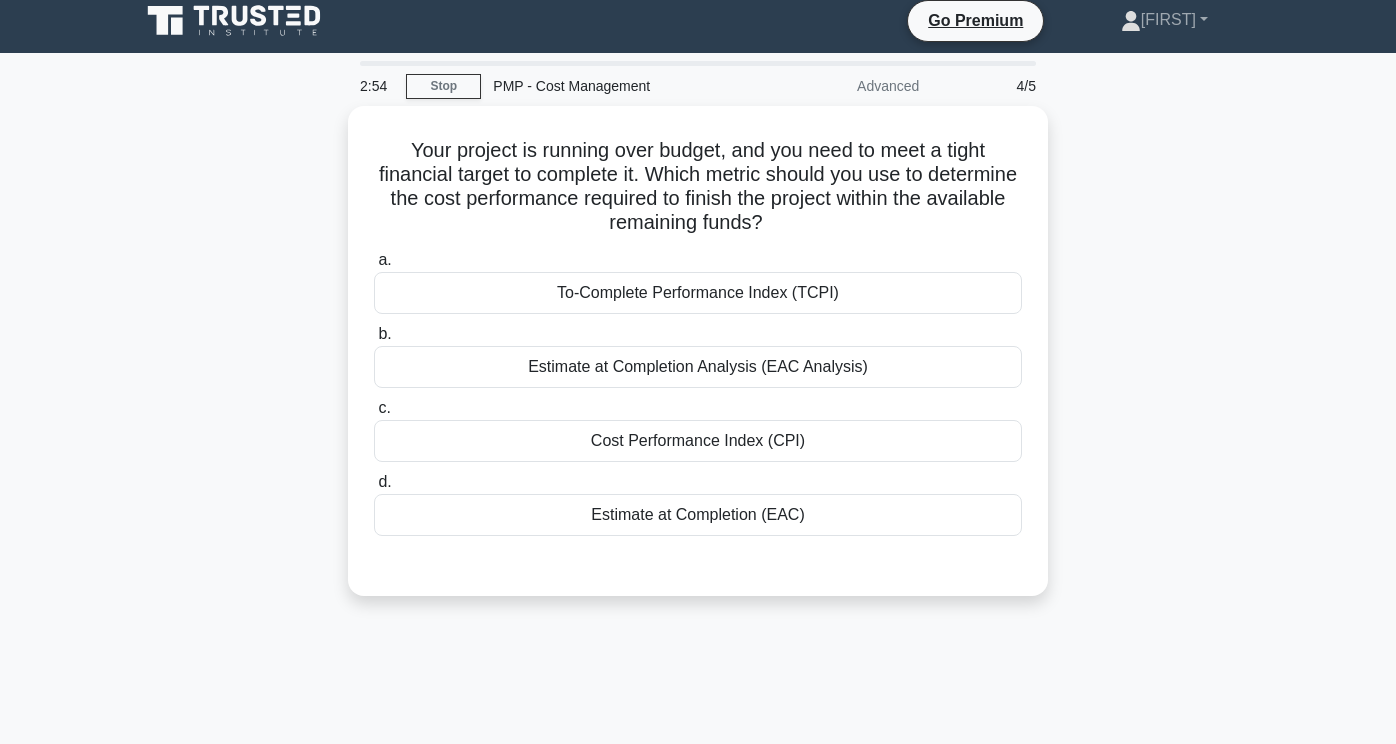 scroll, scrollTop: 31, scrollLeft: 0, axis: vertical 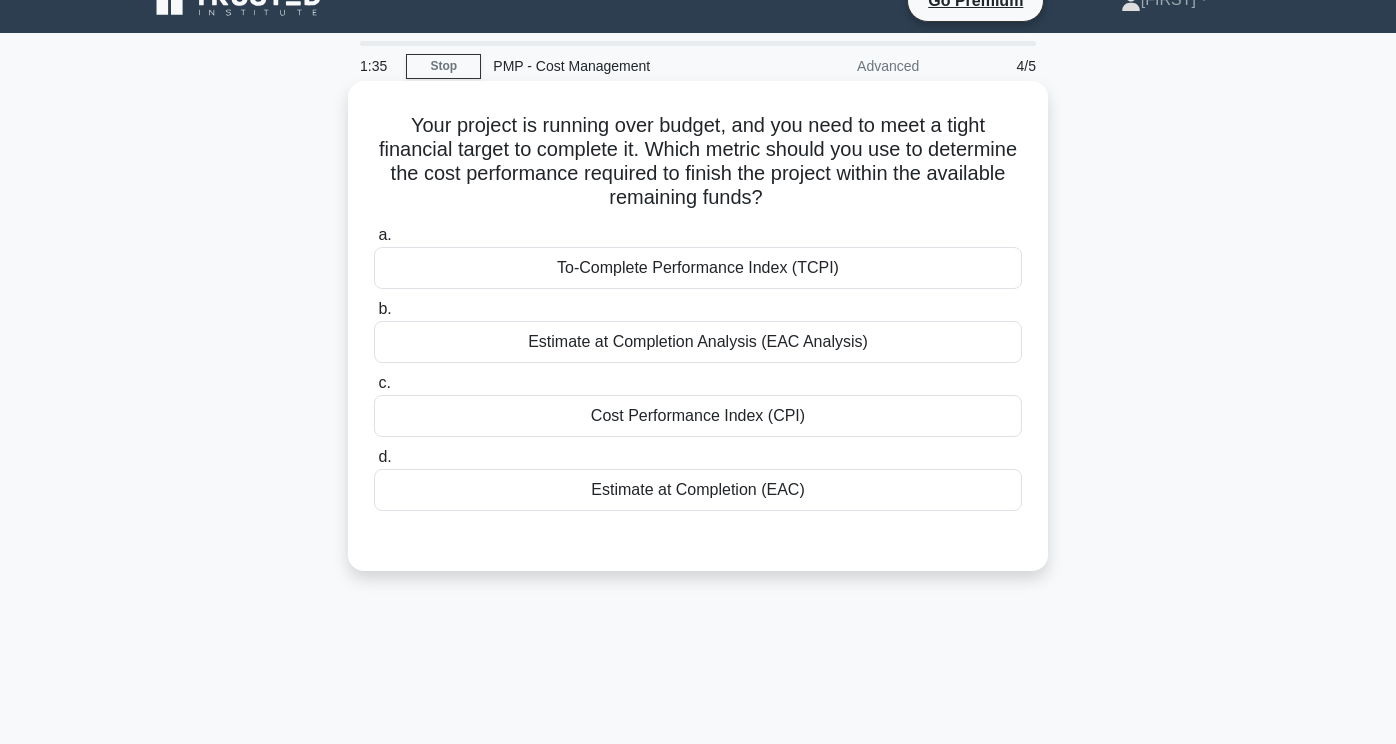 click on "Estimate at Completion (EAC)" at bounding box center [698, 490] 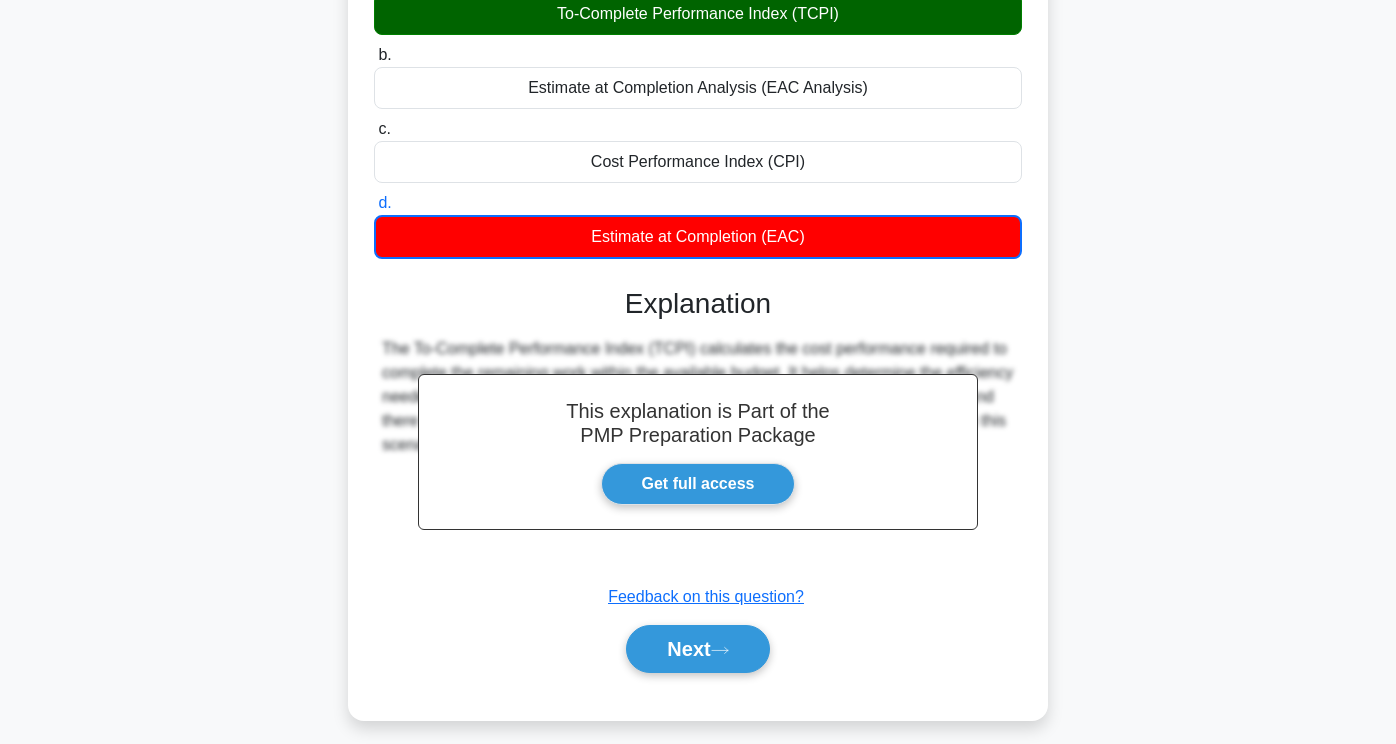 scroll, scrollTop: 336, scrollLeft: 0, axis: vertical 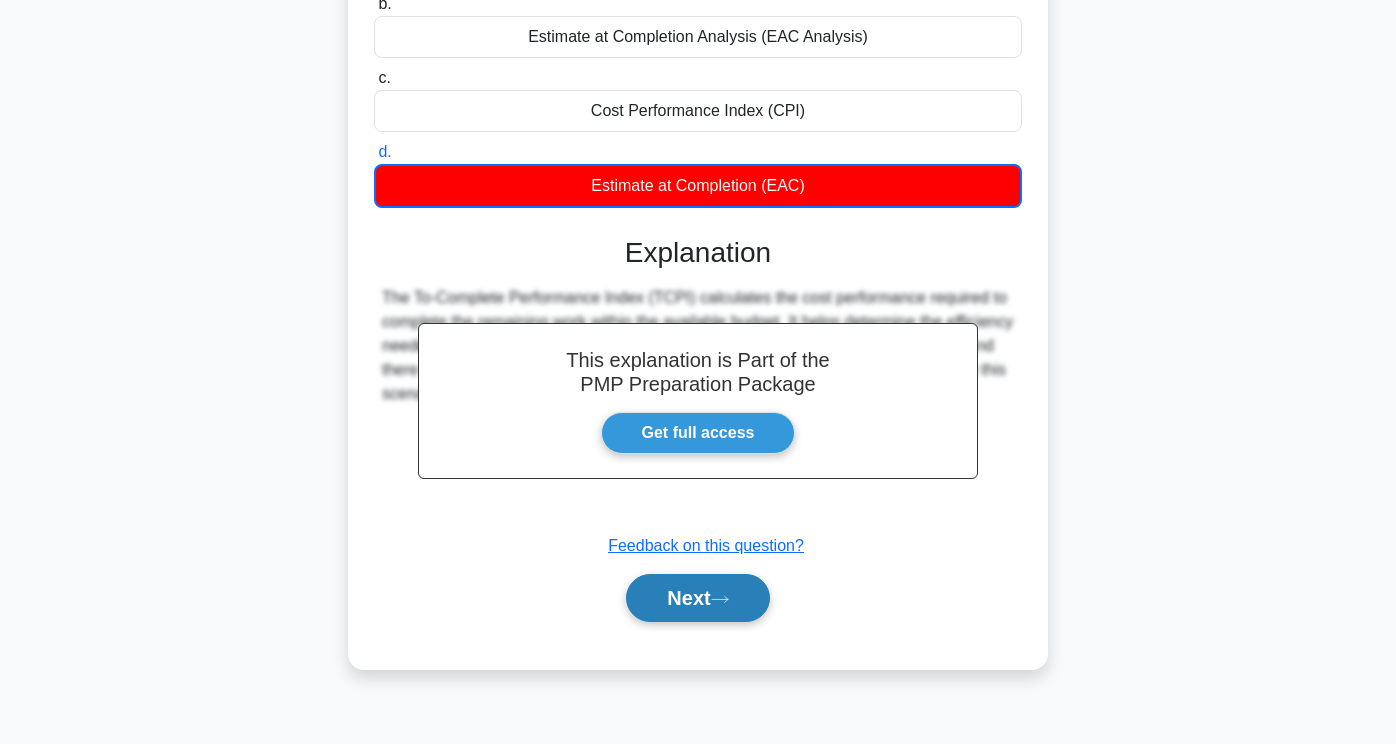 click on "Next" at bounding box center [697, 598] 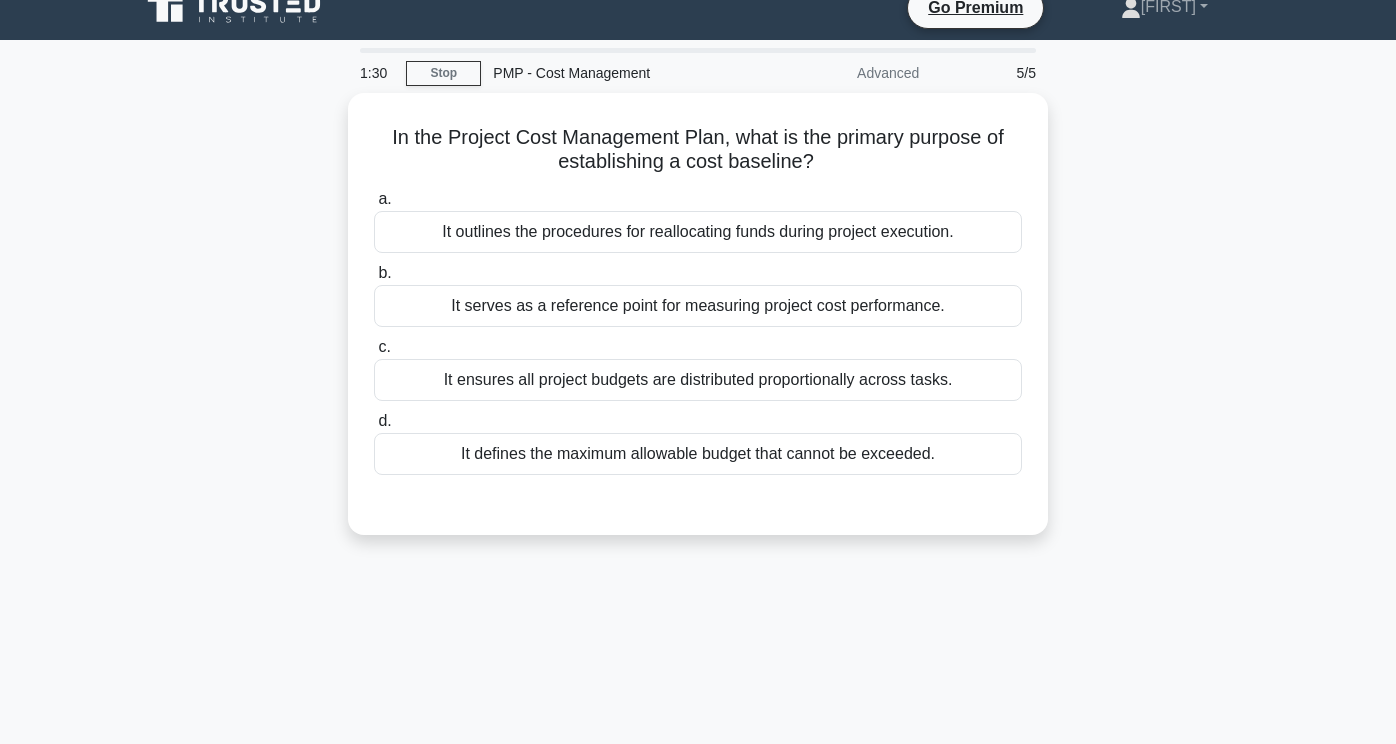 scroll, scrollTop: 21, scrollLeft: 0, axis: vertical 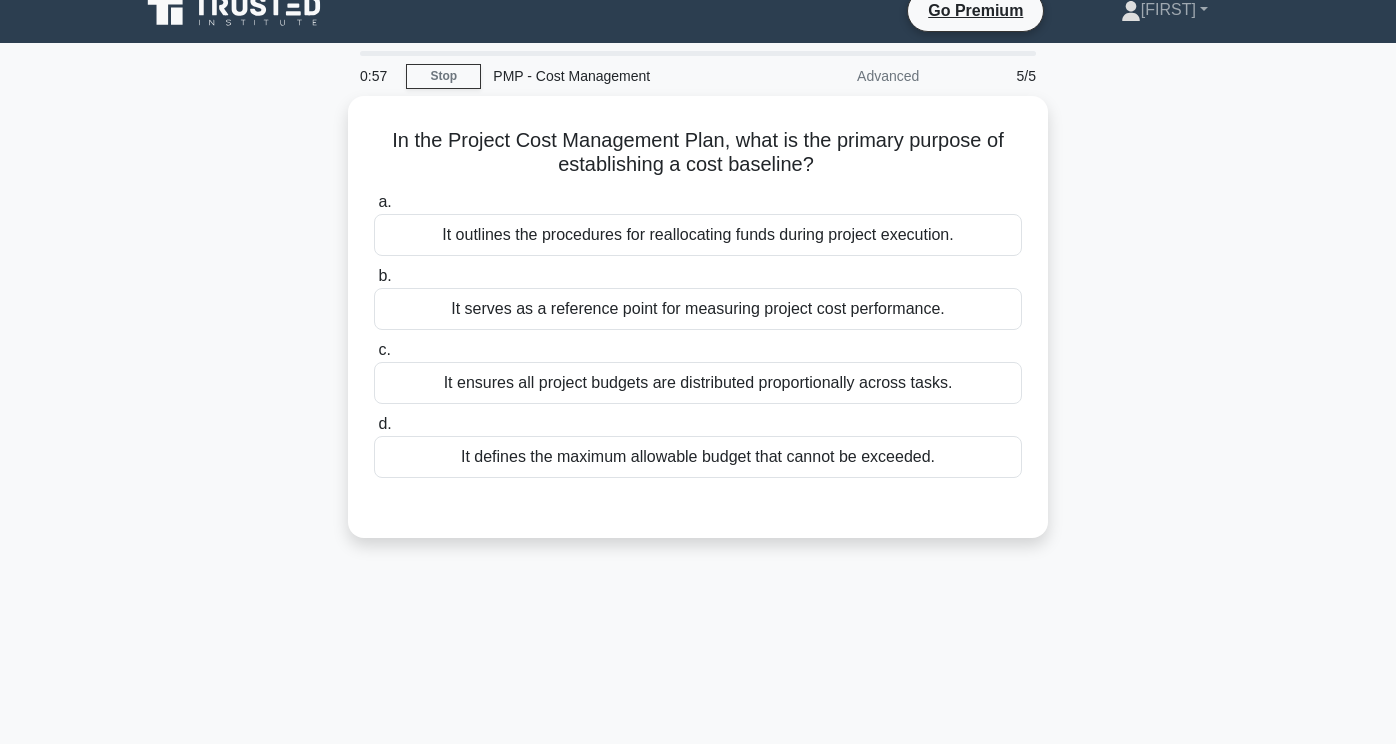 click on "0:57
Stop
PMP  - Cost Management
Advanced
5/5
In the Project Cost Management Plan, what is the primary purpose of establishing a cost baseline?
.spinner_0XTQ{transform-origin:center;animation:spinner_y6GP .75s linear infinite}@keyframes spinner_y6GP{100%{transform:rotate(360deg)}}
a.
b. c. d." at bounding box center [698, 551] 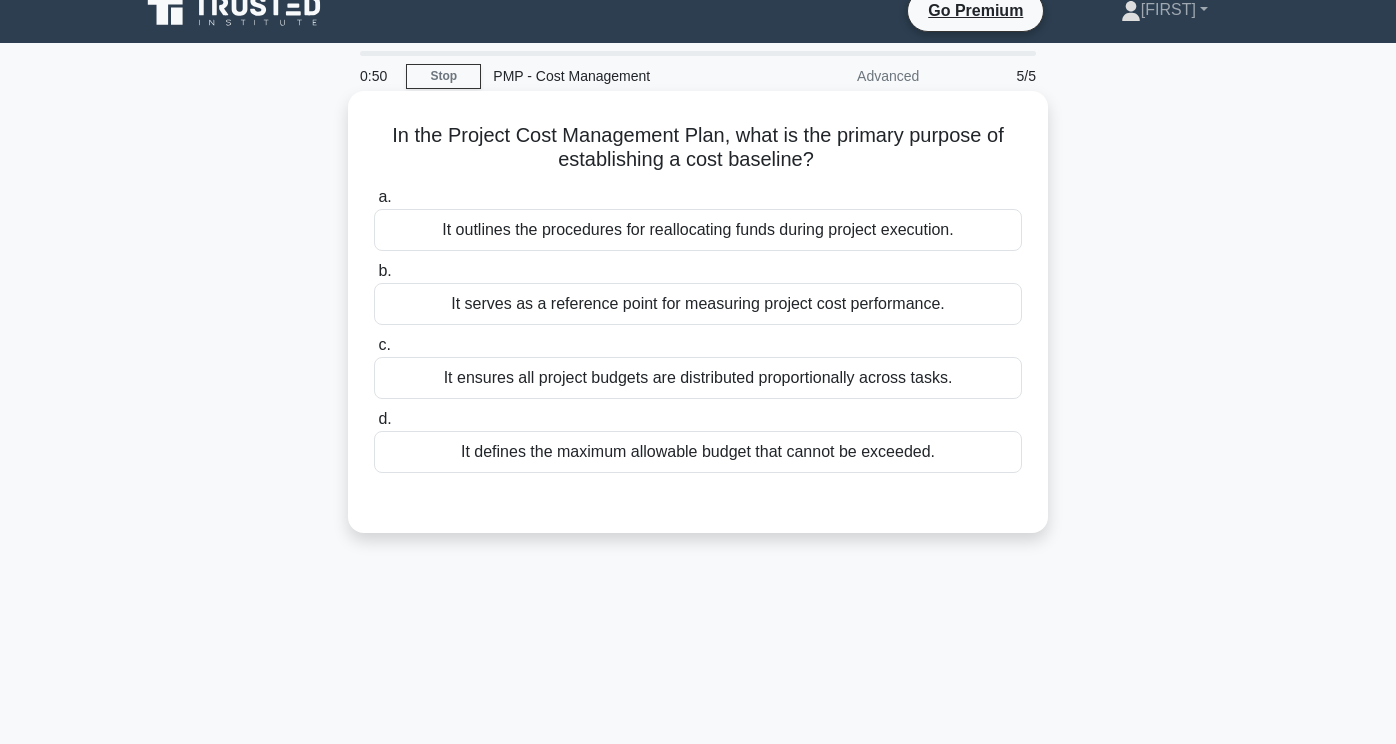 click on "It serves as a reference point for measuring project cost performance." at bounding box center [698, 304] 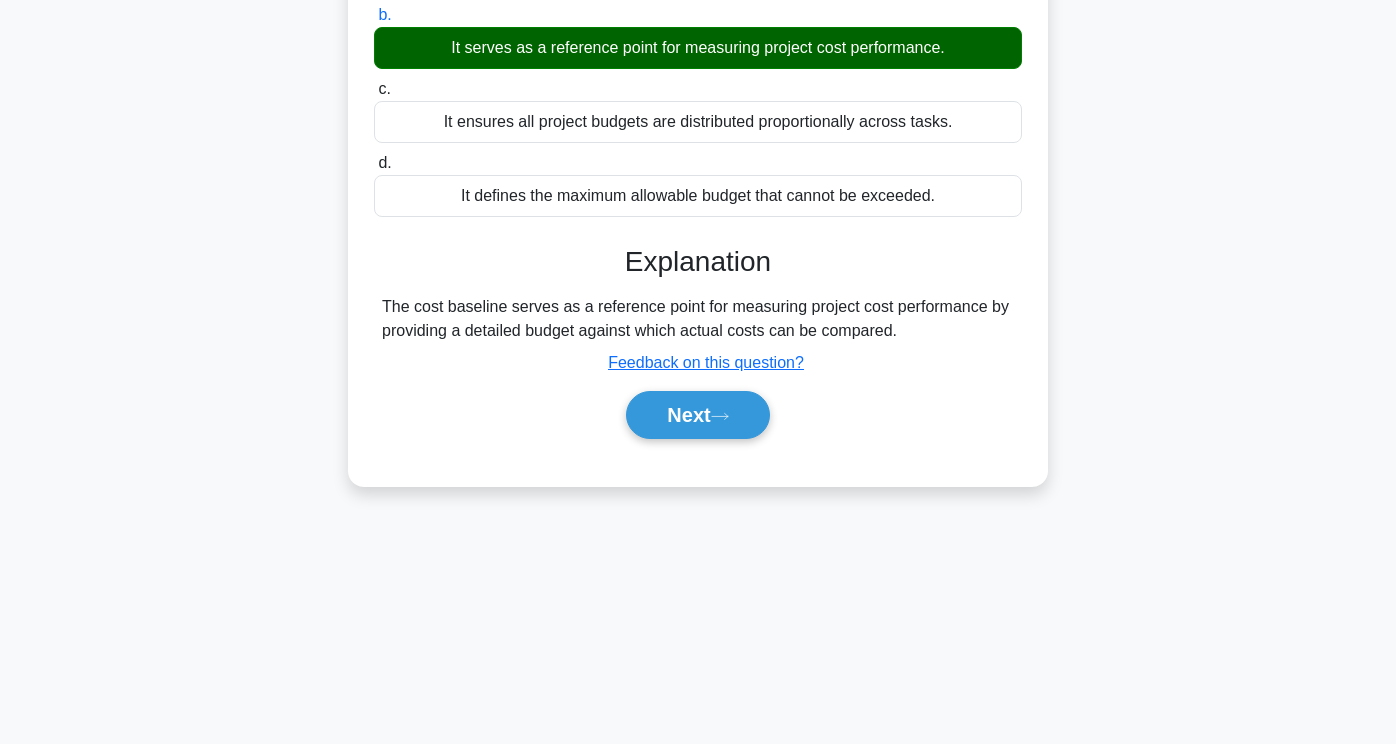 scroll, scrollTop: 279, scrollLeft: 0, axis: vertical 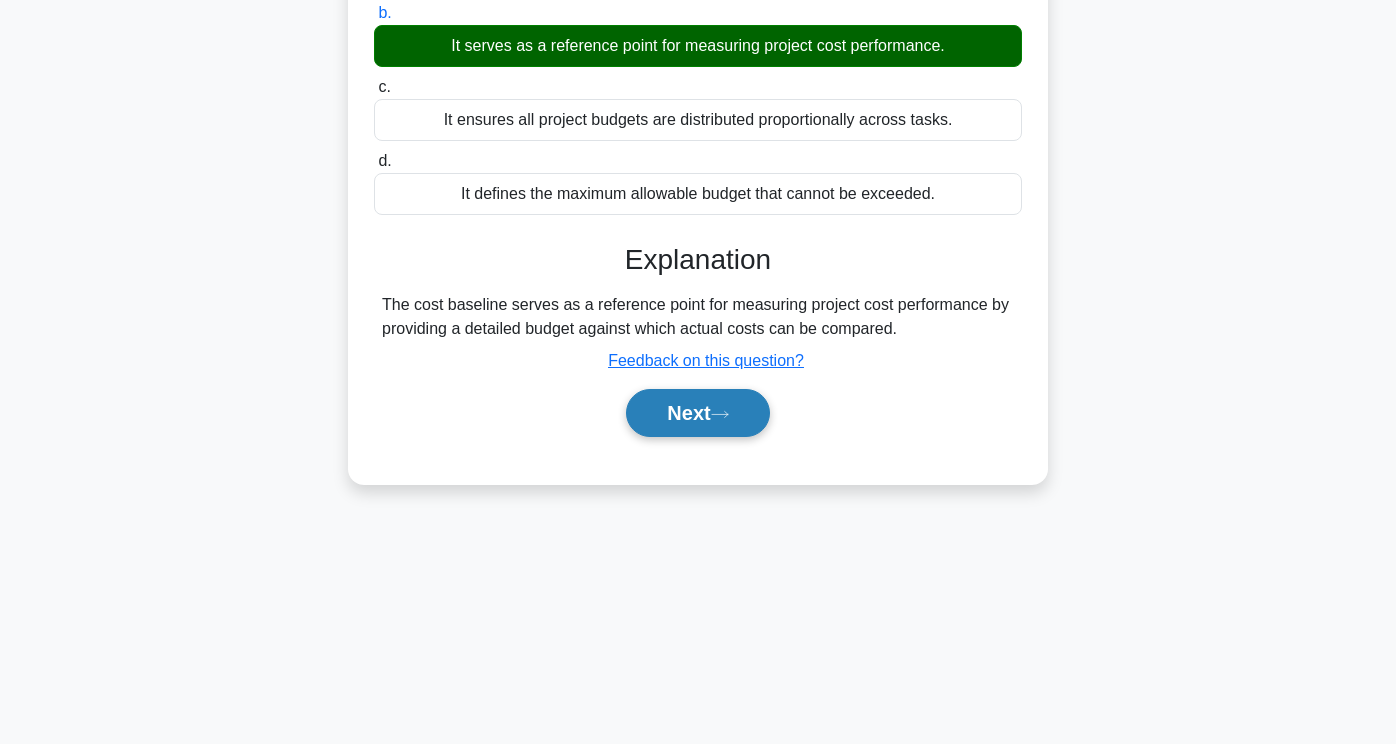 click 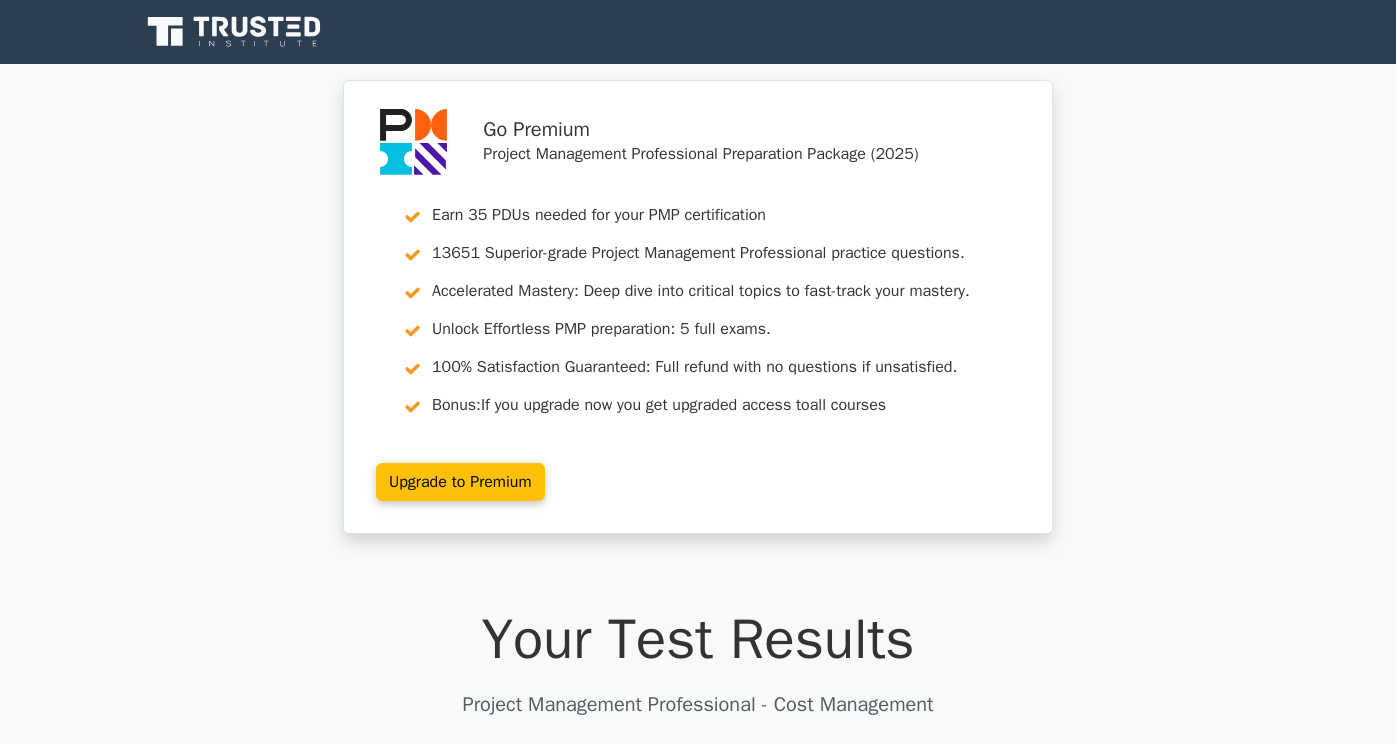 scroll, scrollTop: 0, scrollLeft: 0, axis: both 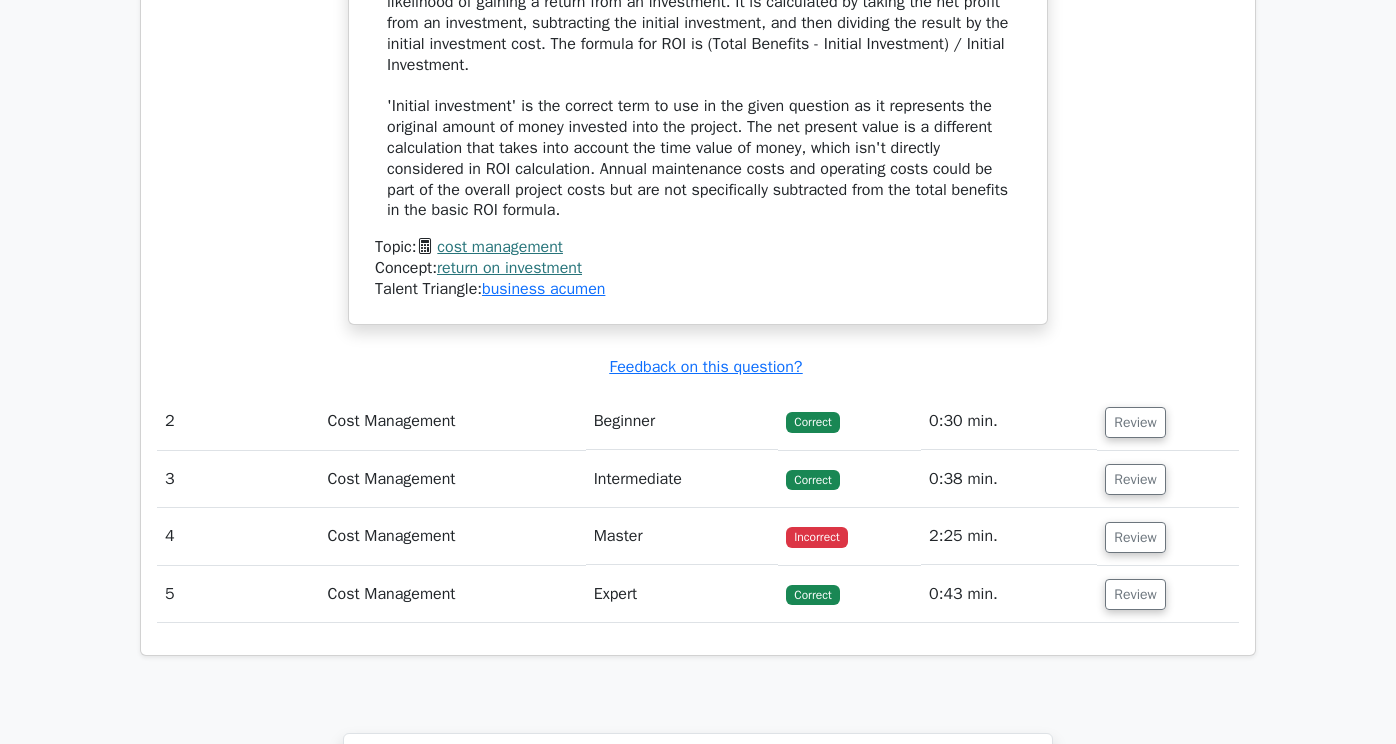 click on "Master" at bounding box center [682, 536] 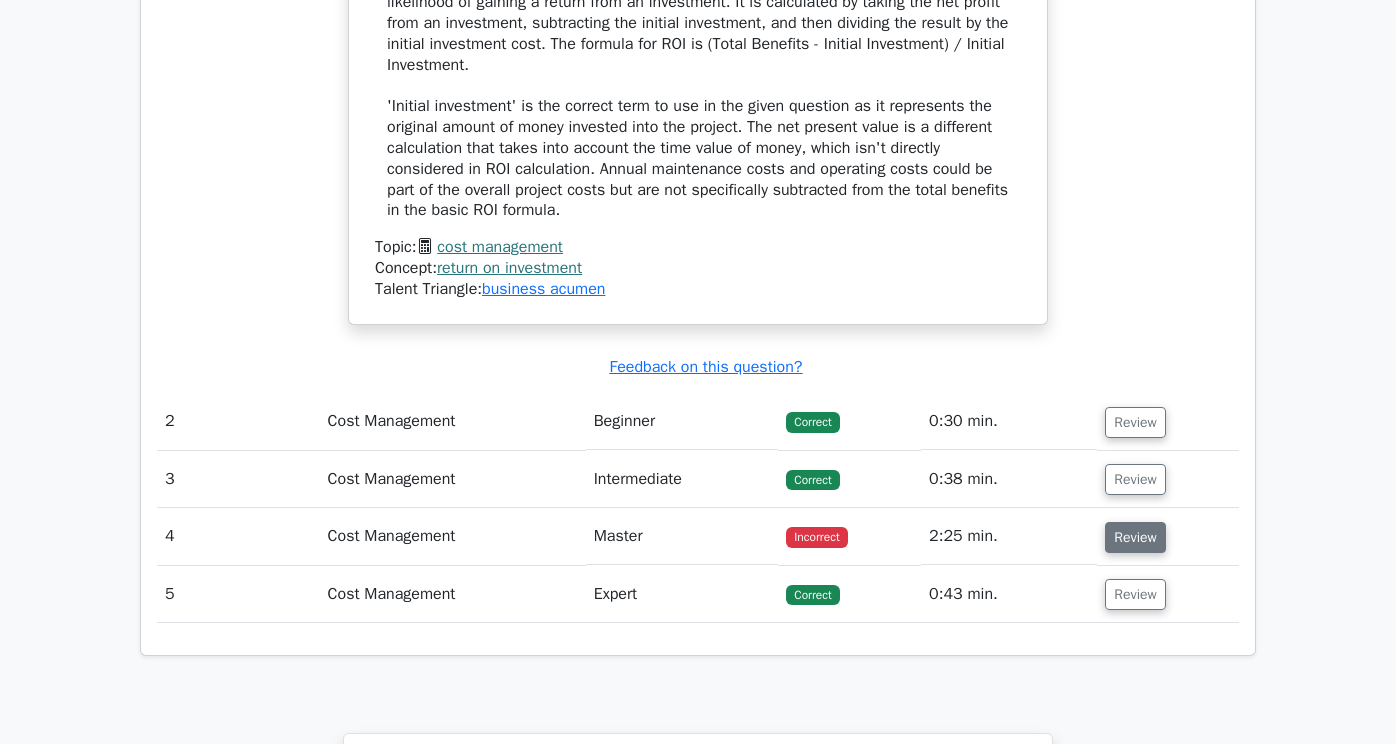 click on "Review" at bounding box center (1135, 537) 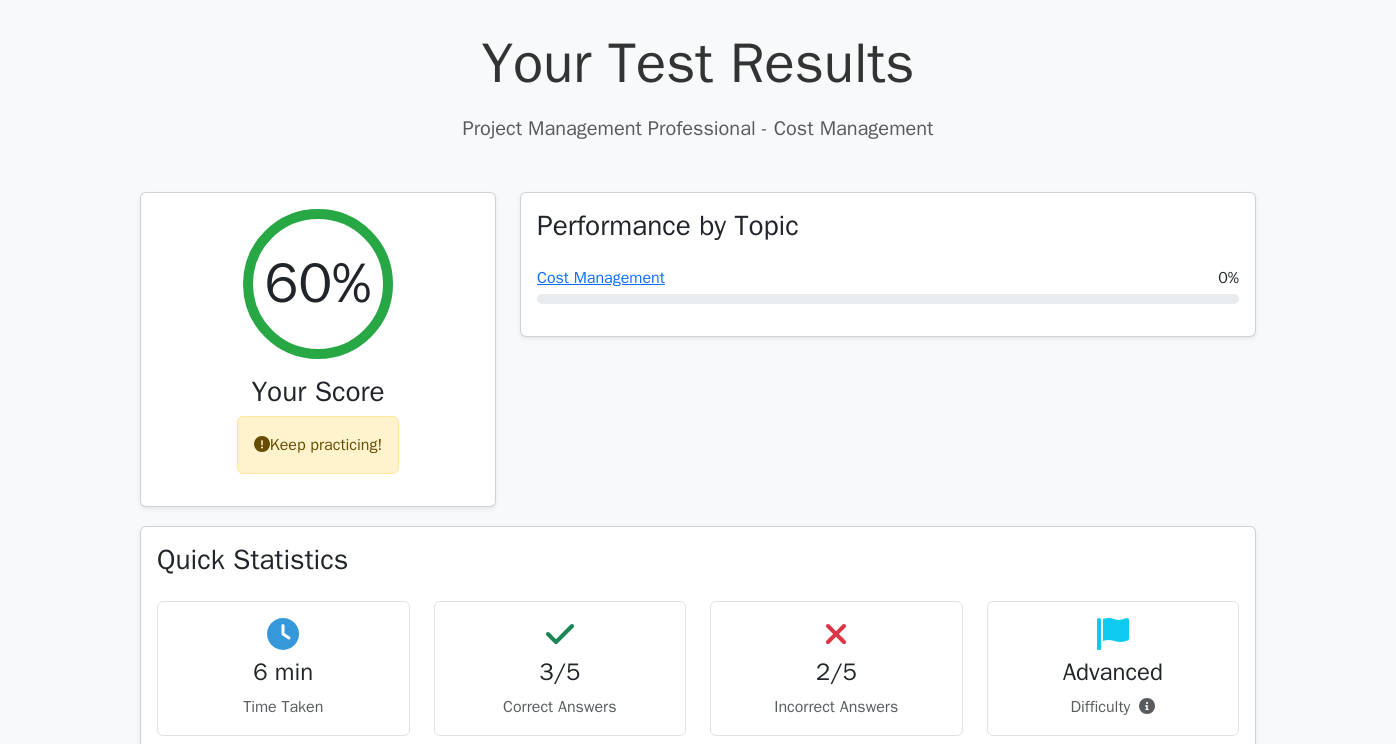 scroll, scrollTop: 0, scrollLeft: 0, axis: both 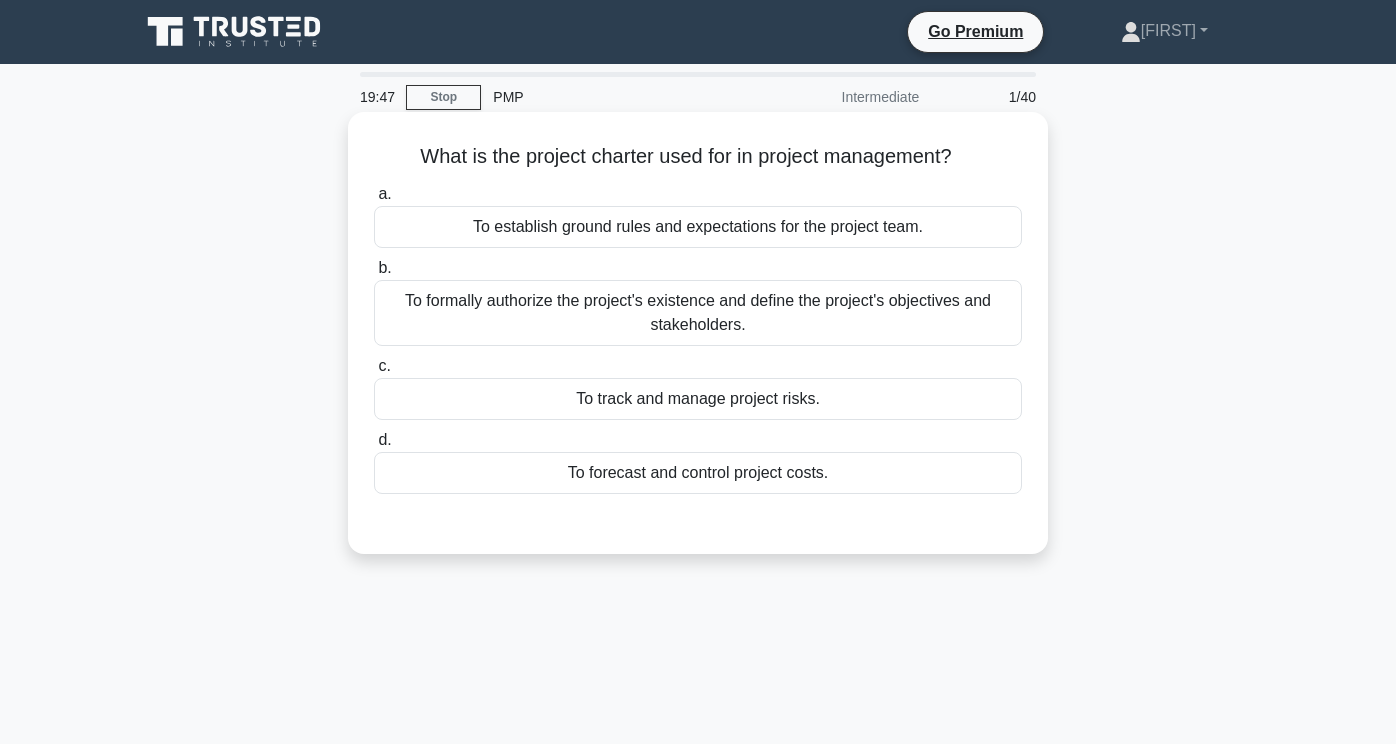 click on "To formally authorize the project's existence and define the project's objectives and stakeholders." at bounding box center [698, 313] 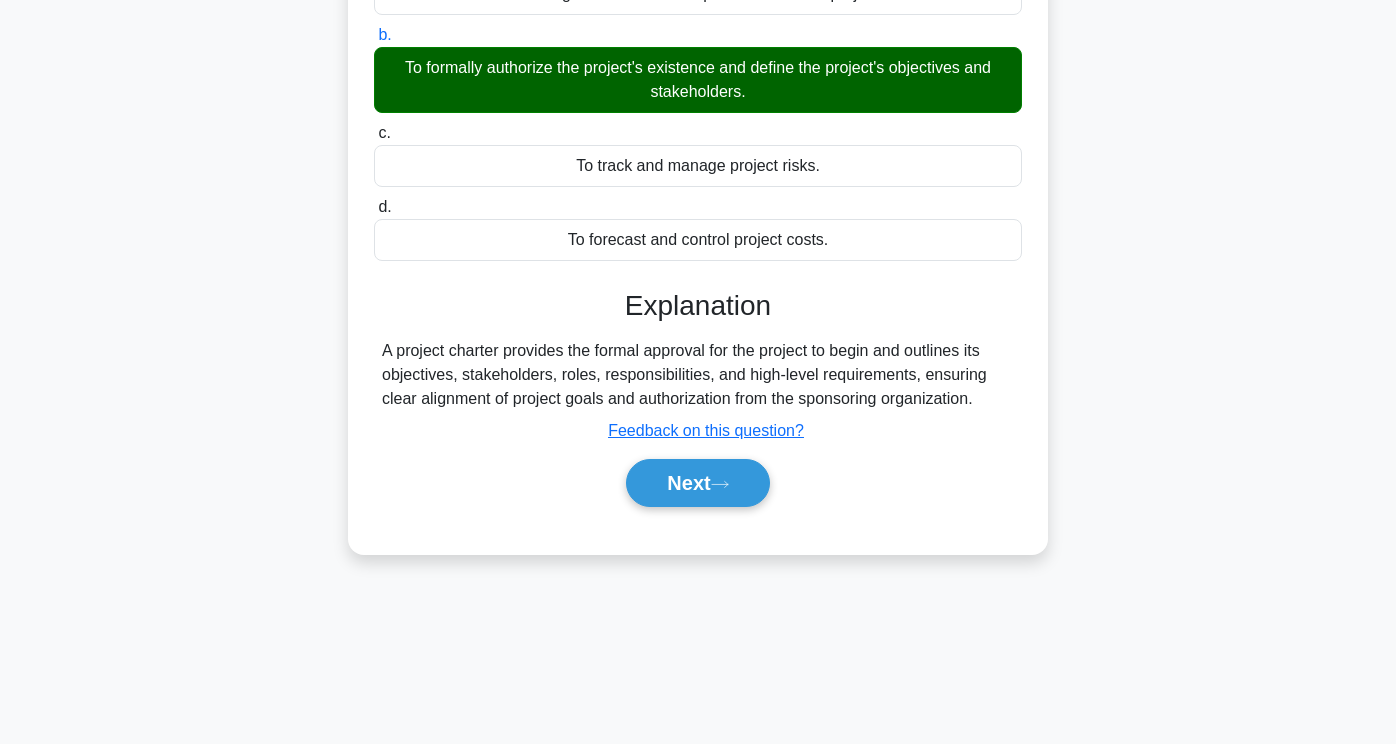scroll, scrollTop: 235, scrollLeft: 0, axis: vertical 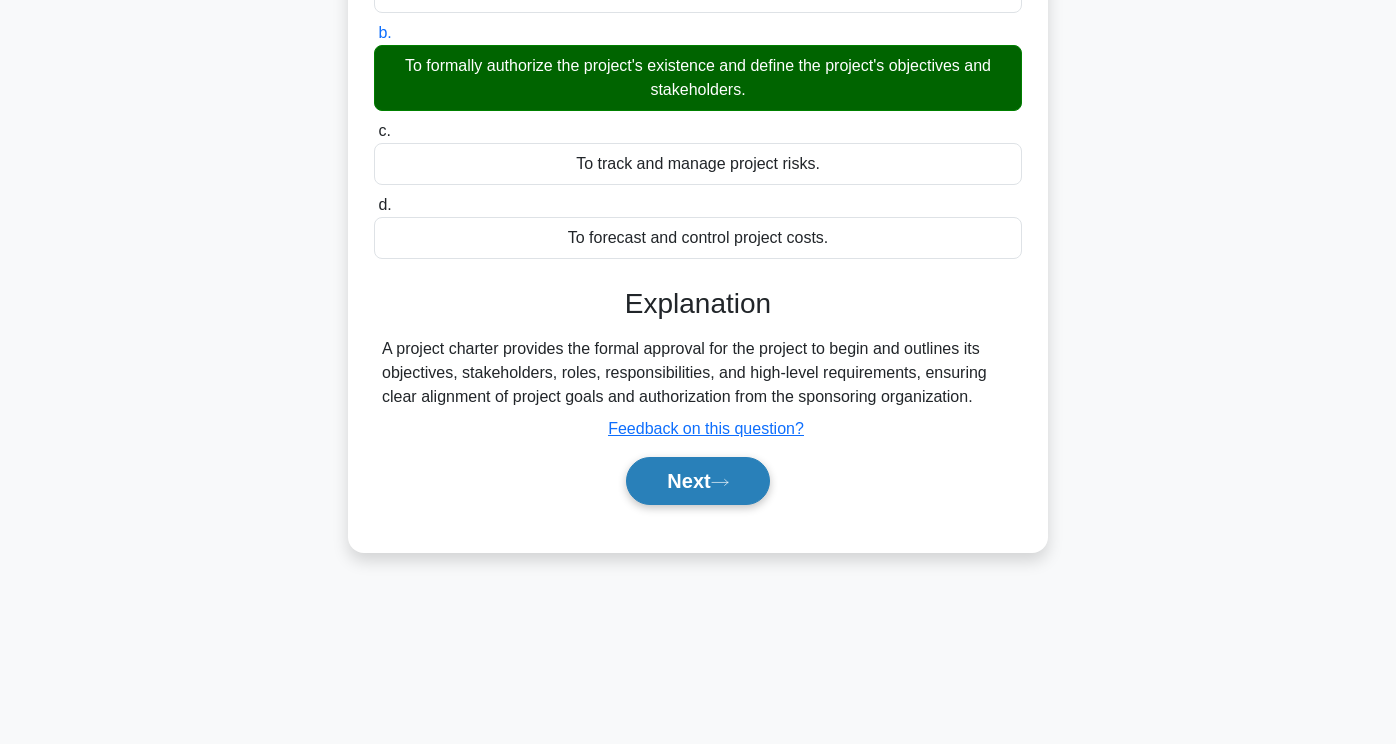 click on "Next" at bounding box center (697, 481) 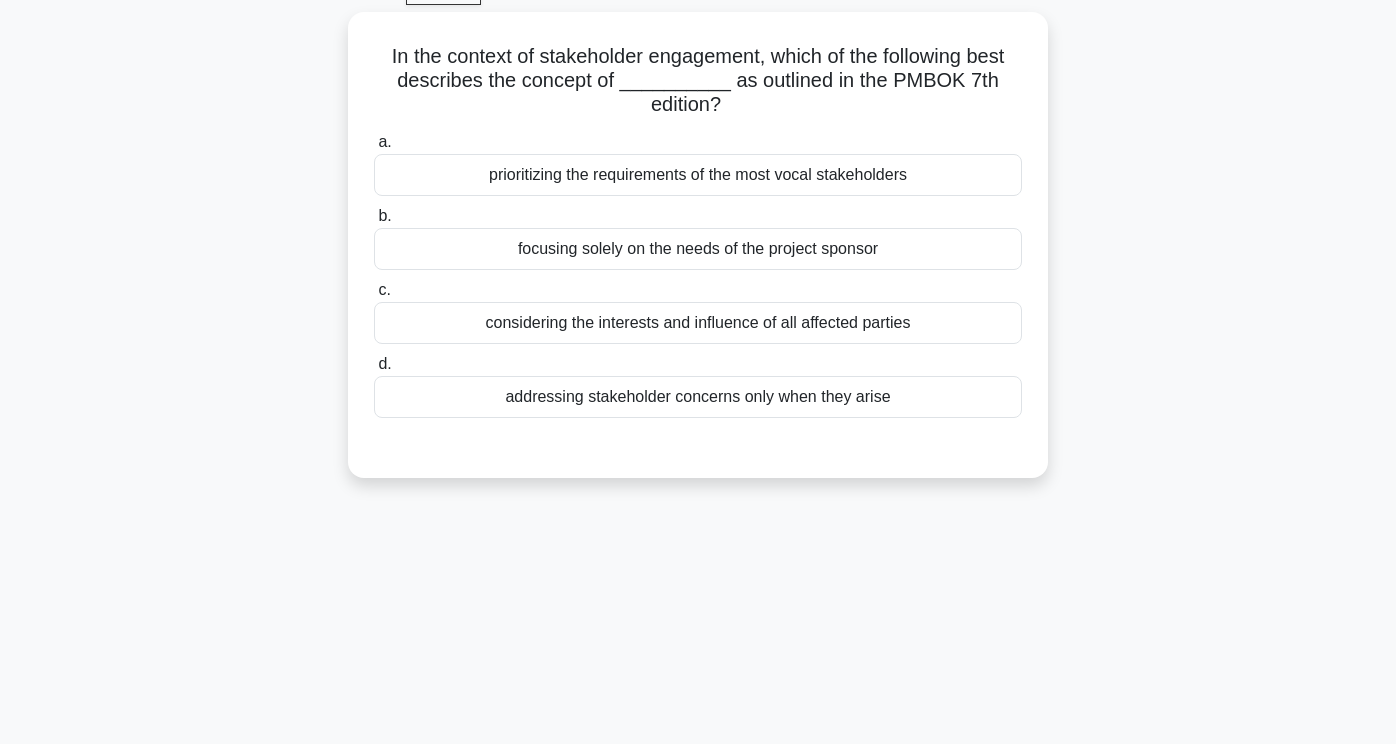 scroll, scrollTop: 88, scrollLeft: 0, axis: vertical 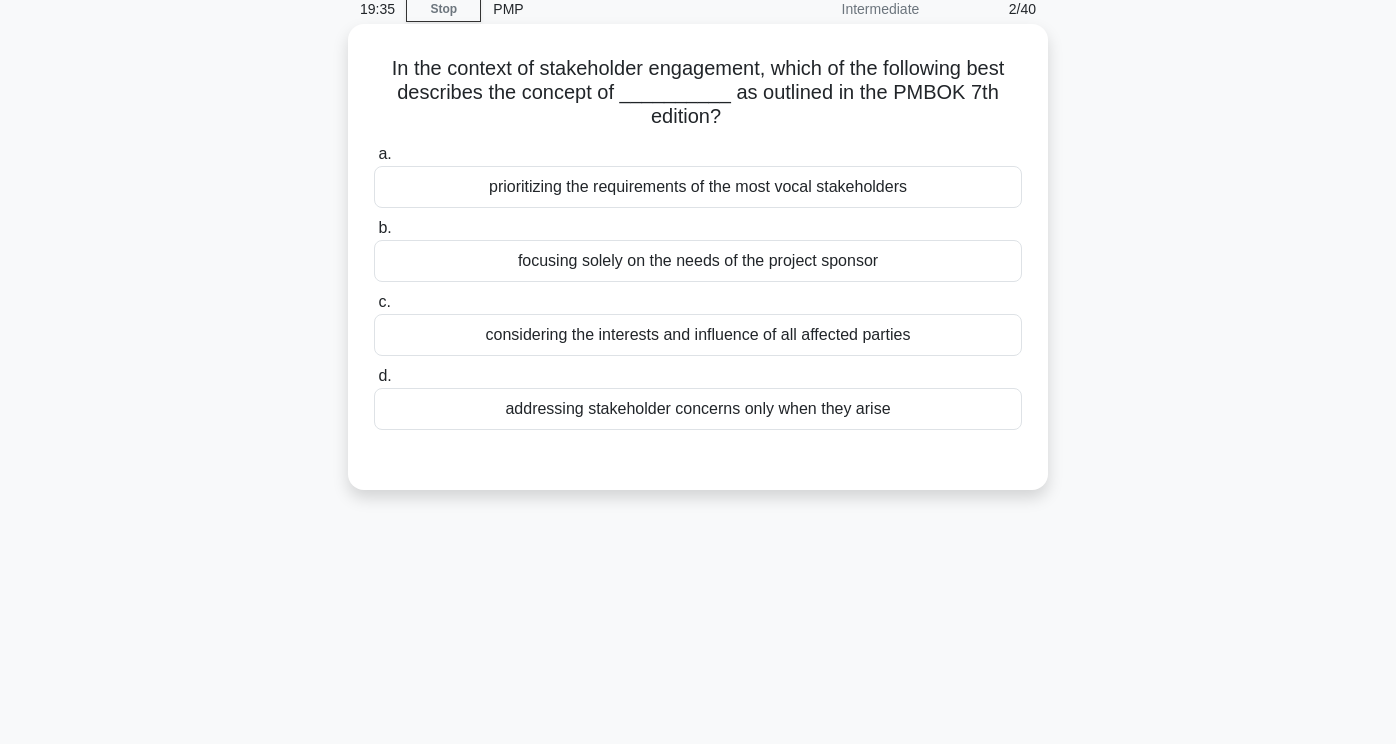 click on "considering the interests and influence of all affected parties" at bounding box center [698, 335] 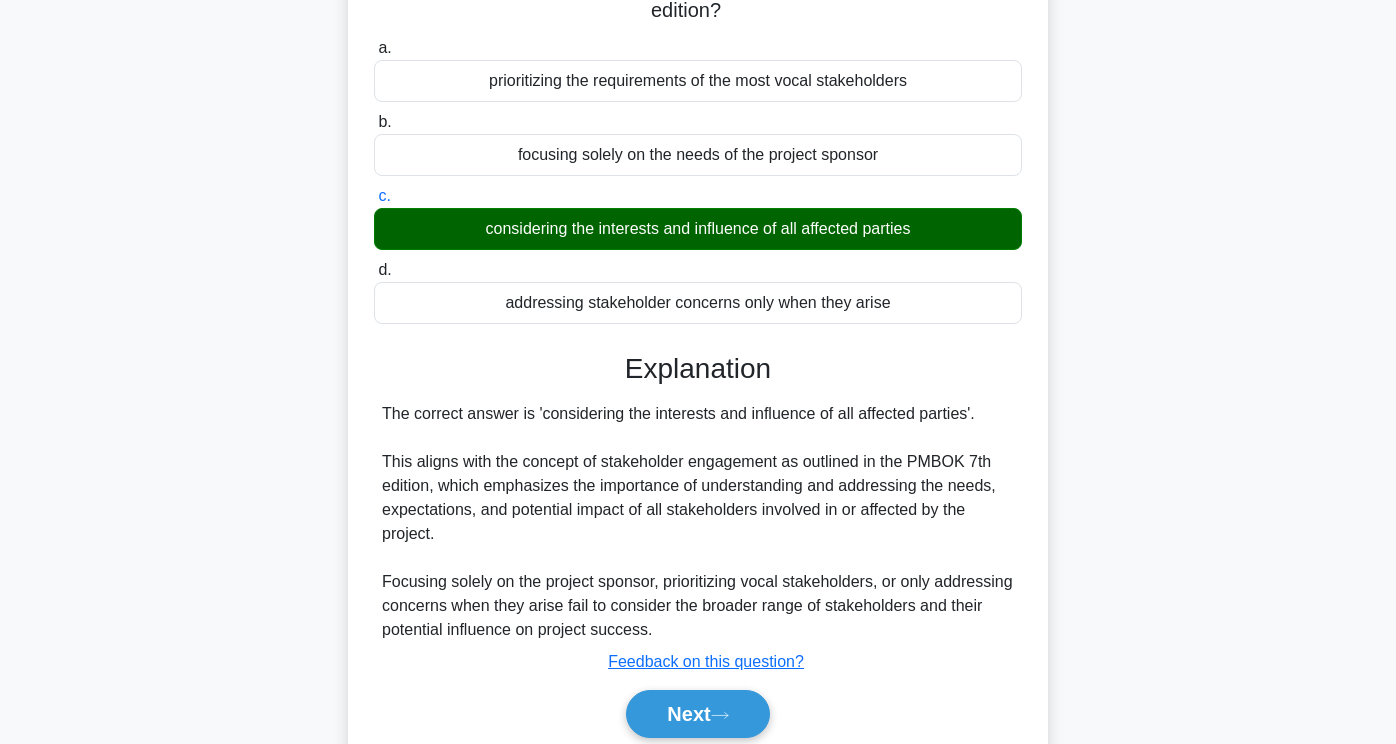 scroll, scrollTop: 336, scrollLeft: 0, axis: vertical 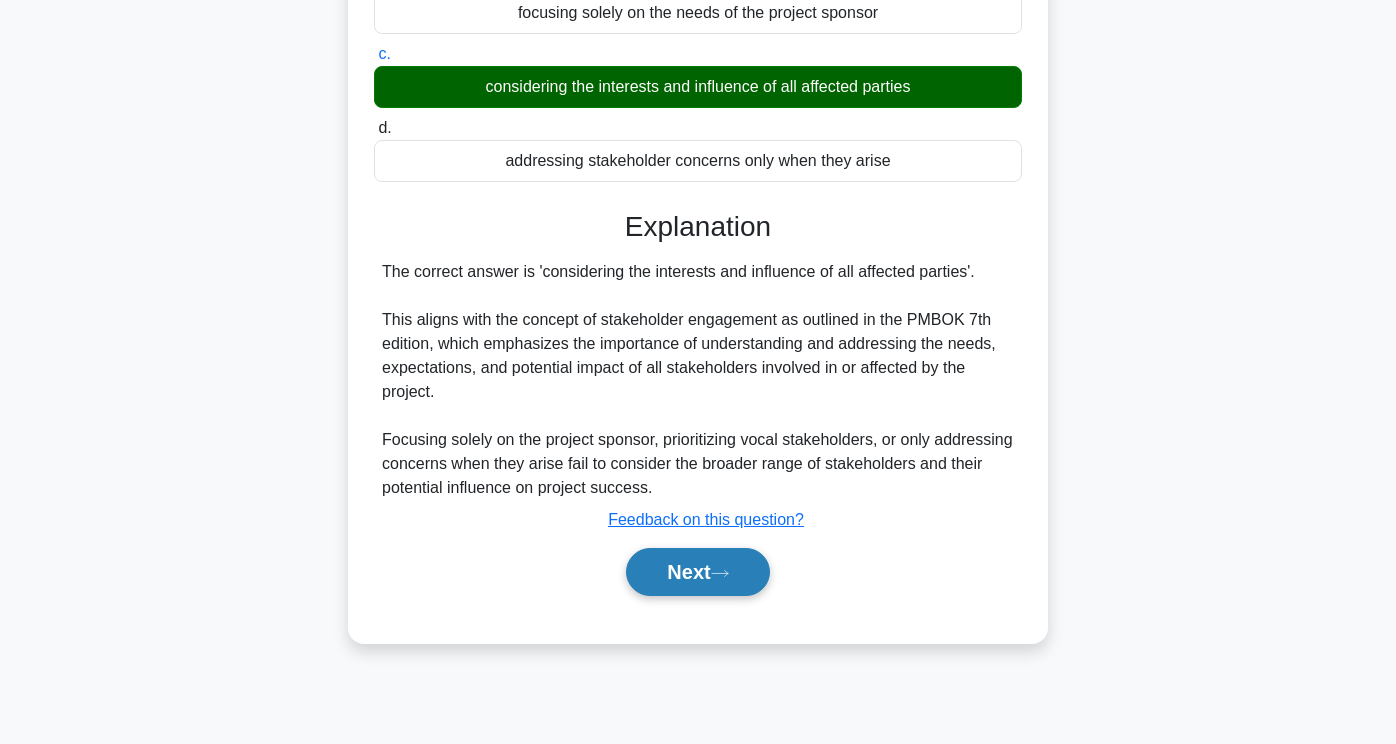click on "Next" at bounding box center (697, 572) 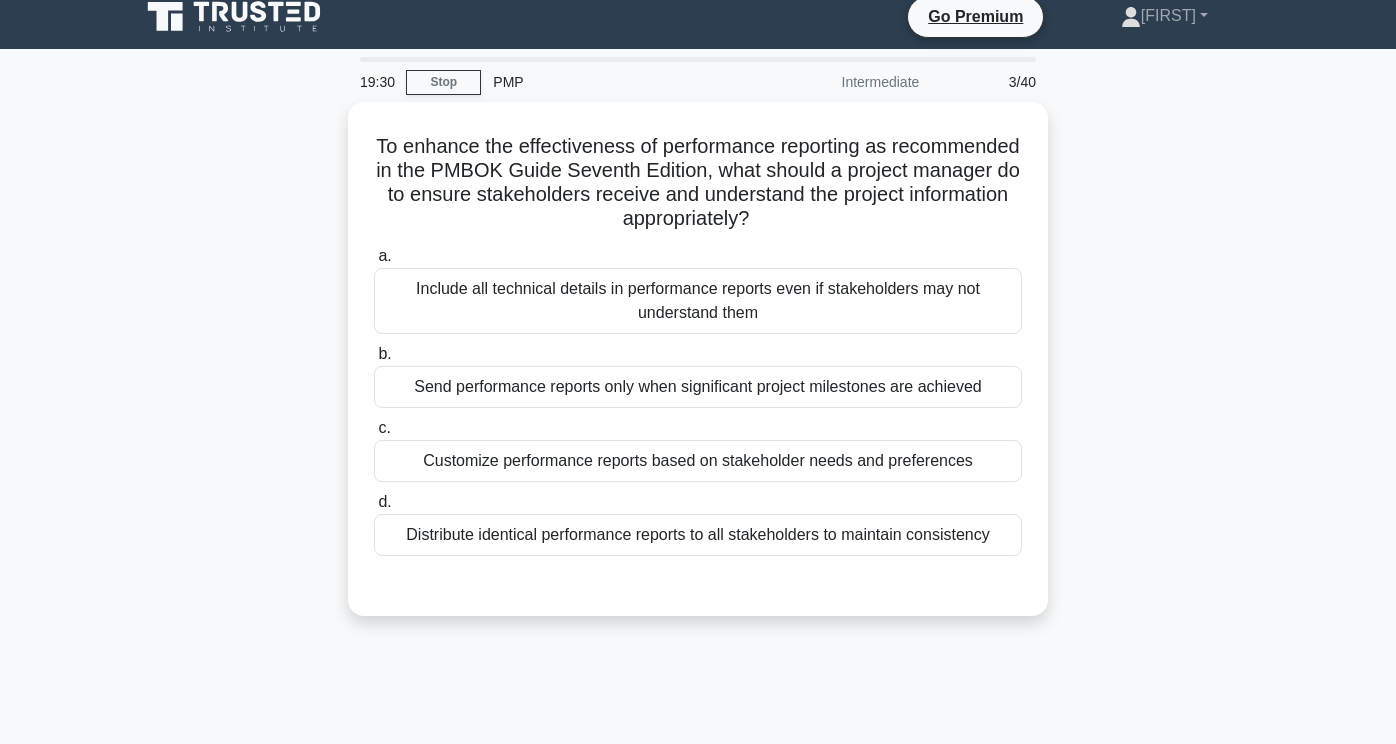 scroll, scrollTop: 0, scrollLeft: 0, axis: both 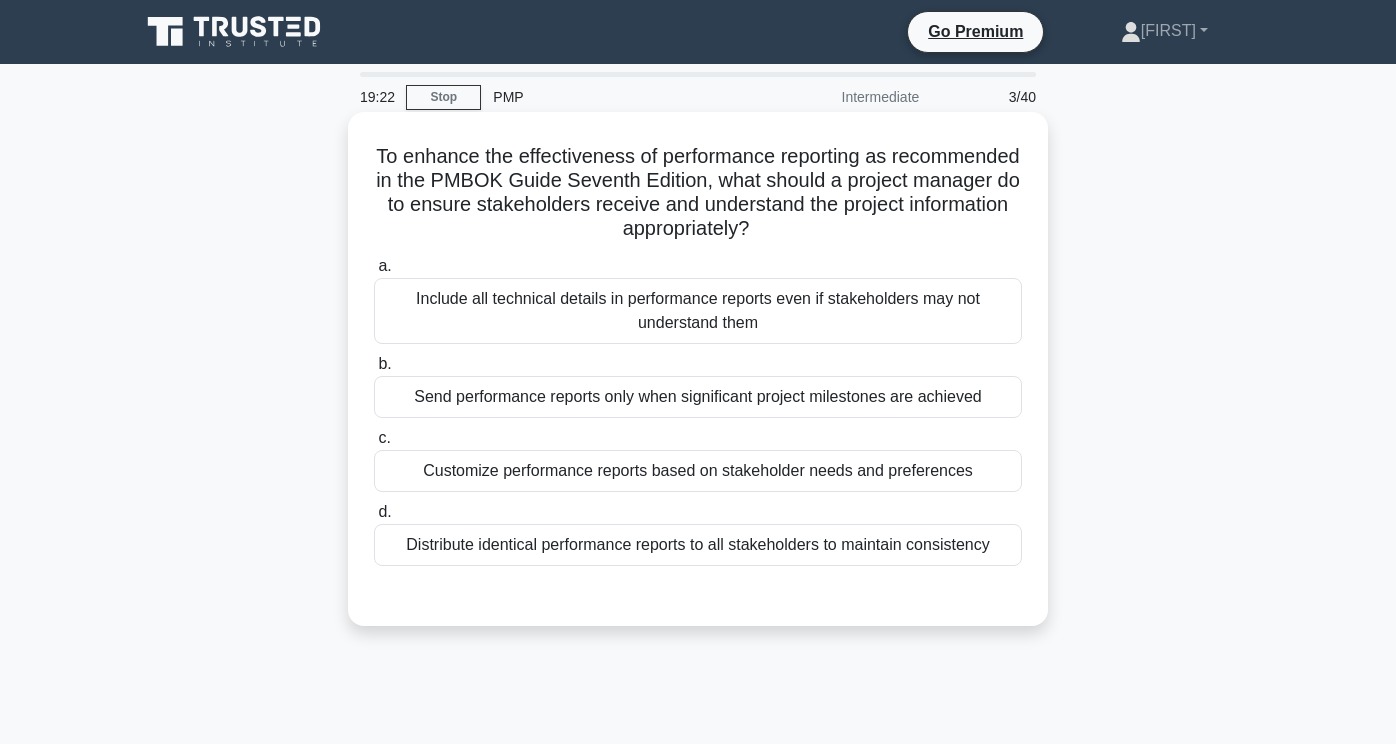 click on "Customize performance reports based on stakeholder needs and preferences" at bounding box center [698, 471] 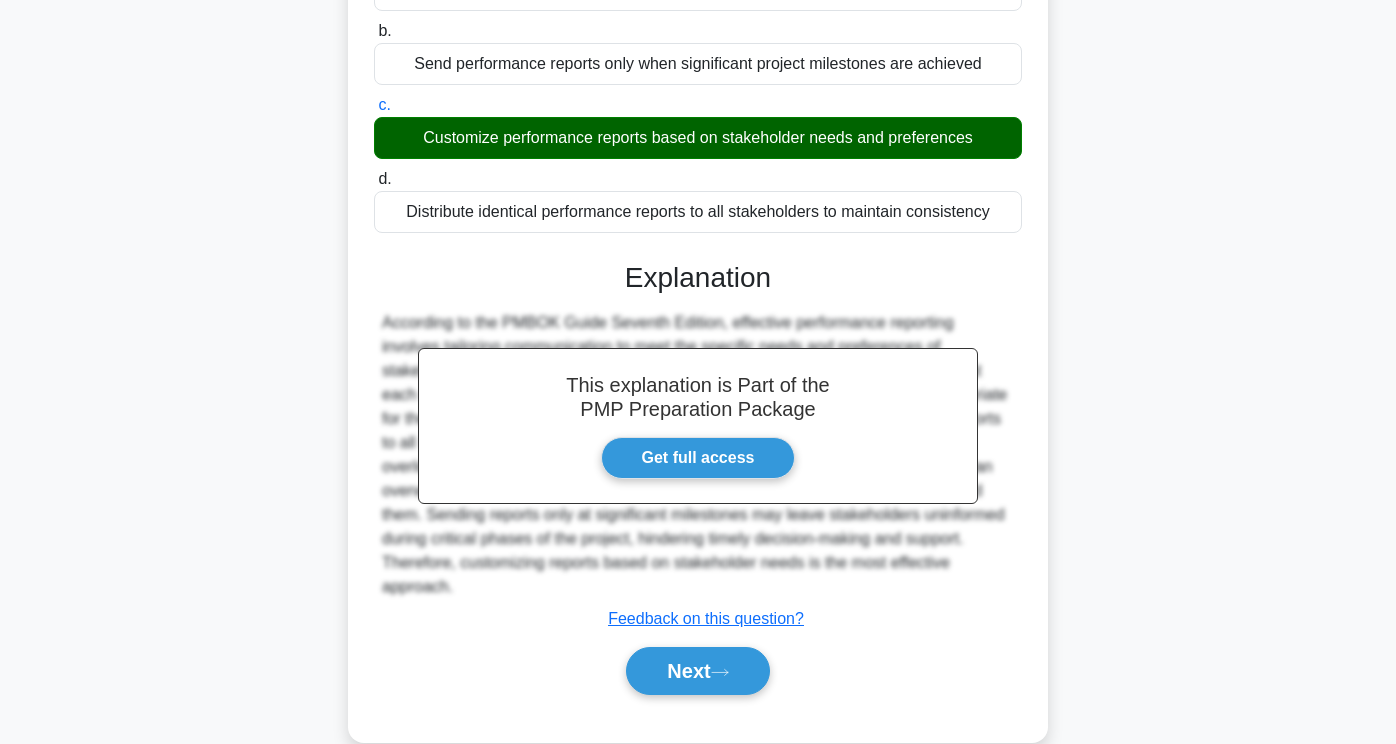 scroll, scrollTop: 345, scrollLeft: 0, axis: vertical 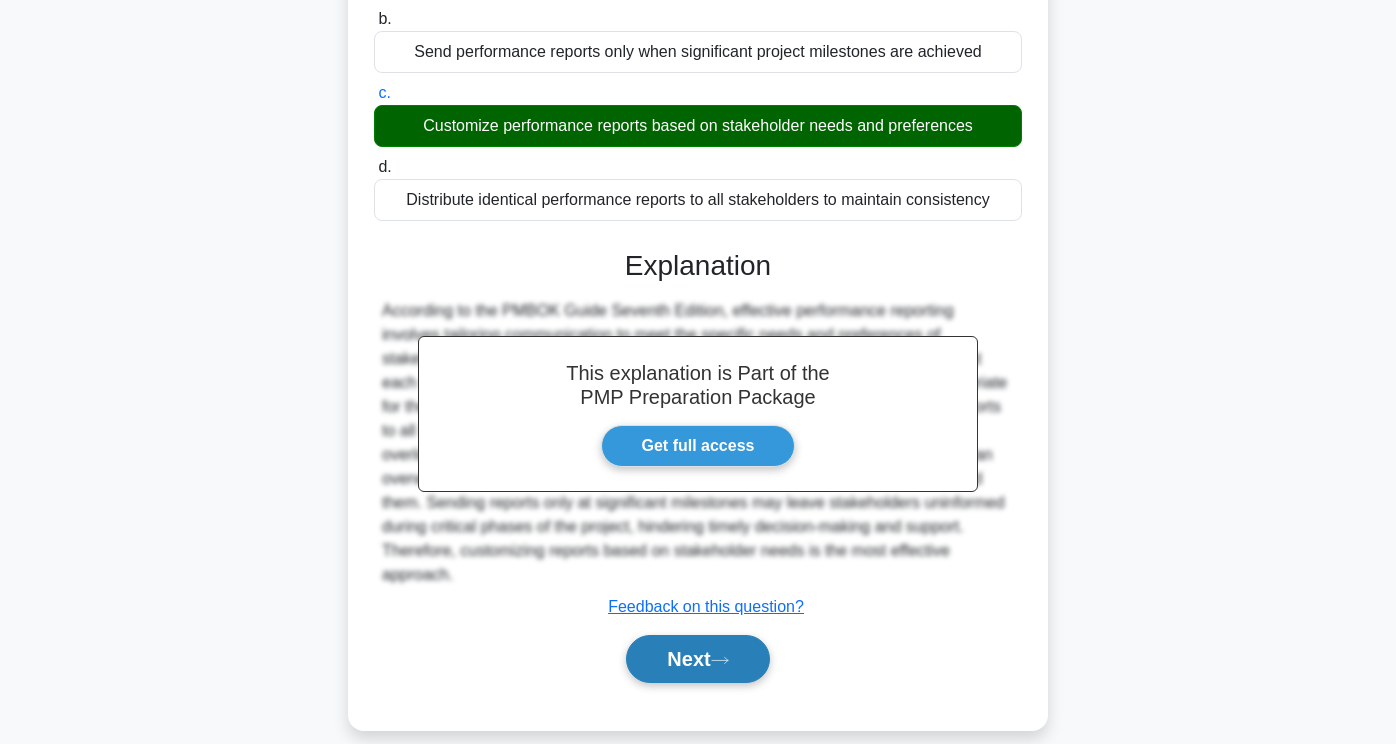click on "Next" at bounding box center (697, 659) 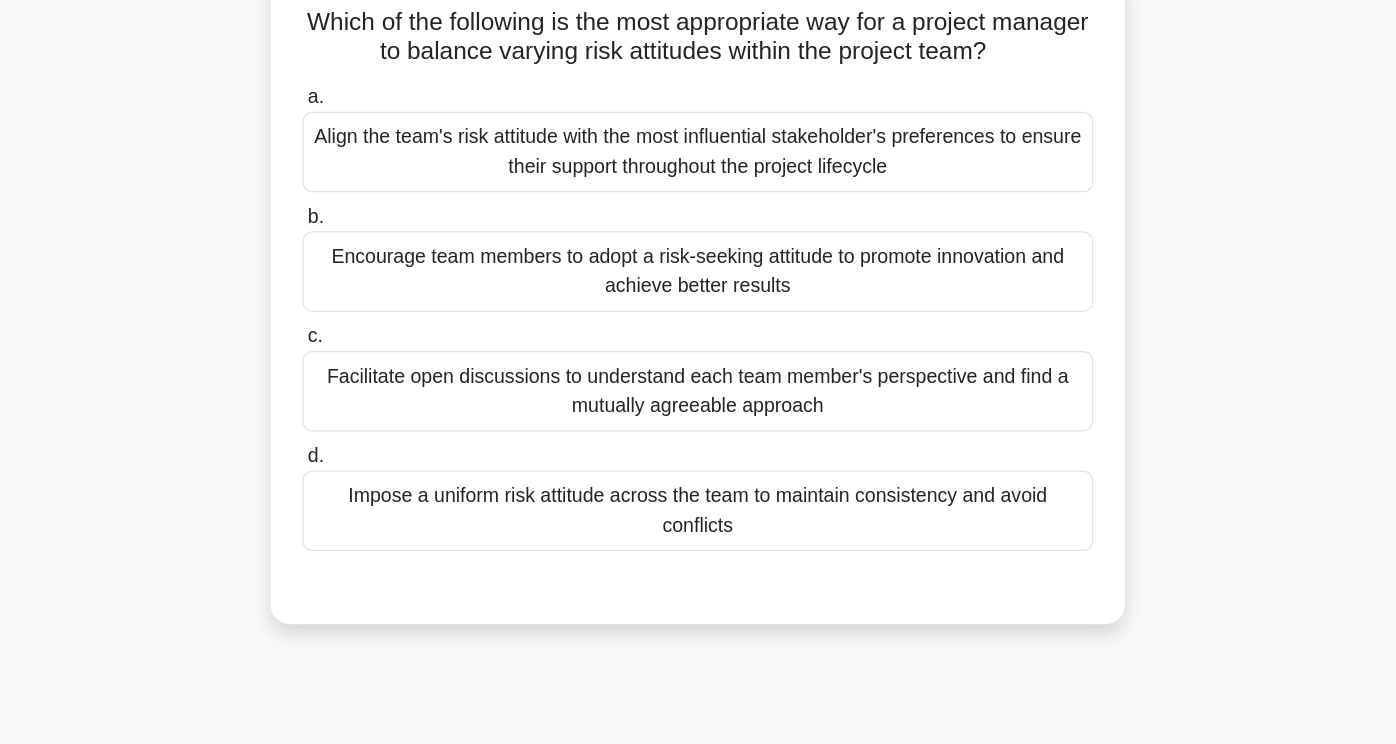 scroll, scrollTop: 23, scrollLeft: 0, axis: vertical 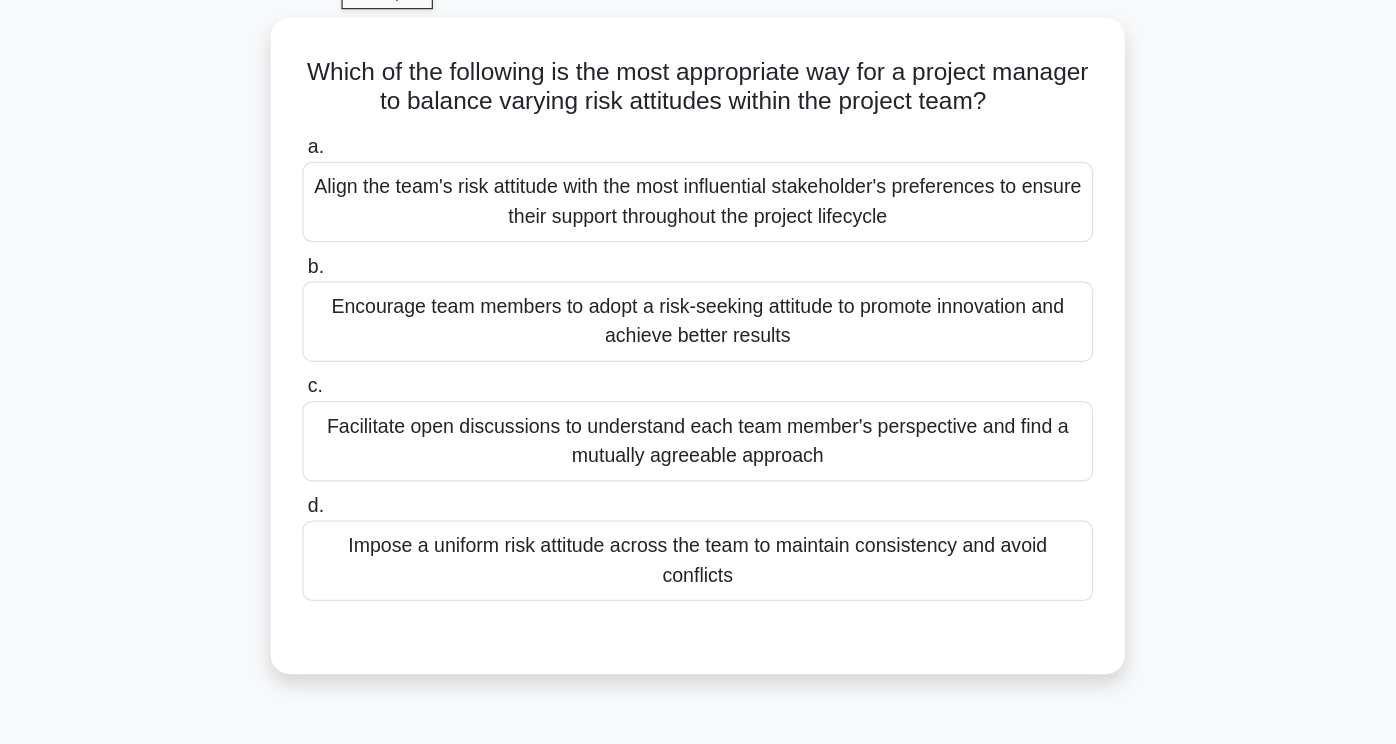 click on "Which of the following is the most appropriate way for a project manager to balance varying risk attitudes within the project team?
.spinner_0XTQ{transform-origin:center;animation:spinner_y6GP .75s linear infinite}@keyframes spinner_y6GP{100%{transform:rotate(360deg)}}
a.
b.
c. d." at bounding box center [698, 375] 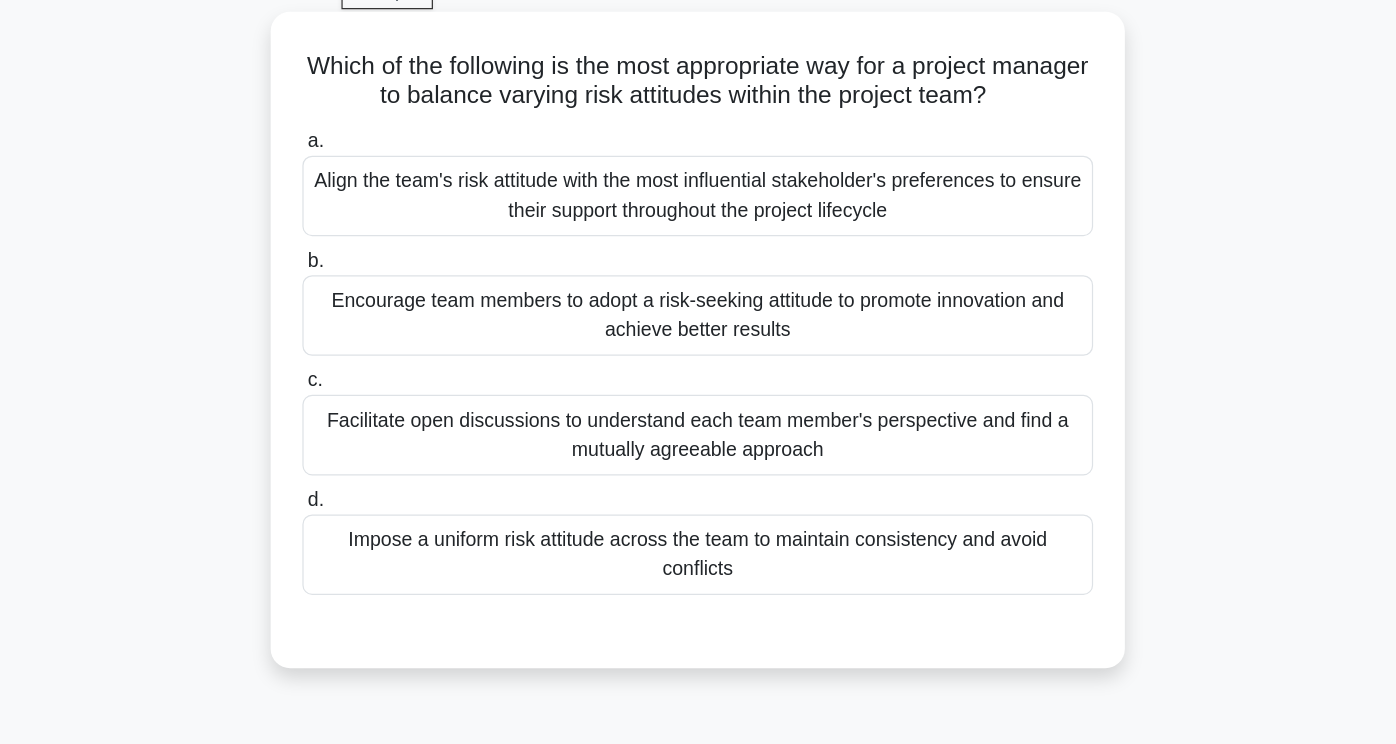 click on "Facilitate open discussions to understand each team member's perspective and find a mutually agreeable approach" at bounding box center (698, 436) 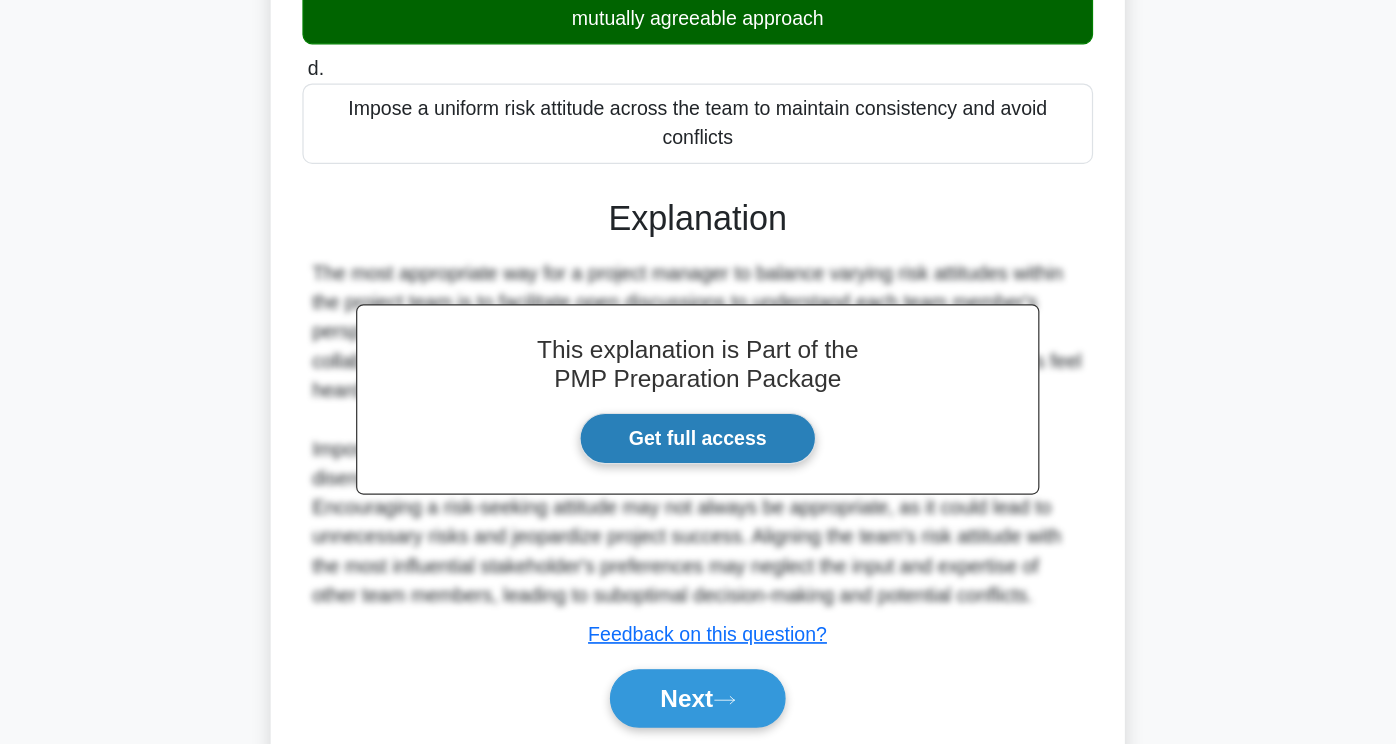 scroll, scrollTop: 393, scrollLeft: 0, axis: vertical 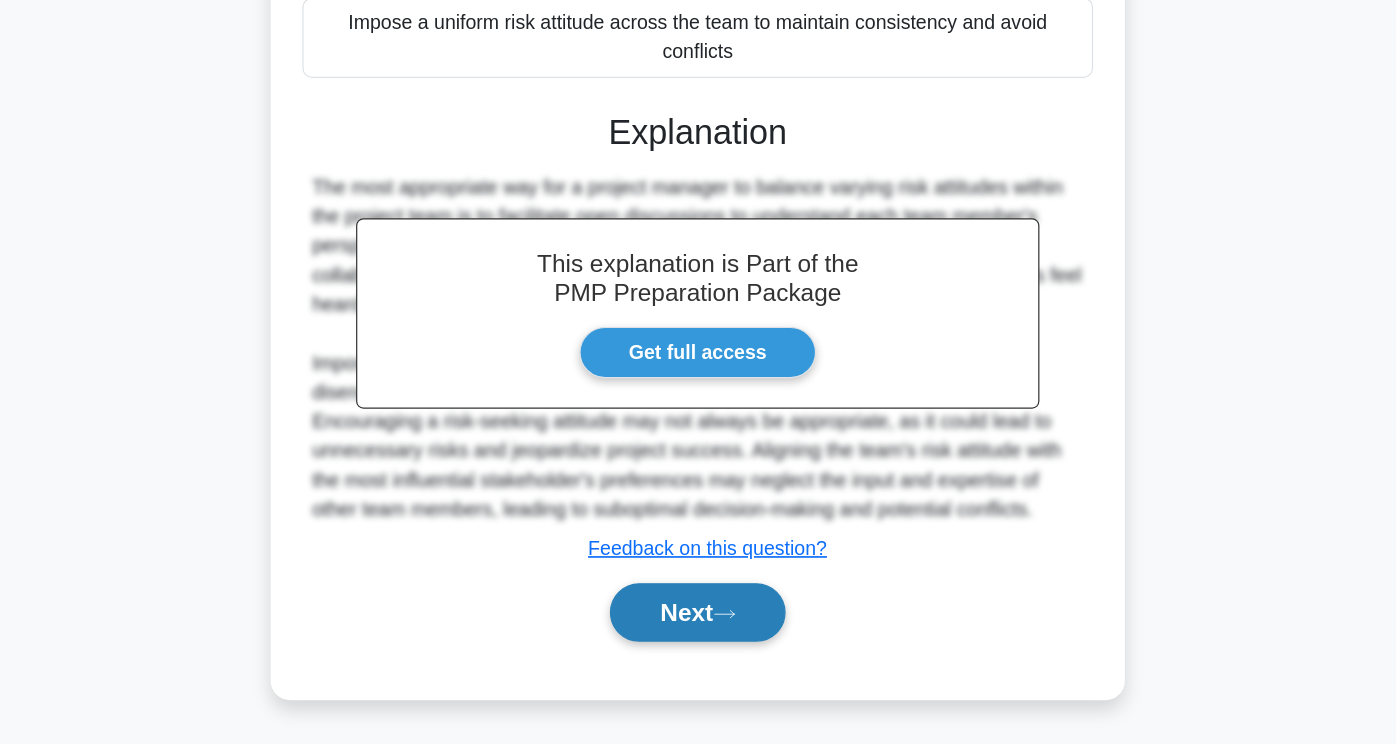 click on "Next" at bounding box center (697, 635) 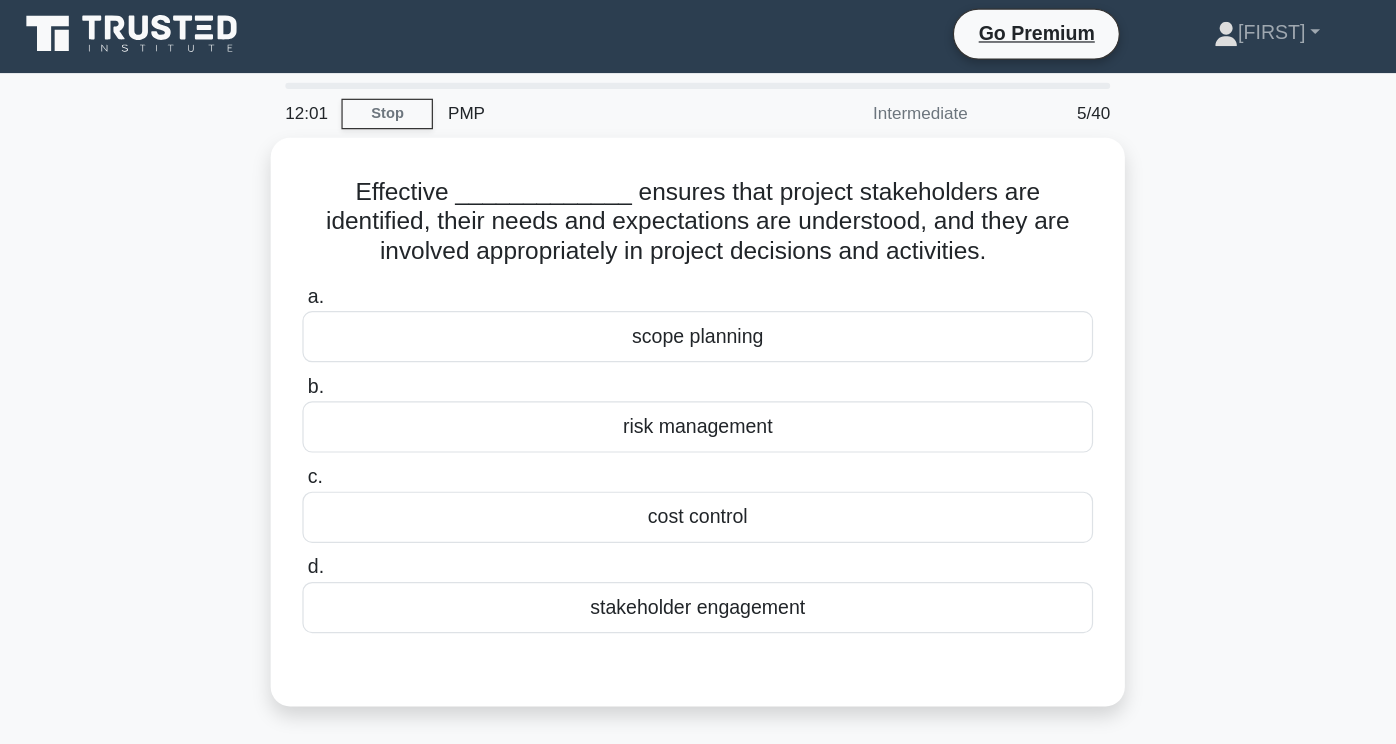 scroll, scrollTop: 3, scrollLeft: 0, axis: vertical 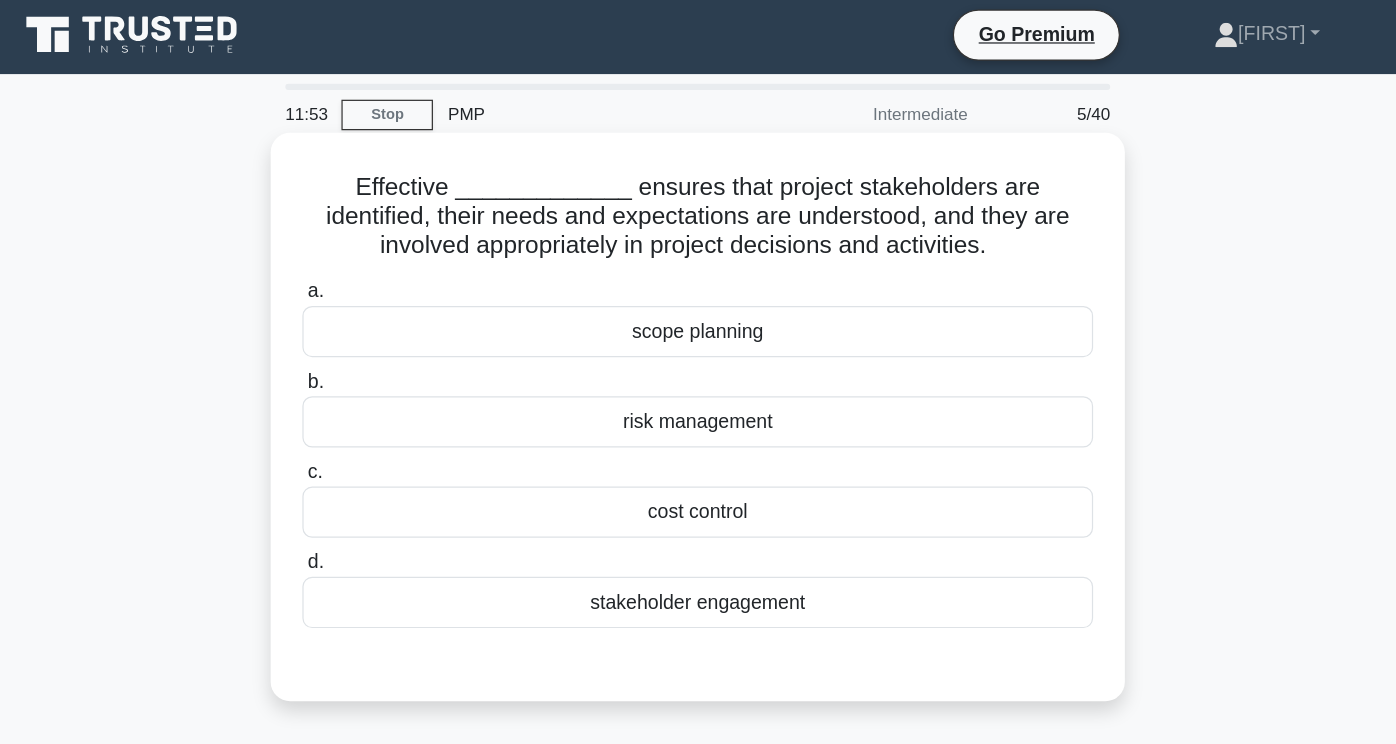 click on "stakeholder engagement" at bounding box center [698, 494] 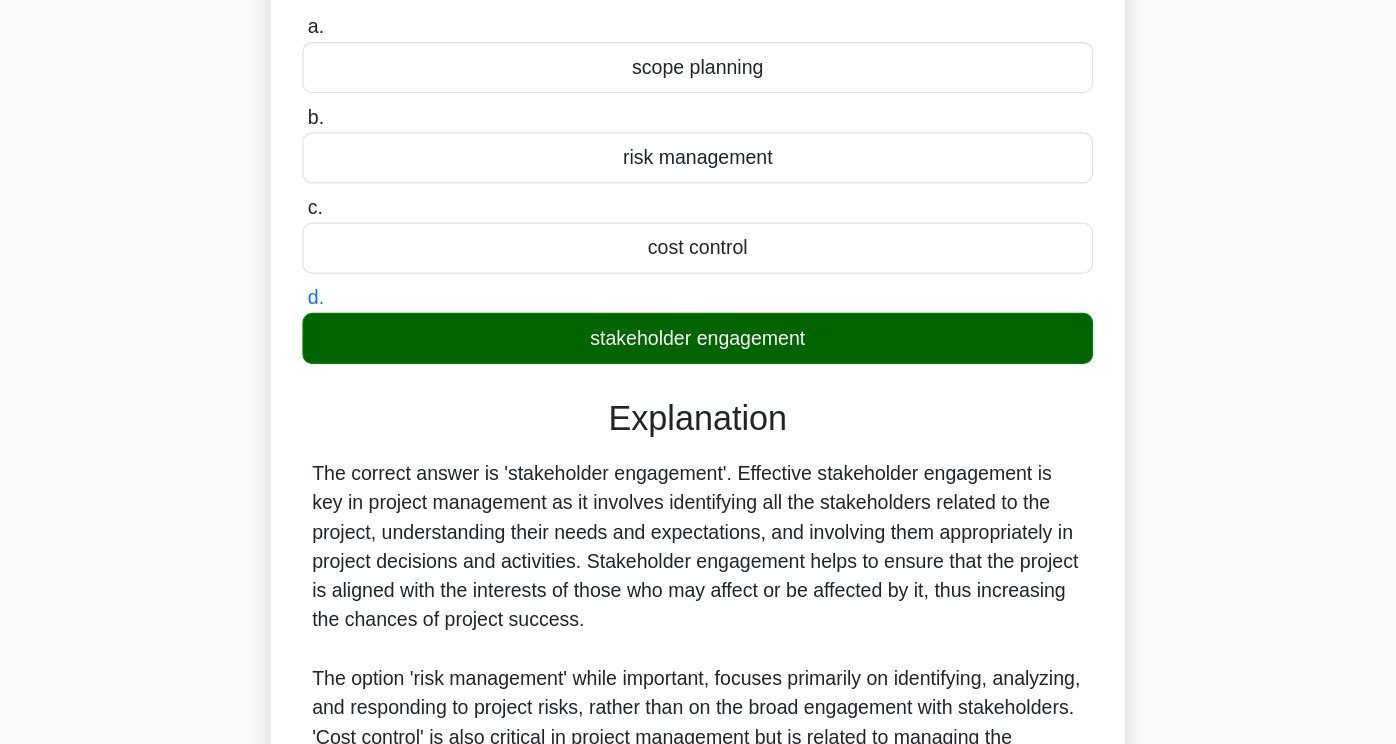 scroll, scrollTop: 345, scrollLeft: 0, axis: vertical 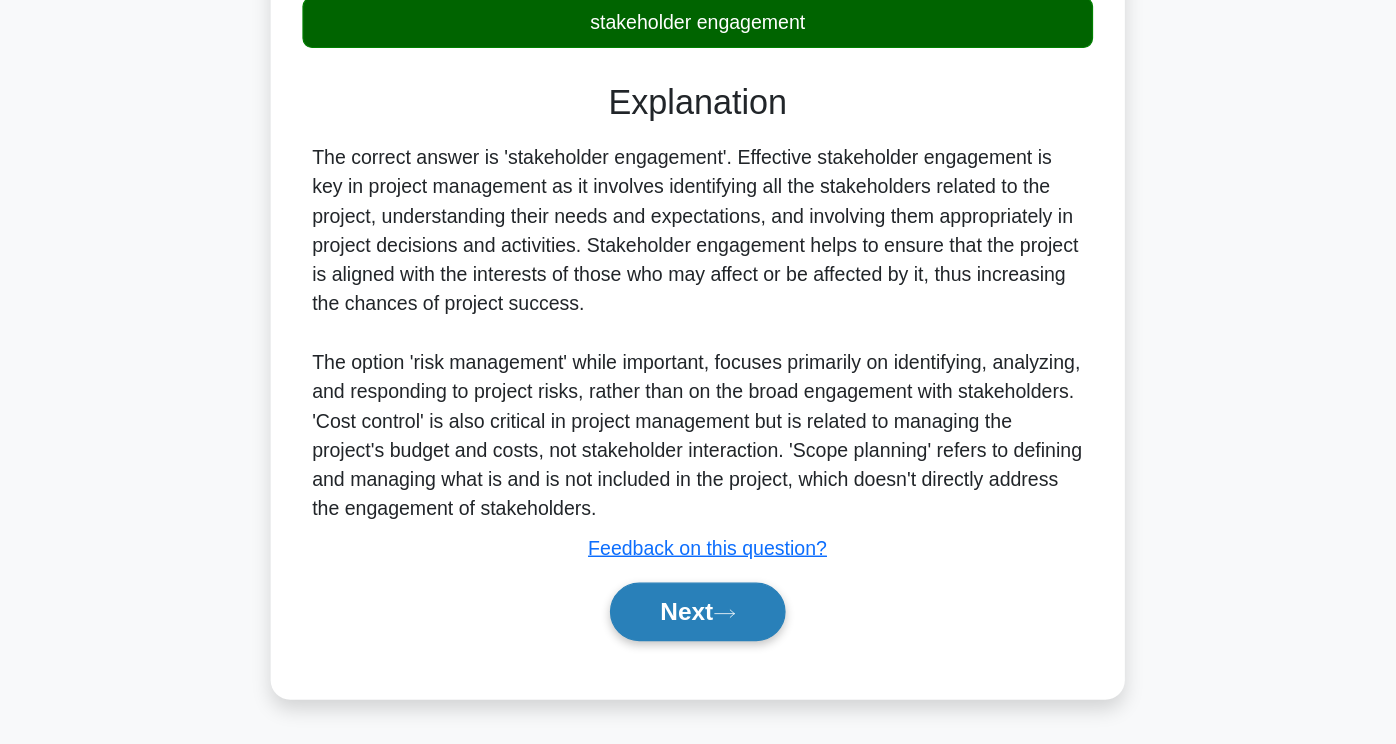 click on "Next" at bounding box center (697, 635) 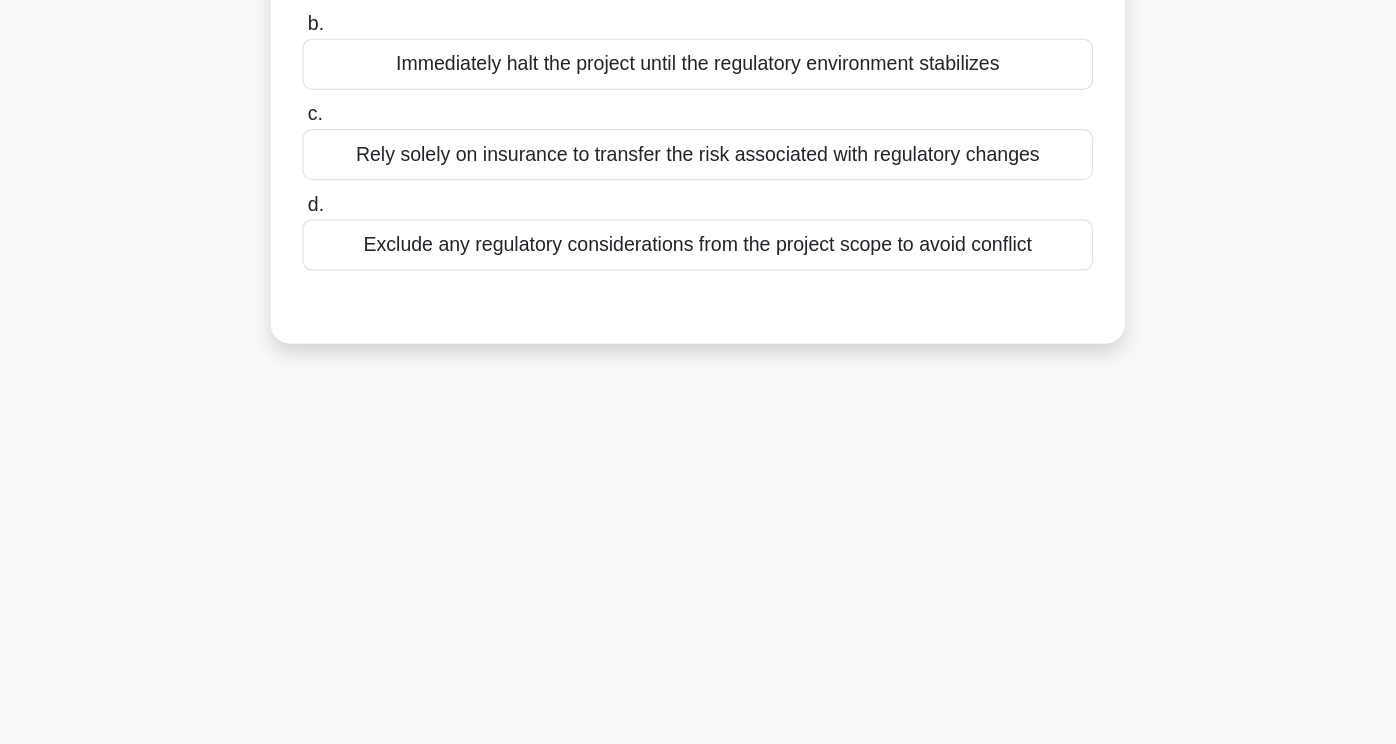 scroll, scrollTop: 0, scrollLeft: 0, axis: both 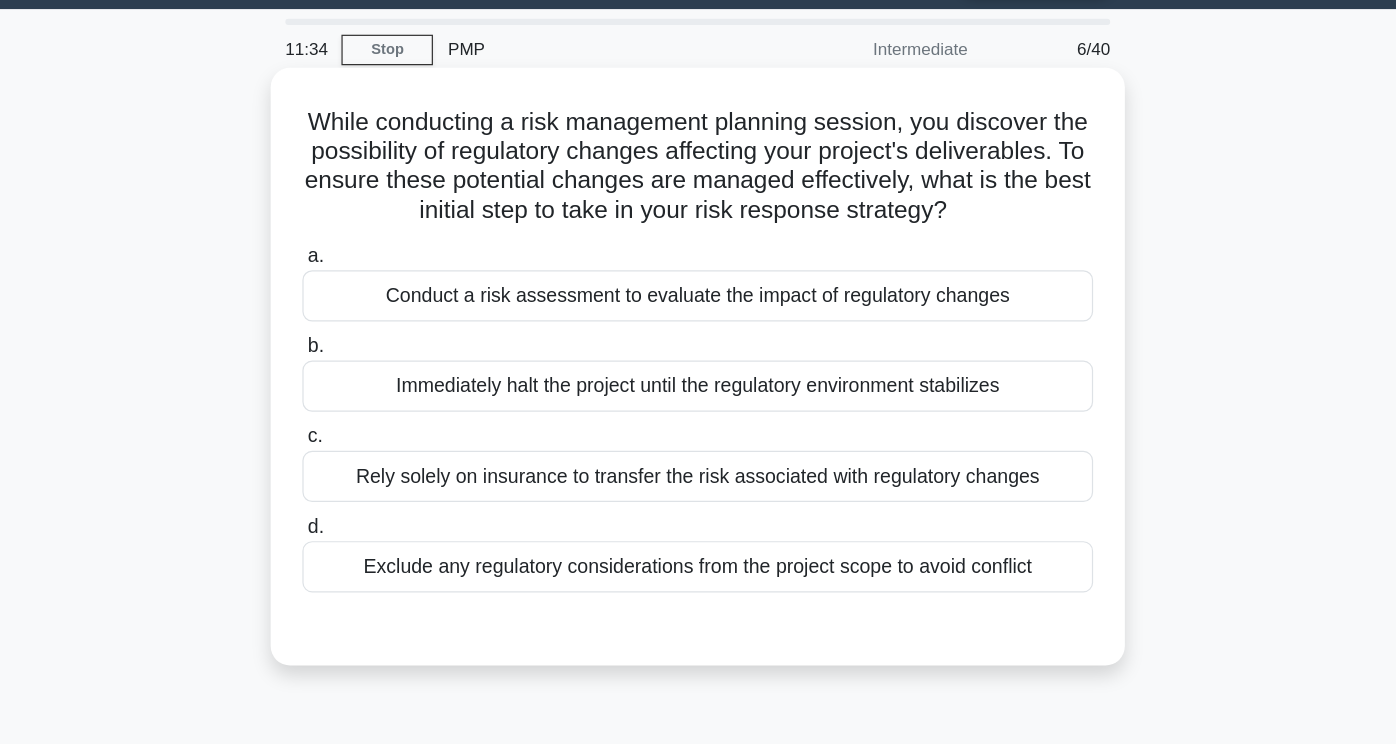 click on "Conduct a risk assessment to evaluate the impact of regulatory changes" at bounding box center (698, 299) 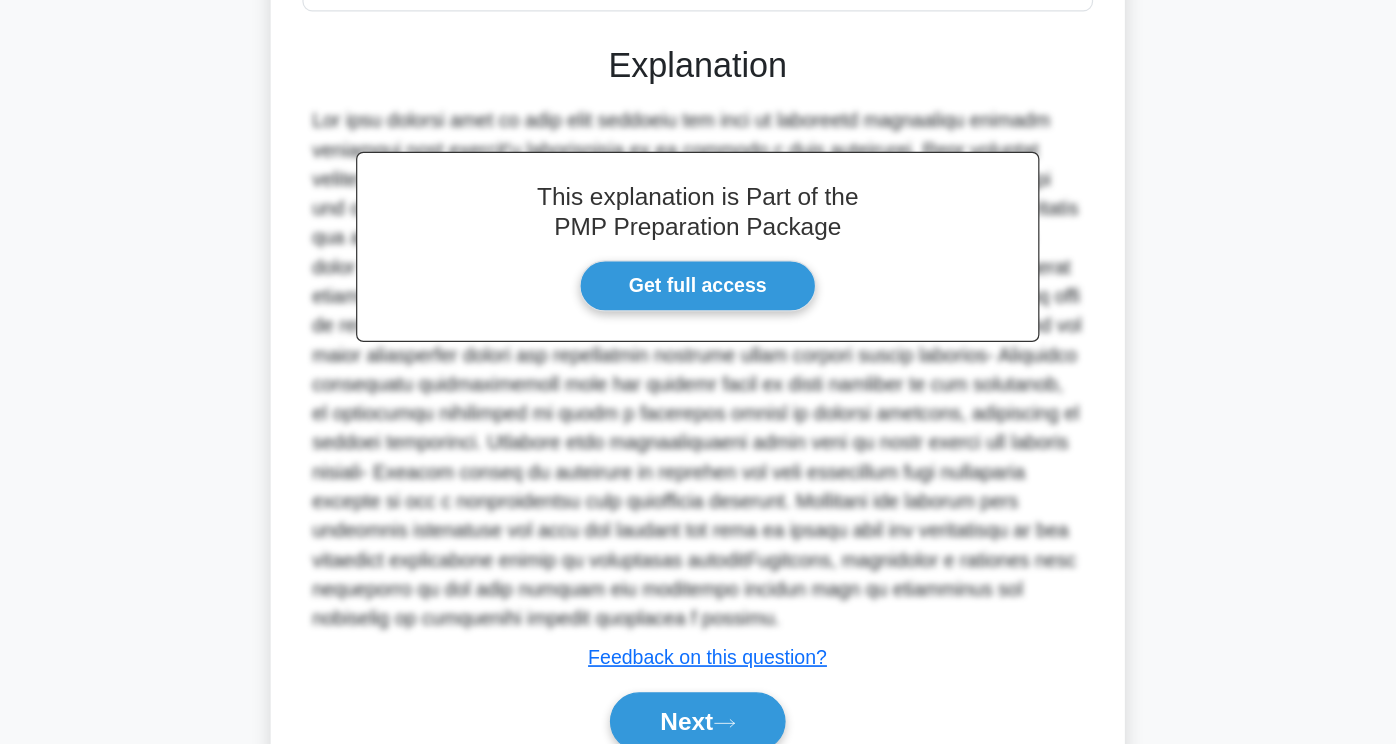 scroll, scrollTop: 489, scrollLeft: 0, axis: vertical 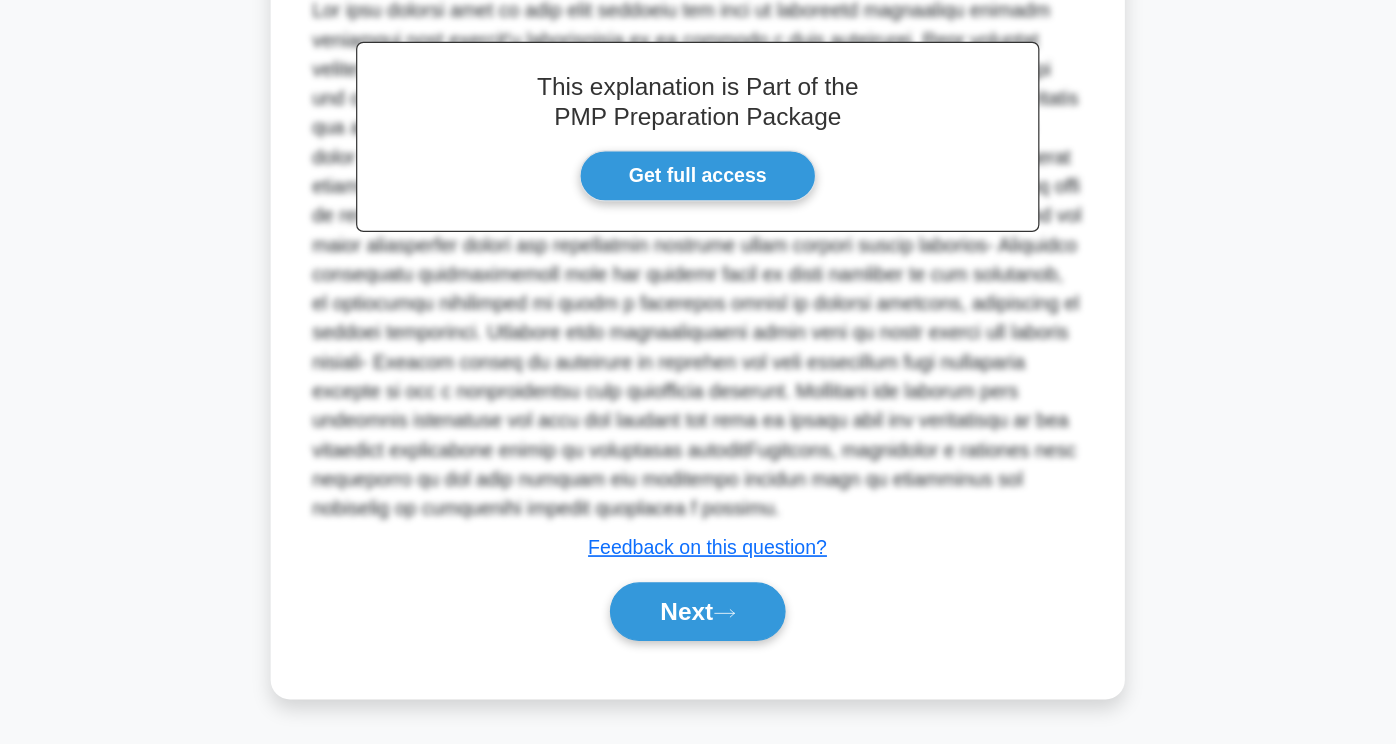 click on "Next" at bounding box center (698, 635) 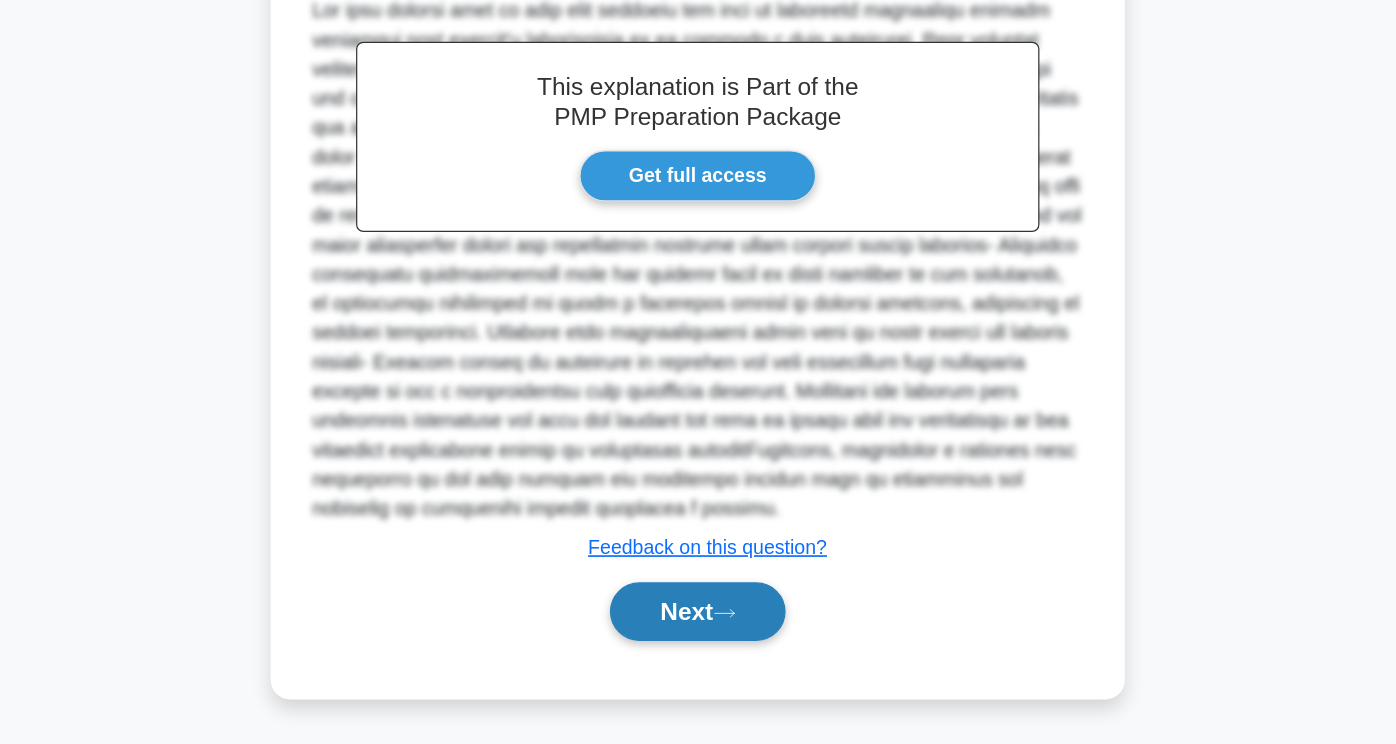 click on "Next" at bounding box center [697, 635] 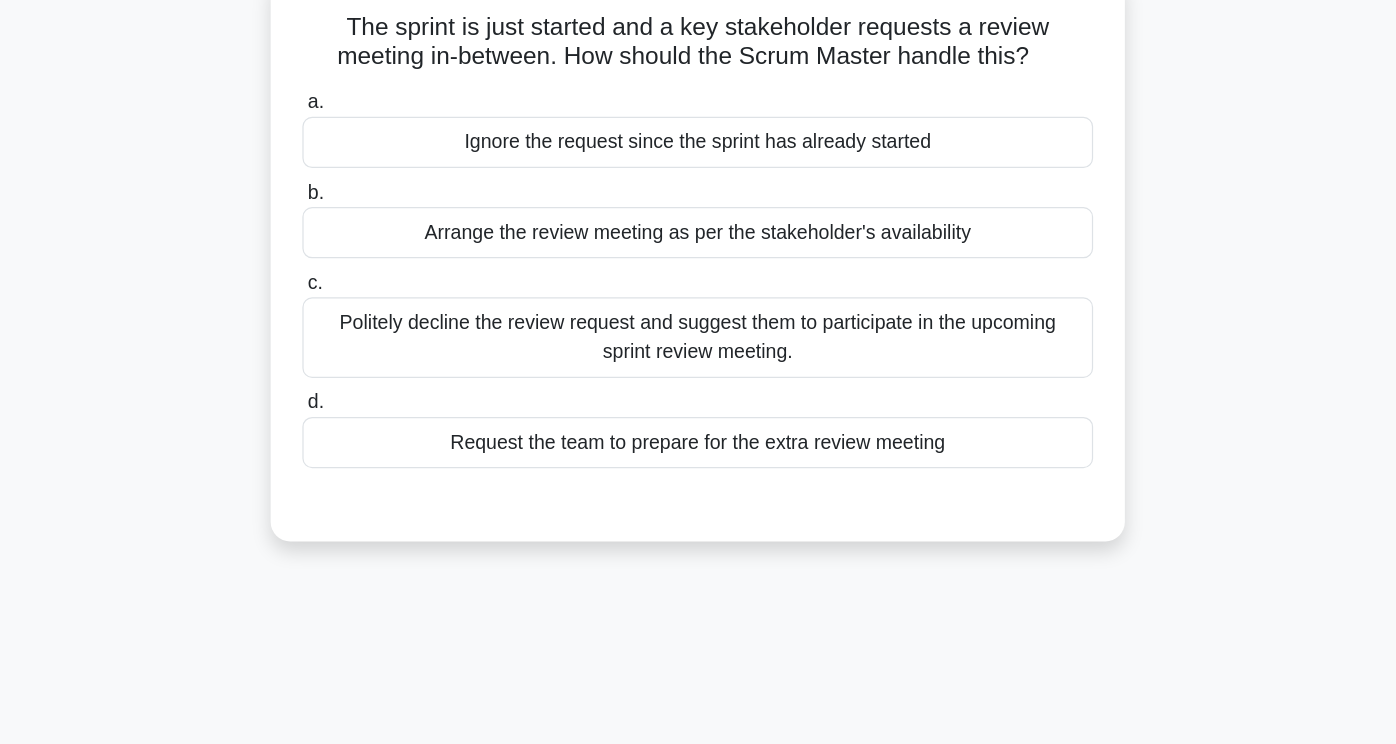 scroll, scrollTop: 5, scrollLeft: 0, axis: vertical 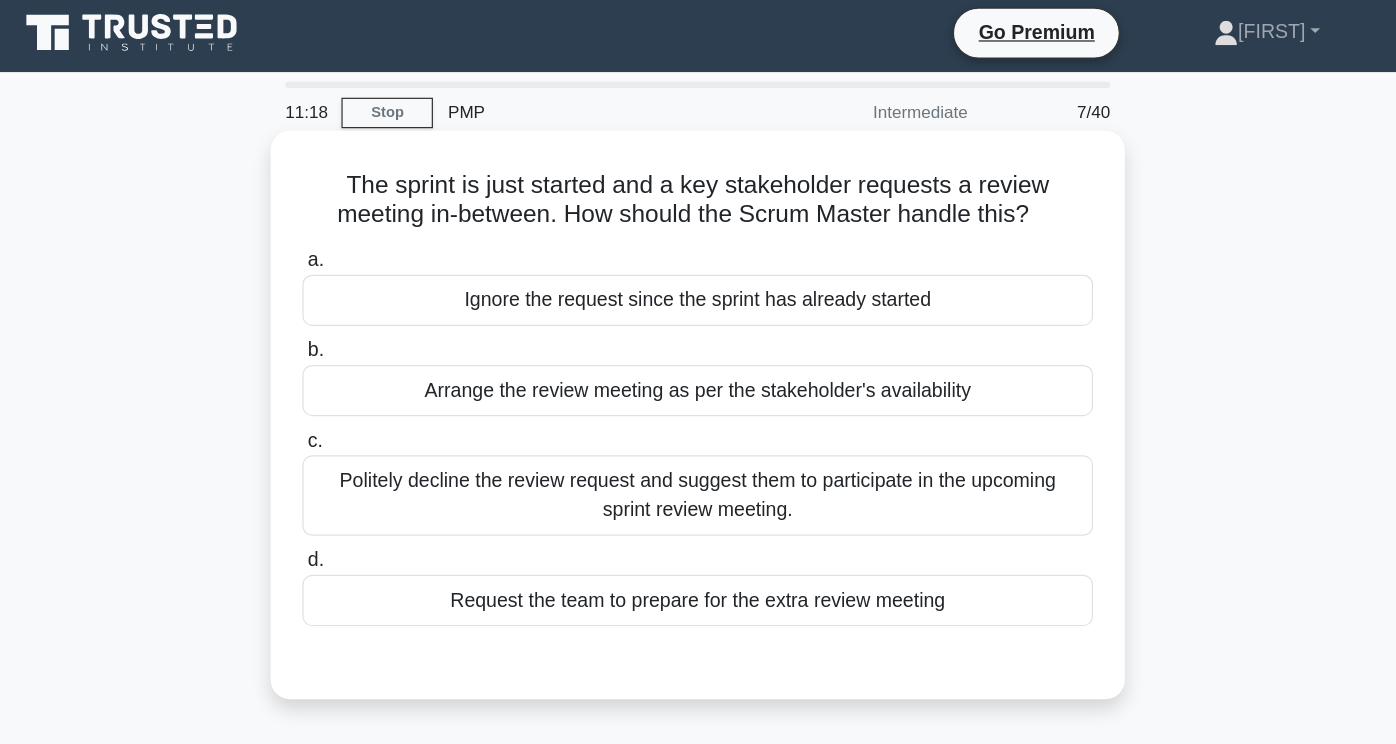 click on "Politely decline the review request and suggest them to participate in the upcoming sprint review meeting." at bounding box center [698, 406] 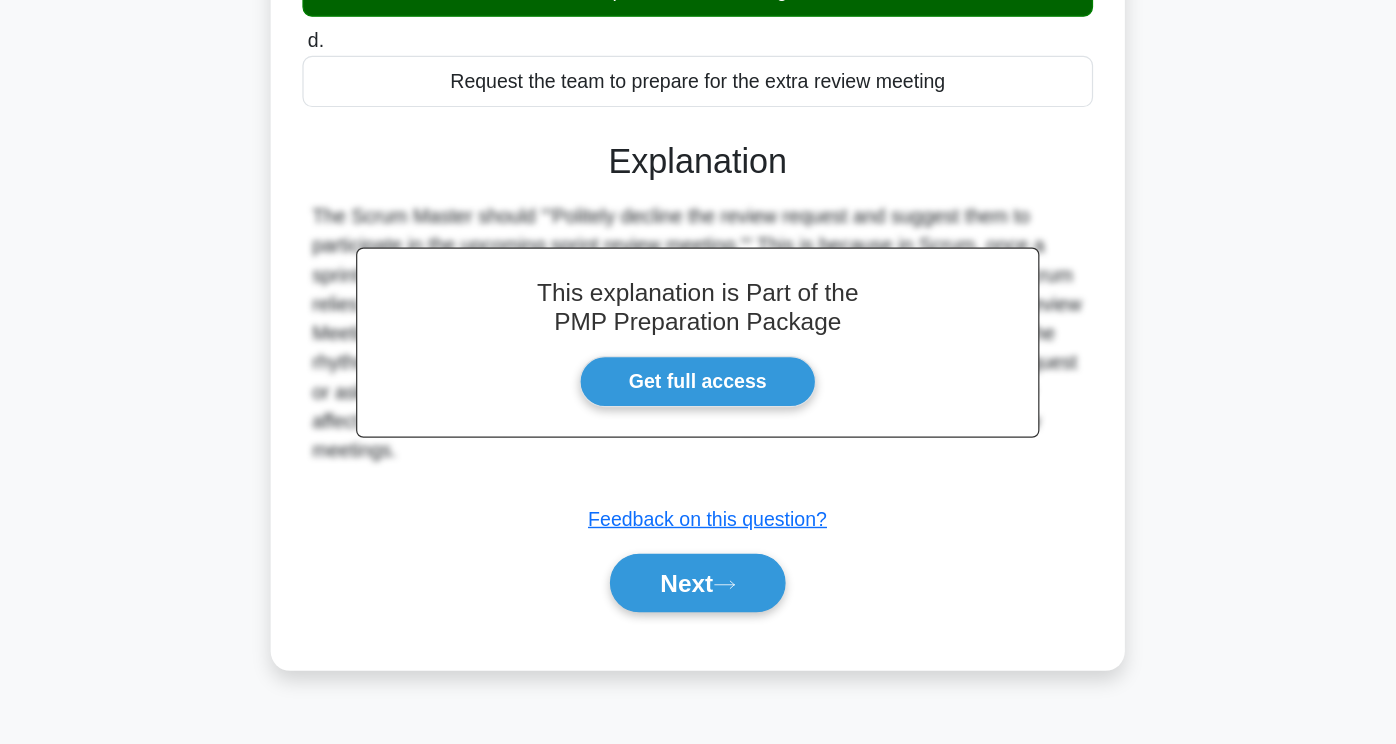 scroll, scrollTop: 311, scrollLeft: 0, axis: vertical 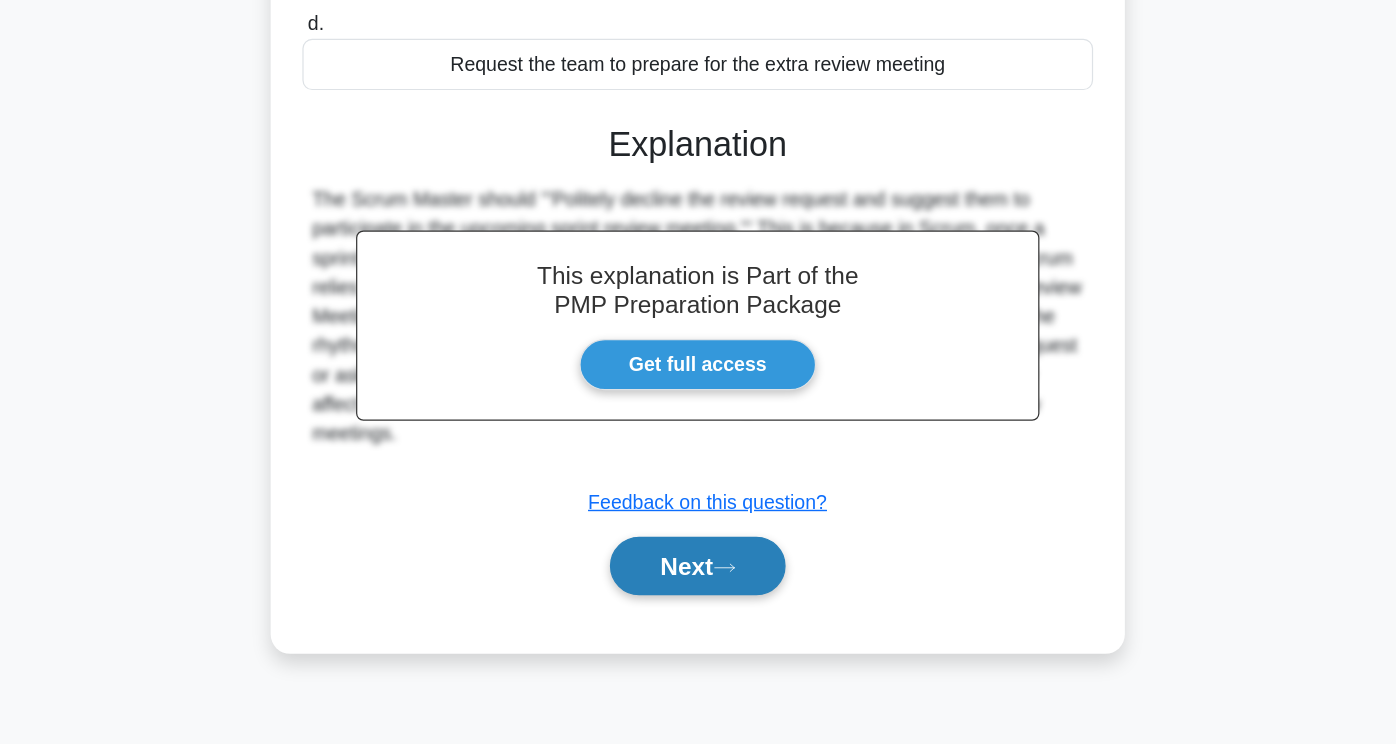 click on "Next" at bounding box center (697, 597) 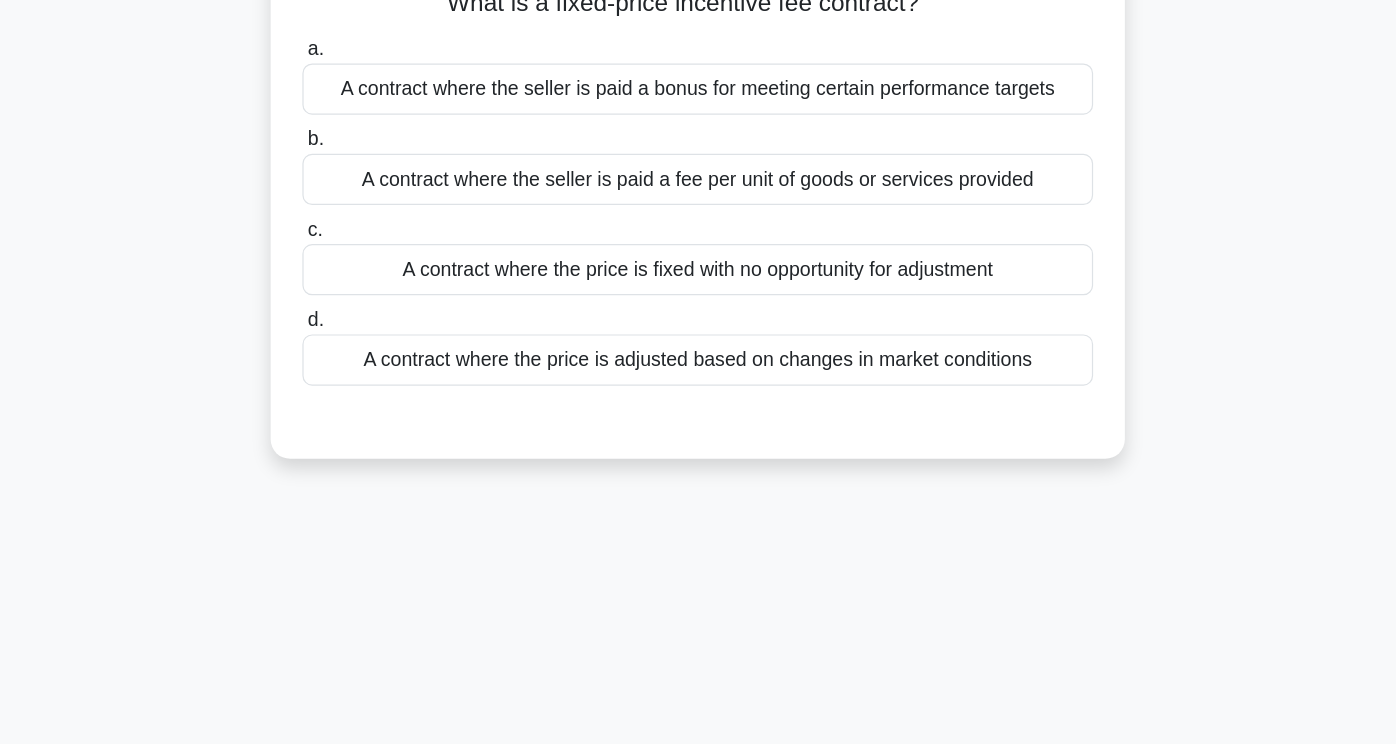 scroll, scrollTop: 0, scrollLeft: 0, axis: both 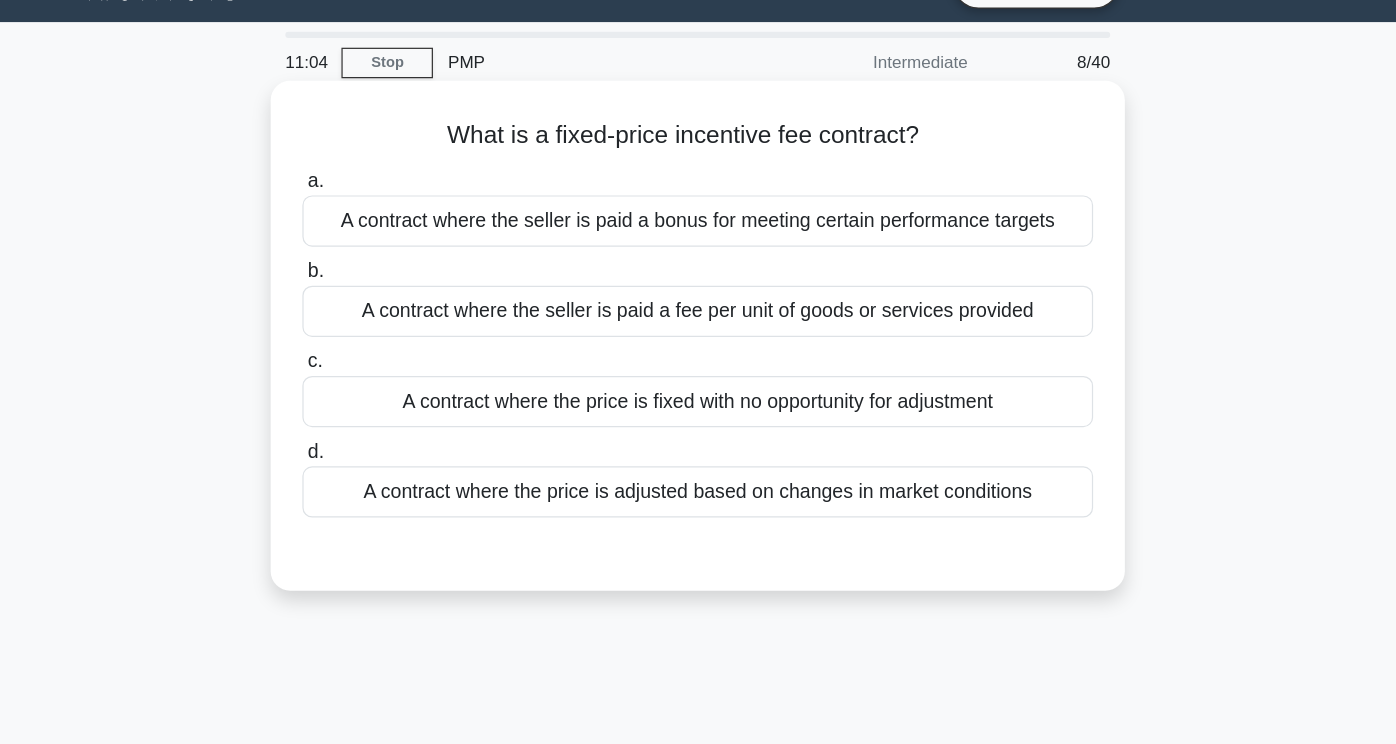 click on "A contract where the price is fixed with no opportunity for adjustment" at bounding box center [698, 375] 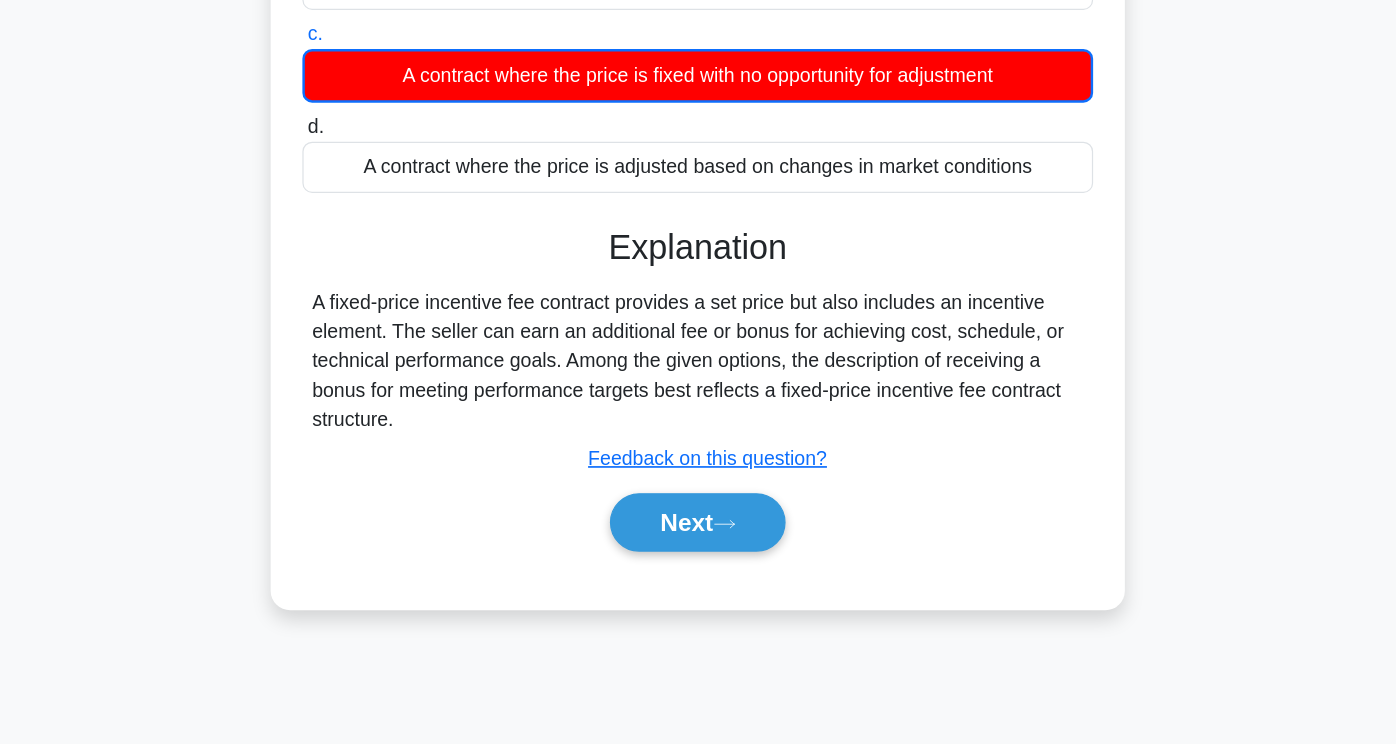 scroll, scrollTop: 336, scrollLeft: 0, axis: vertical 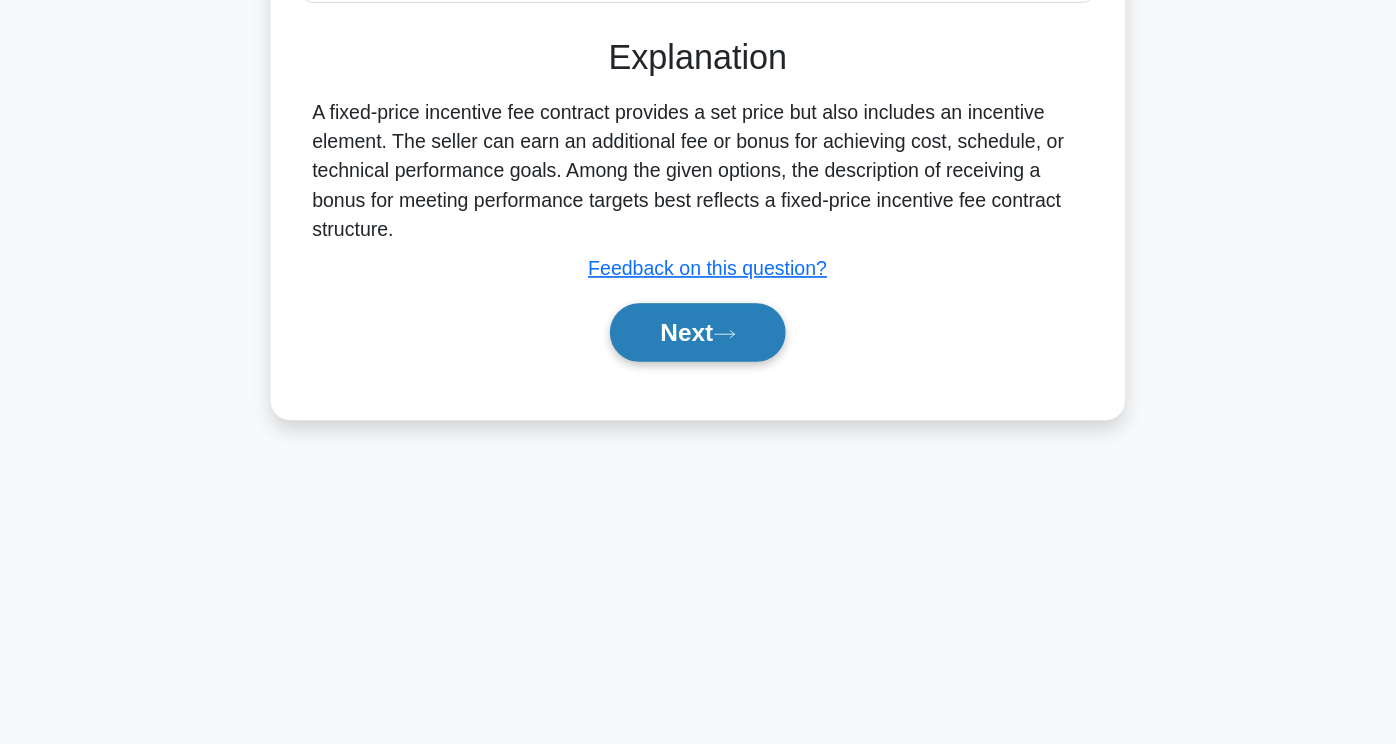 click 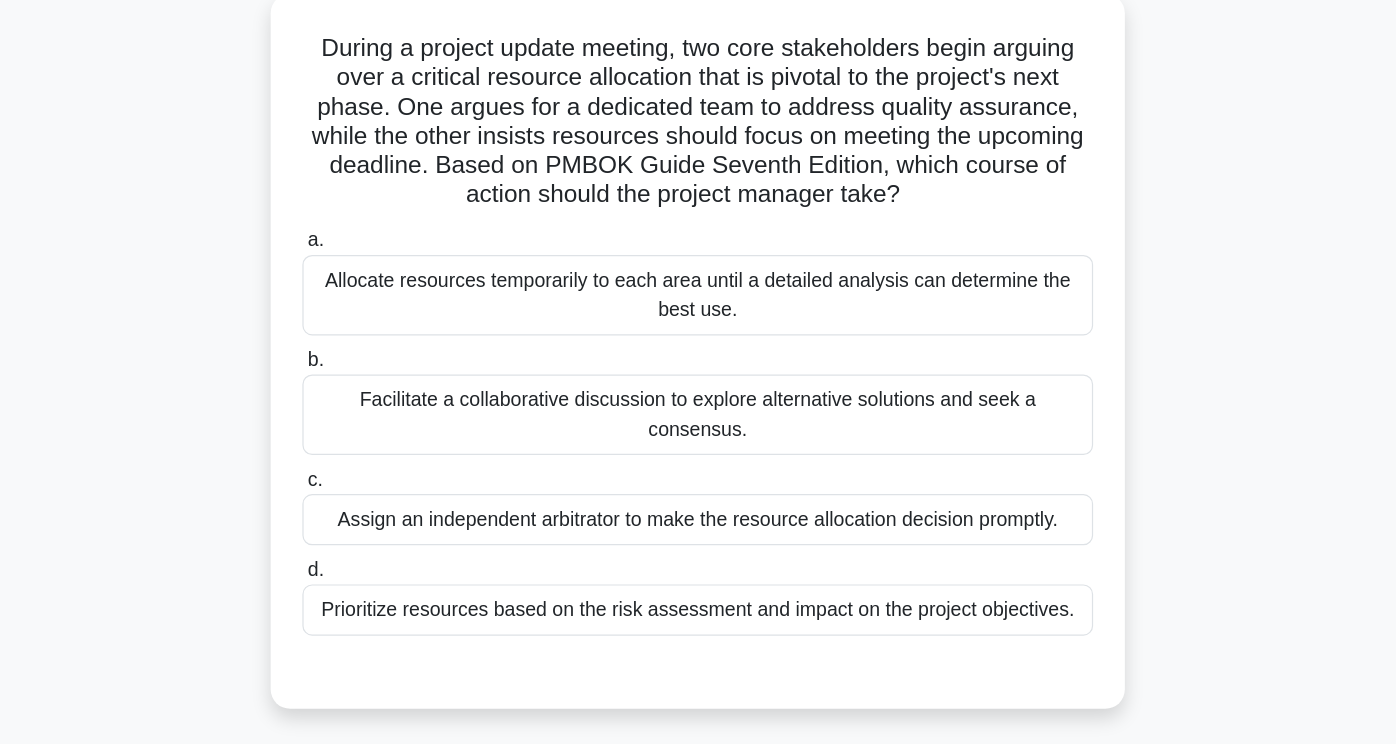 scroll, scrollTop: 109, scrollLeft: 0, axis: vertical 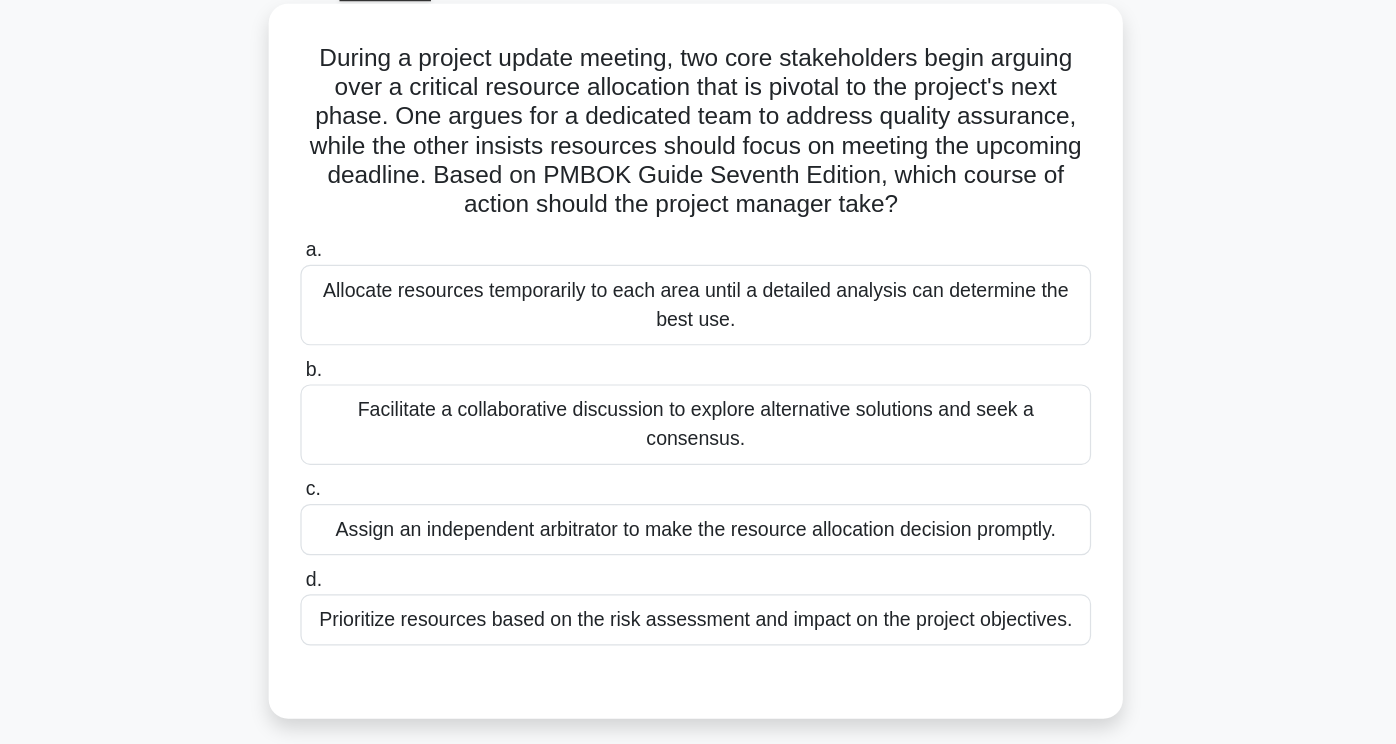 click on "Assign an independent arbitrator to make the resource allocation decision promptly." at bounding box center (698, 434) 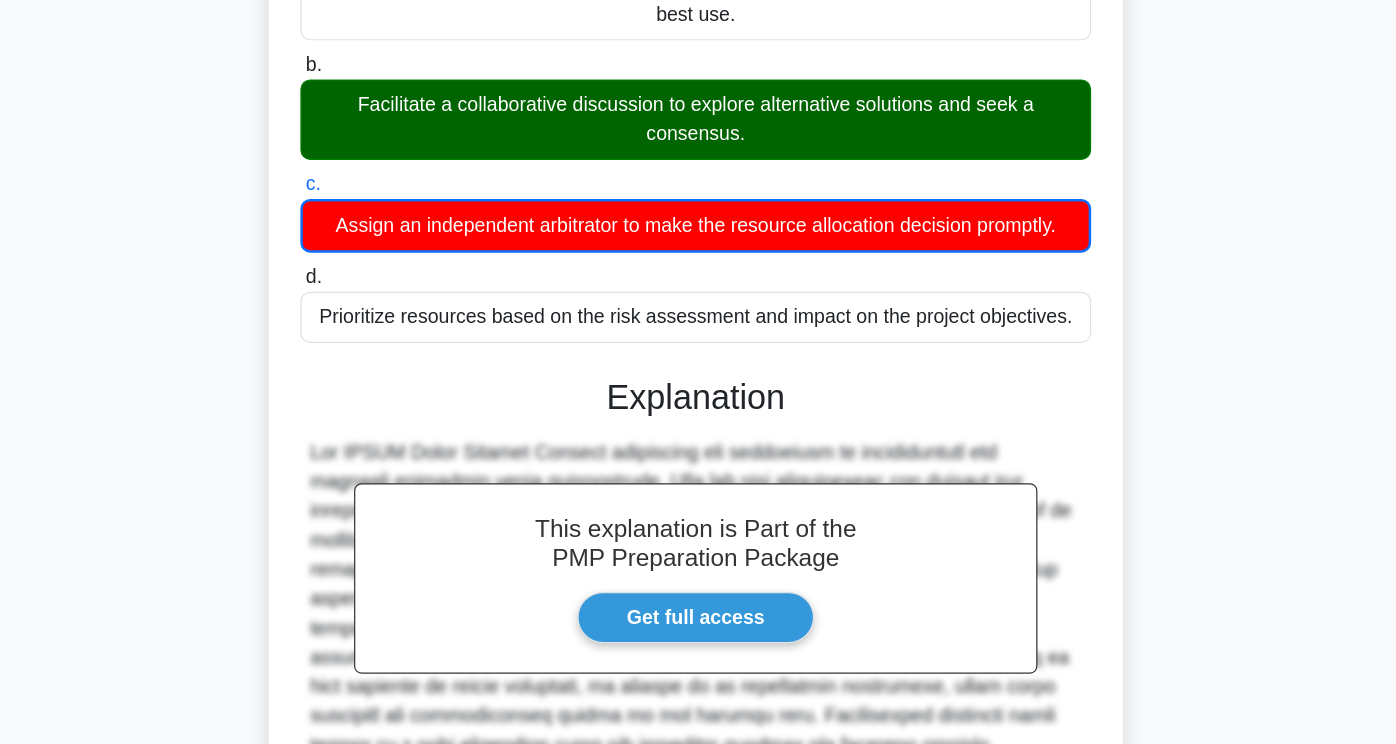 scroll, scrollTop: 539, scrollLeft: 0, axis: vertical 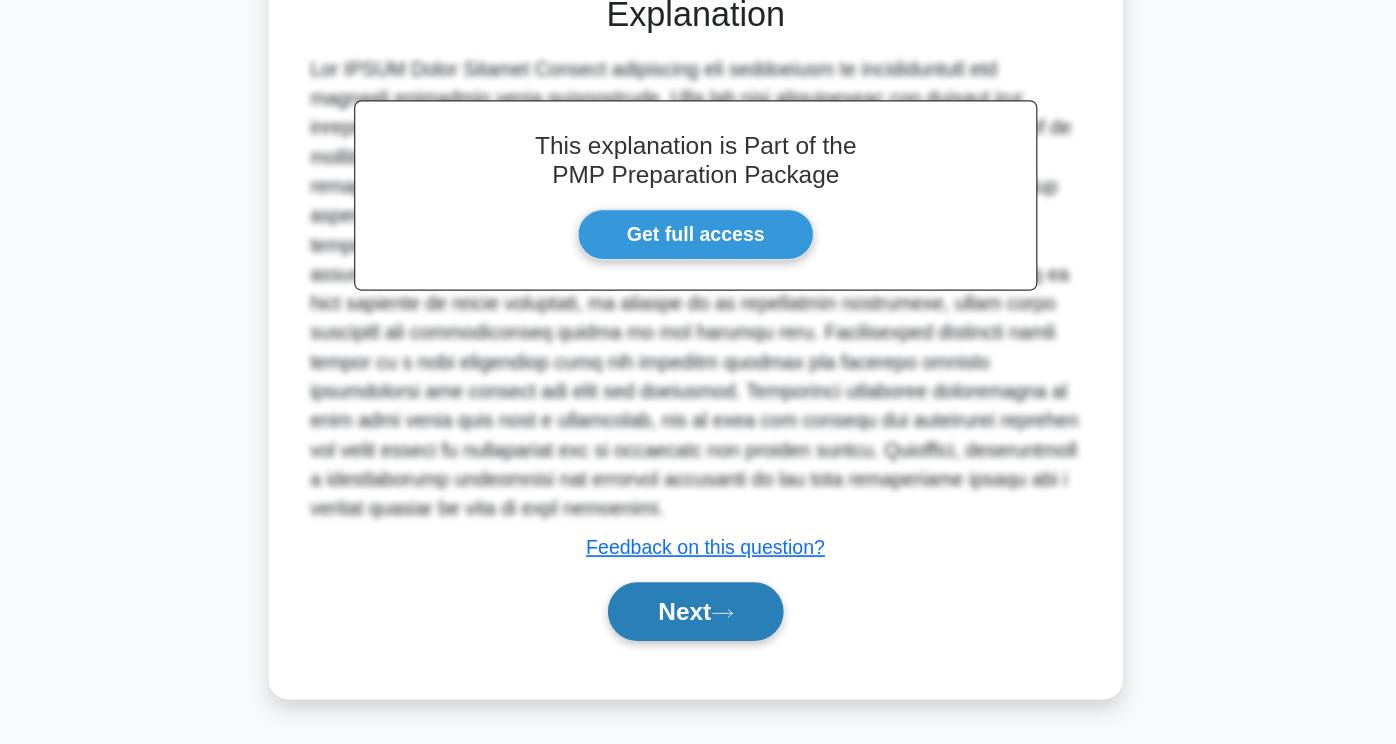 click 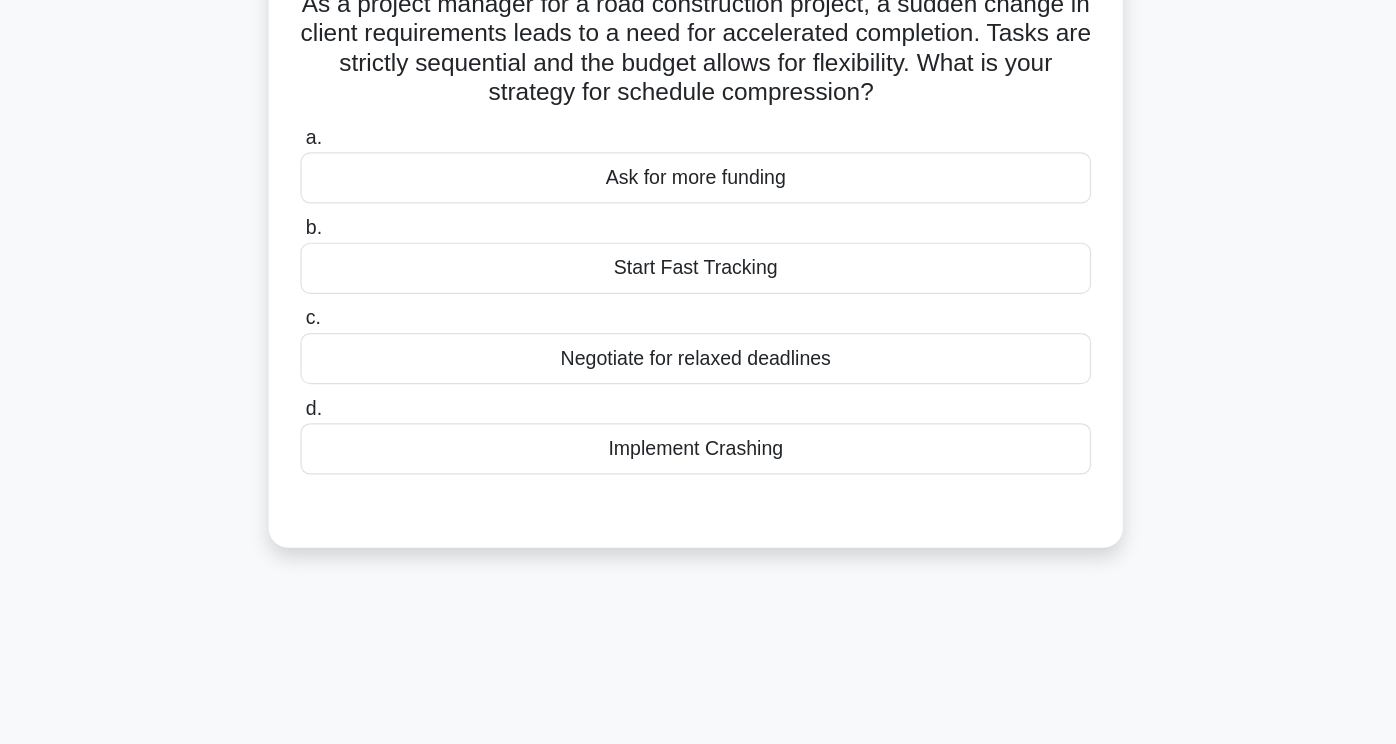 scroll, scrollTop: 0, scrollLeft: 0, axis: both 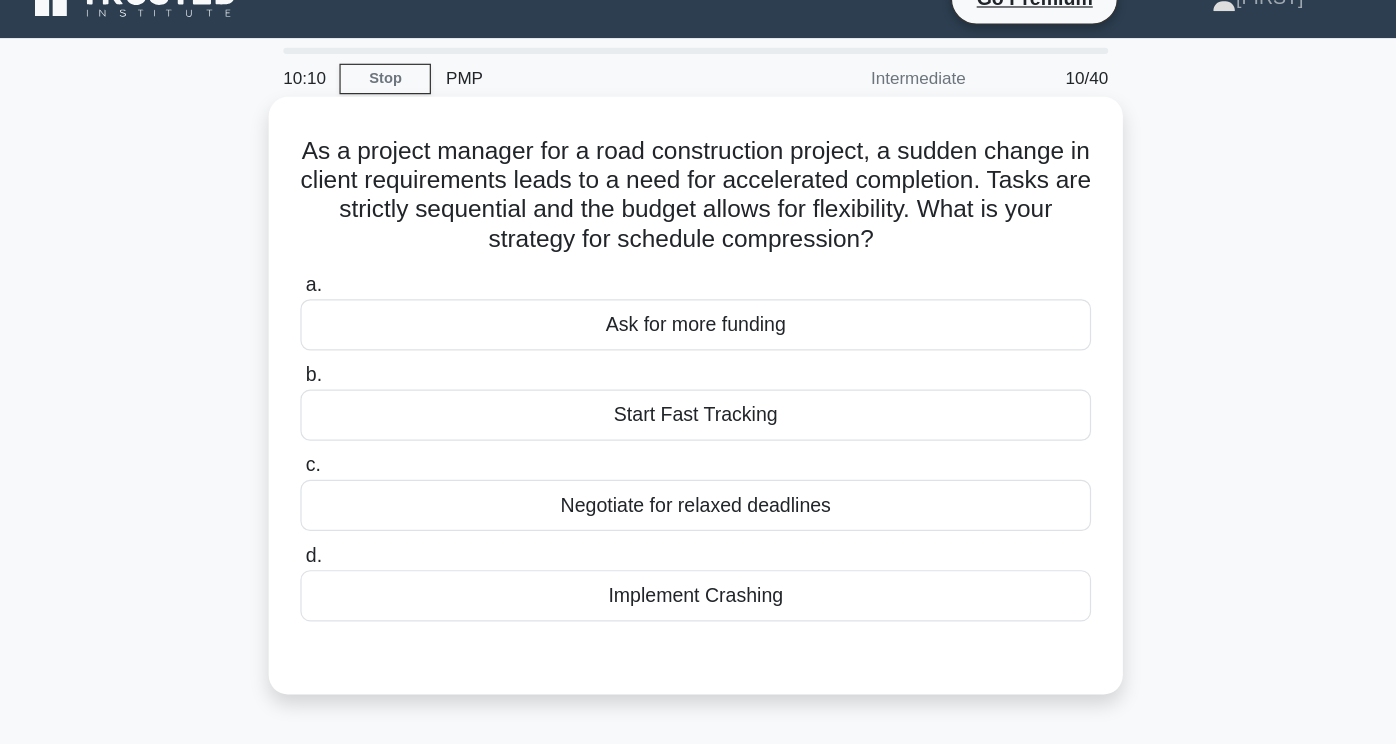 click on "Start Fast Tracking" at bounding box center [698, 373] 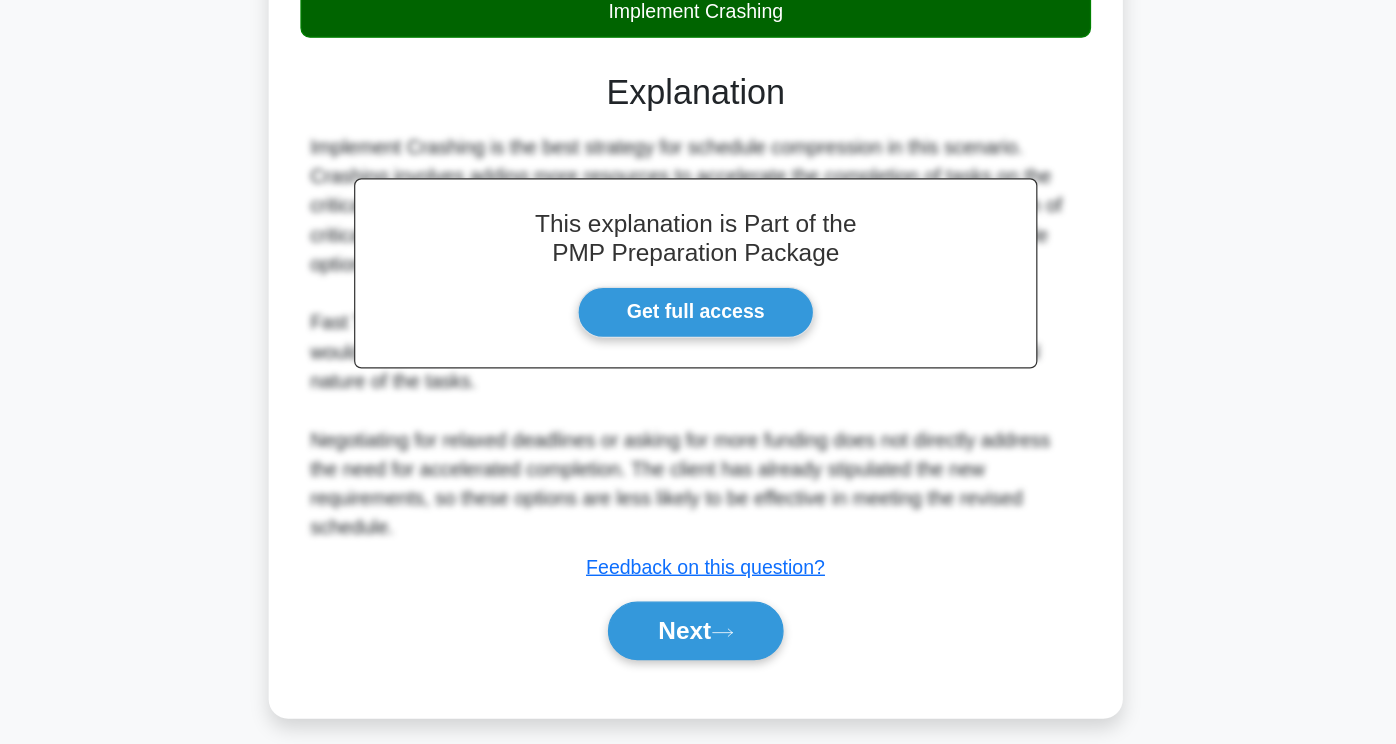 scroll, scrollTop: 395, scrollLeft: 0, axis: vertical 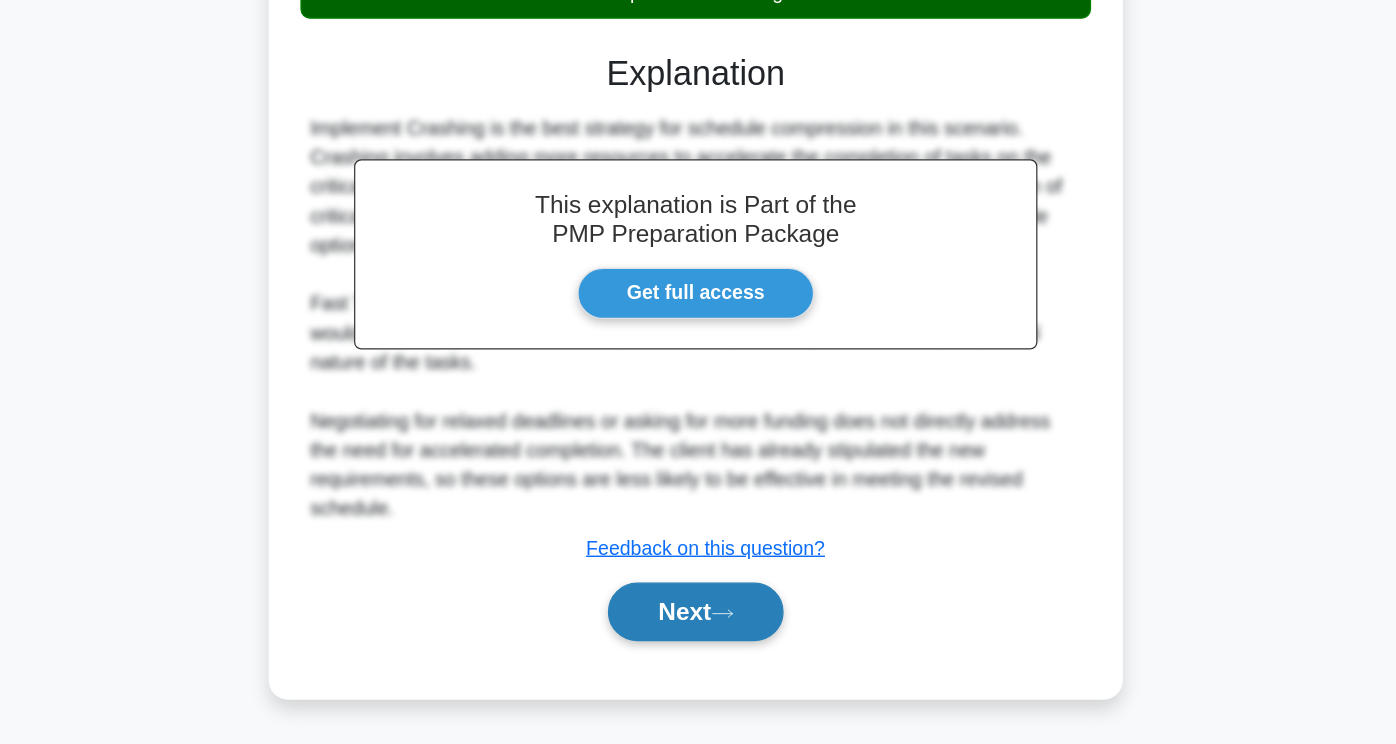 click on "Next" at bounding box center (697, 635) 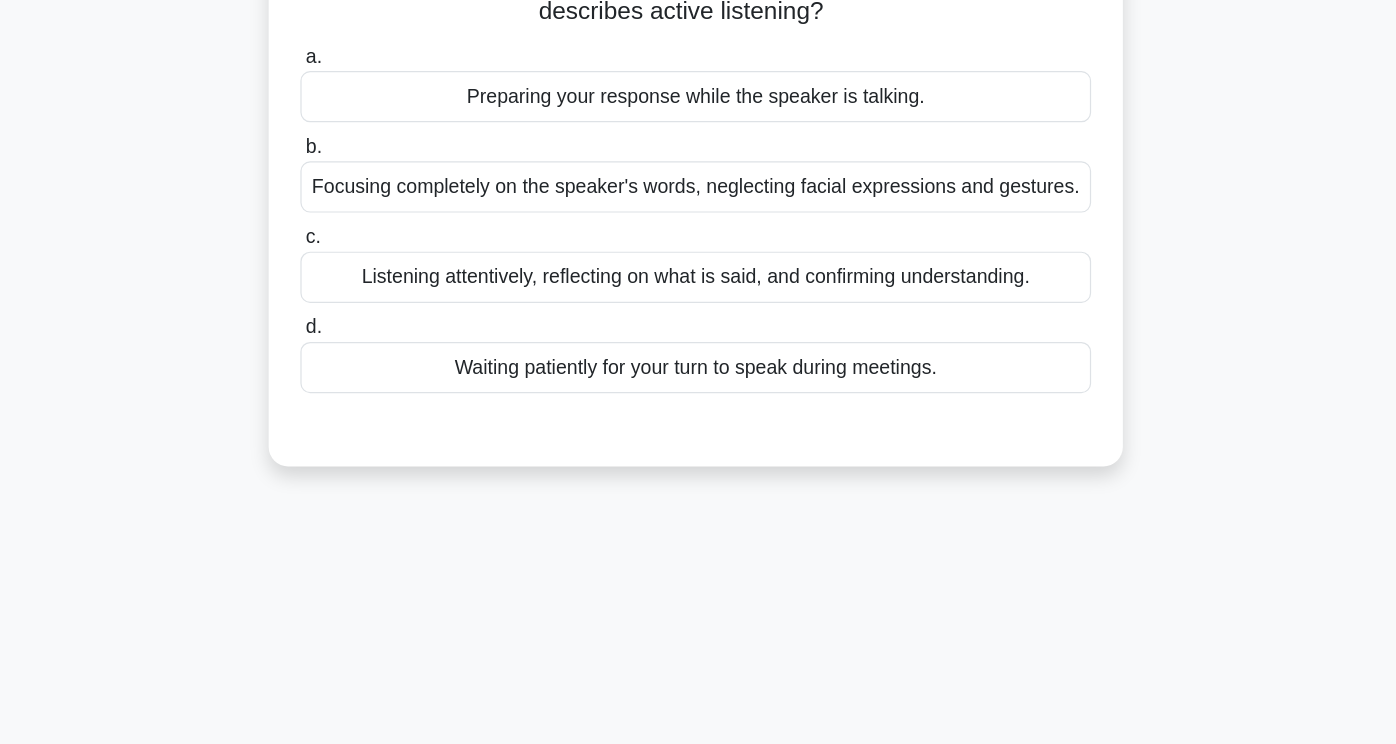scroll, scrollTop: 135, scrollLeft: 0, axis: vertical 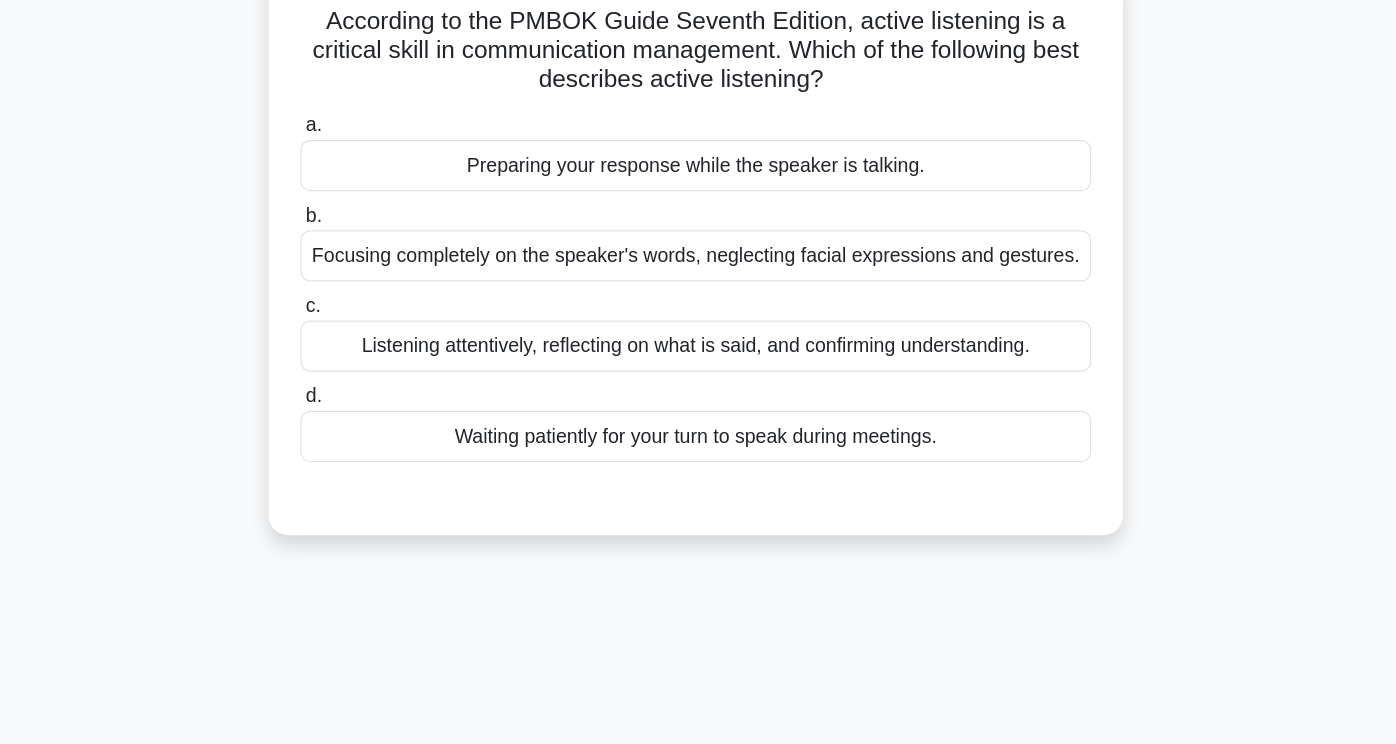 click on "Listening attentively, reflecting on what is said, and confirming understanding." at bounding box center [698, 288] 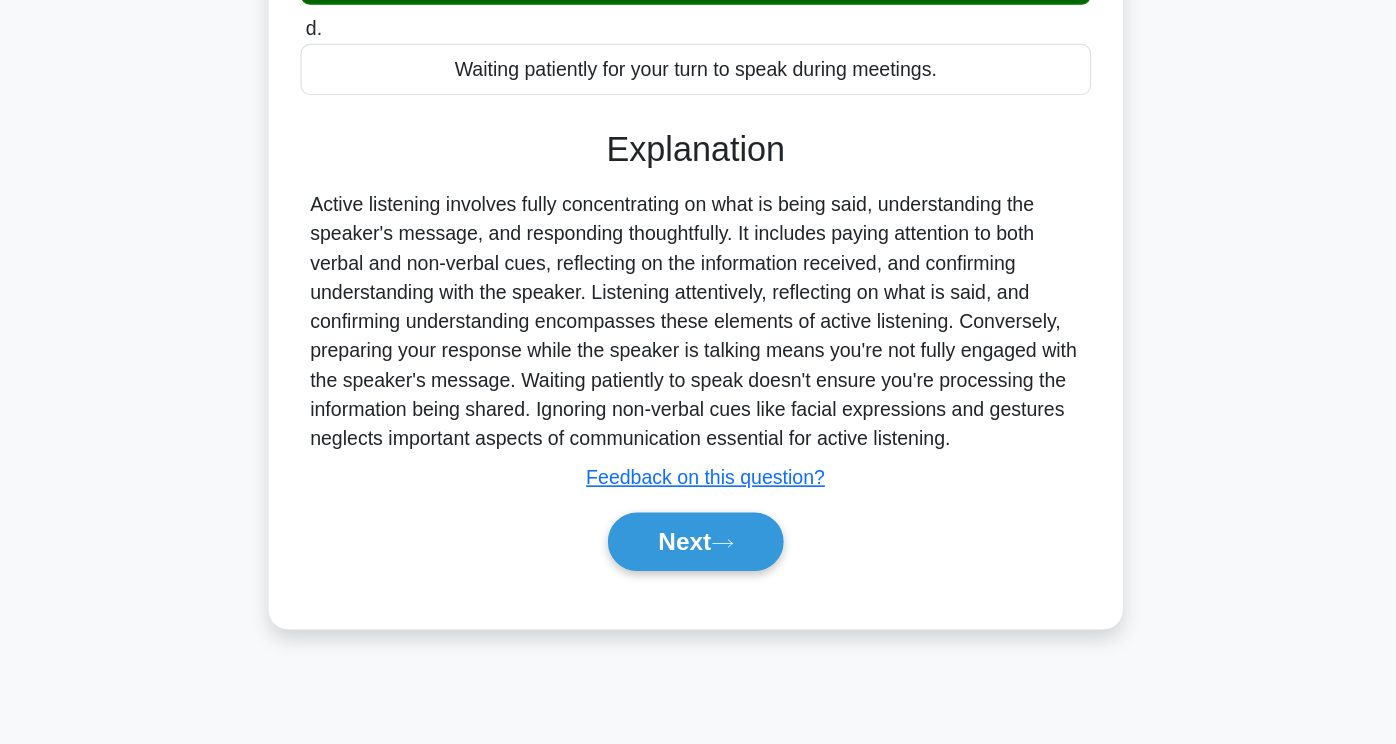 scroll, scrollTop: 331, scrollLeft: 0, axis: vertical 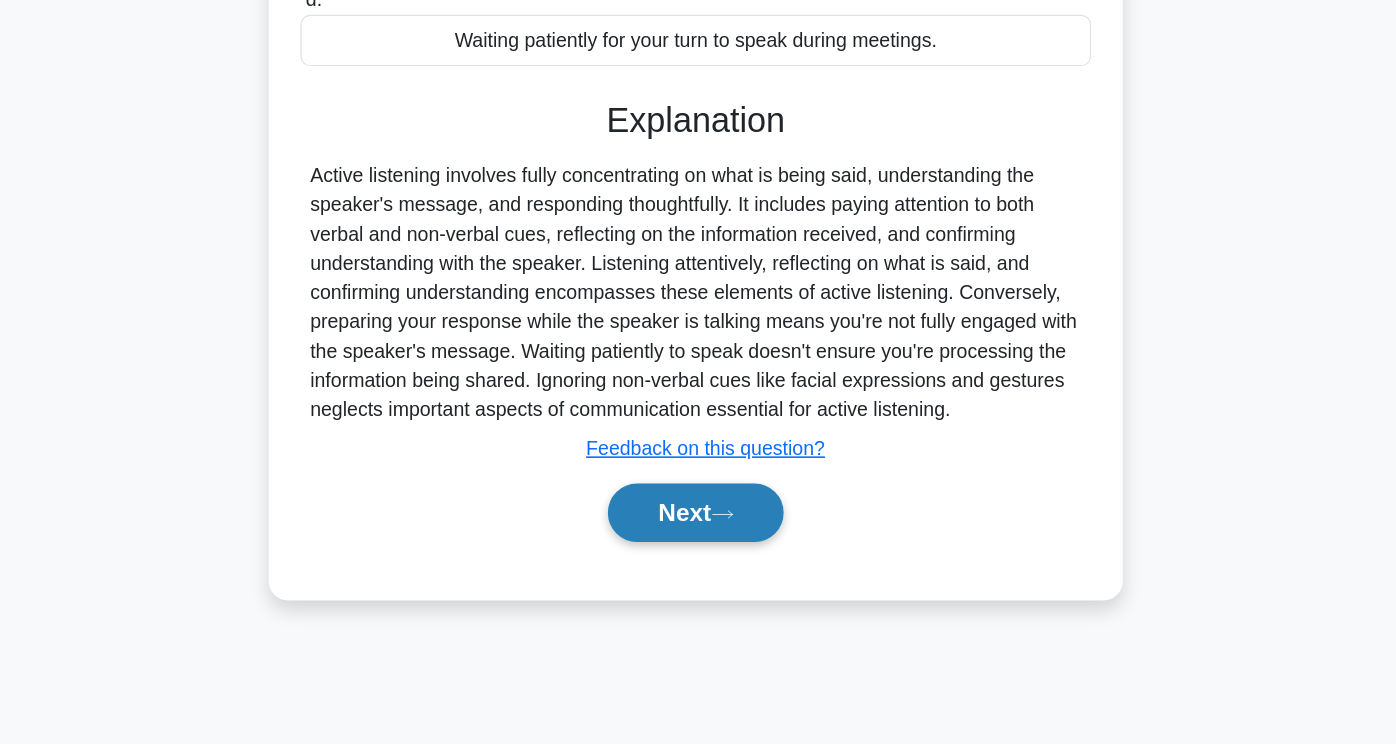 click on "Next" at bounding box center [697, 553] 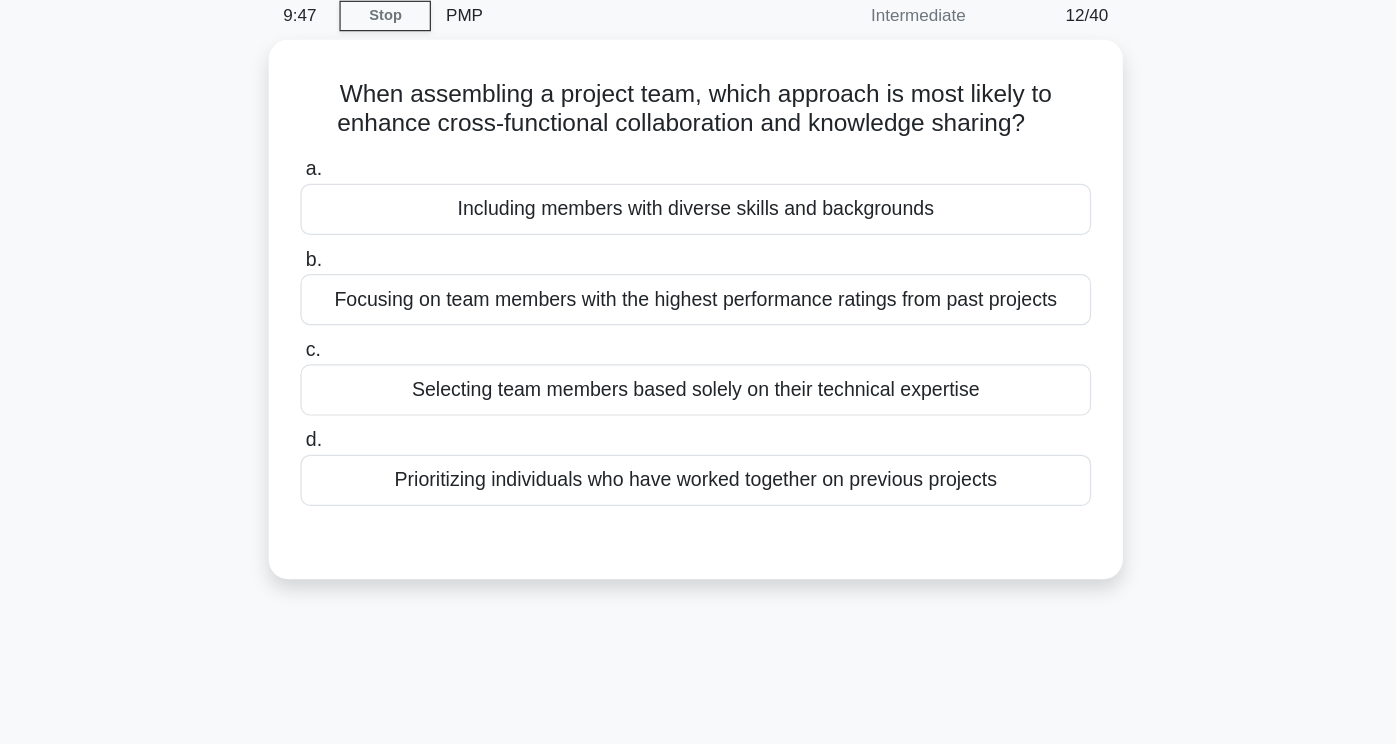 scroll, scrollTop: 80, scrollLeft: 0, axis: vertical 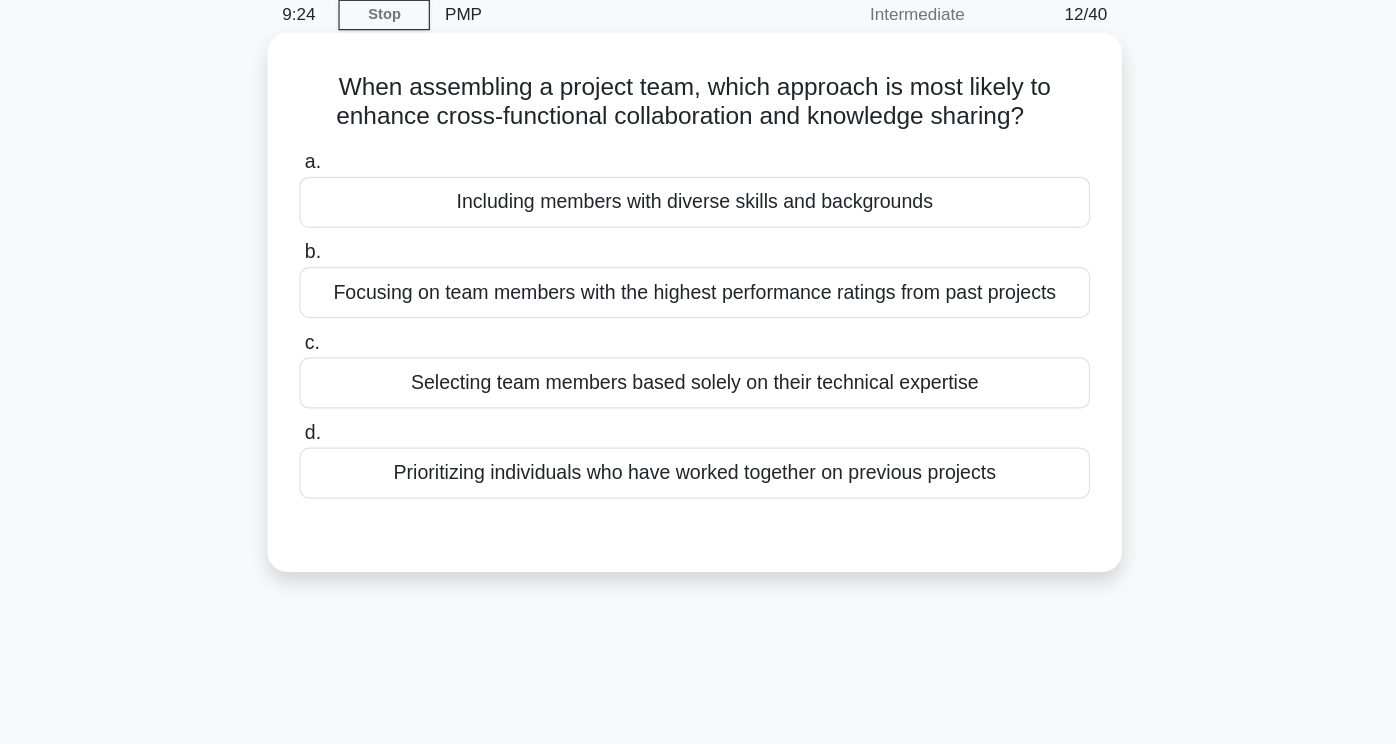 click on "Including members with diverse skills and backgrounds" at bounding box center (698, 171) 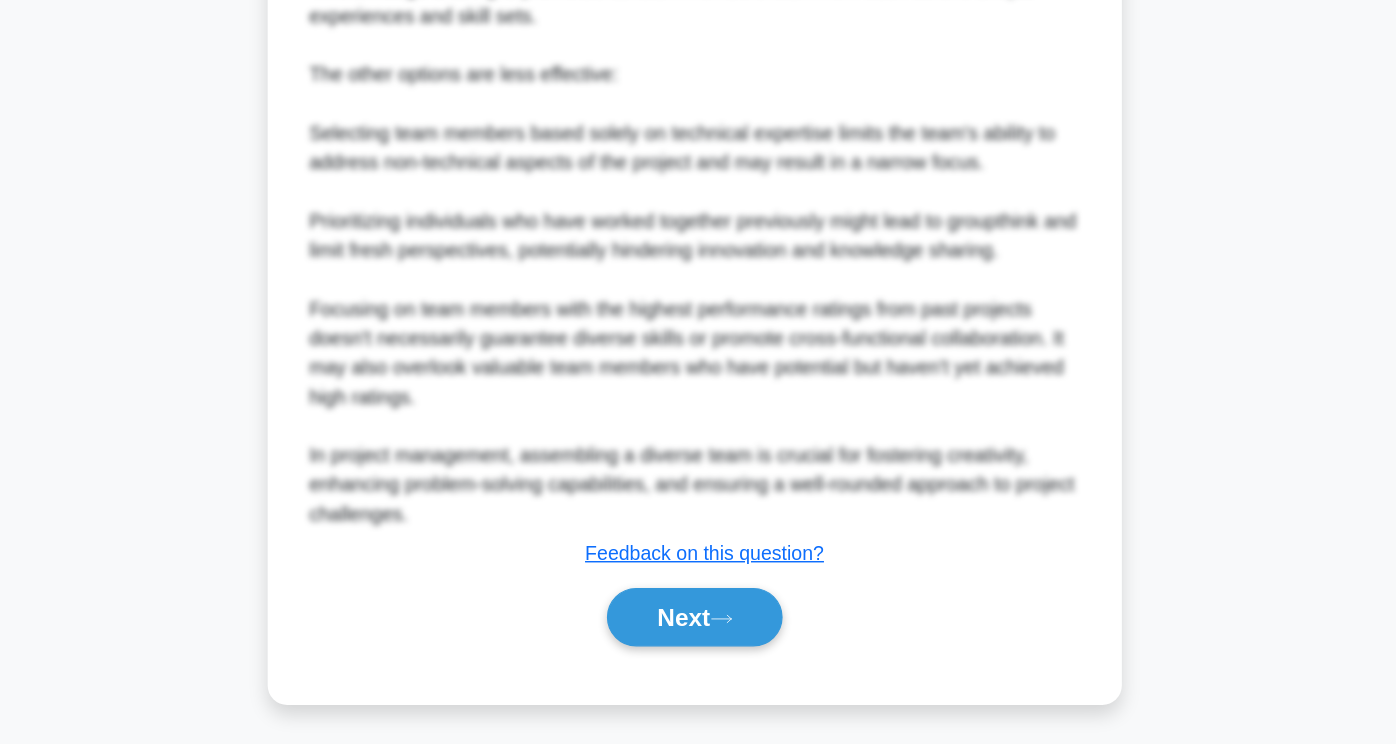 scroll, scrollTop: 705, scrollLeft: 0, axis: vertical 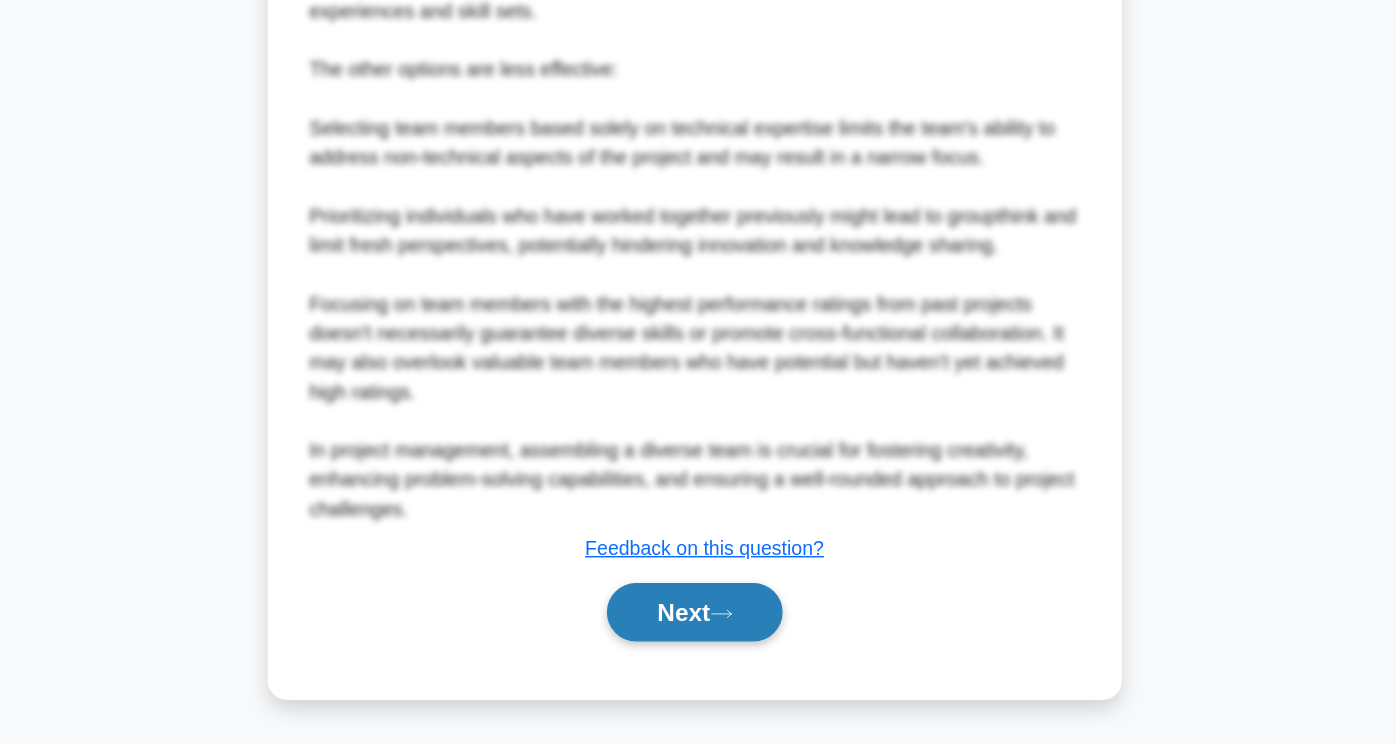 click on "Next" at bounding box center (697, 635) 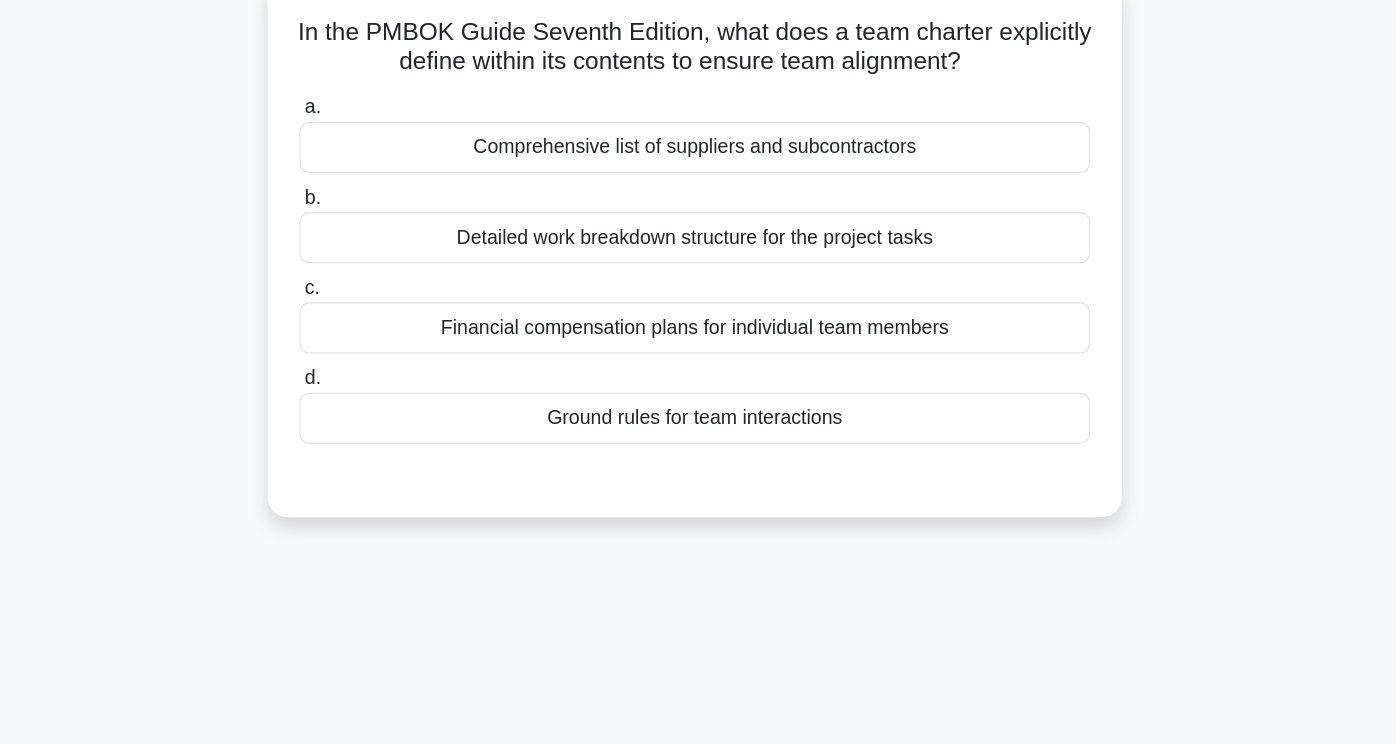 scroll, scrollTop: 0, scrollLeft: 0, axis: both 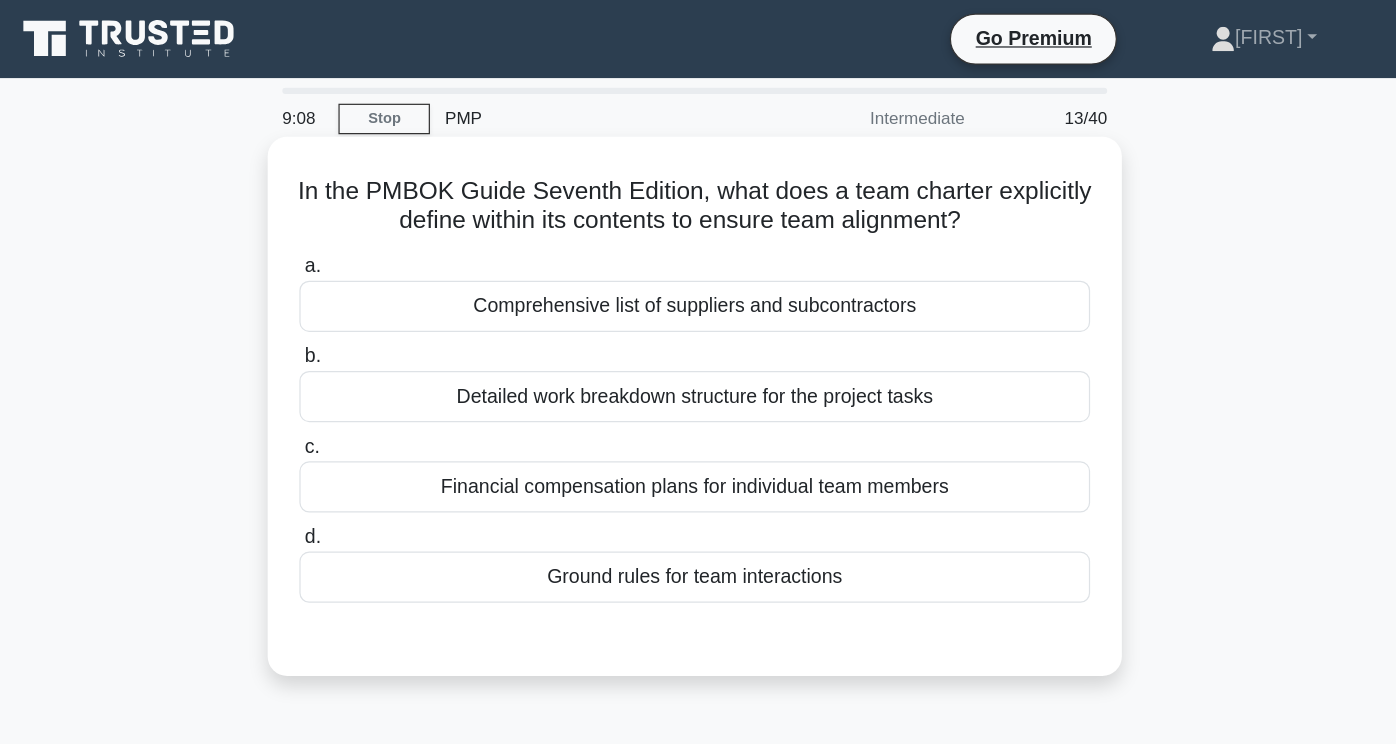 click on "Detailed work breakdown structure for the project tasks" at bounding box center (698, 325) 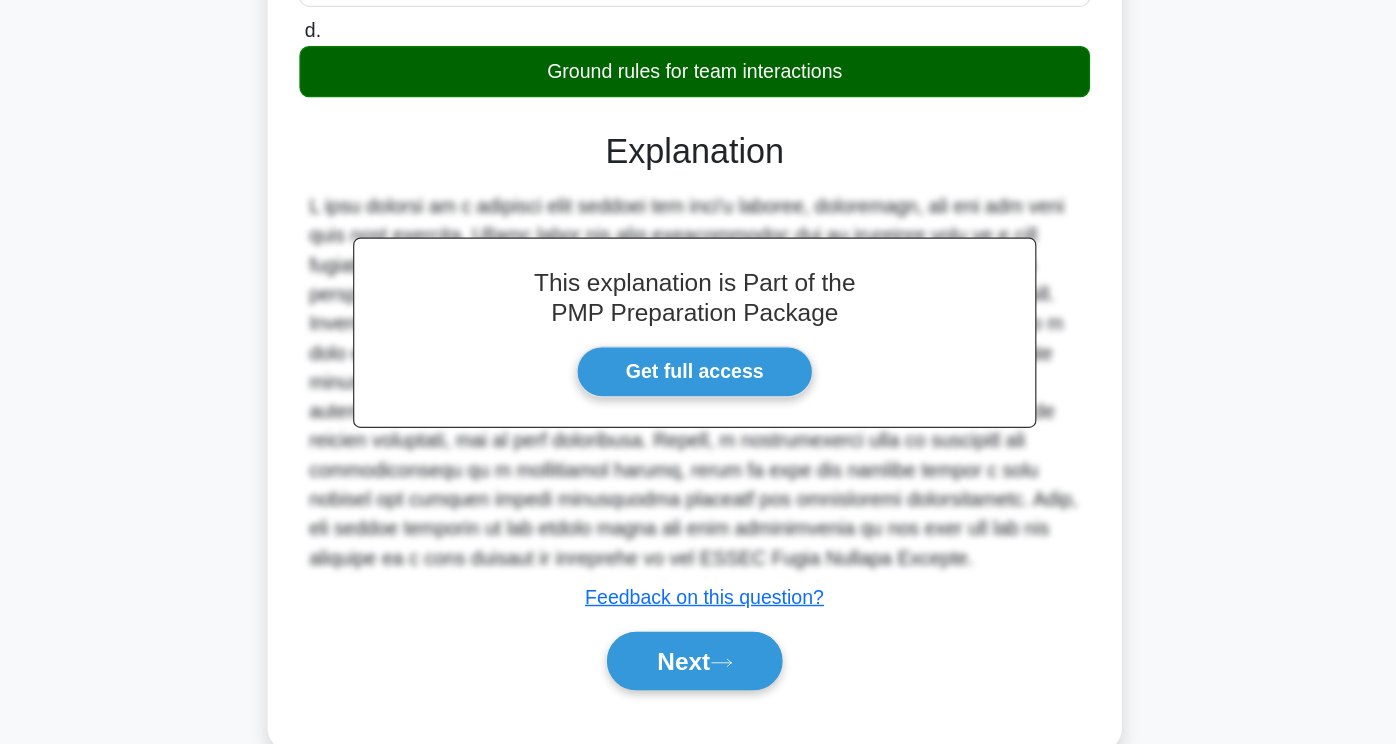 scroll, scrollTop: 336, scrollLeft: 0, axis: vertical 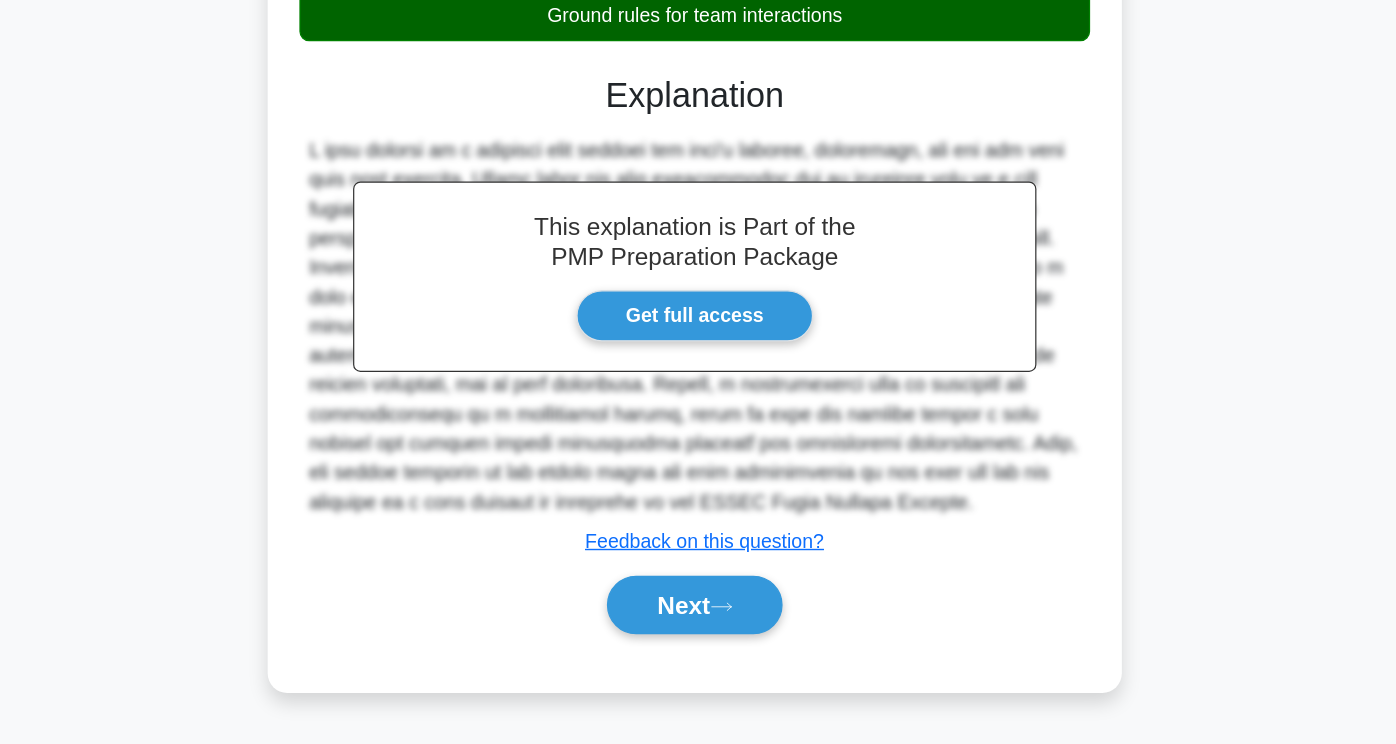 click on "Next" at bounding box center (698, 622) 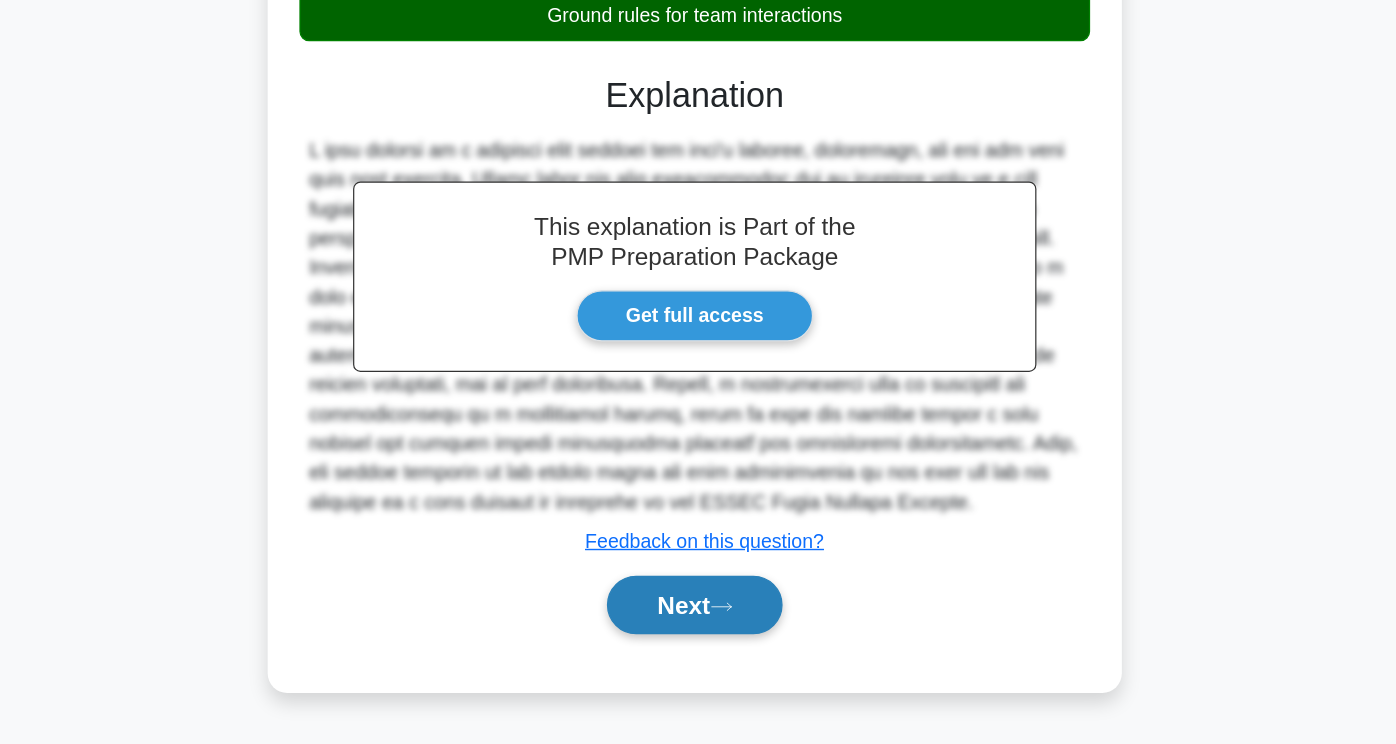 click on "Next" at bounding box center (697, 622) 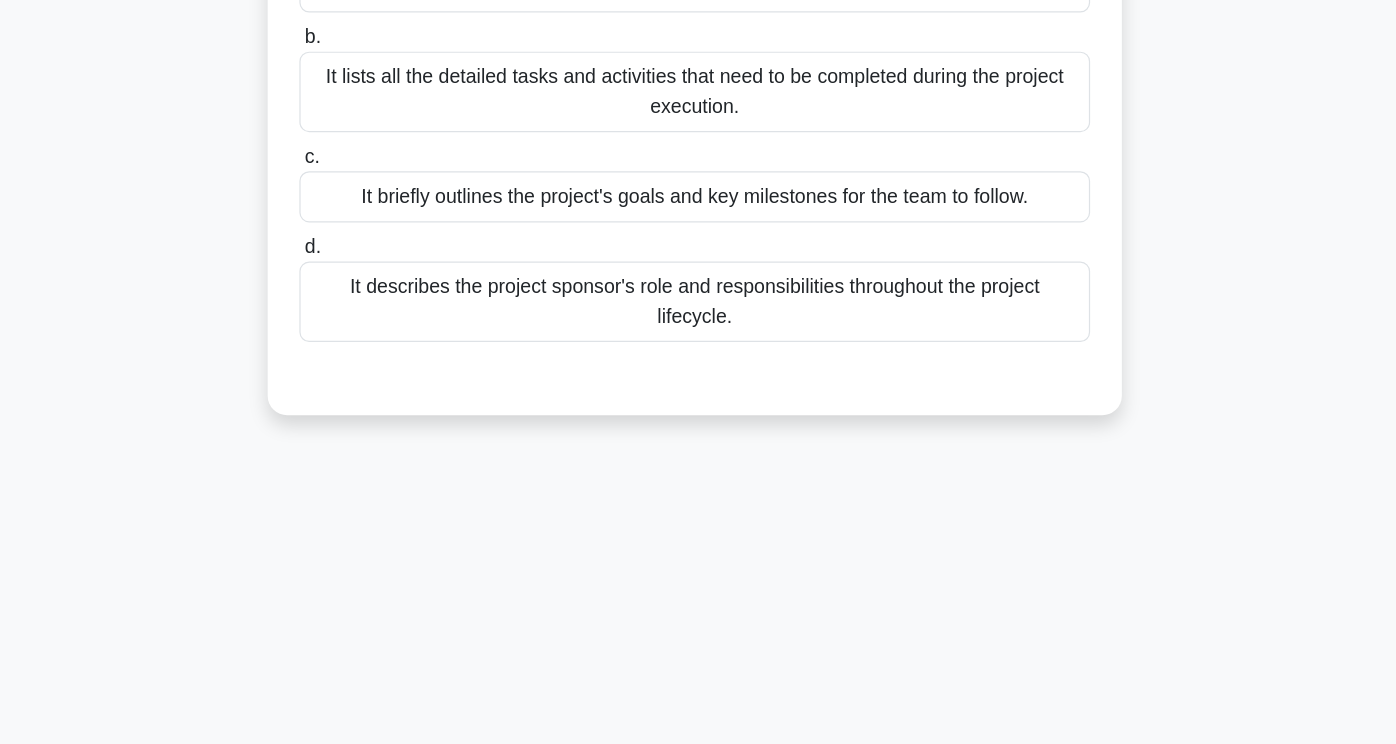 scroll, scrollTop: 0, scrollLeft: 0, axis: both 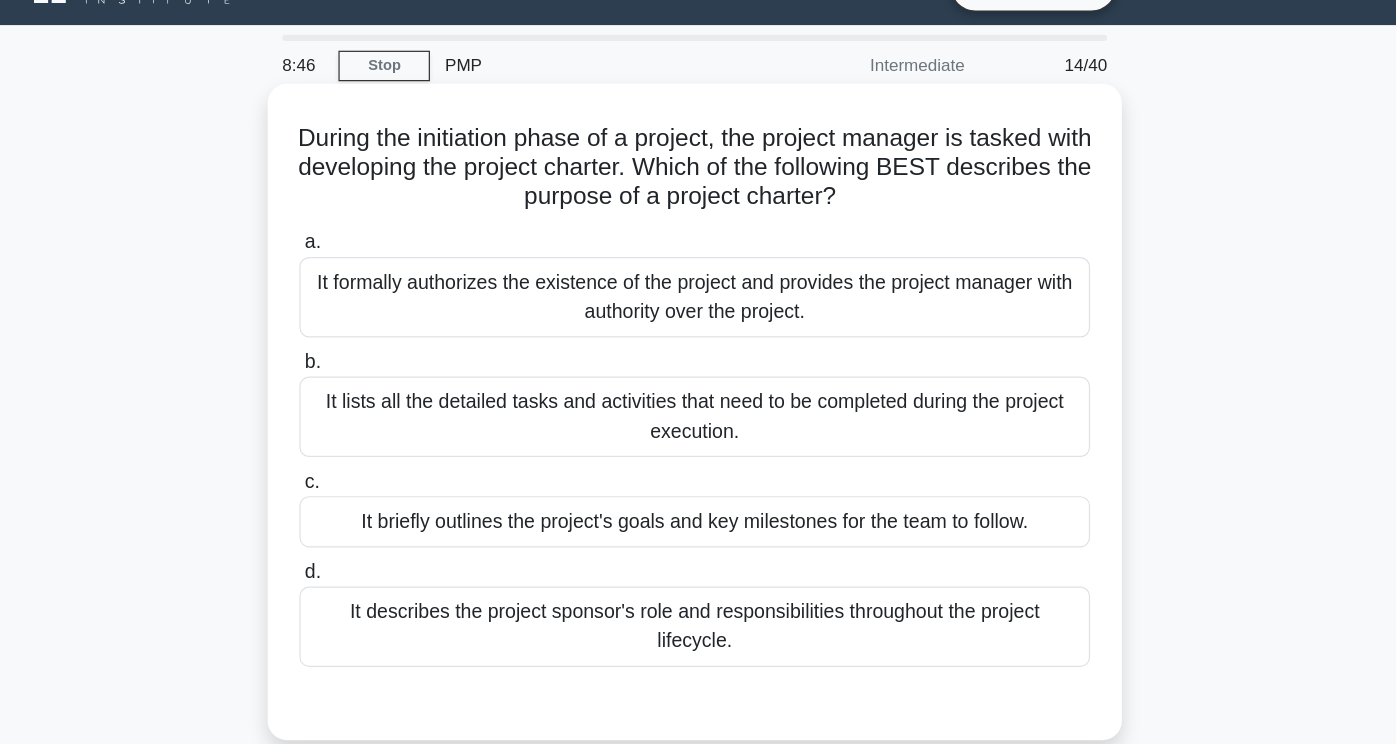 click on "It lists all the detailed tasks and activities that need to be completed during the project execution." at bounding box center (698, 385) 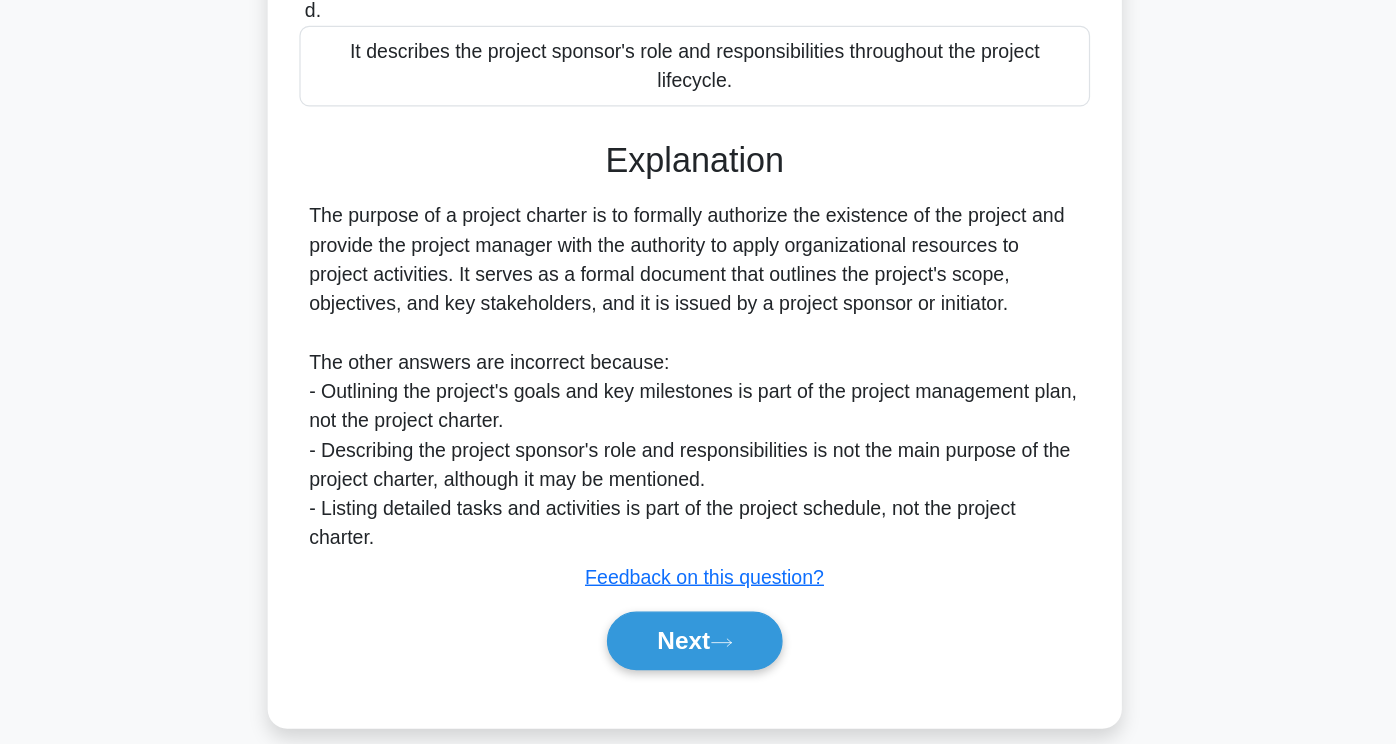 scroll, scrollTop: 395, scrollLeft: 0, axis: vertical 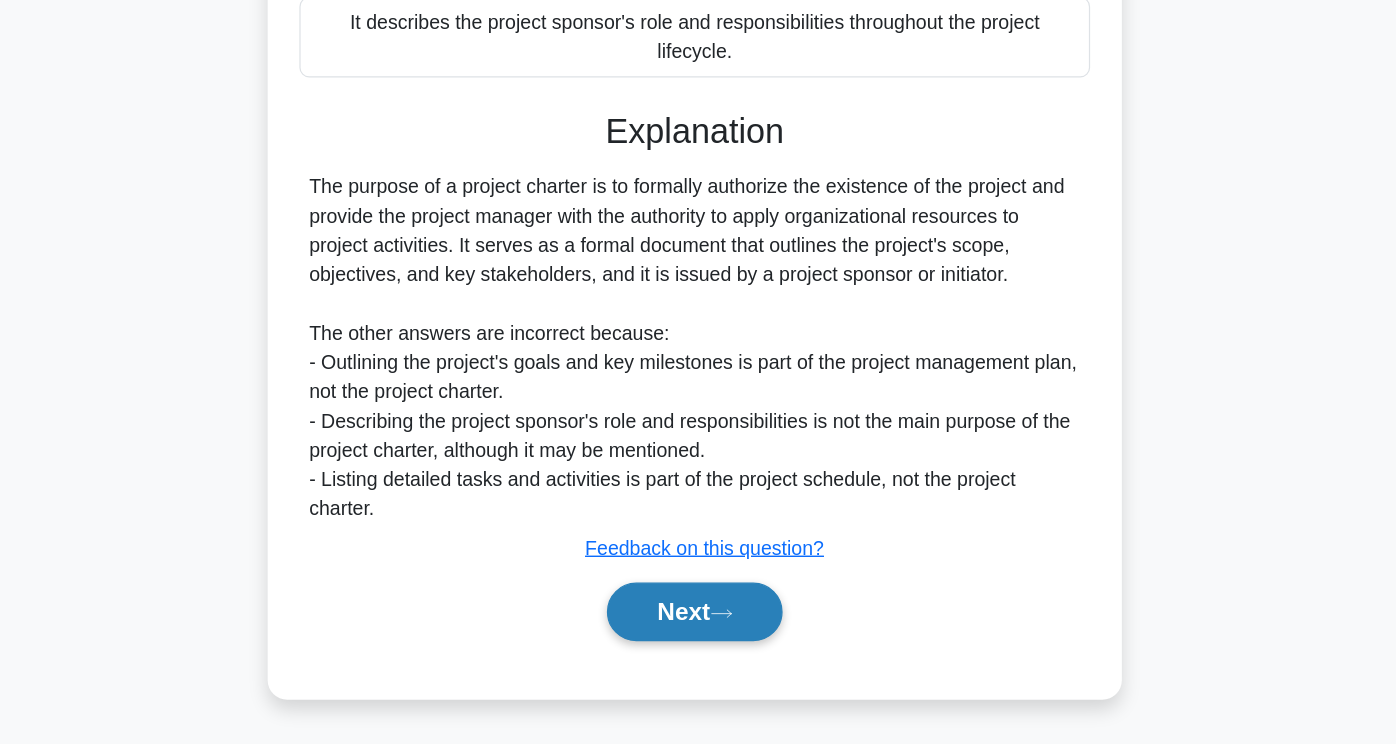 click on "Next" at bounding box center [697, 635] 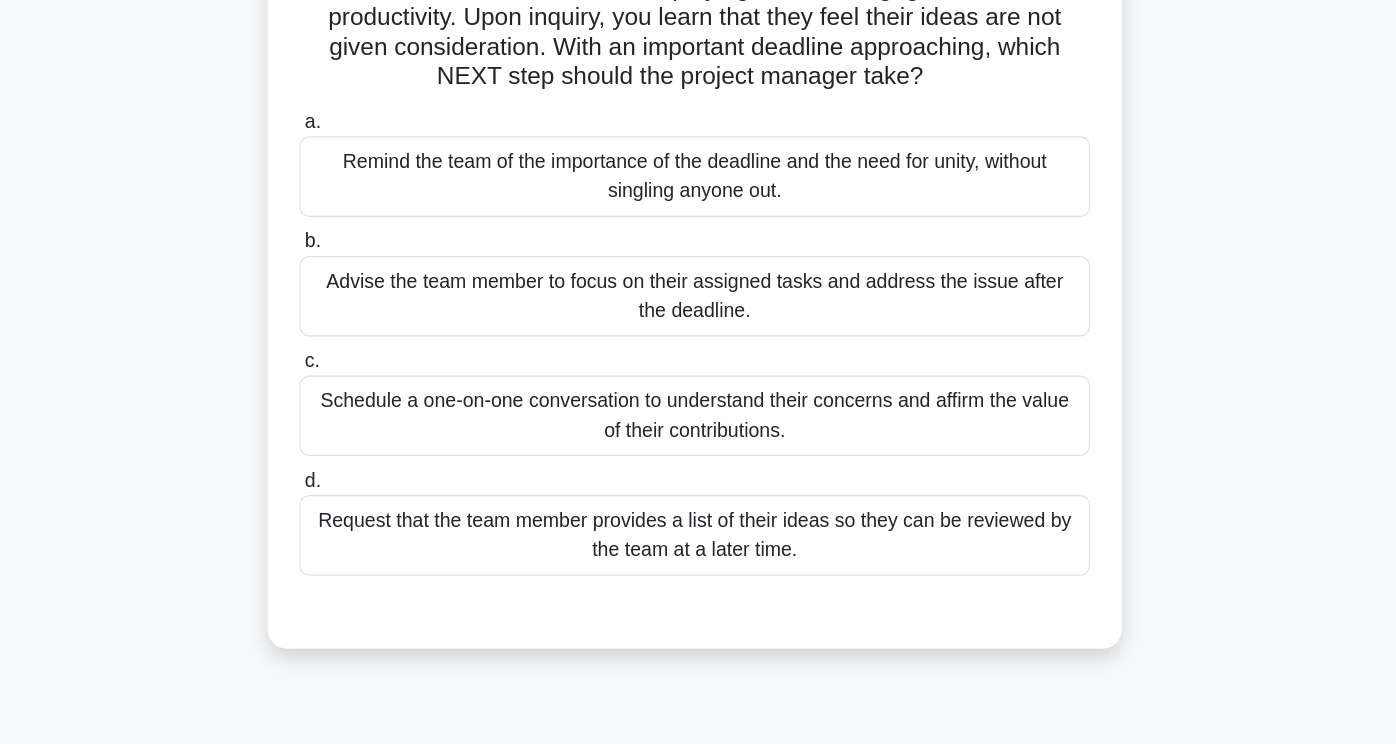 scroll, scrollTop: 81, scrollLeft: 0, axis: vertical 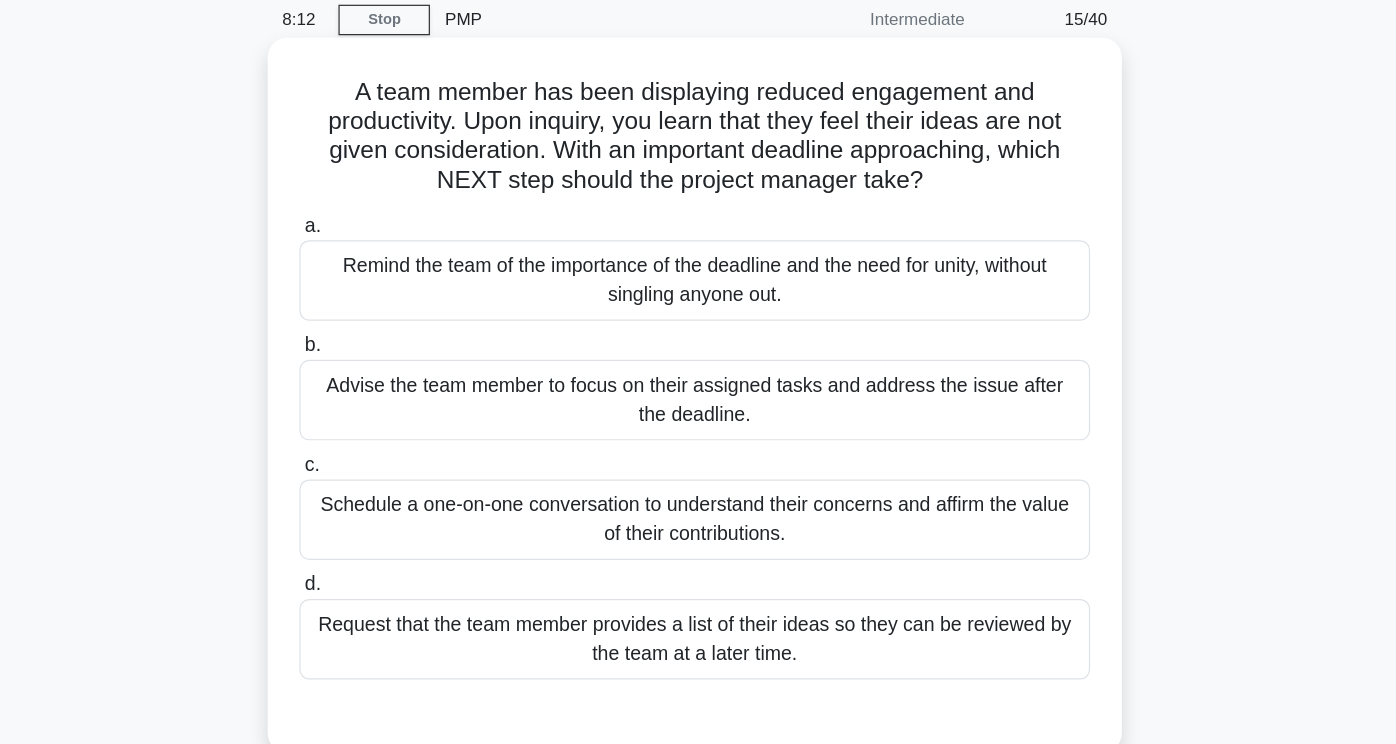 click on "Schedule a one-on-one conversation to understand their concerns and affirm the value of their contributions." at bounding box center (698, 426) 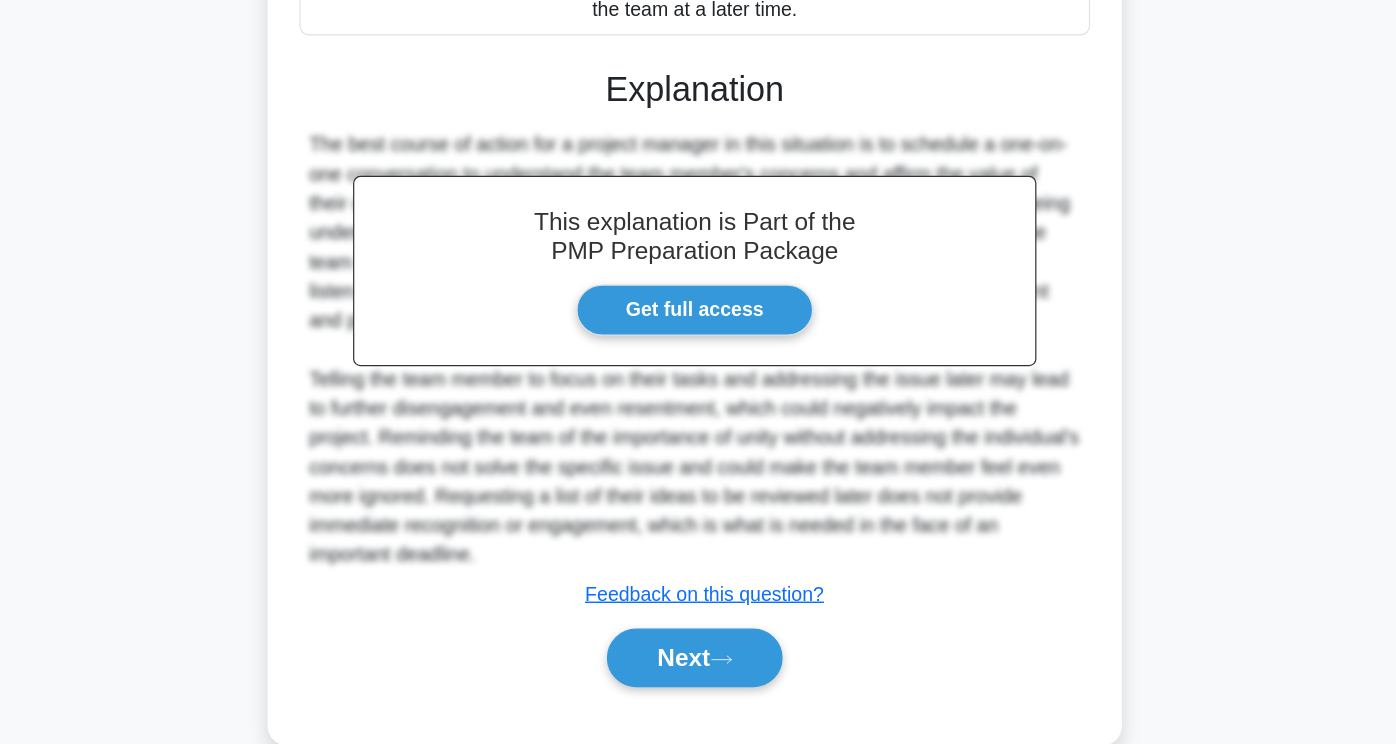 scroll, scrollTop: 513, scrollLeft: 0, axis: vertical 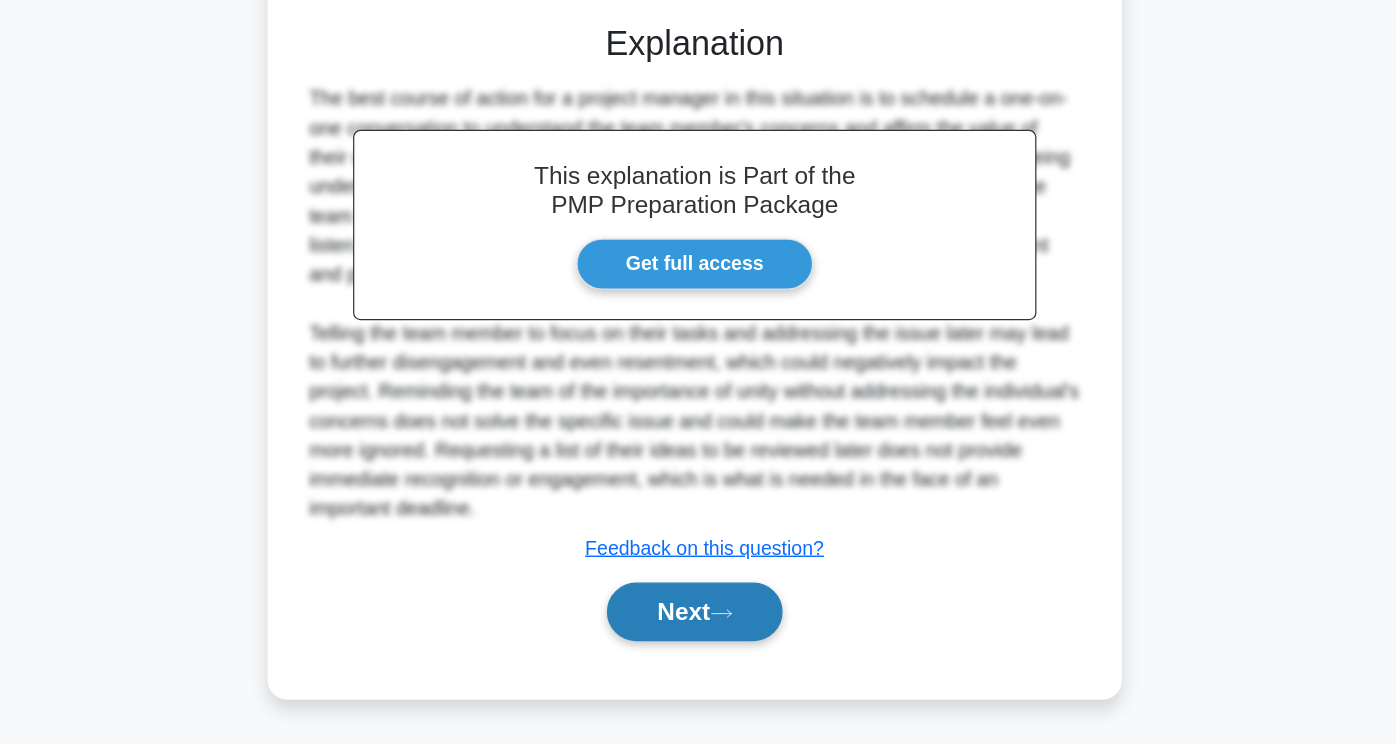 click on "Next" at bounding box center [697, 635] 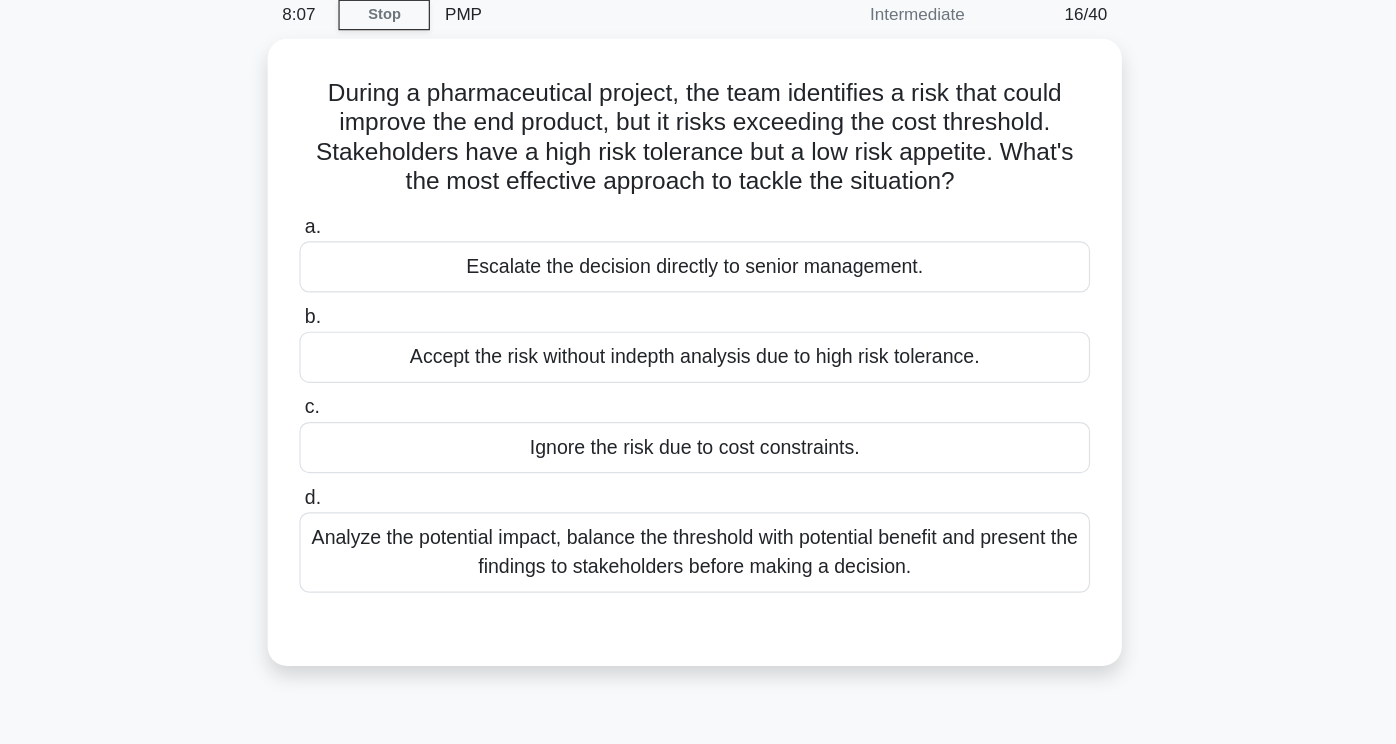 scroll, scrollTop: 82, scrollLeft: 0, axis: vertical 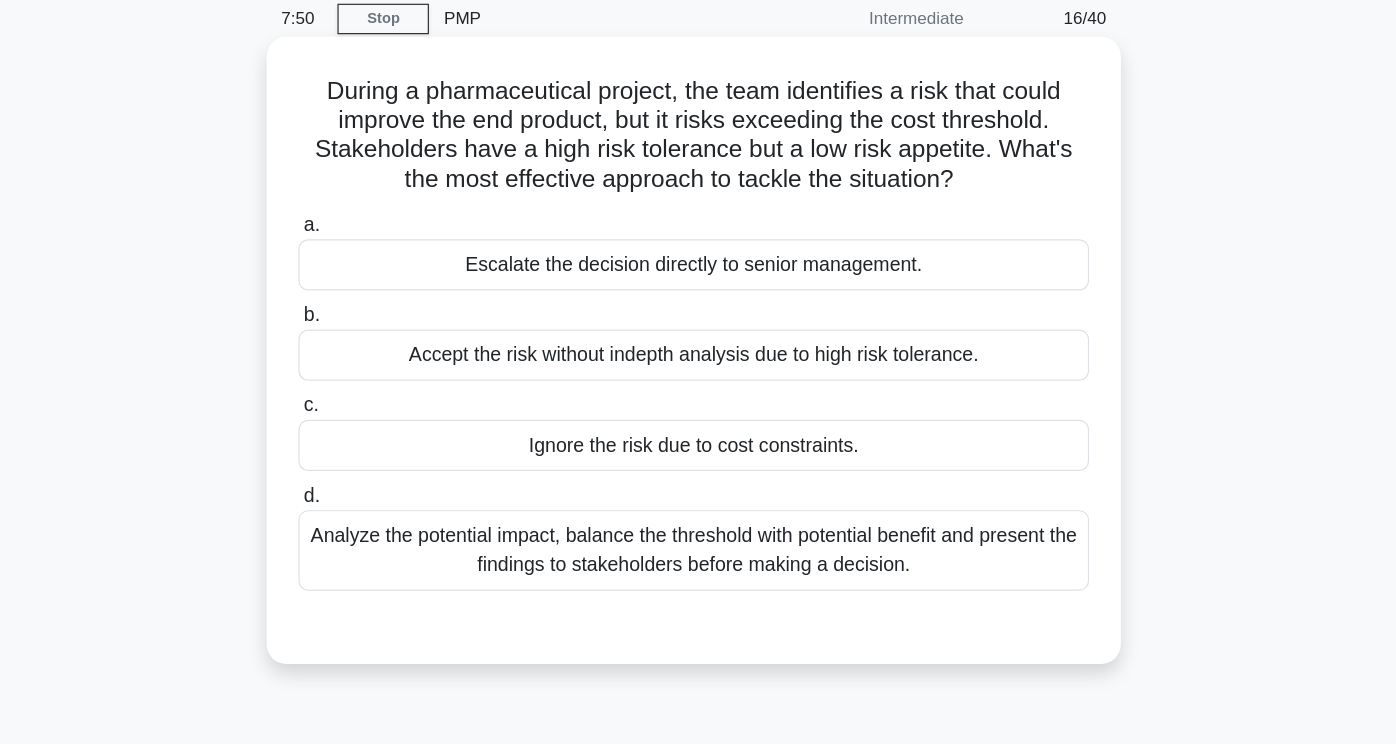 click on "Analyze the potential impact, balance the threshold with potential benefit and present the findings to stakeholders before making a decision." at bounding box center [698, 451] 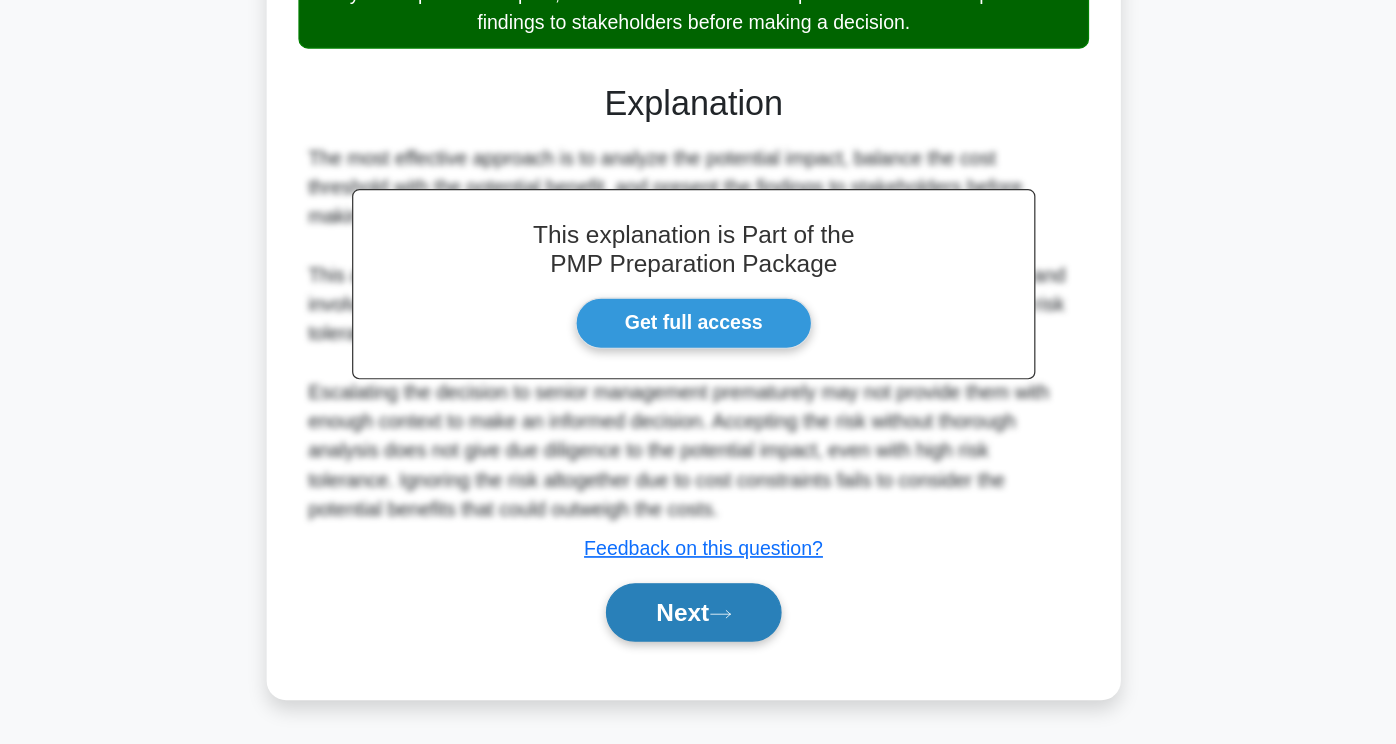 click on "Next" at bounding box center (697, 635) 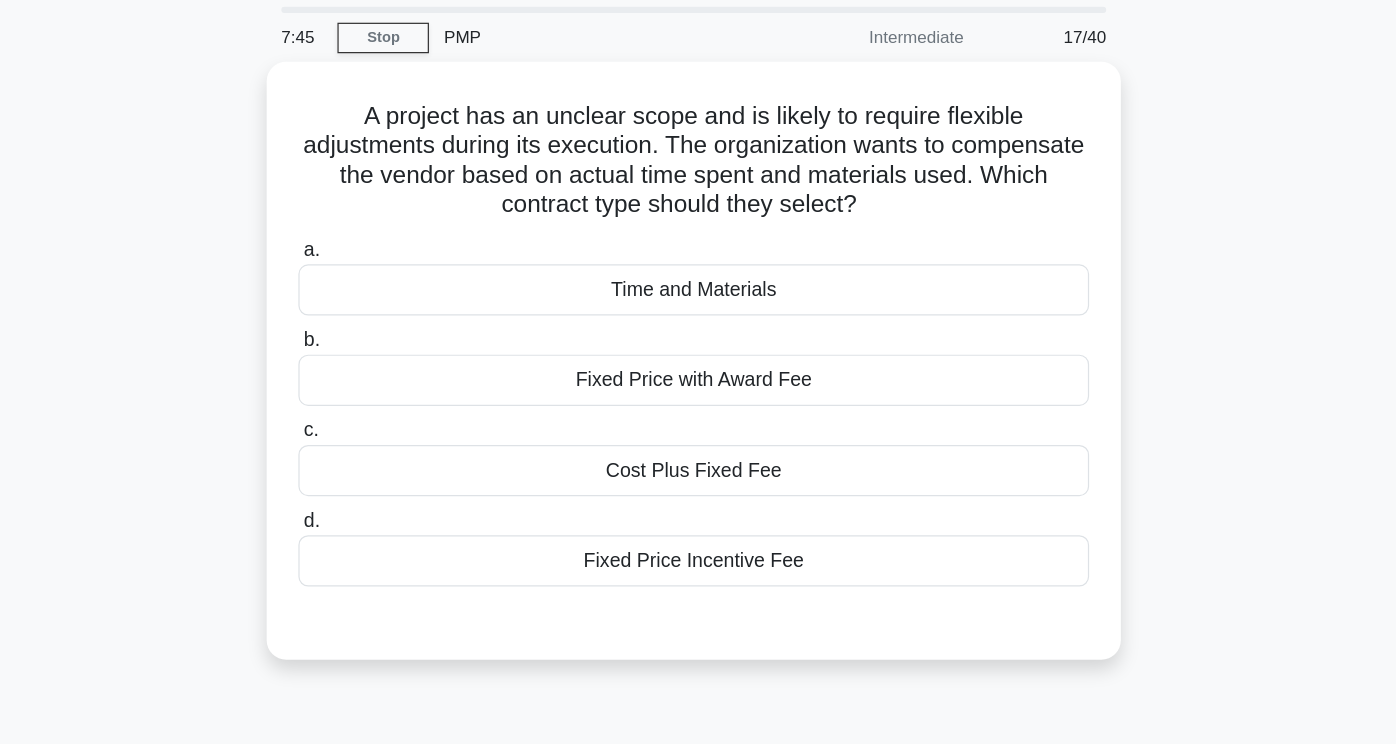 scroll, scrollTop: 63, scrollLeft: 0, axis: vertical 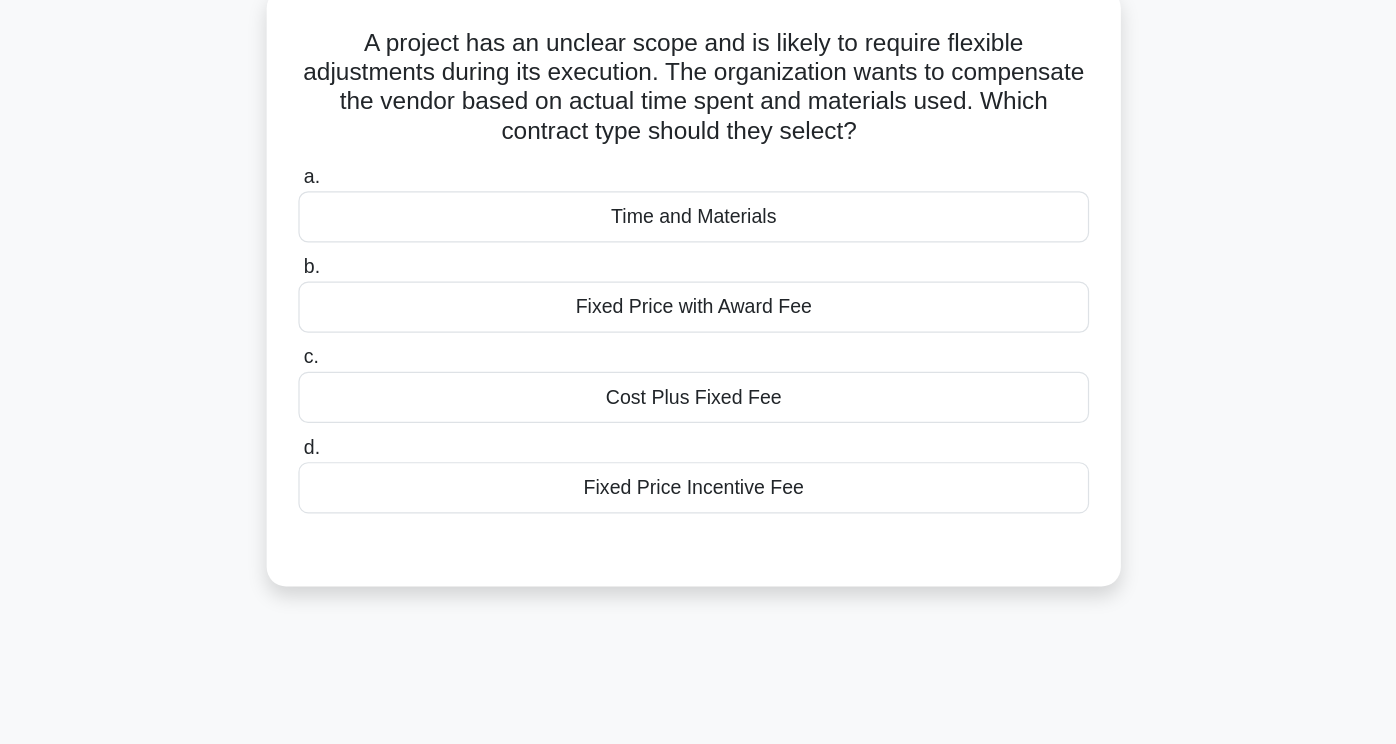 click on "Time and Materials" at bounding box center (698, 236) 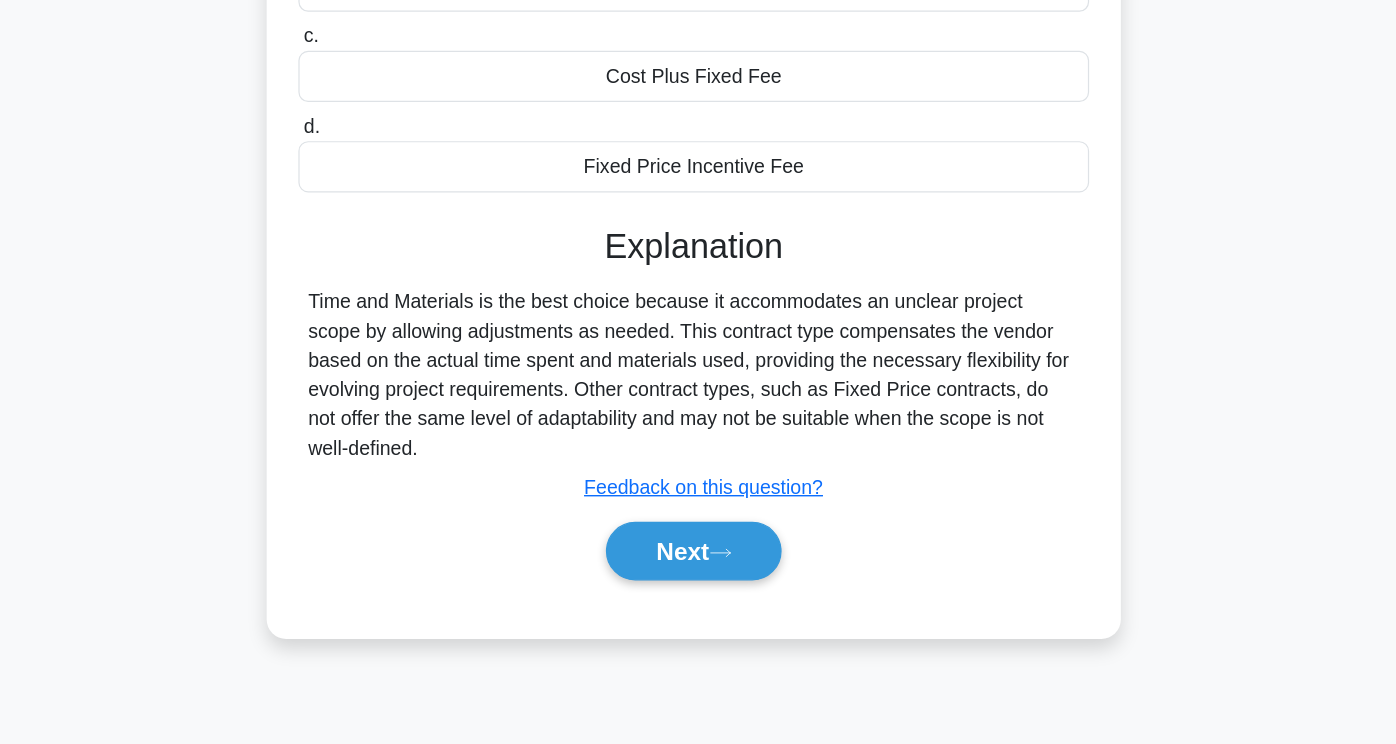scroll, scrollTop: 254, scrollLeft: 0, axis: vertical 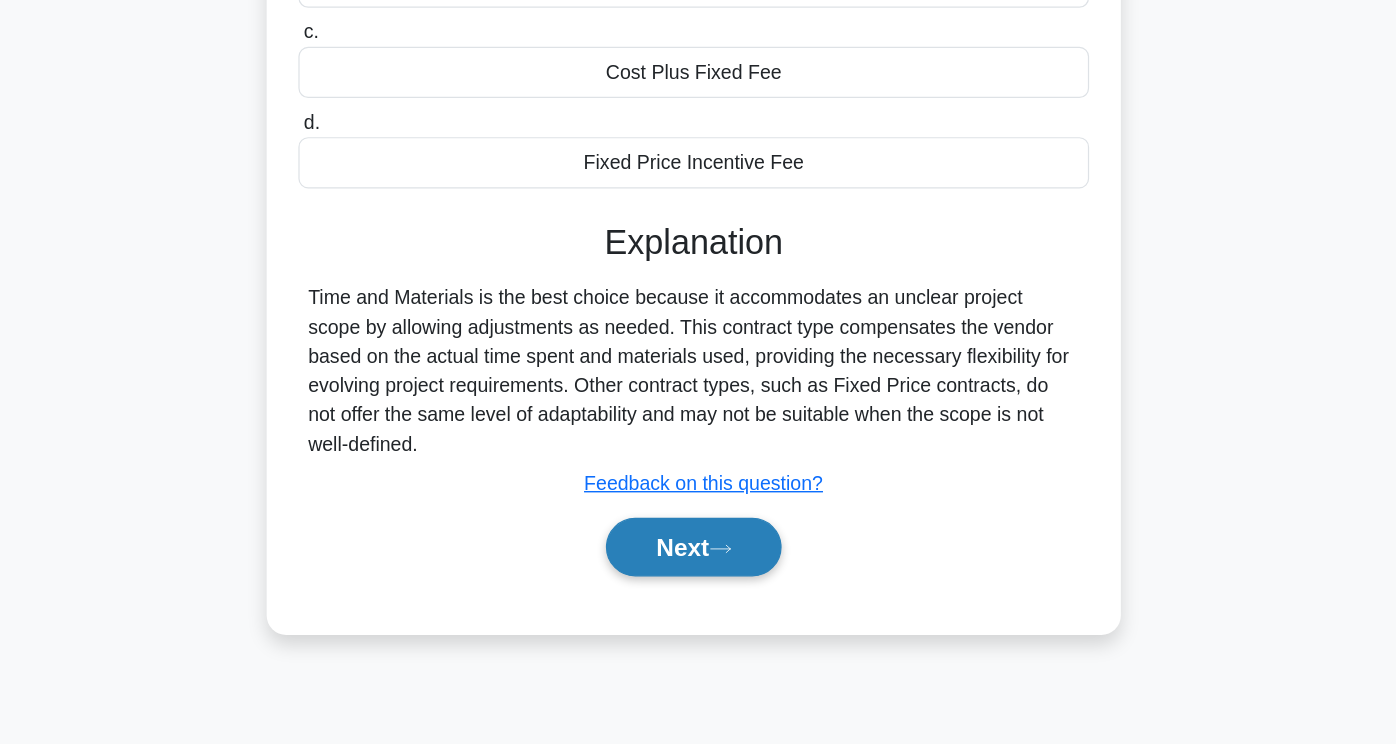 click 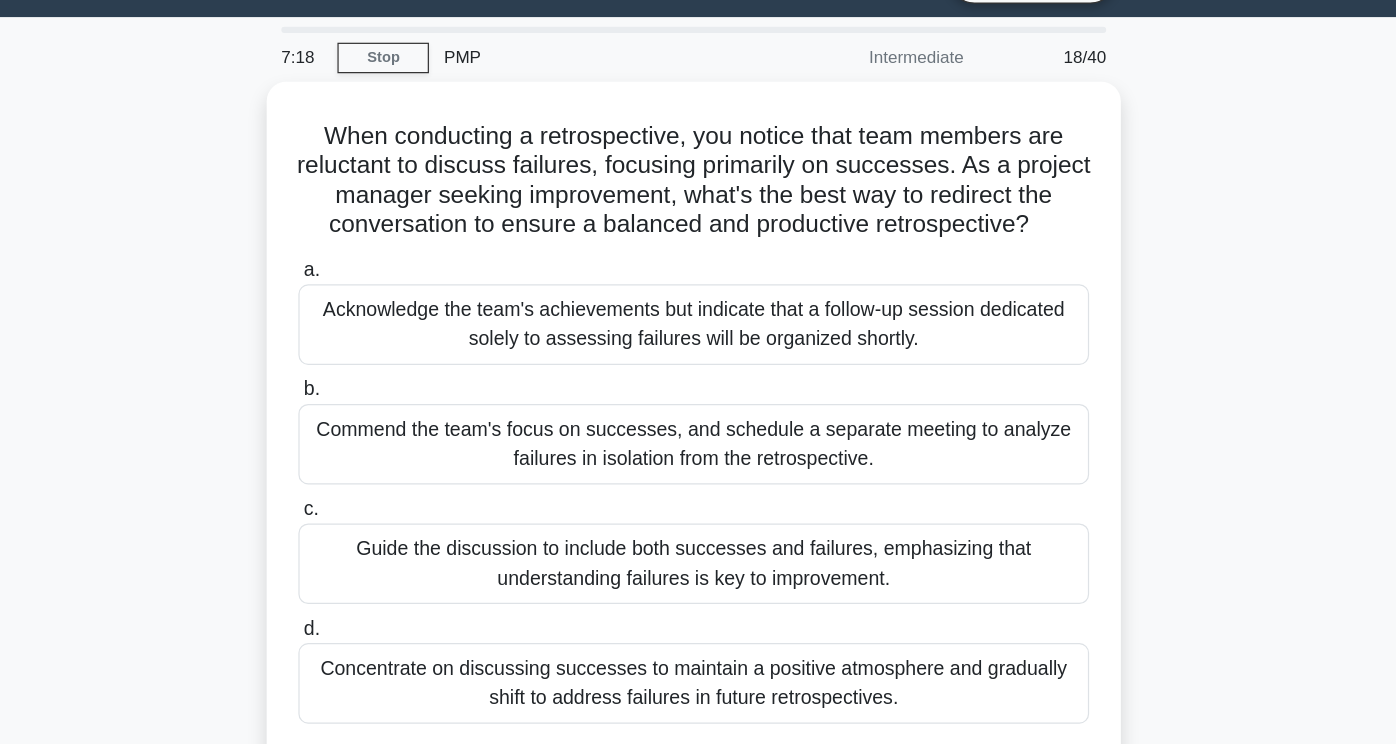 scroll, scrollTop: 41, scrollLeft: 0, axis: vertical 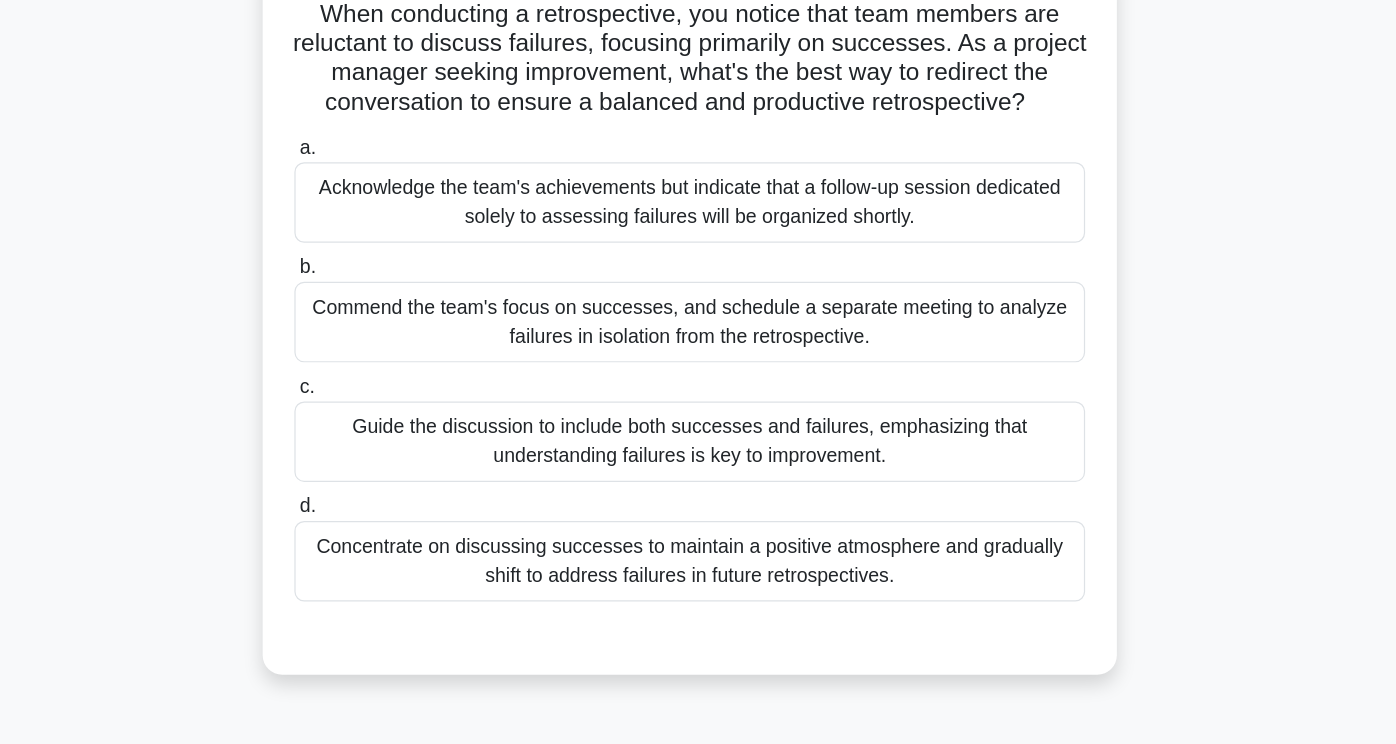 click on "Guide the discussion to include both successes and failures, emphasizing that understanding failures is key to improvement." at bounding box center (698, 466) 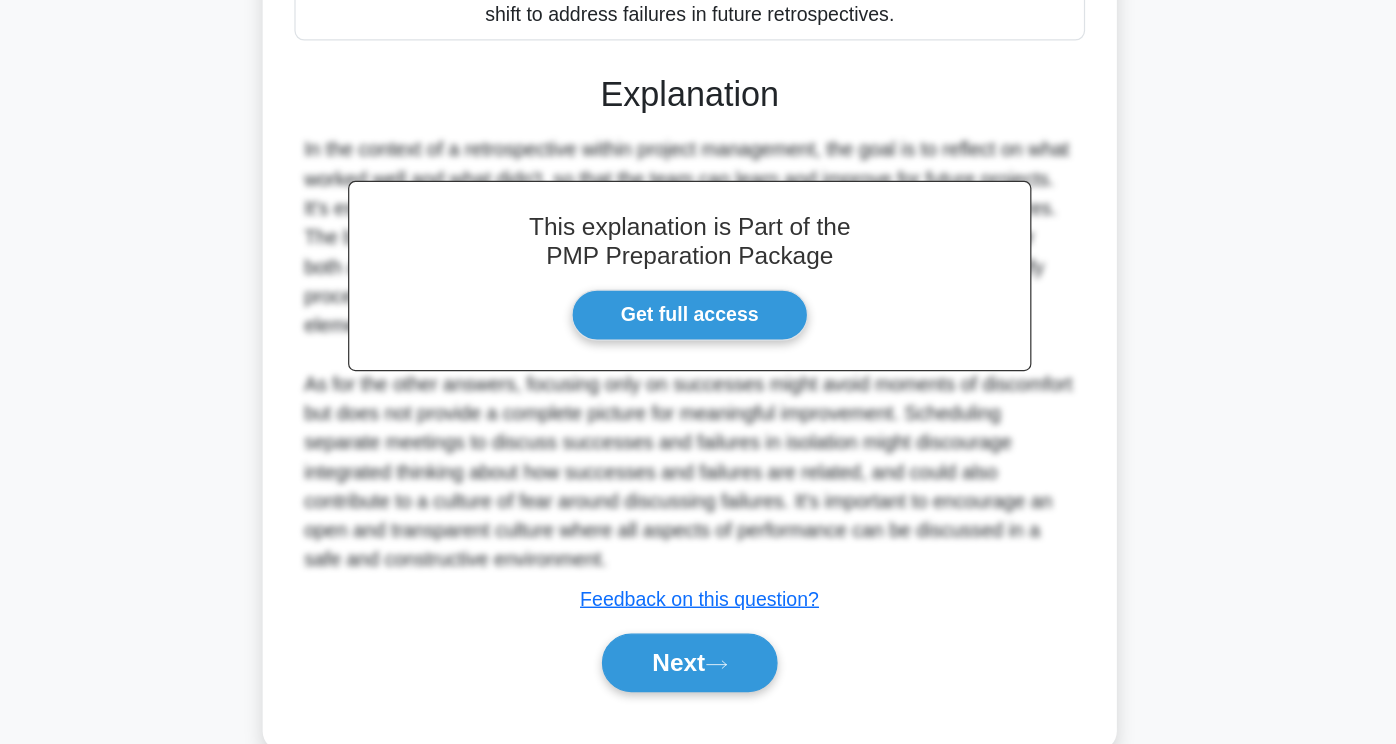 scroll, scrollTop: 513, scrollLeft: 0, axis: vertical 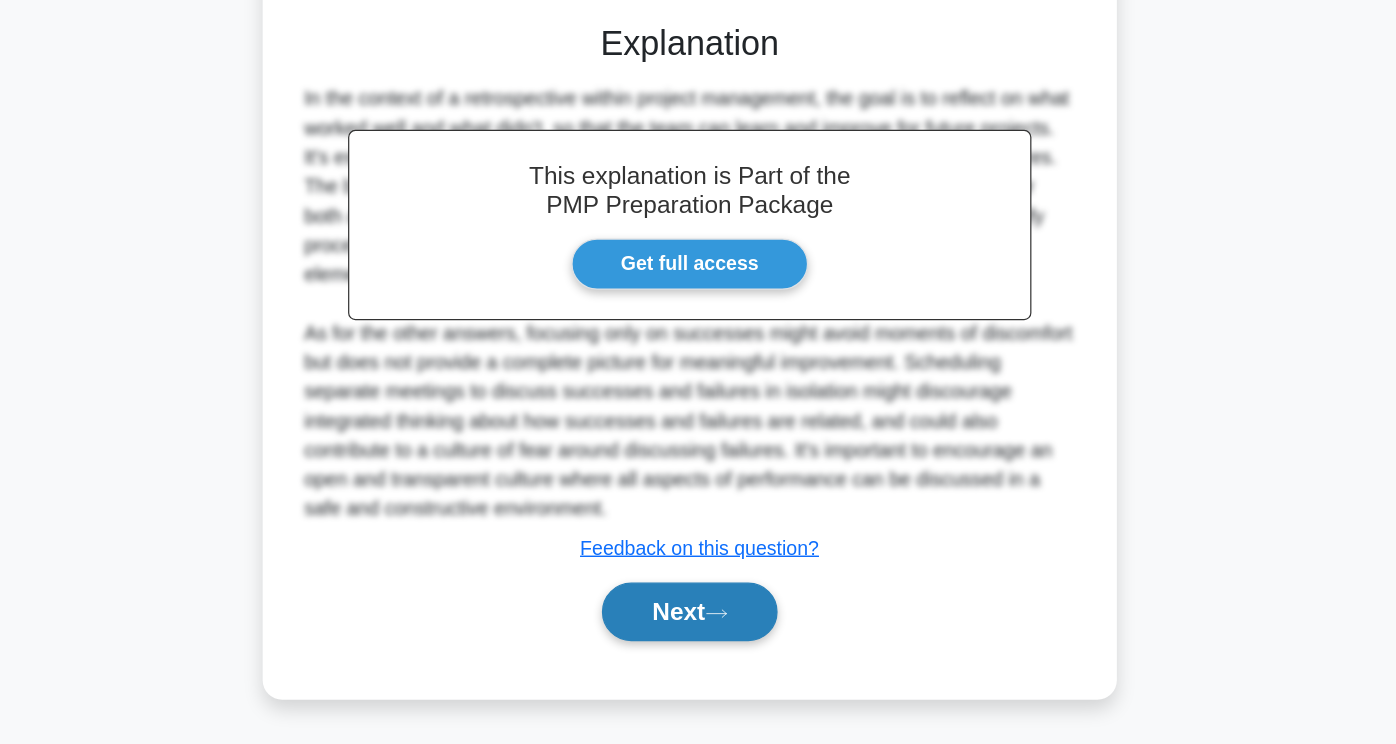 click on "Next" at bounding box center [697, 635] 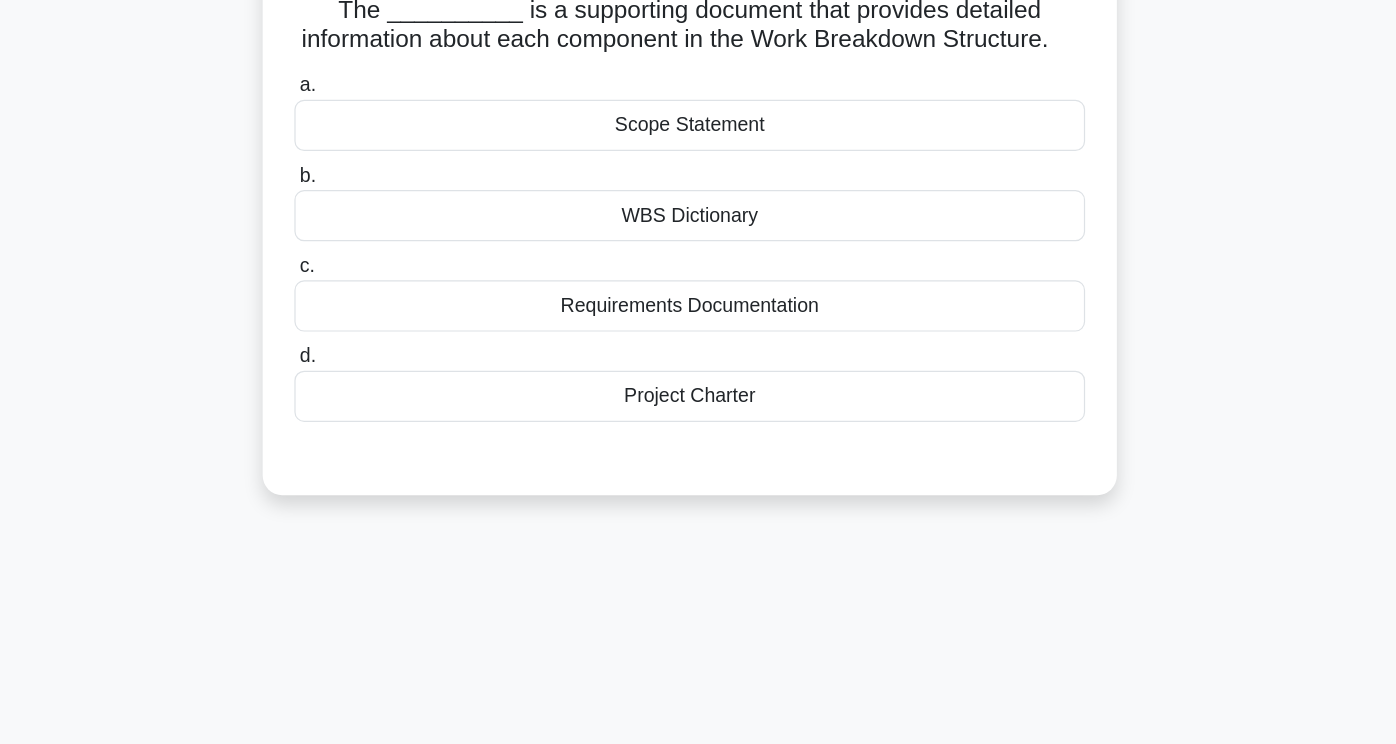 scroll, scrollTop: 0, scrollLeft: 0, axis: both 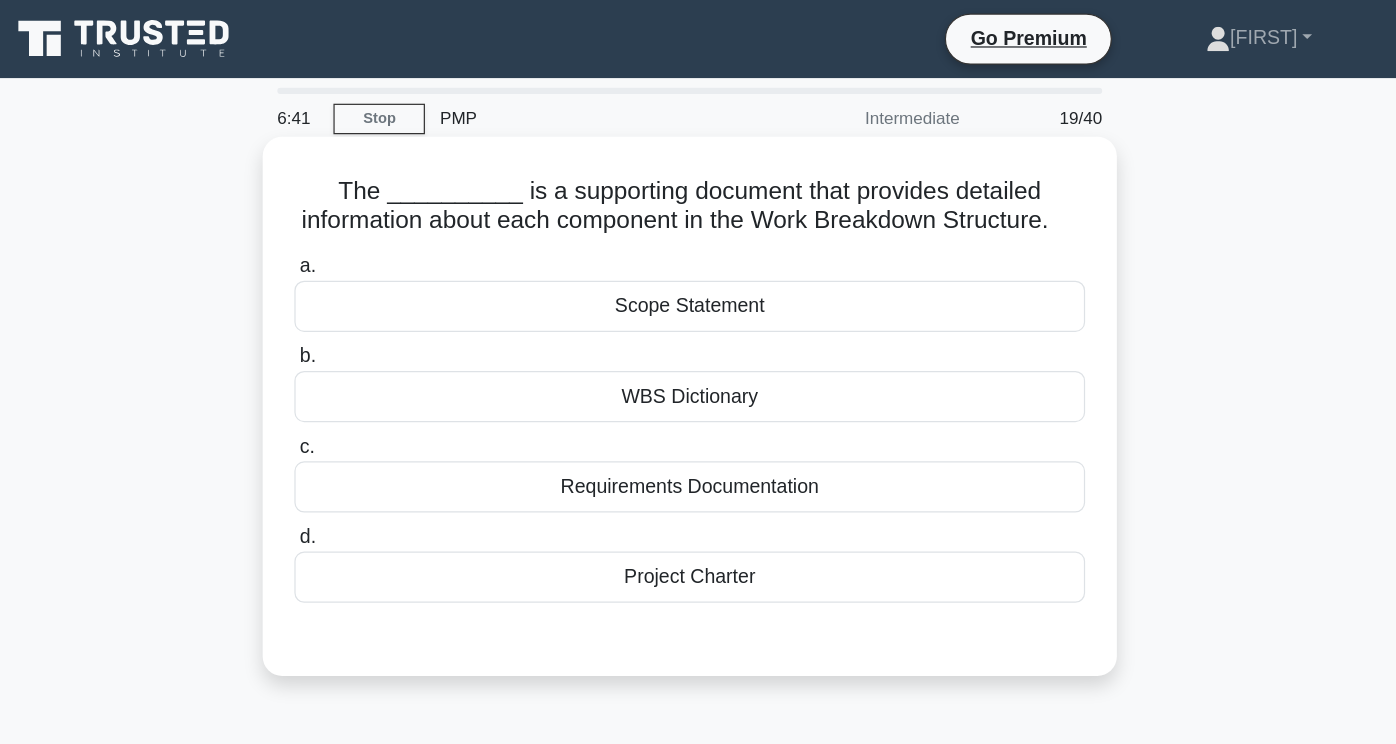 click on "Requirements Documentation" at bounding box center (698, 399) 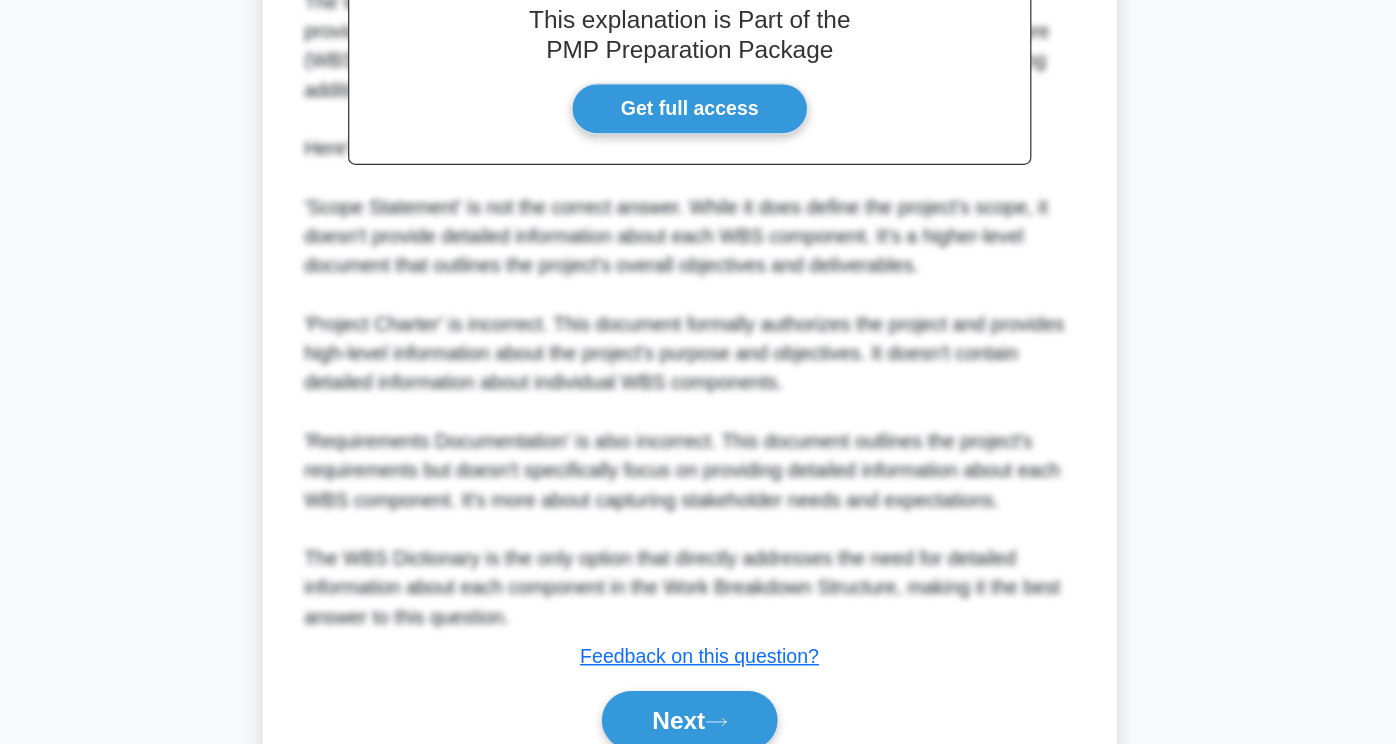 scroll, scrollTop: 587, scrollLeft: 0, axis: vertical 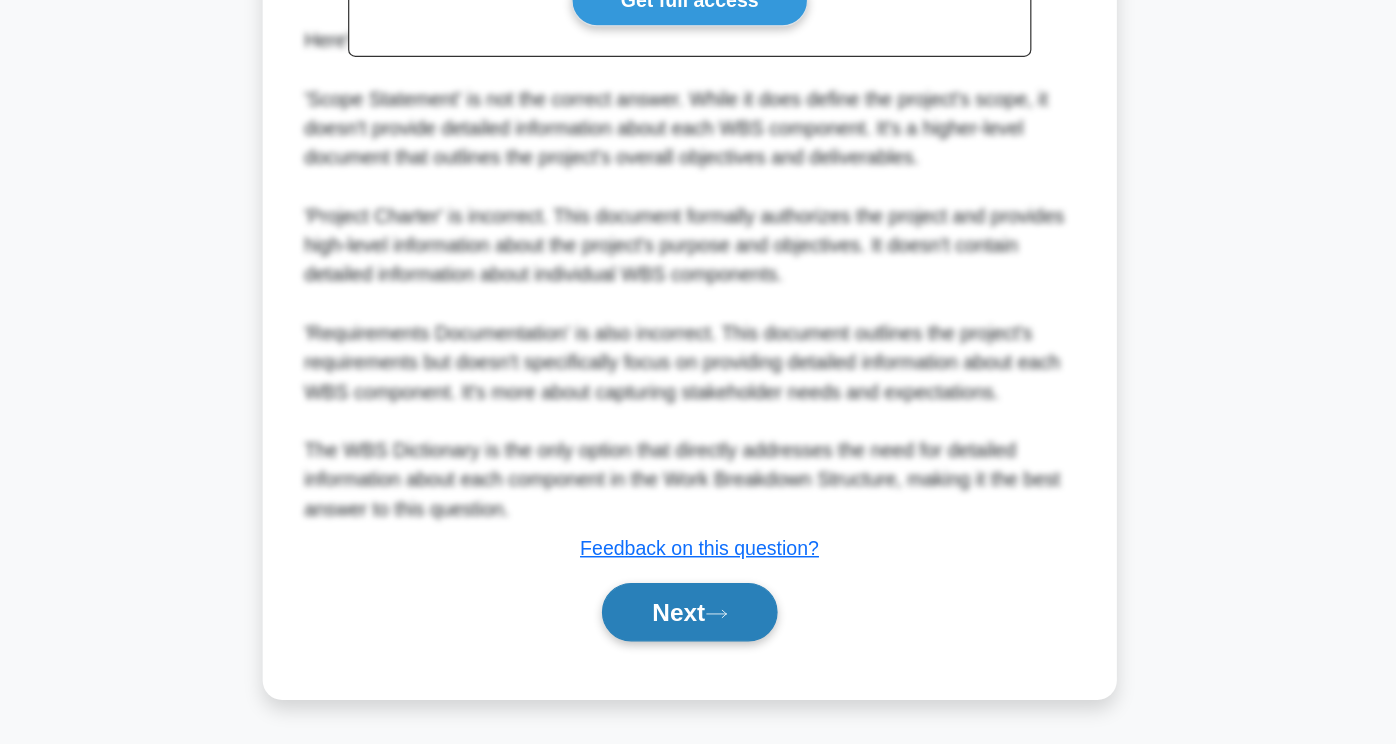 click on "Next" at bounding box center [697, 635] 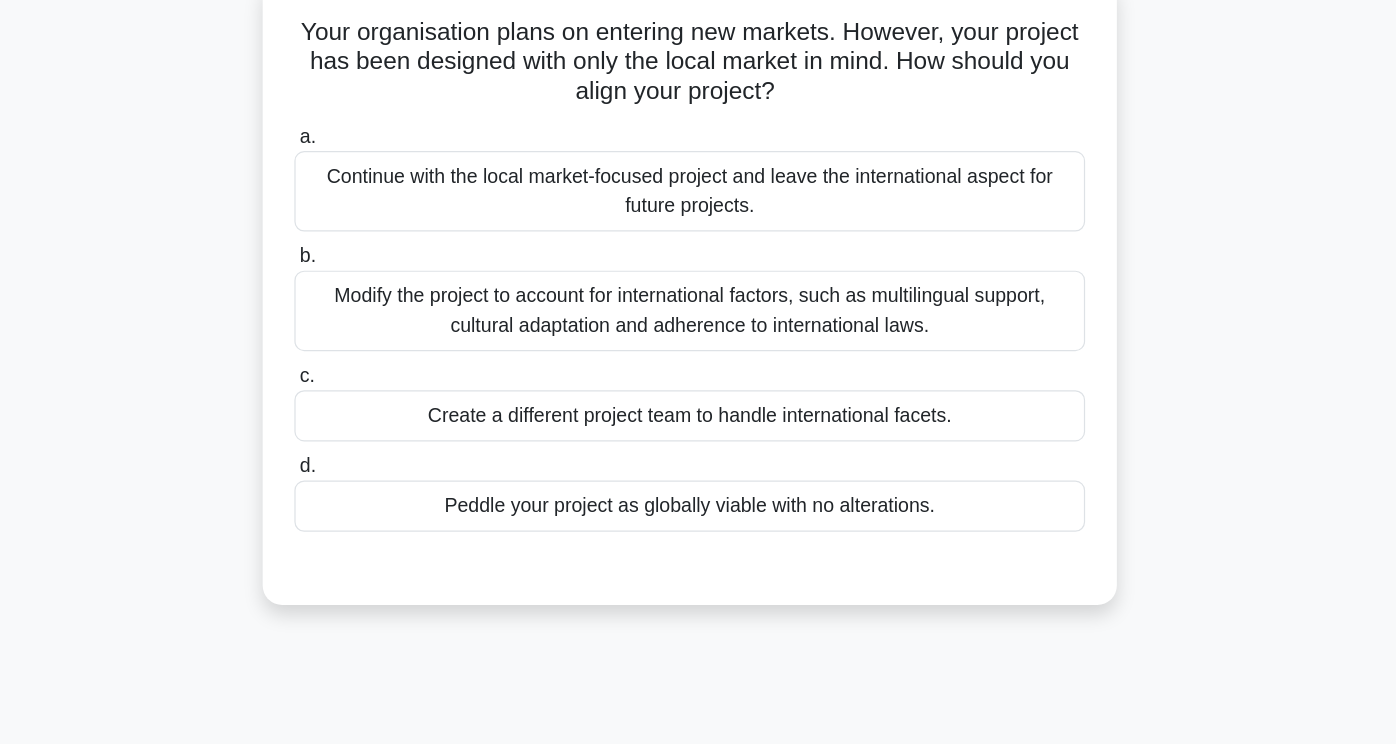 scroll, scrollTop: 0, scrollLeft: 0, axis: both 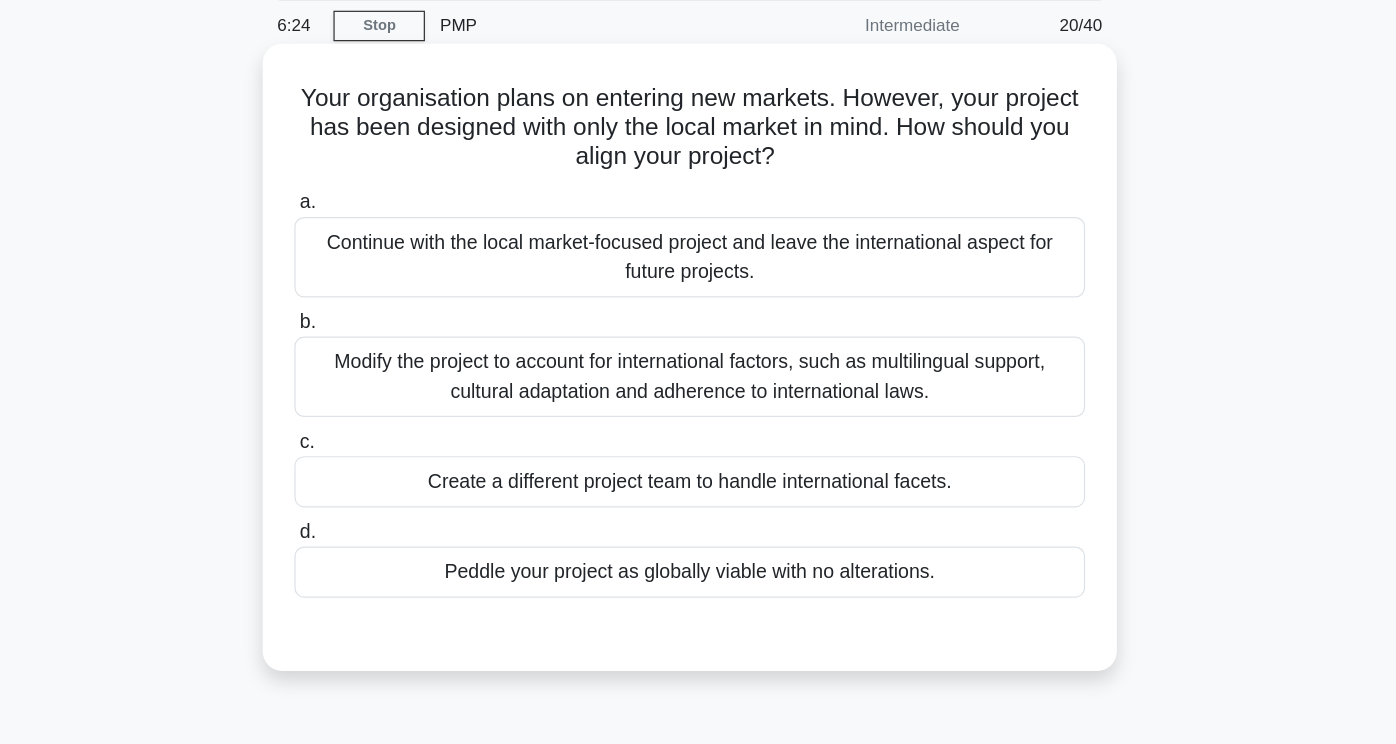 click on "Modify the project to account for international factors, such as multilingual support, cultural adaptation and adherence to international laws." at bounding box center (698, 385) 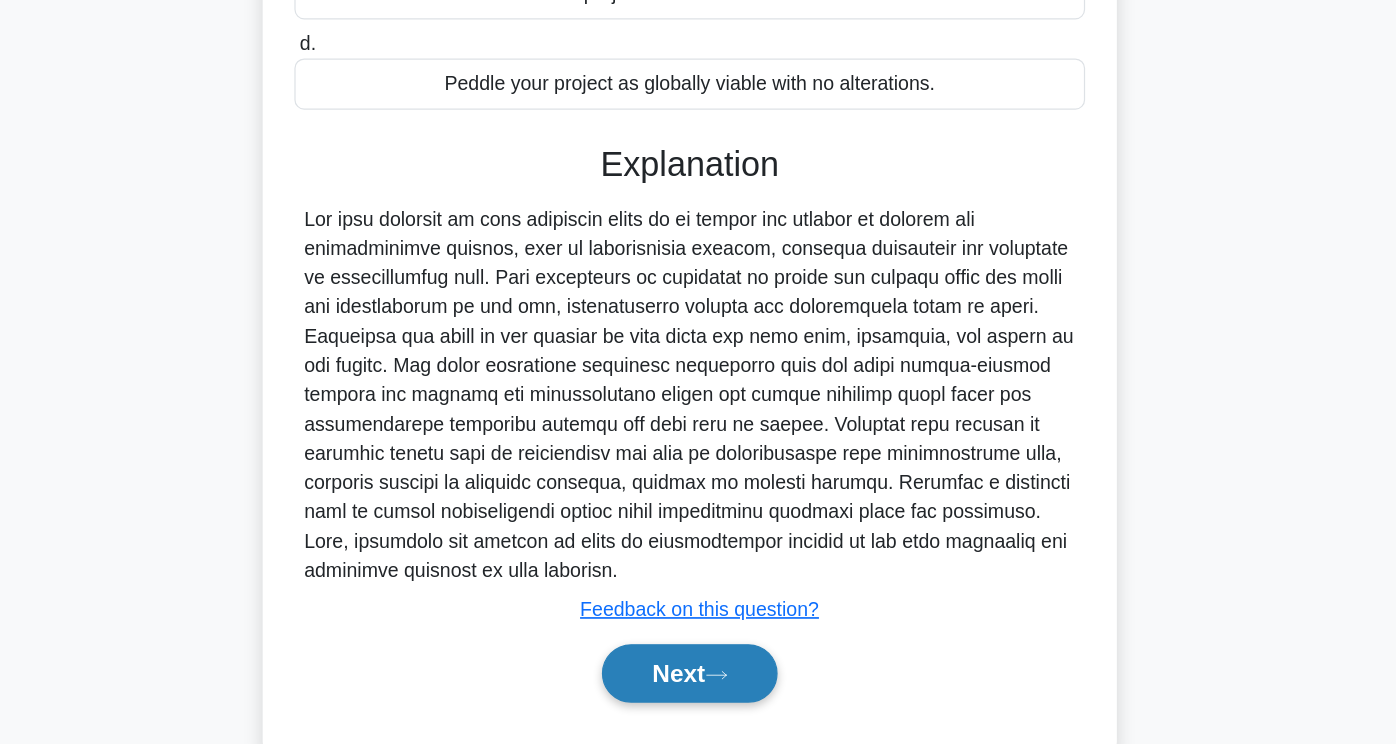 click on "Next" at bounding box center [697, 685] 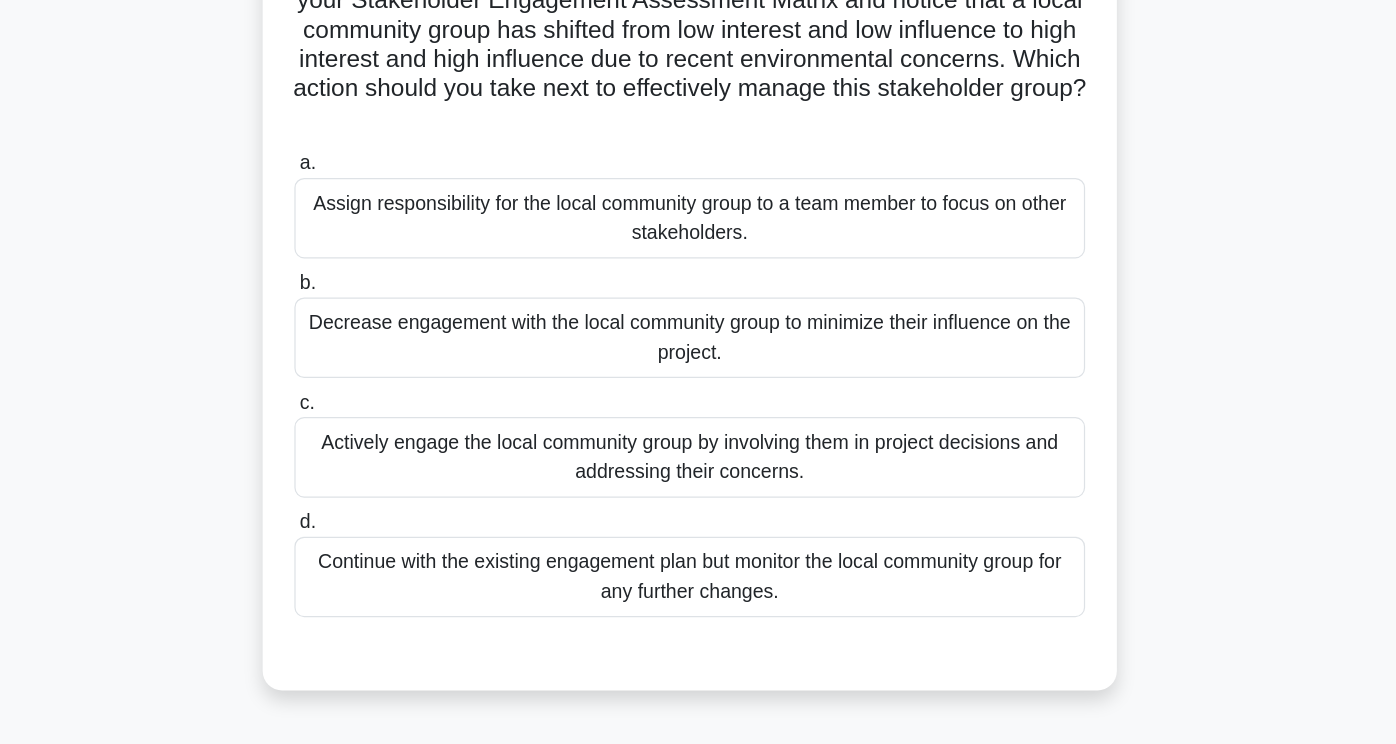 scroll, scrollTop: 65, scrollLeft: 0, axis: vertical 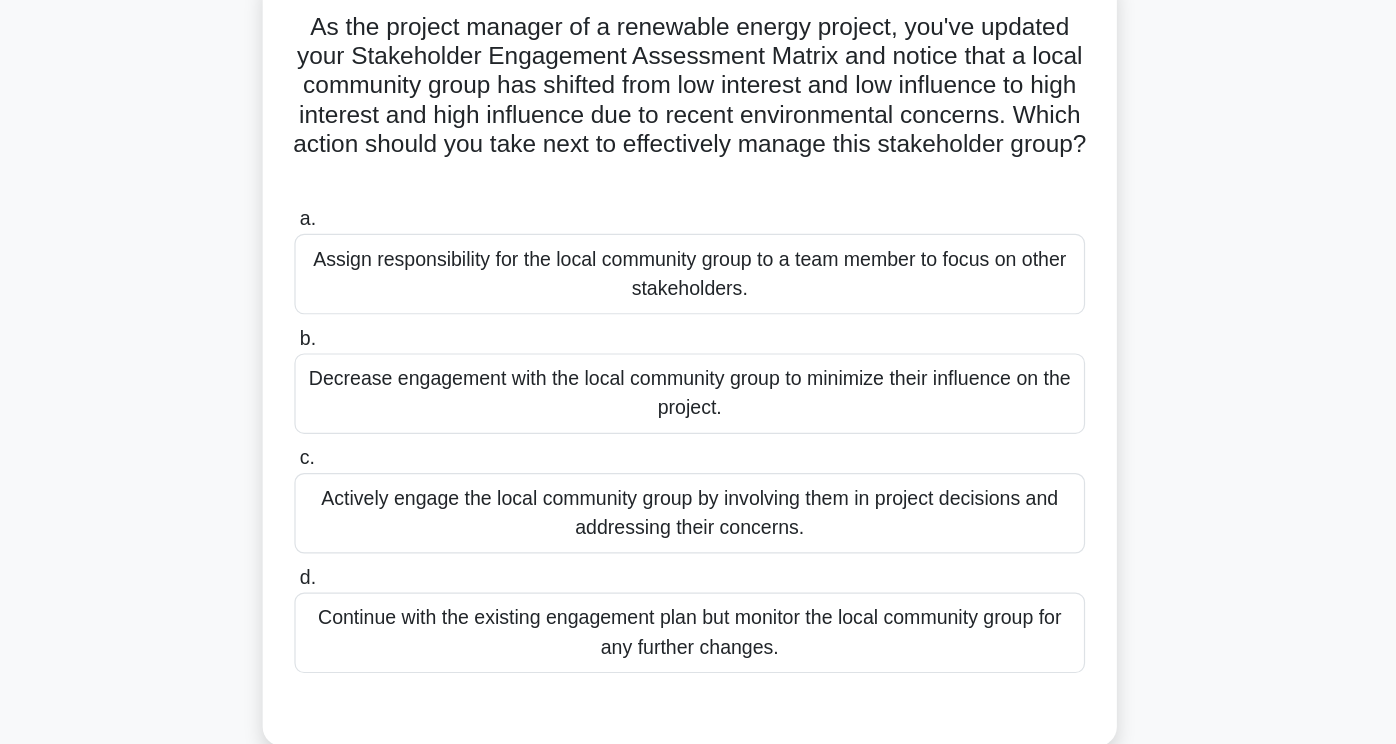 click on "Actively engage the local community group by involving them in project decisions and addressing their concerns." at bounding box center (698, 490) 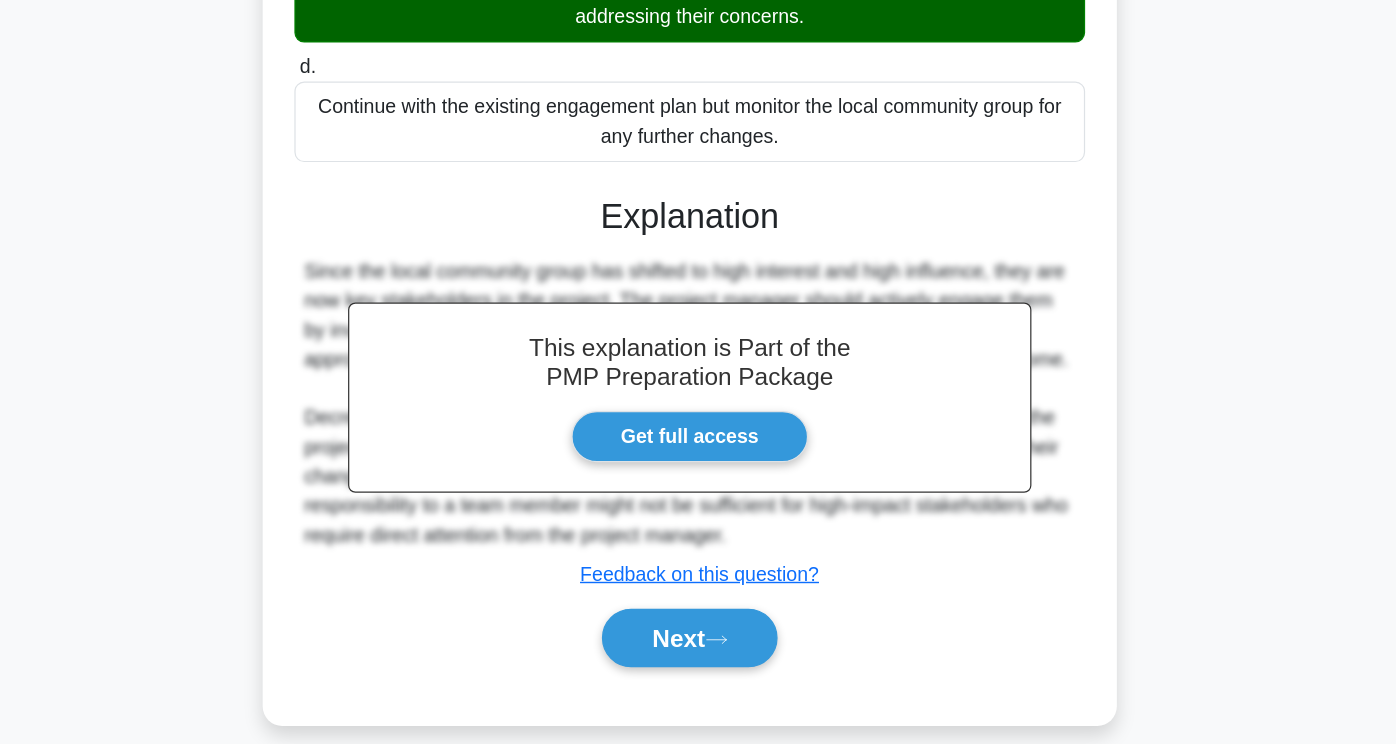 scroll, scrollTop: 441, scrollLeft: 0, axis: vertical 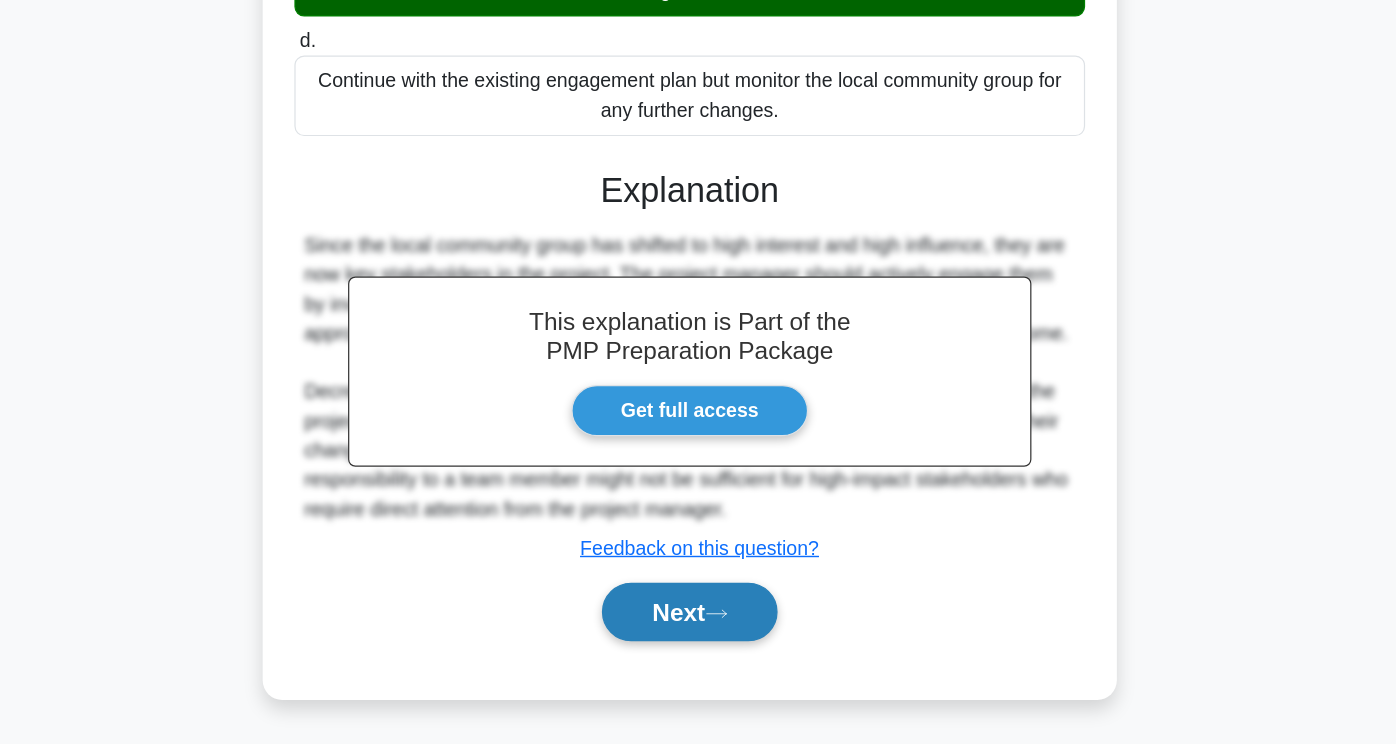 click on "Next" at bounding box center (697, 635) 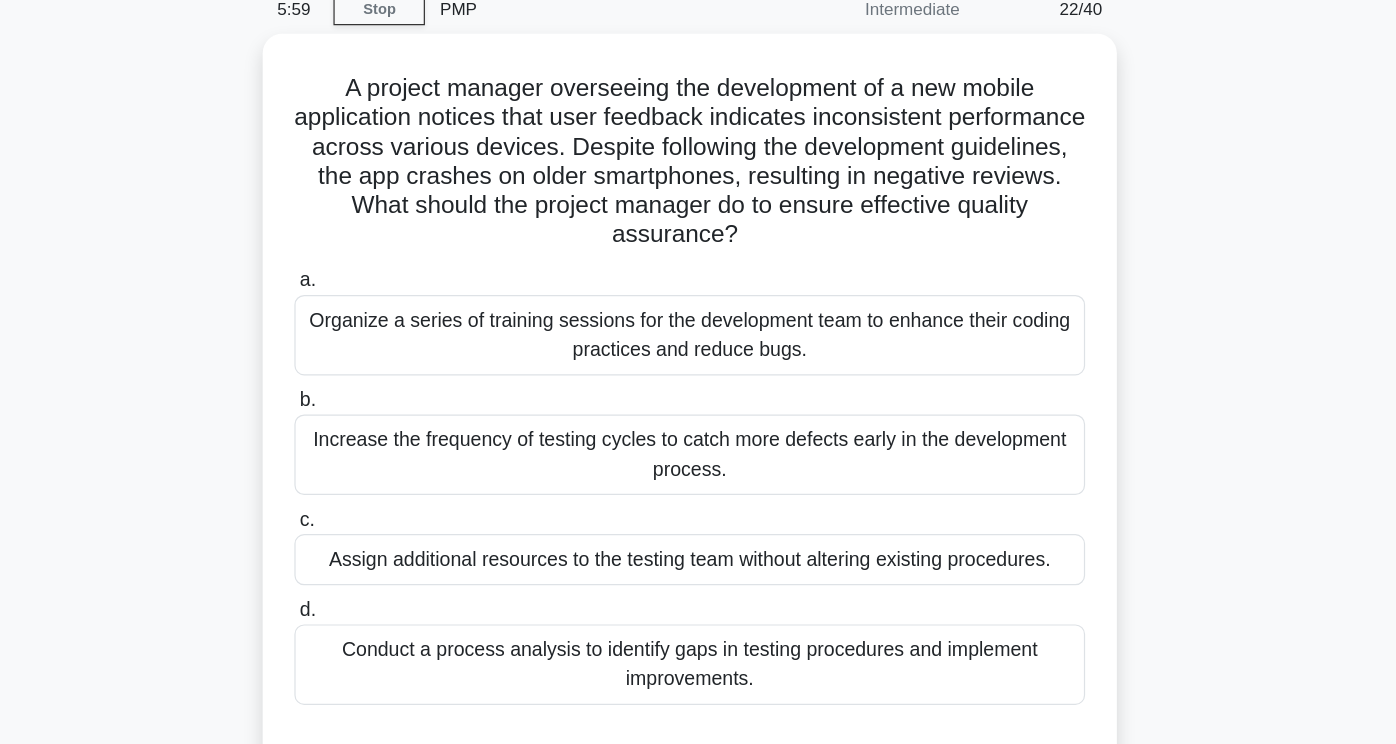 scroll, scrollTop: 44, scrollLeft: 0, axis: vertical 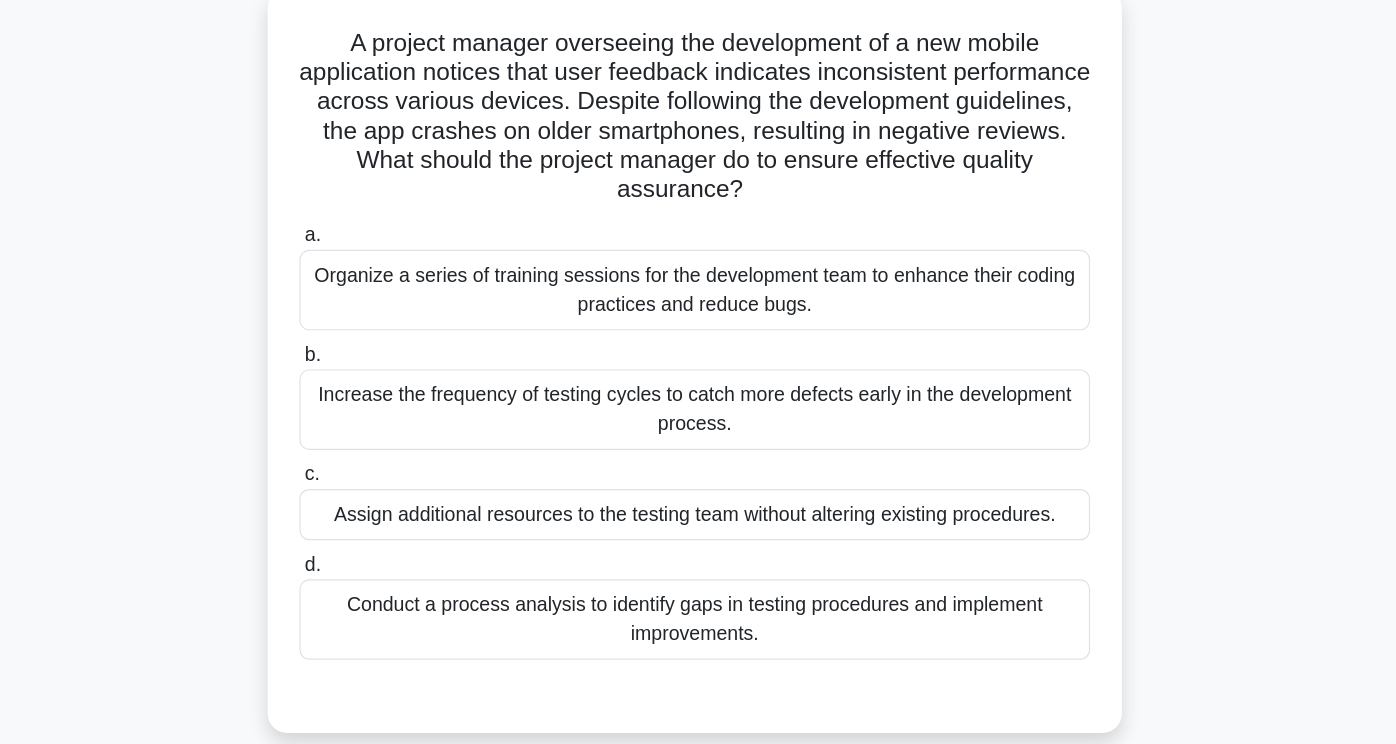 click on "Conduct a process analysis to identify gaps in testing procedures and implement improvements." at bounding box center (698, 585) 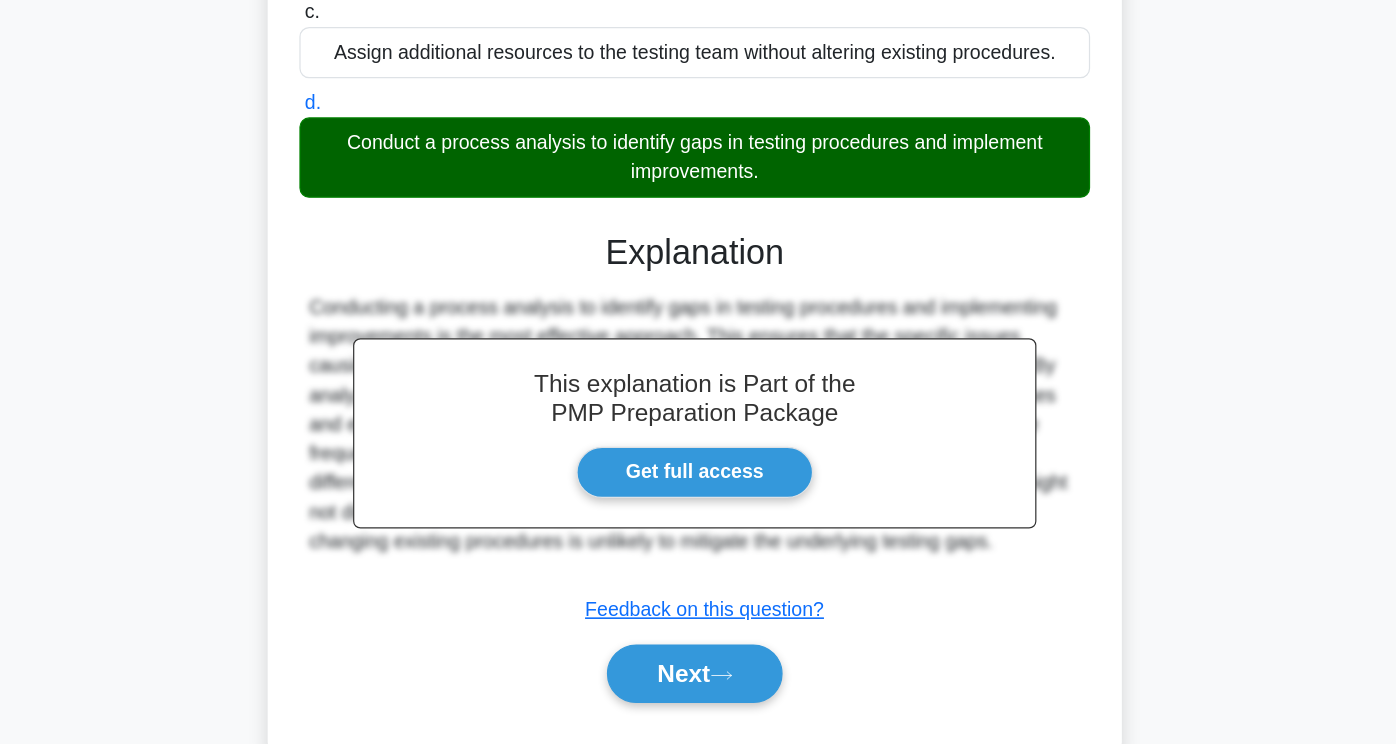 scroll, scrollTop: 393, scrollLeft: 0, axis: vertical 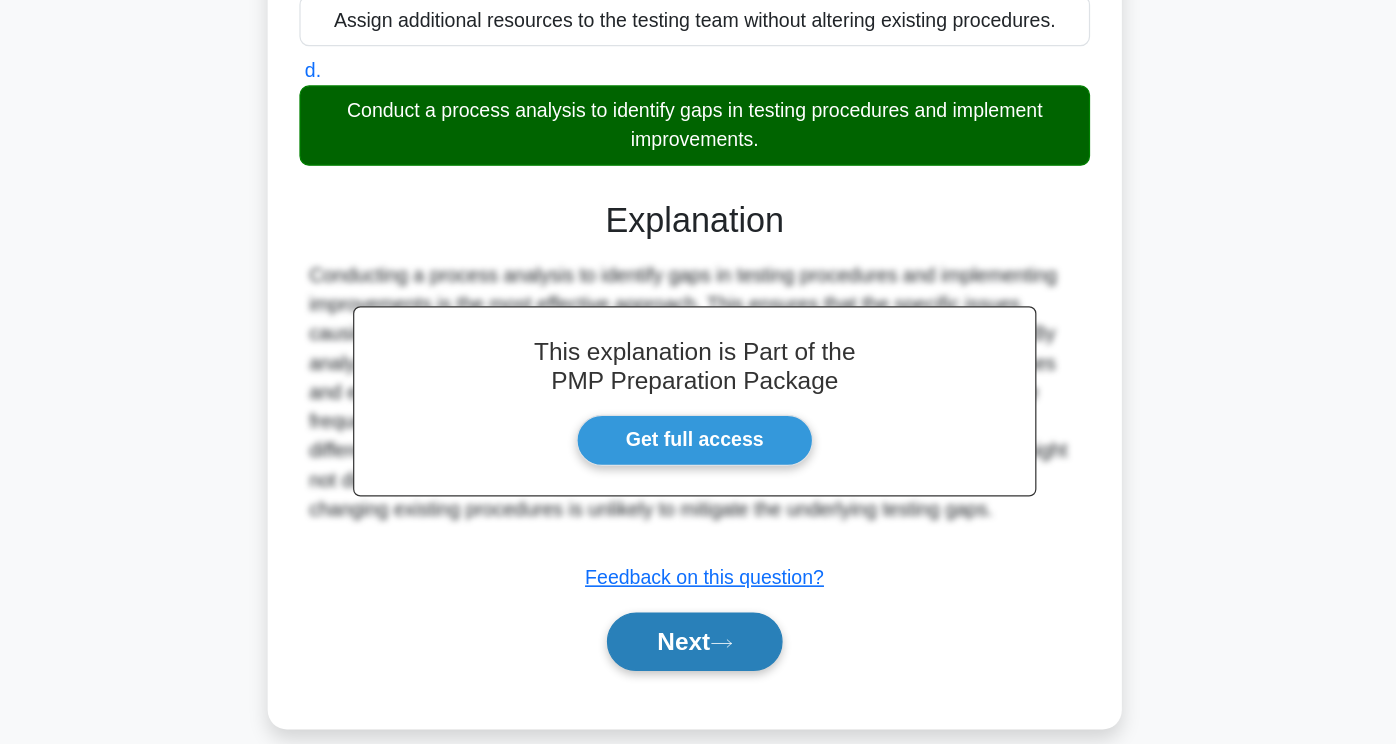 click on "Next" at bounding box center [697, 659] 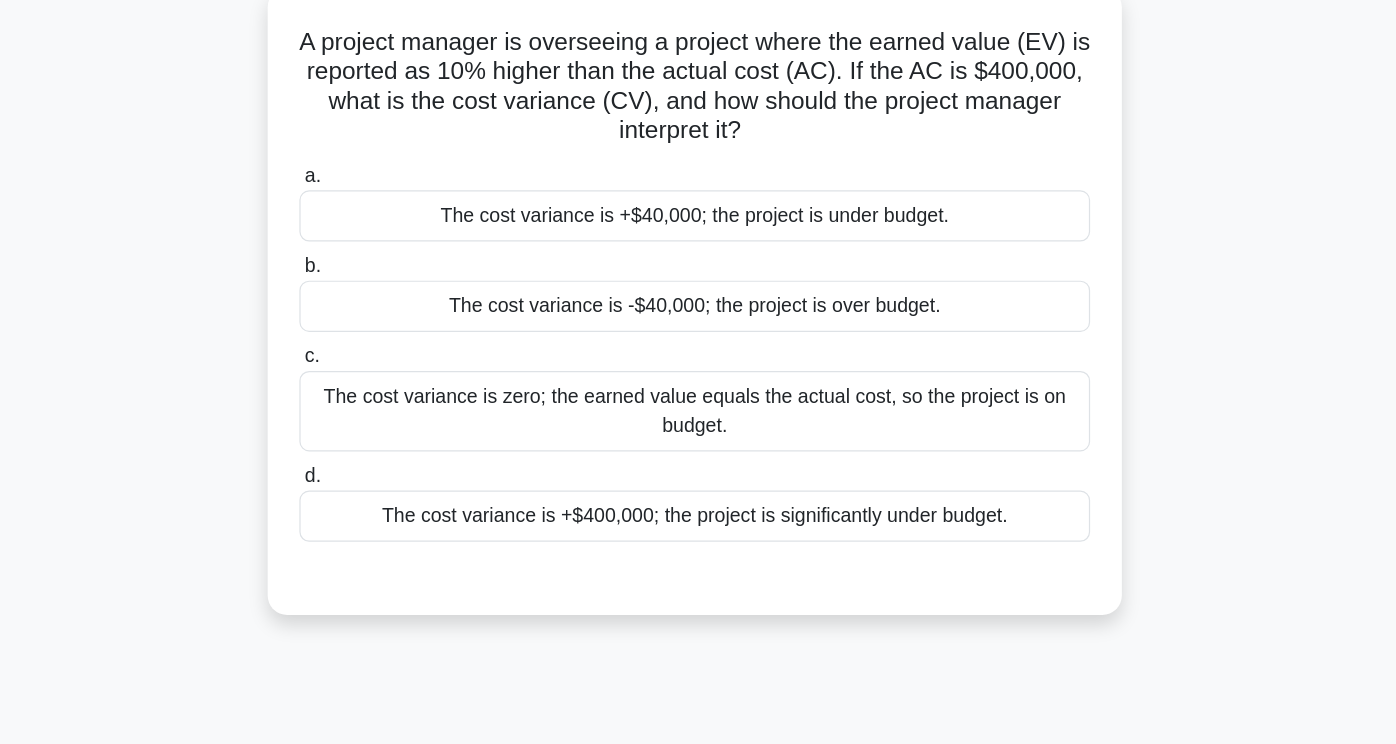 scroll, scrollTop: 121, scrollLeft: 0, axis: vertical 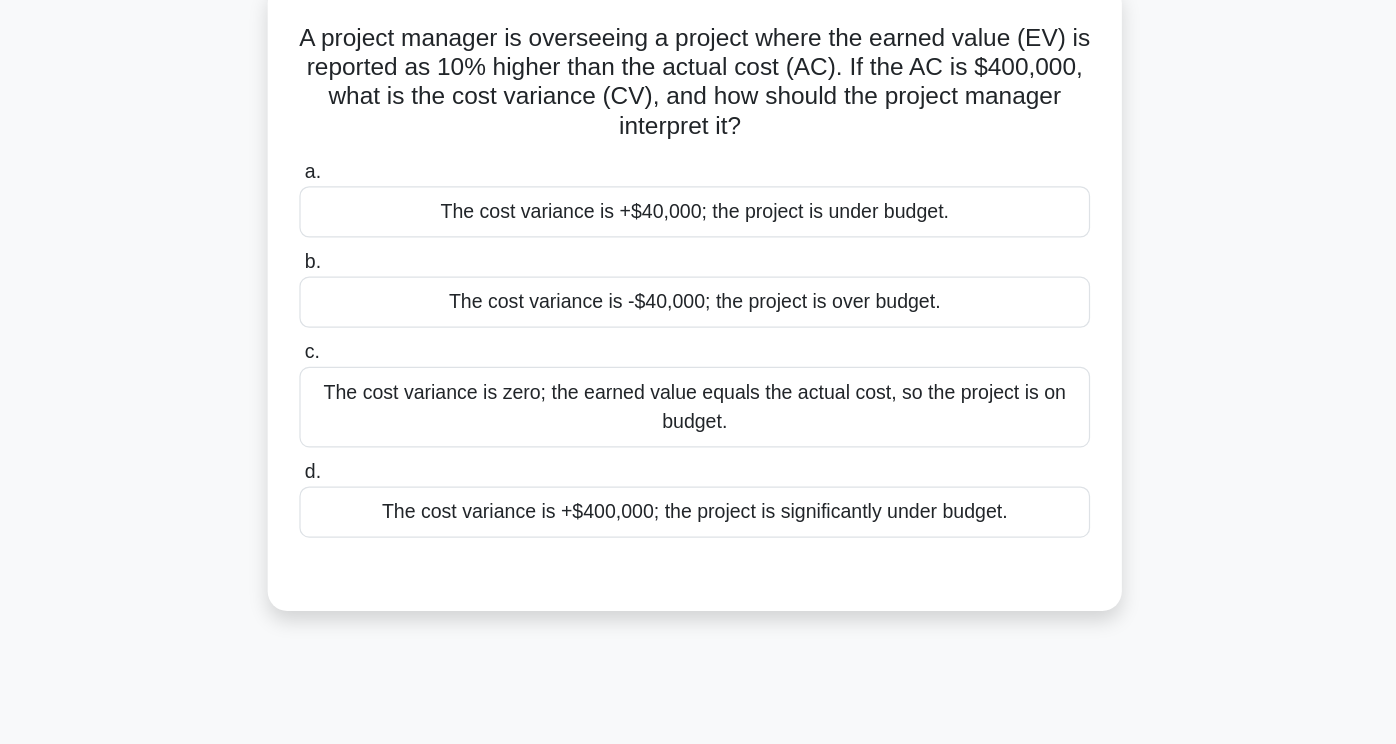 click on "The cost variance is +$40,000; the project is under budget." at bounding box center (698, 178) 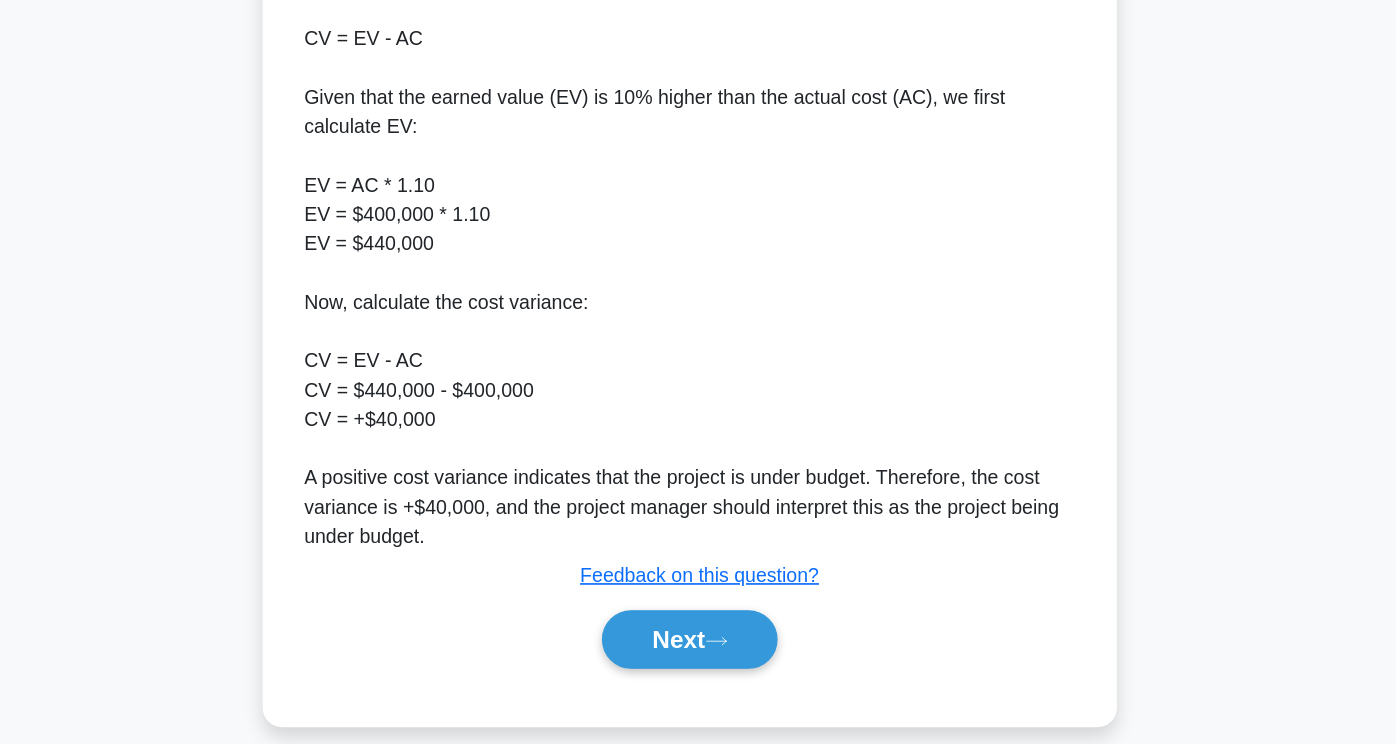 scroll, scrollTop: 561, scrollLeft: 0, axis: vertical 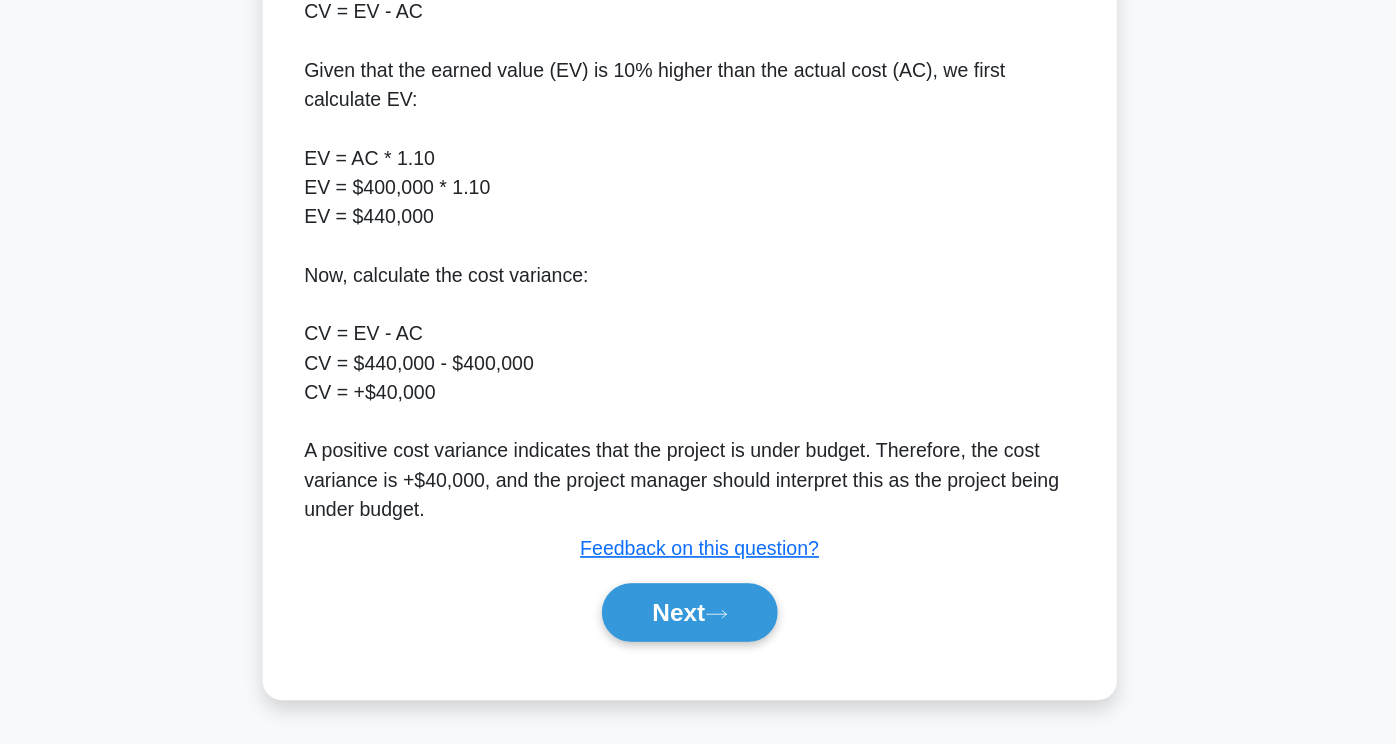 click on "To find the cost variance (CV), we use the formula: CV = EV - AC Given that the earned value (EV) is 10% higher than the actual cost (AC), we first calculate EV: EV = AC * 1.10 EV = $[MONEY] * 1.10 EV = $[MONEY] Now, calculate the cost variance: CV = EV - AC CV = $[MONEY] - $[MONEY] CV = +$[MONEY] A positive cost variance indicates that the project is under budget. Therefore, the cost variance is +$[MONEY], and the project manager should interpret this as the project being under budget." at bounding box center (698, 323) 